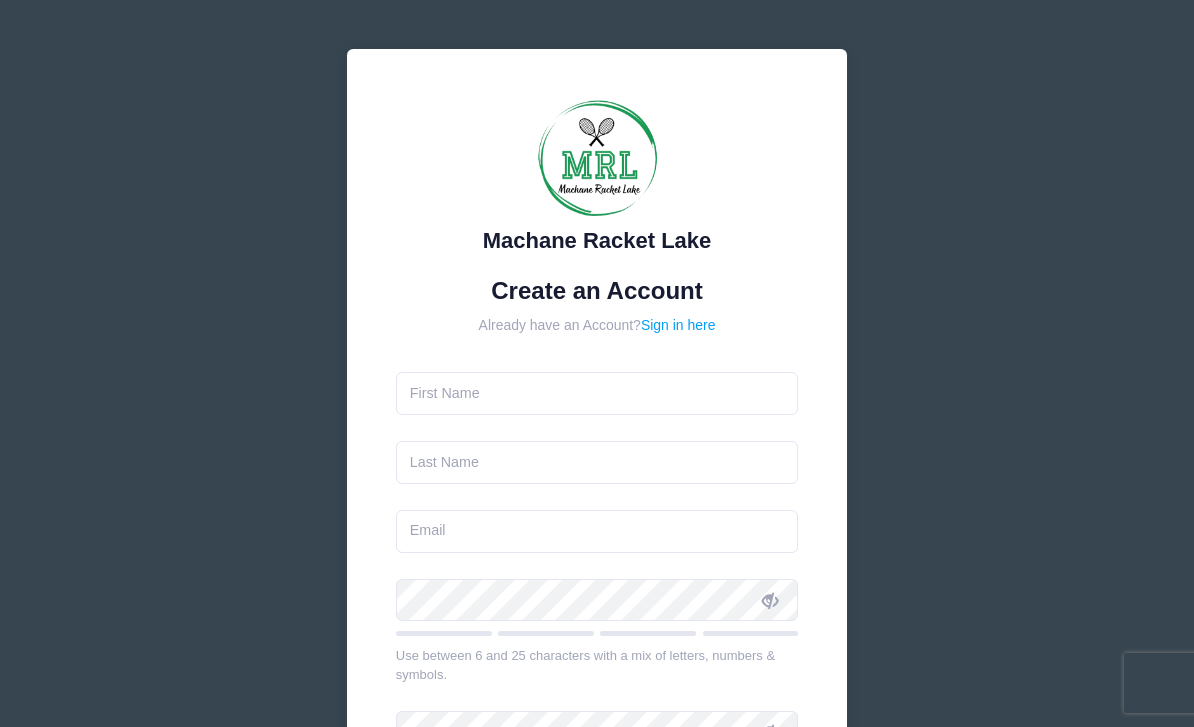scroll, scrollTop: 0, scrollLeft: 0, axis: both 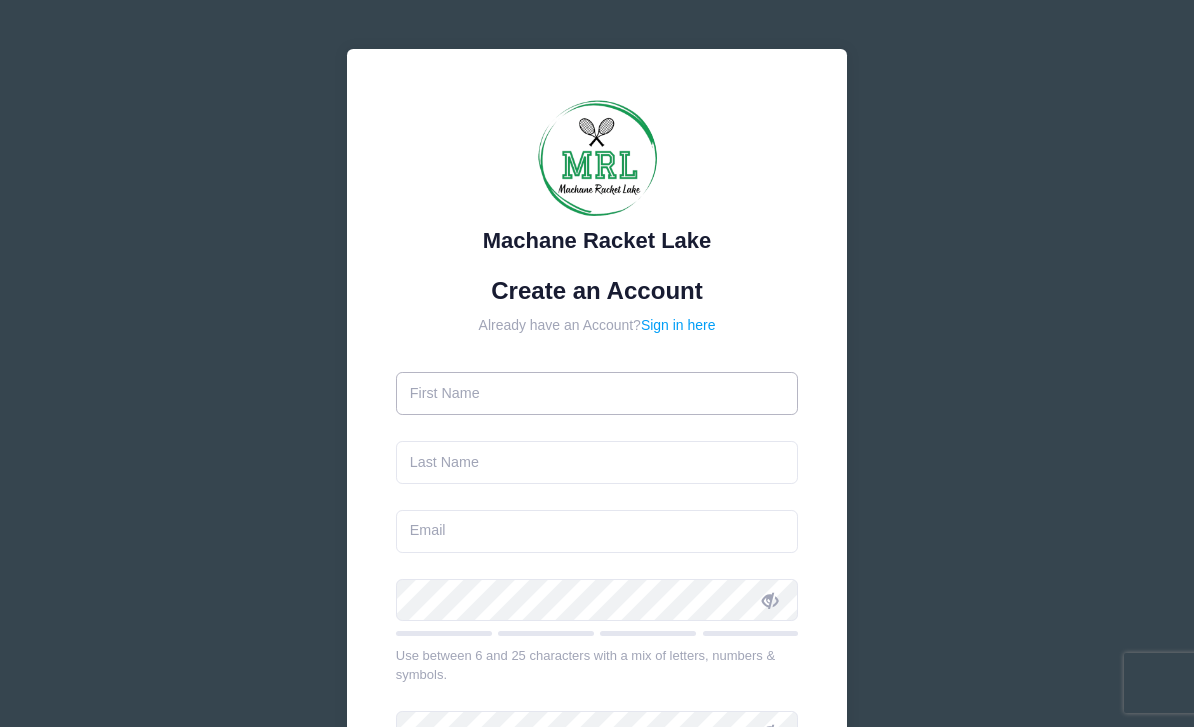 click at bounding box center [597, 393] 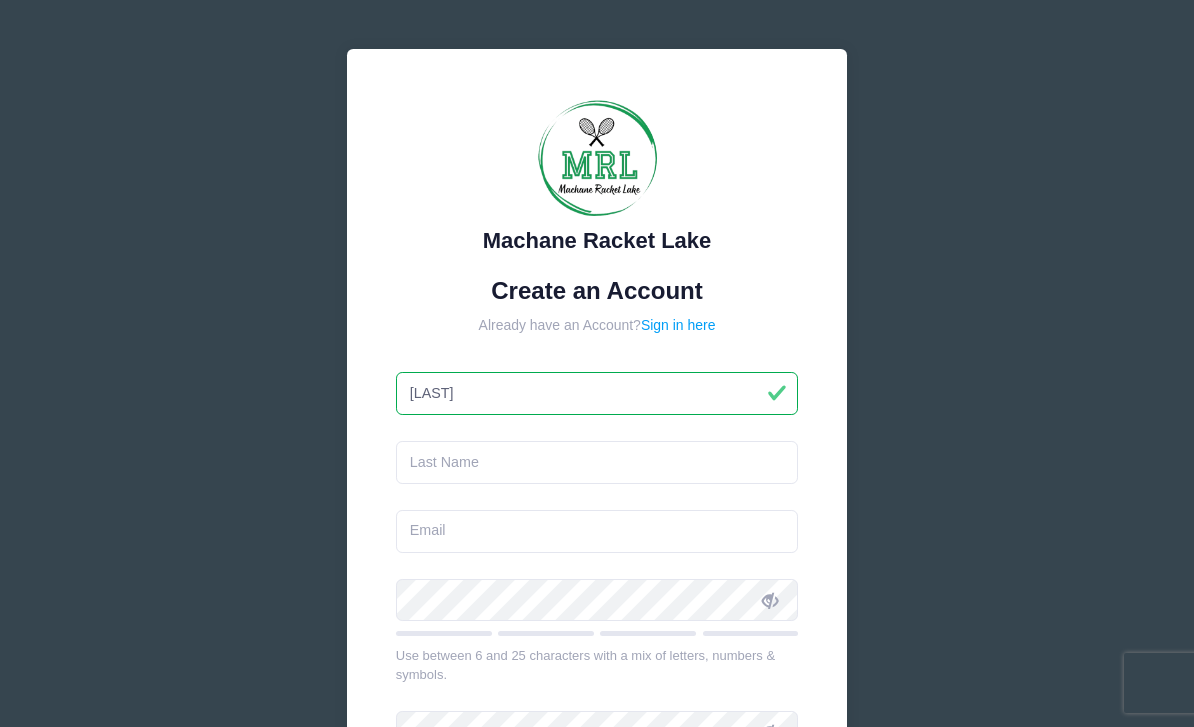 type on "[LAST]" 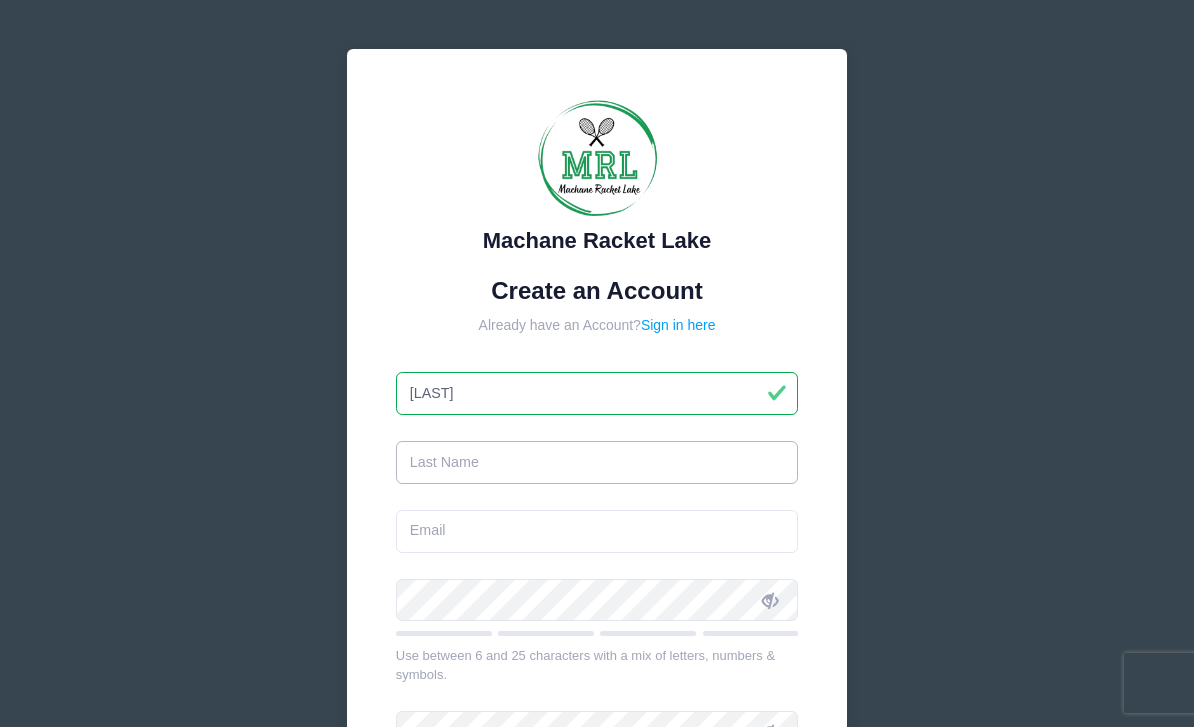 click at bounding box center (597, 462) 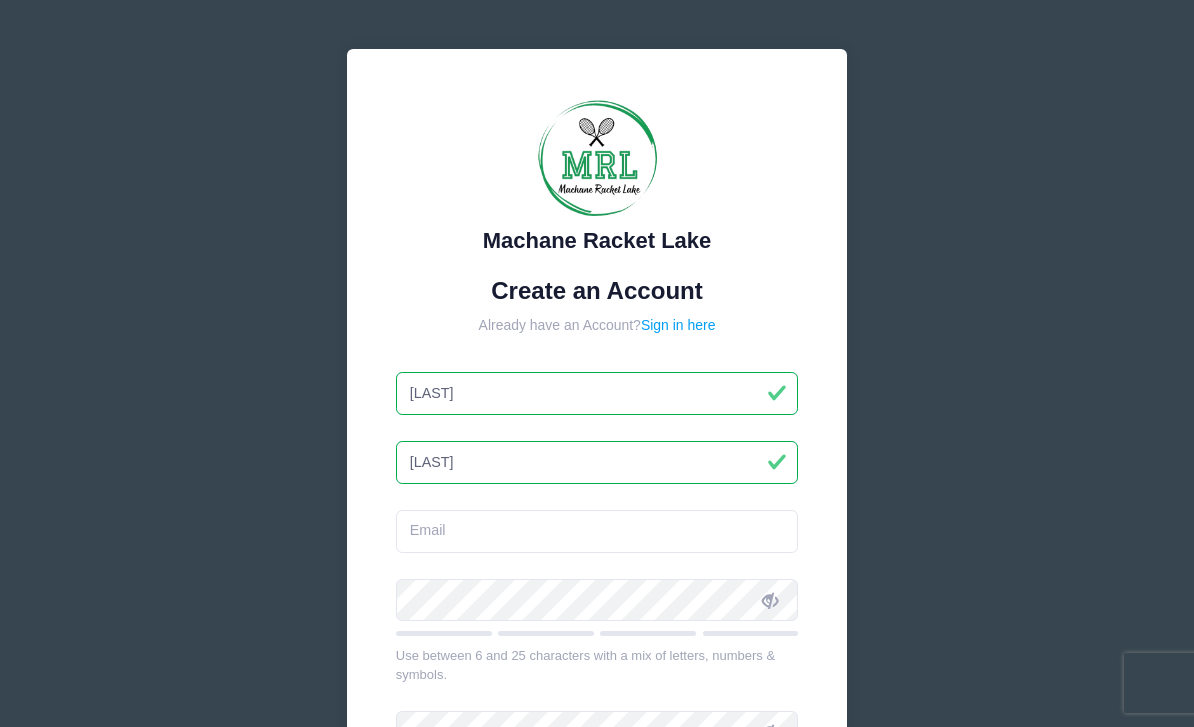 type on "[LAST]" 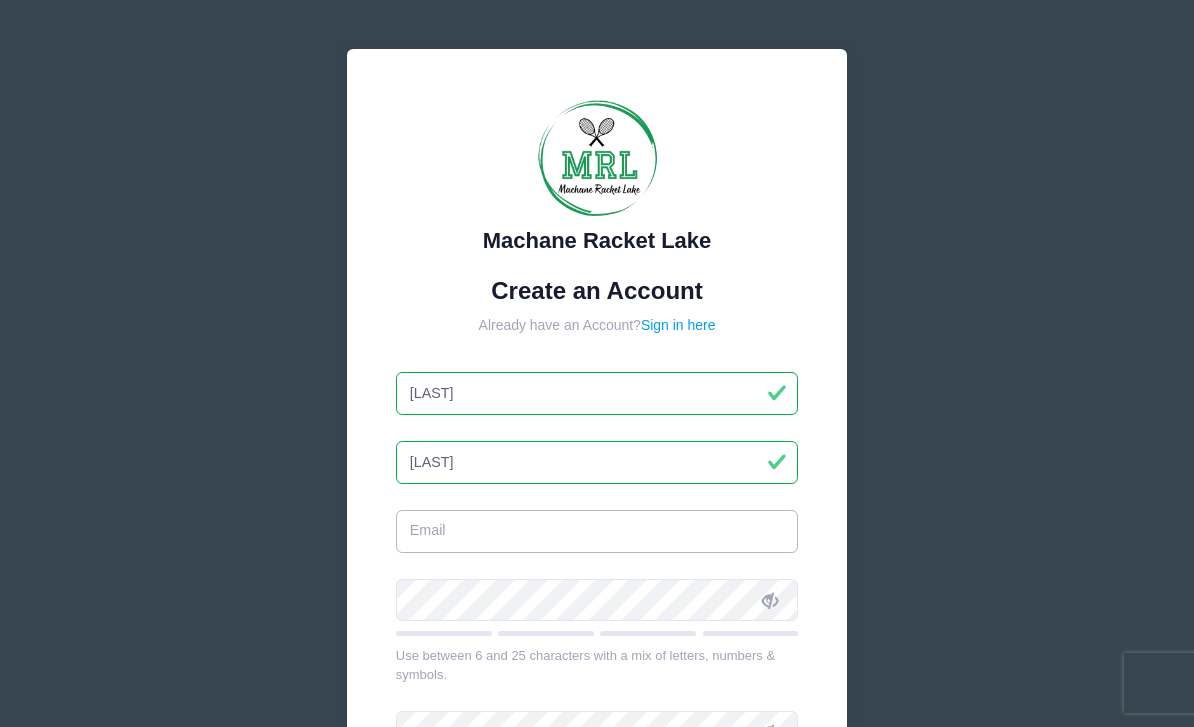 click at bounding box center [597, 531] 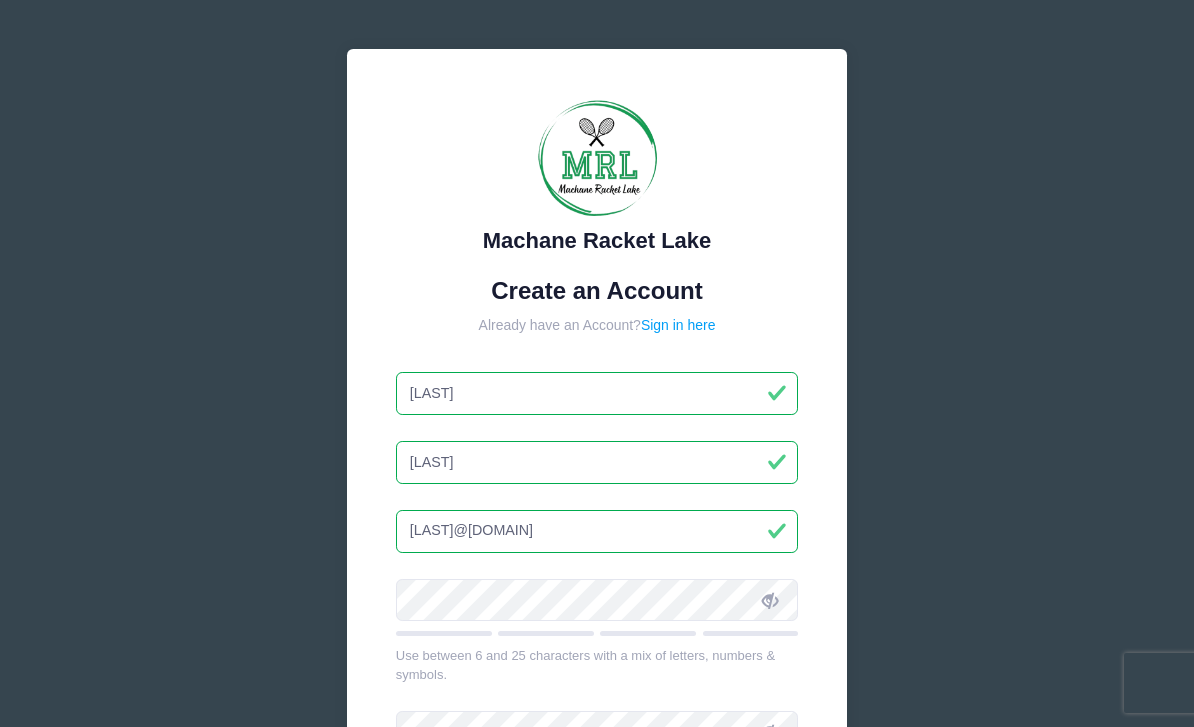 type on "[LAST]@[DOMAIN]" 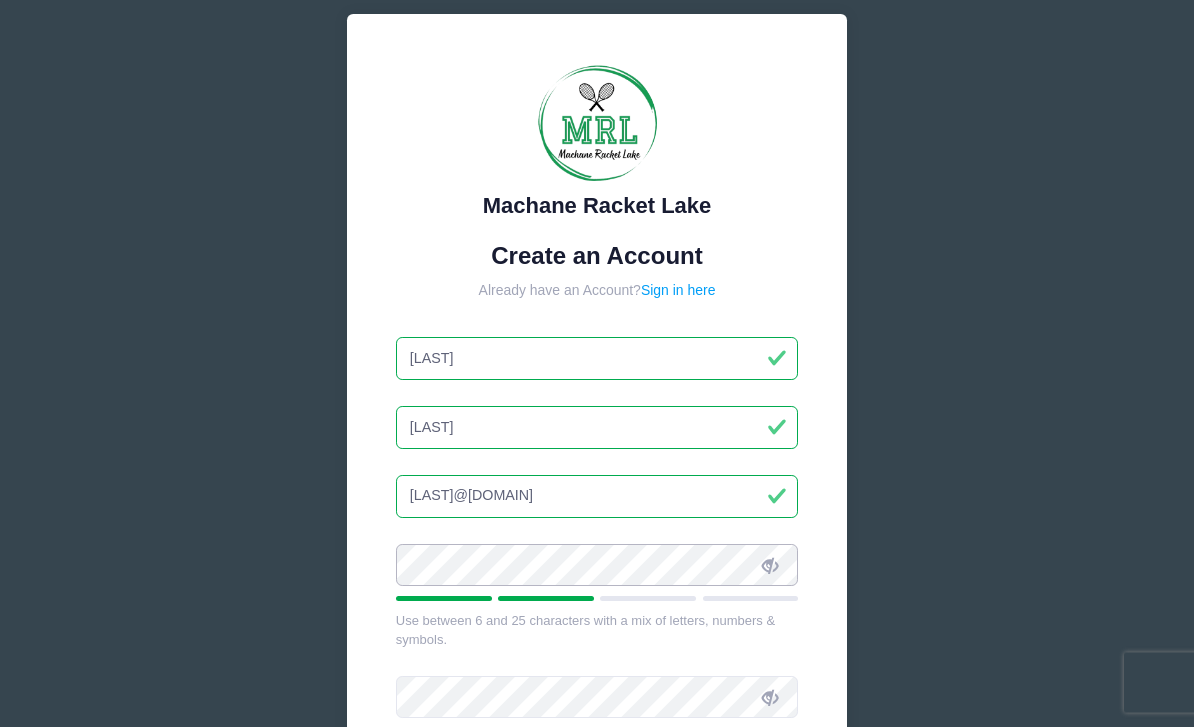 scroll, scrollTop: 39, scrollLeft: 0, axis: vertical 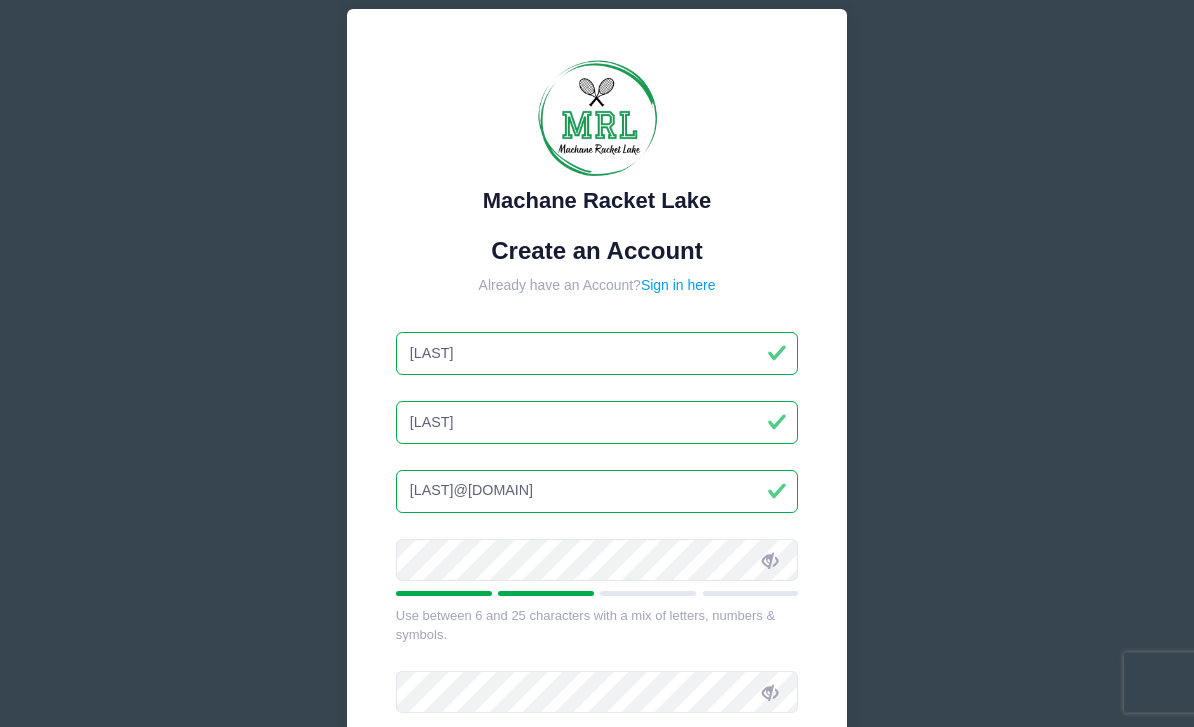 click at bounding box center [770, 562] 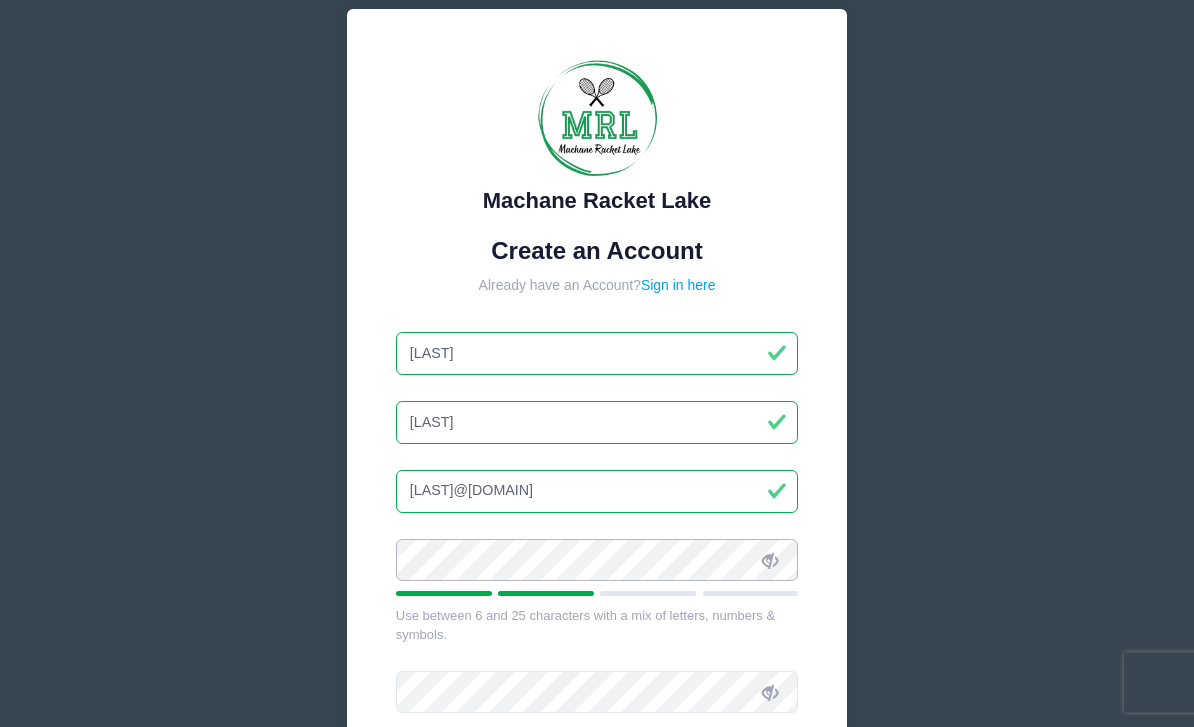 scroll, scrollTop: 40, scrollLeft: 0, axis: vertical 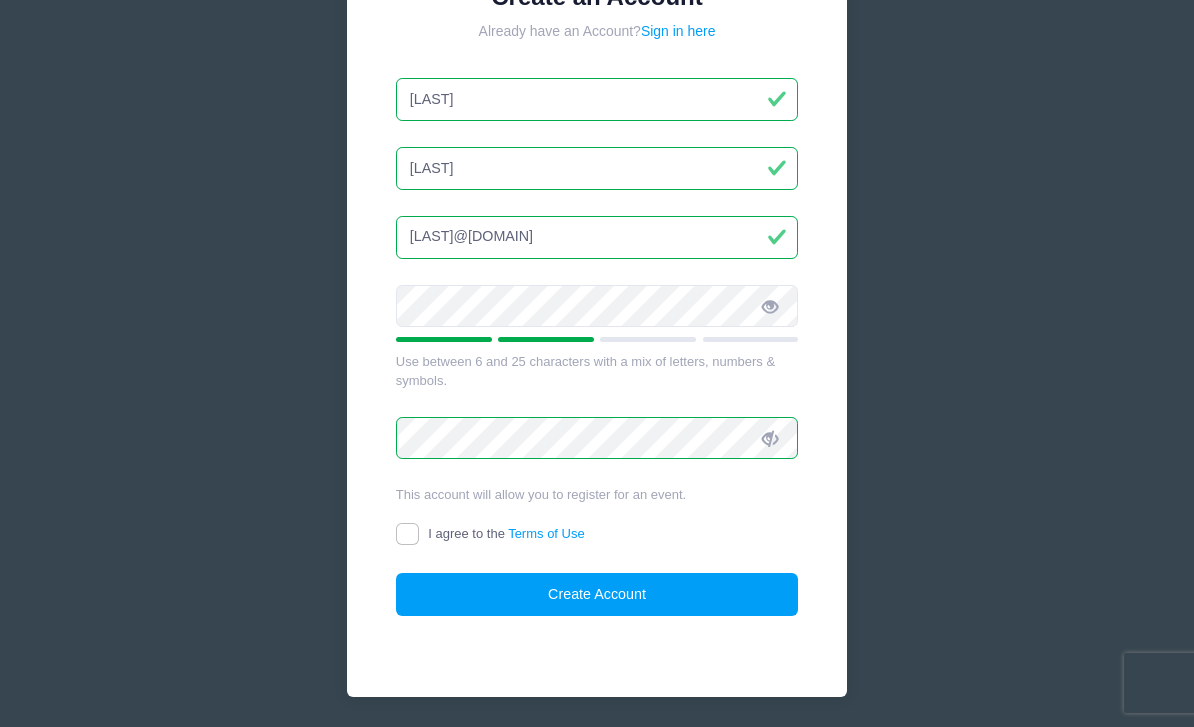 click on "I agree to the
Terms of Use" at bounding box center [407, 534] 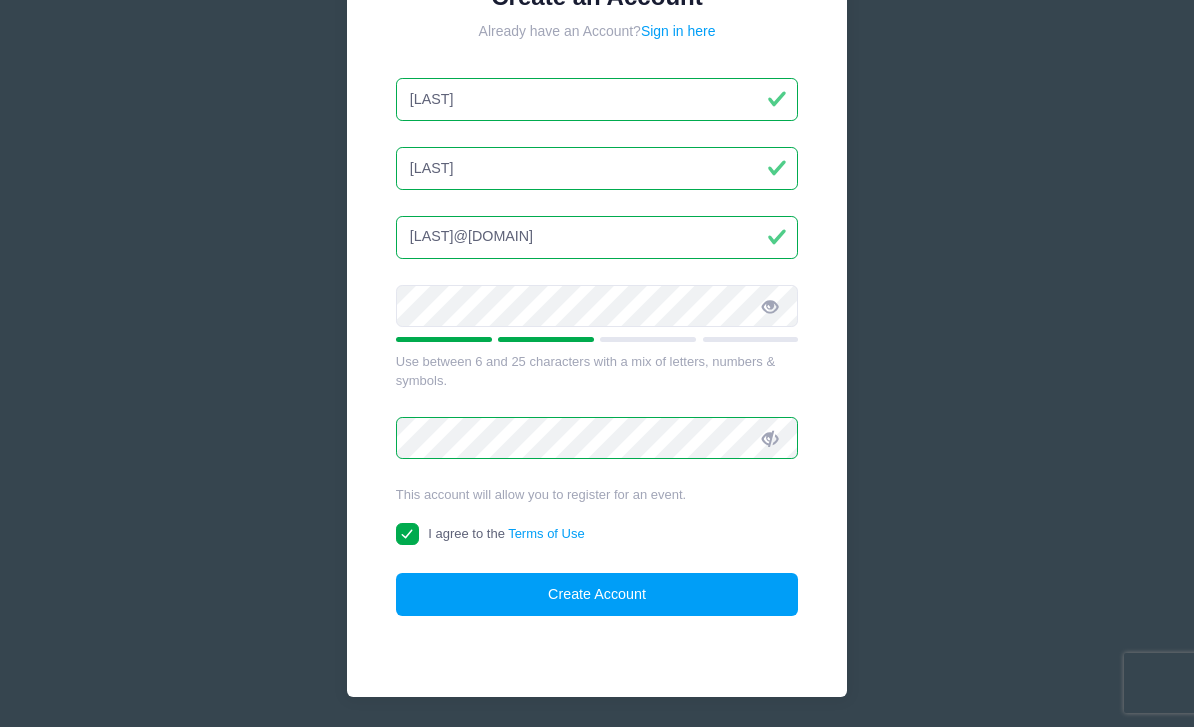 click on "Create Account" at bounding box center (597, 594) 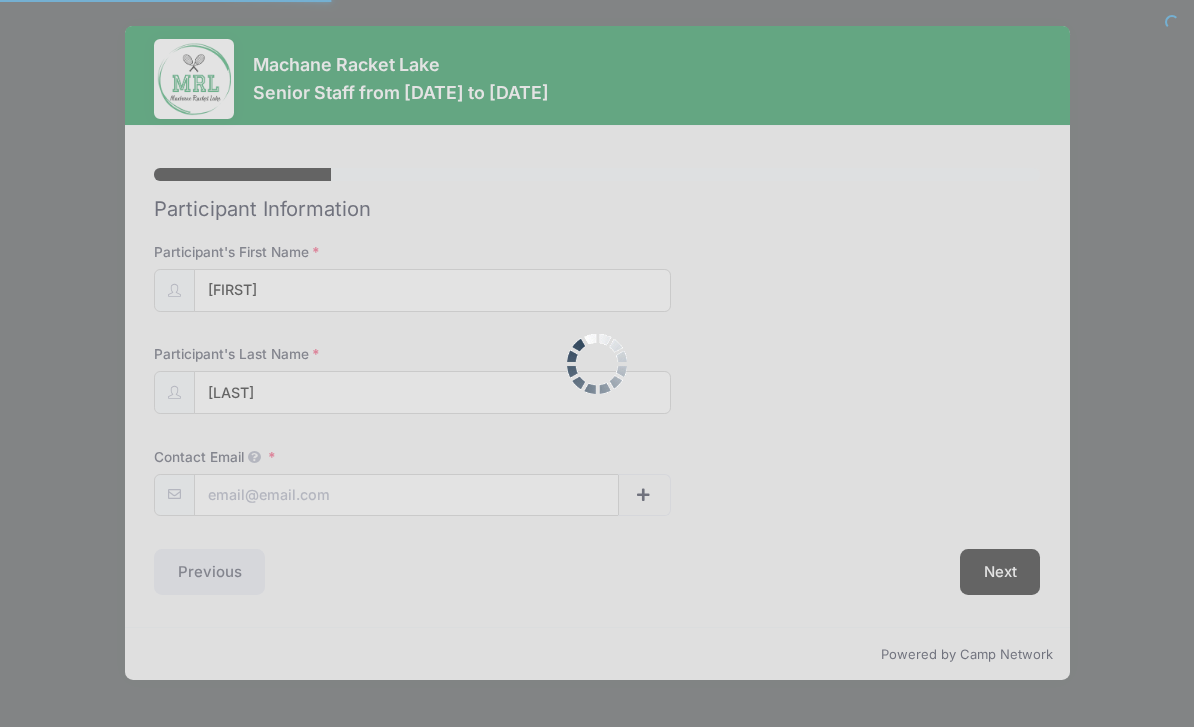 scroll, scrollTop: 0, scrollLeft: 0, axis: both 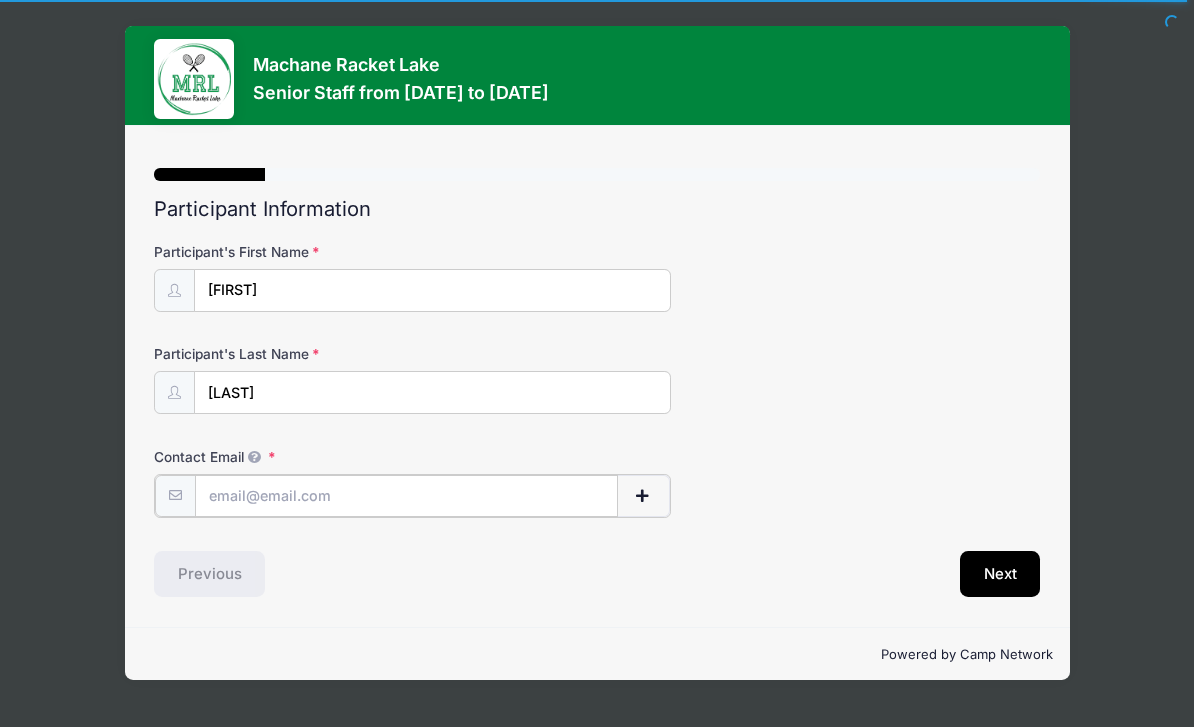 click on "Contact Email" at bounding box center [406, 496] 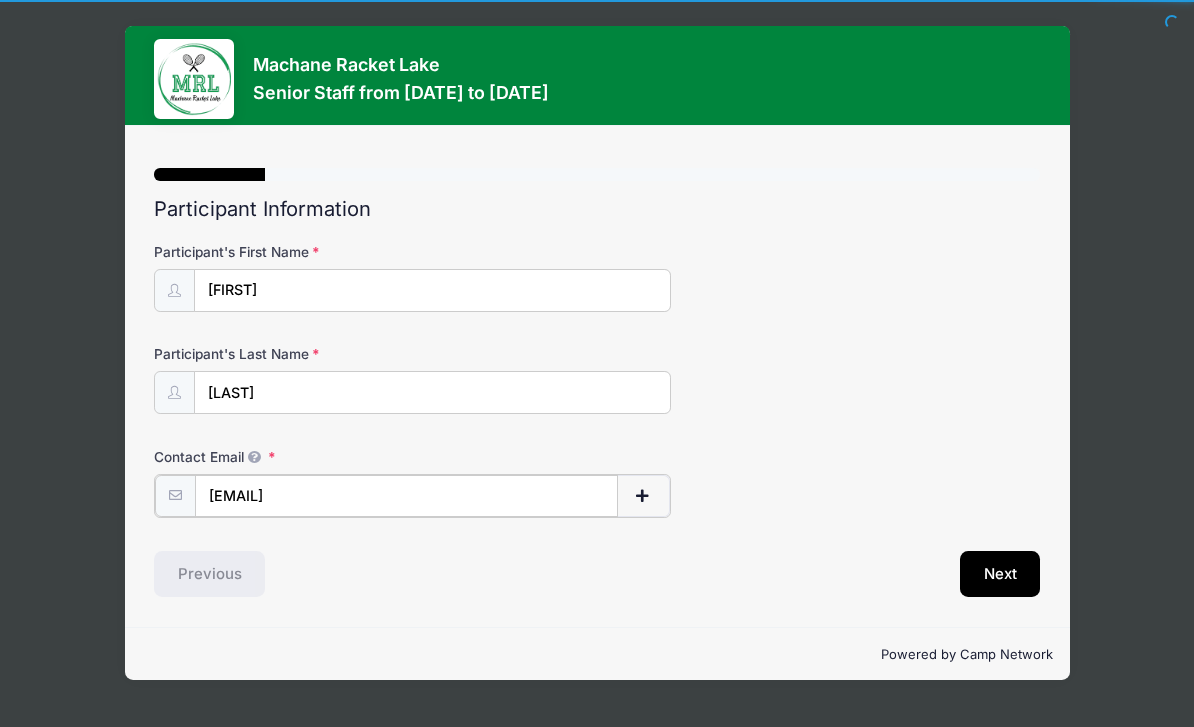 type on "[EMAIL]" 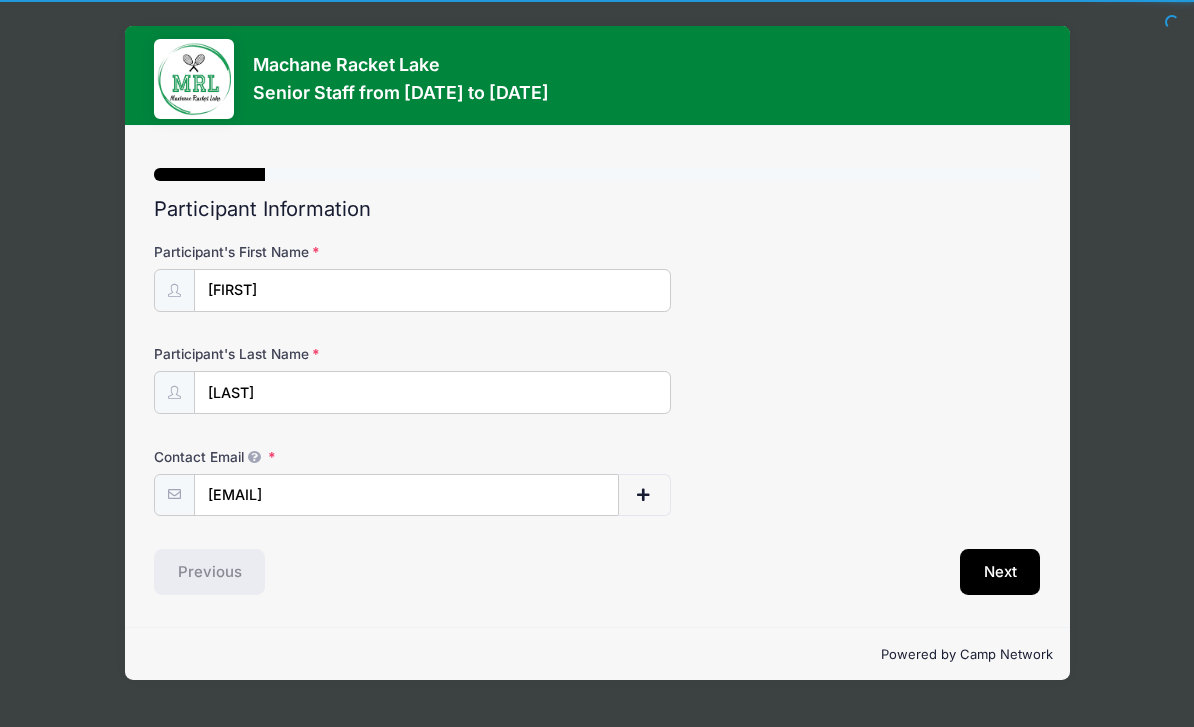 click on "Next" at bounding box center [1000, 572] 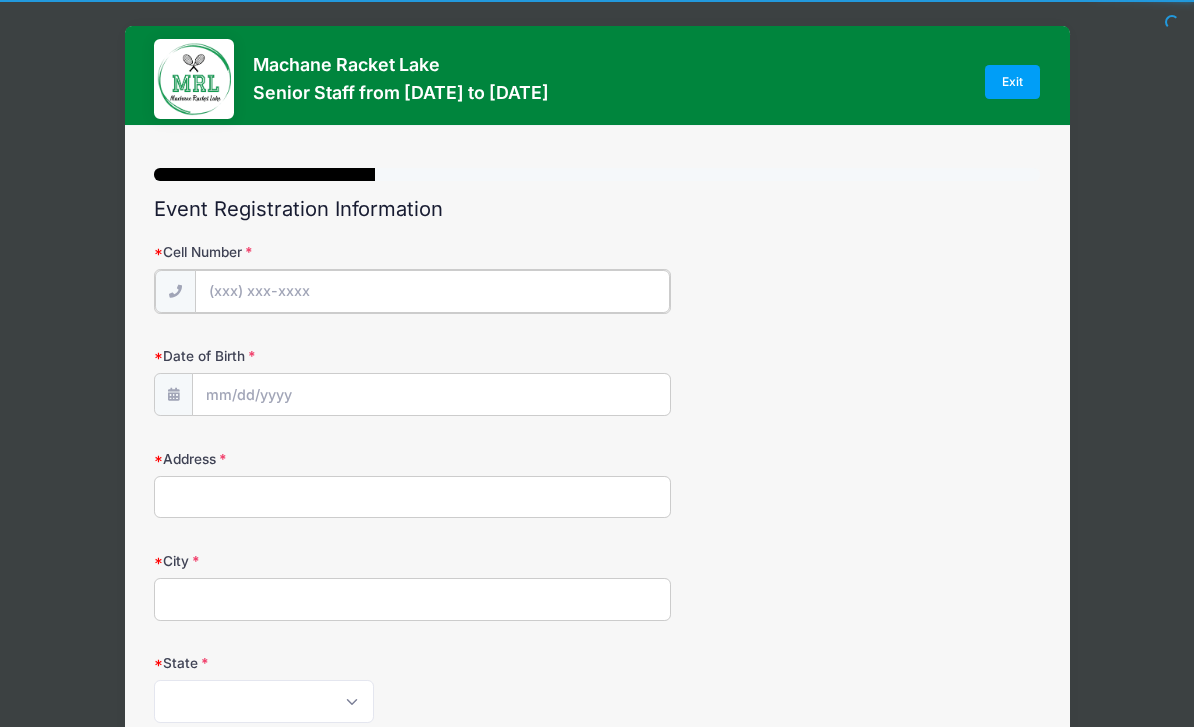 click on "Cell Number" at bounding box center (432, 291) 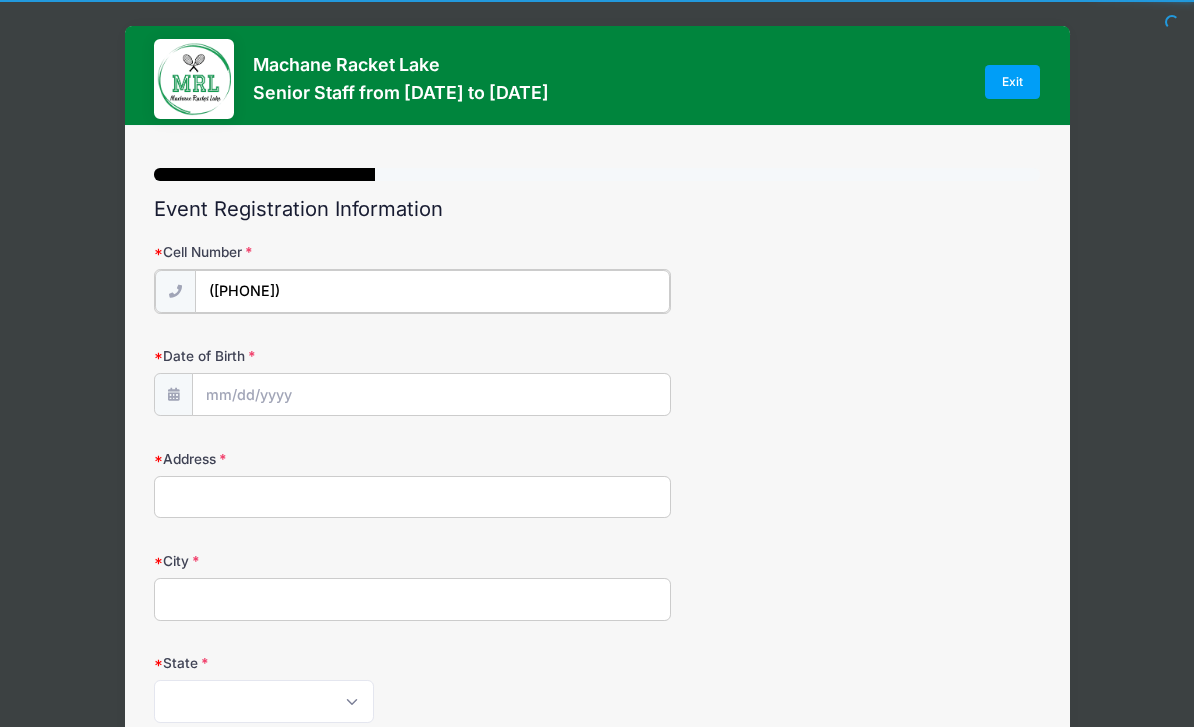 type on "([PHONE])" 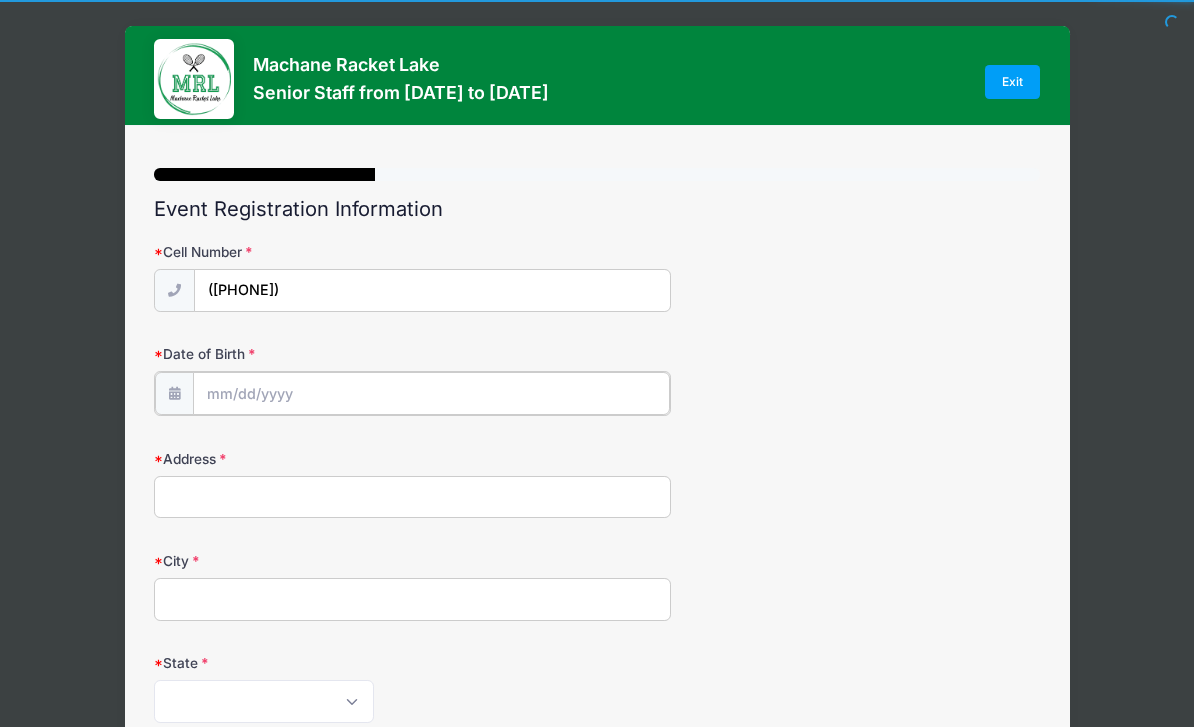 click on "Date of Birth" at bounding box center [431, 393] 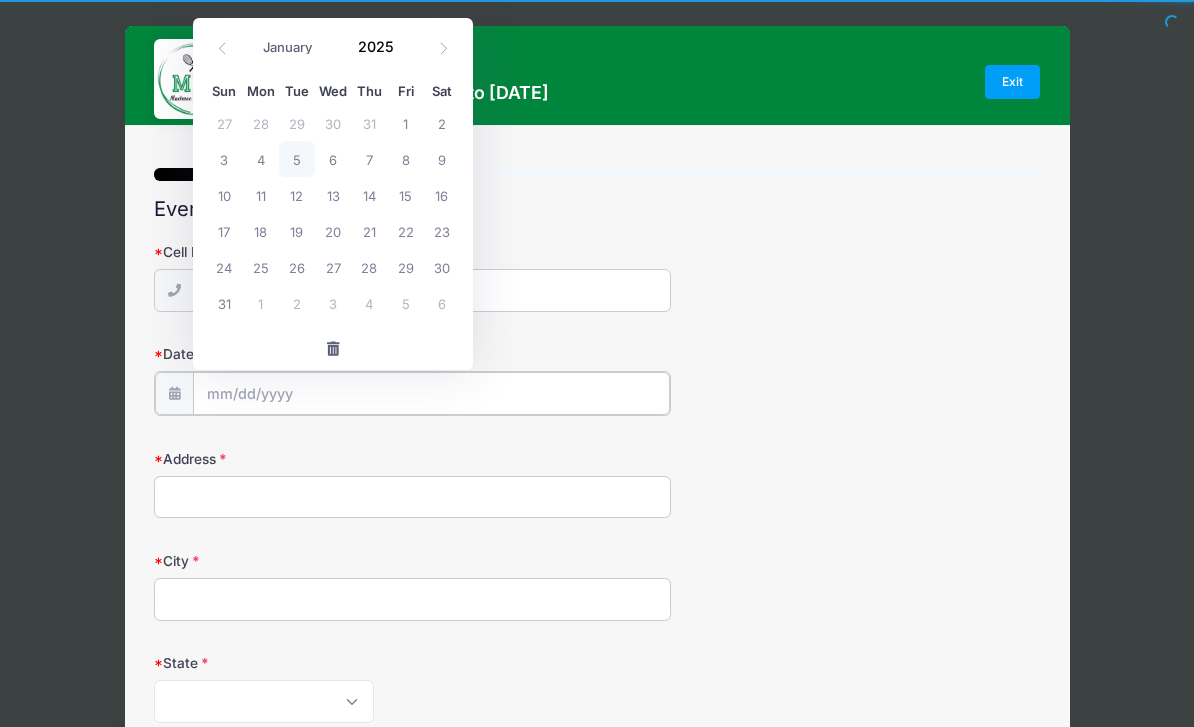 click on "Date of Birth" at bounding box center [431, 393] 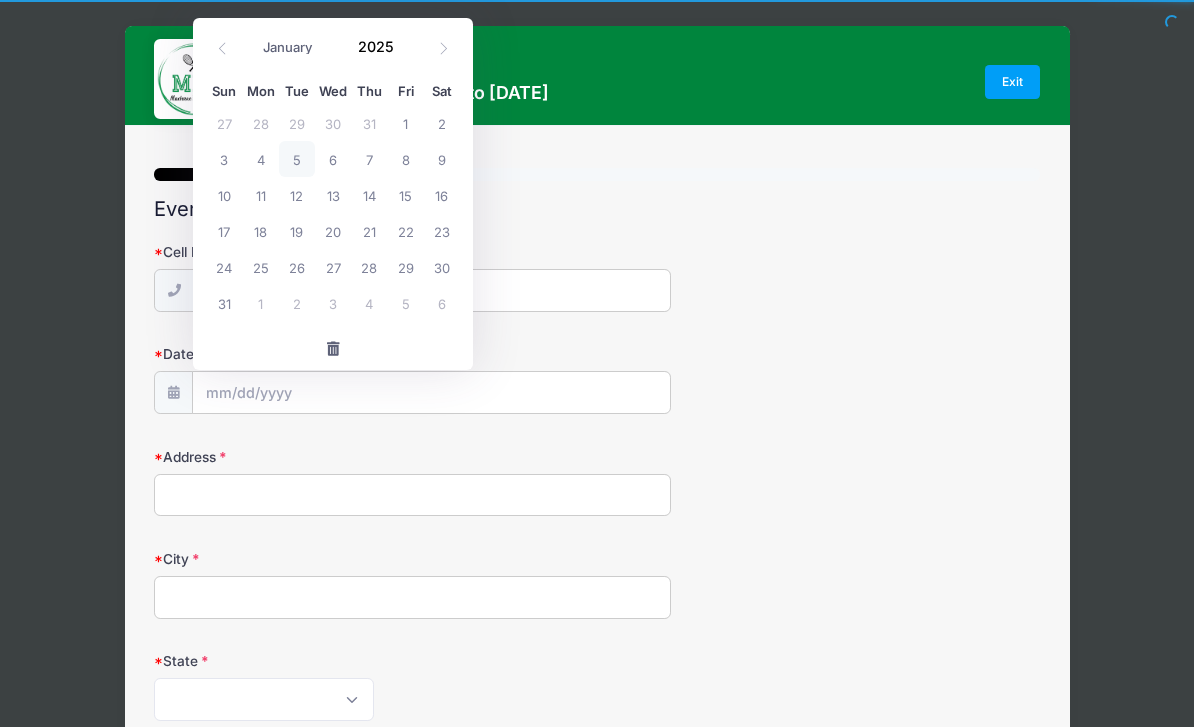 click at bounding box center (443, 48) 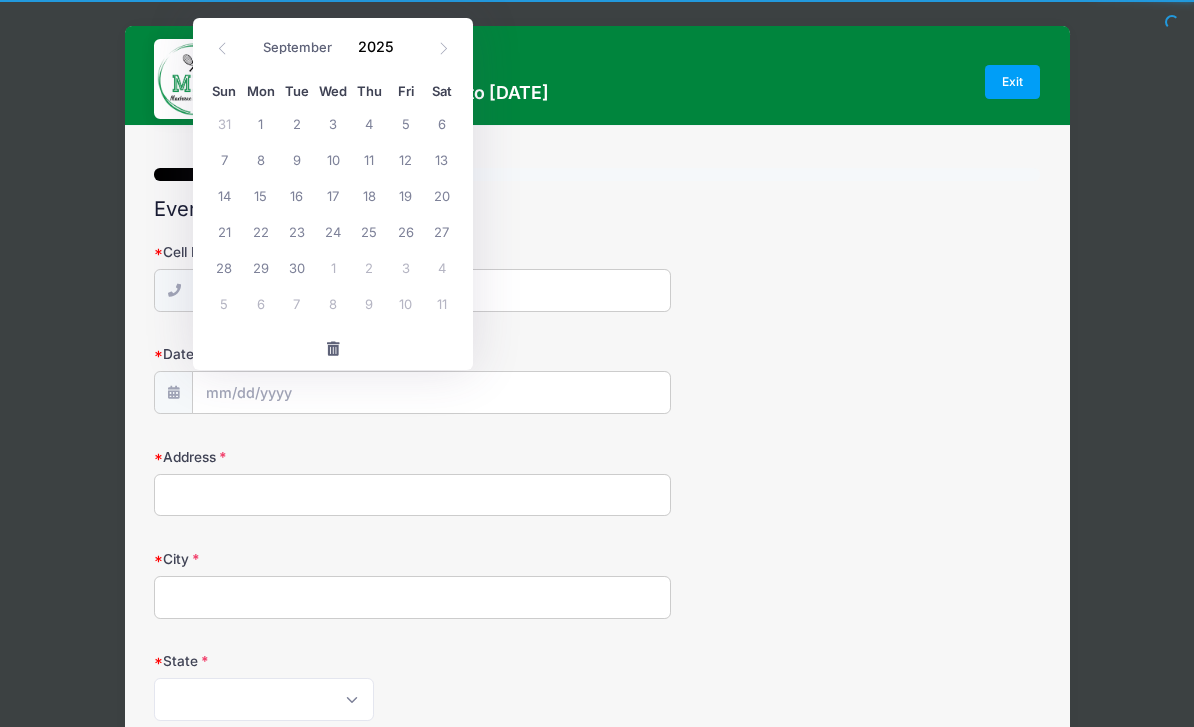 click at bounding box center (222, 48) 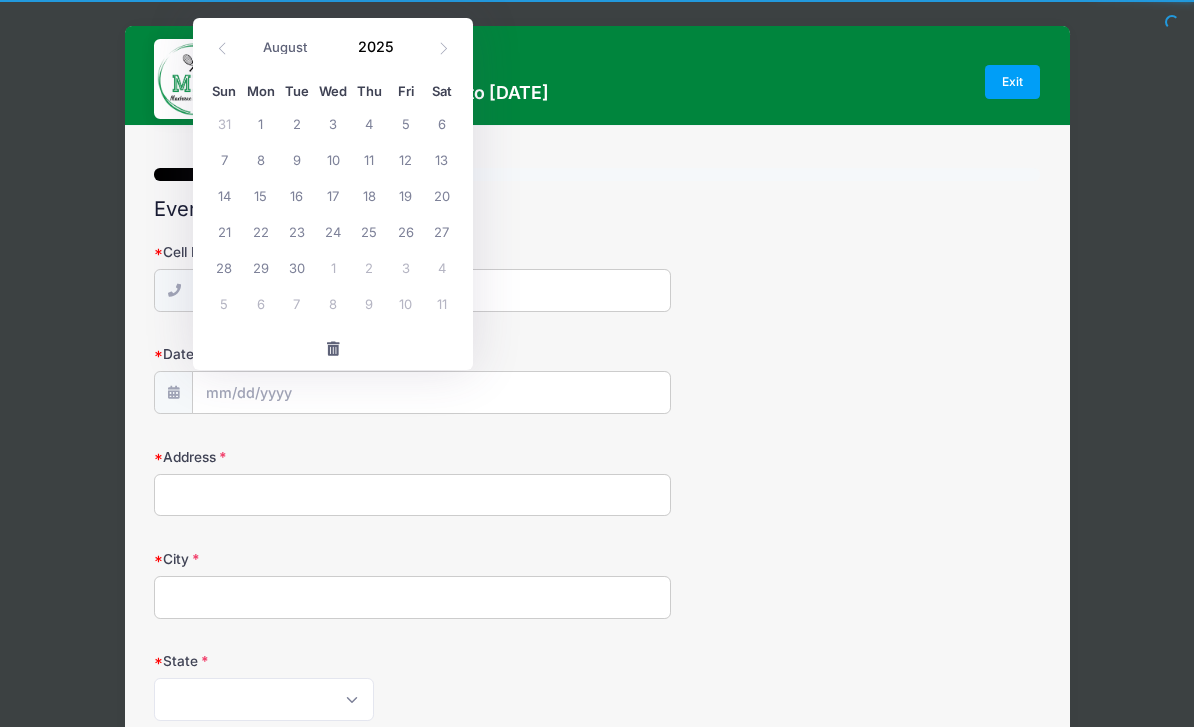 click at bounding box center [222, 48] 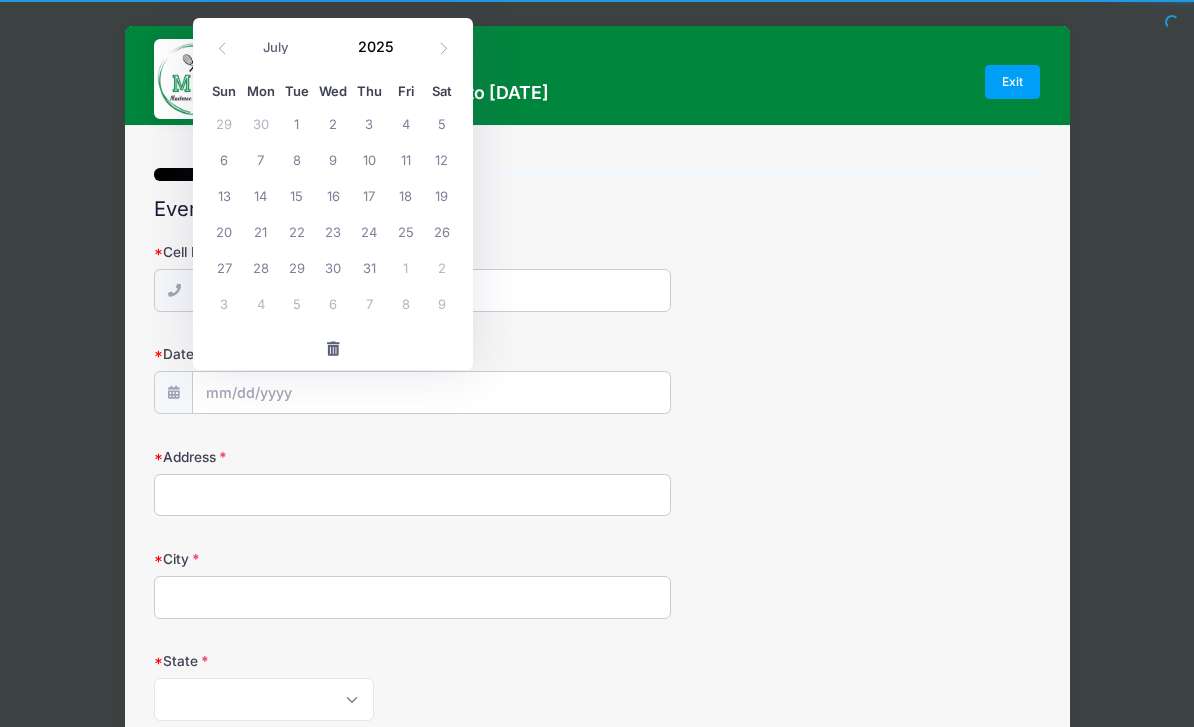 click at bounding box center (222, 48) 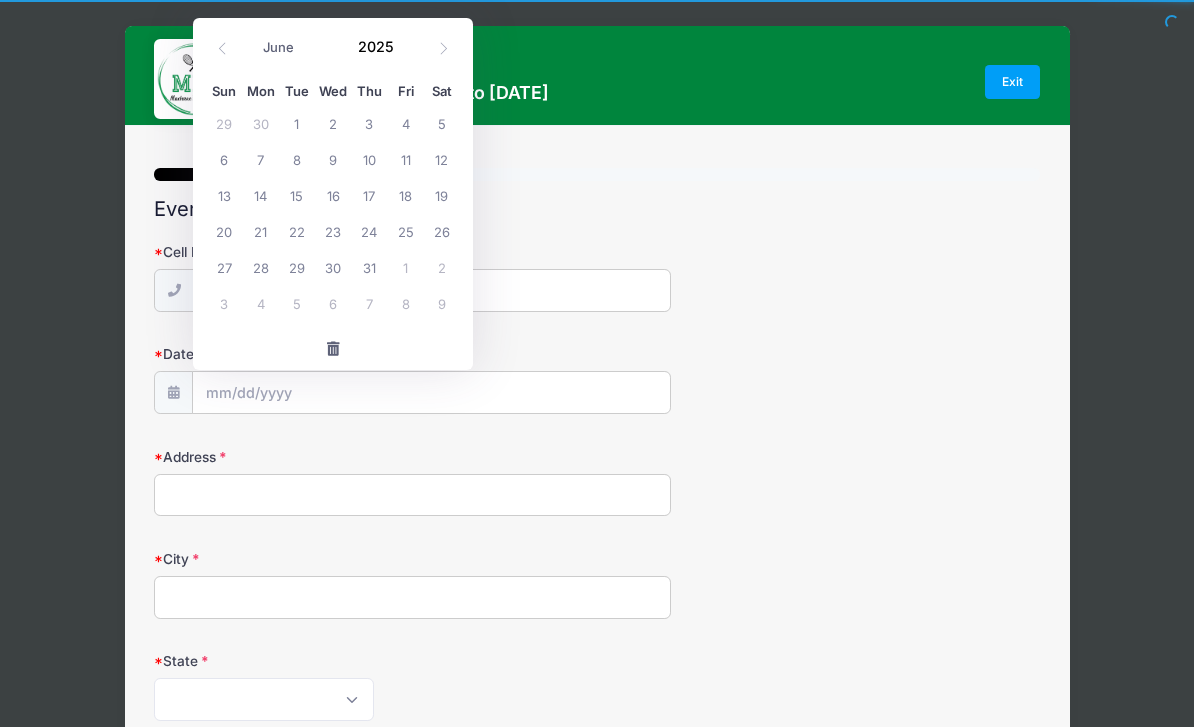 click at bounding box center (222, 48) 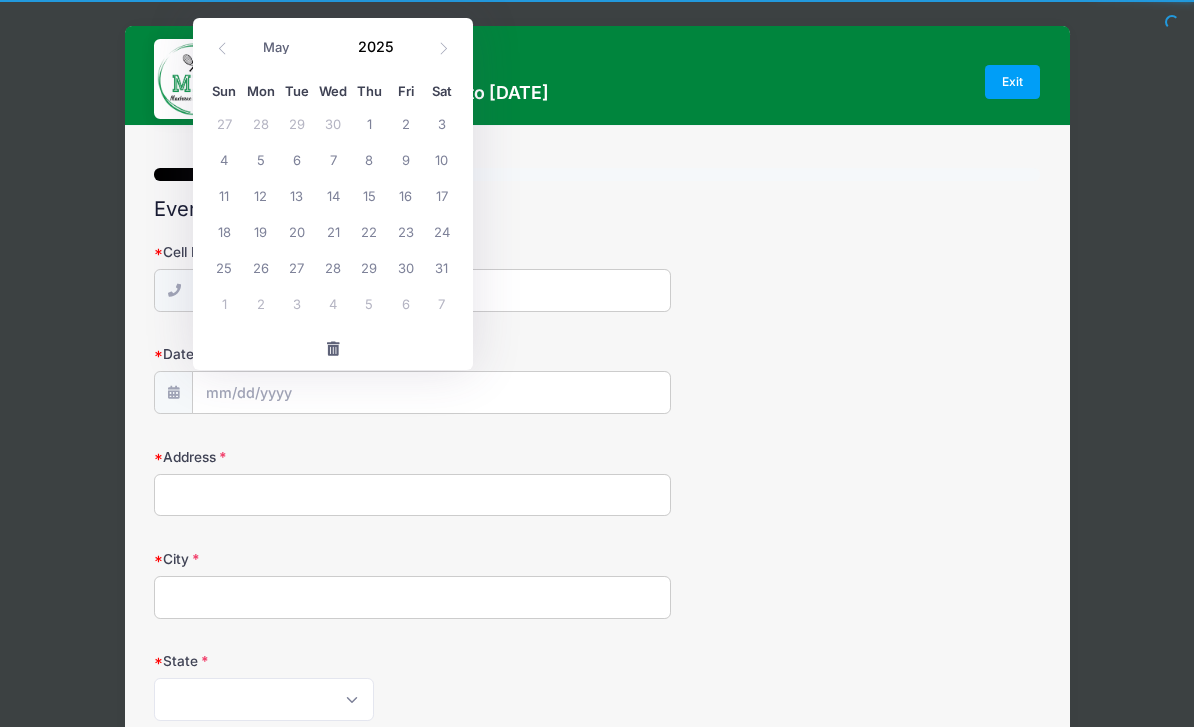 click at bounding box center (222, 48) 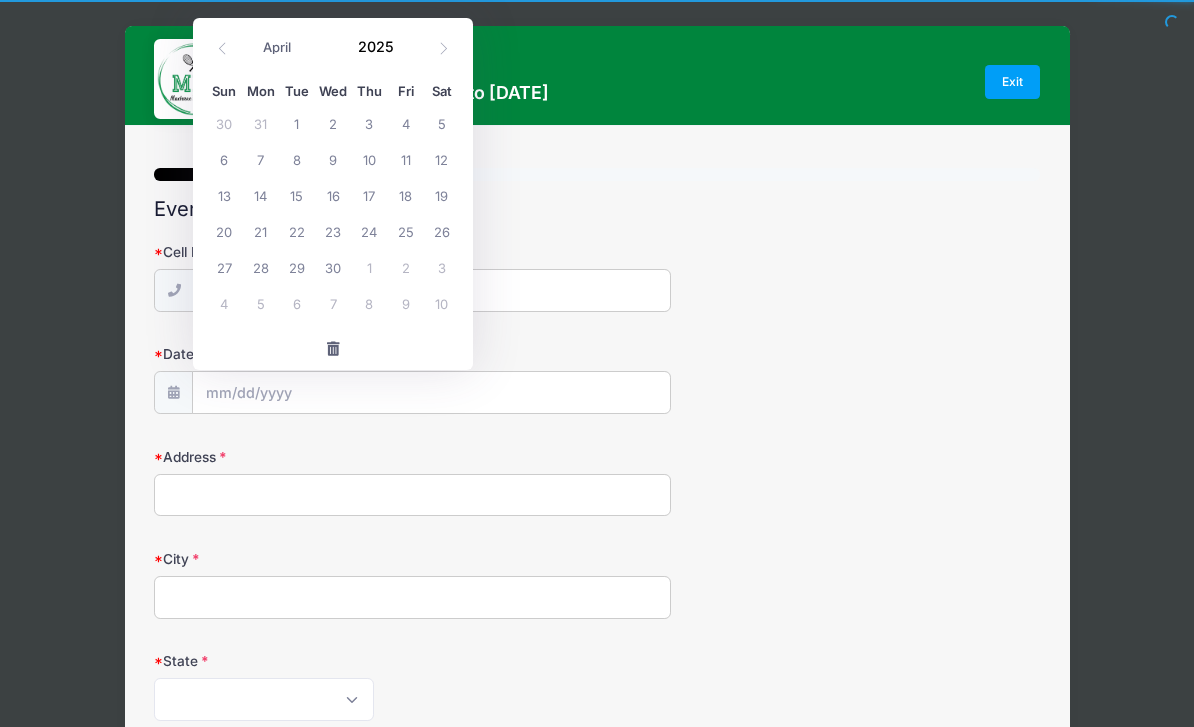 click at bounding box center (222, 48) 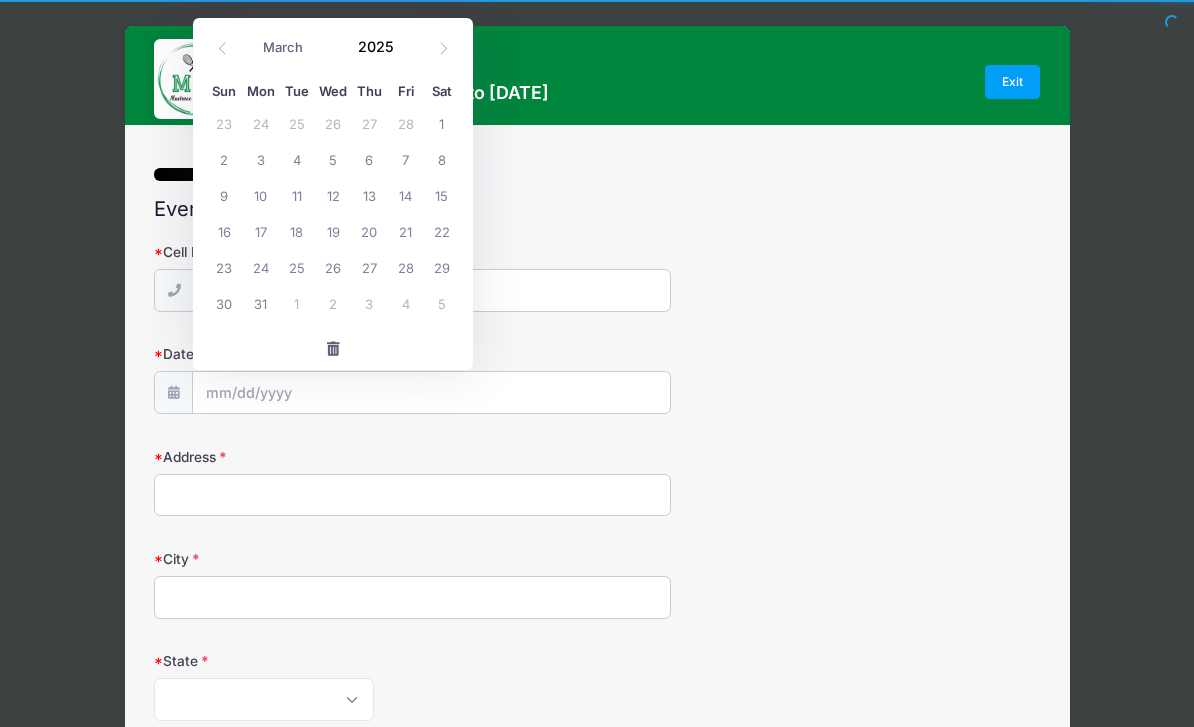 click at bounding box center (222, 48) 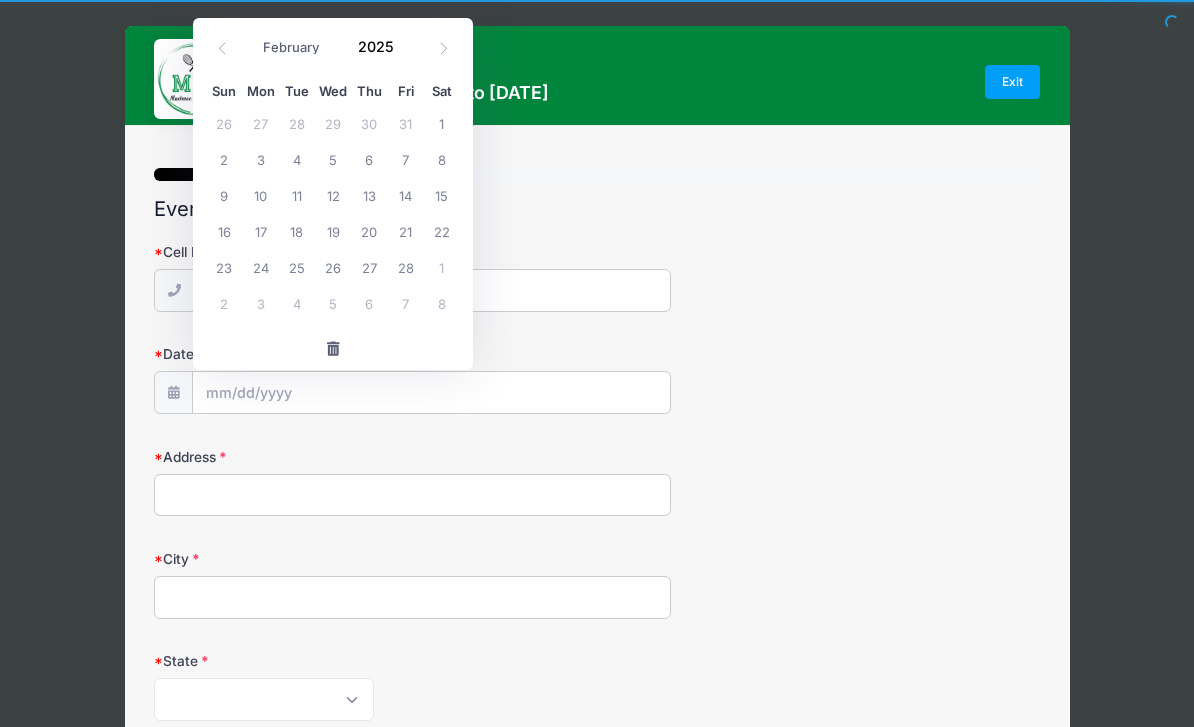click at bounding box center [222, 48] 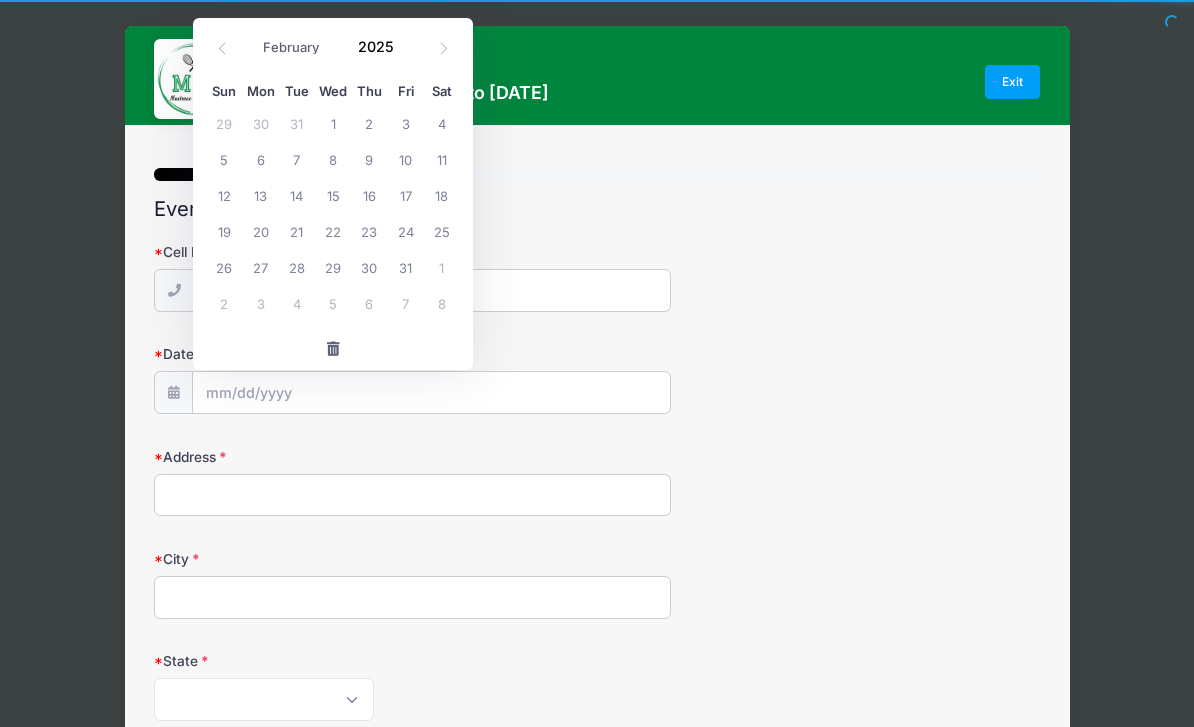 select on "0" 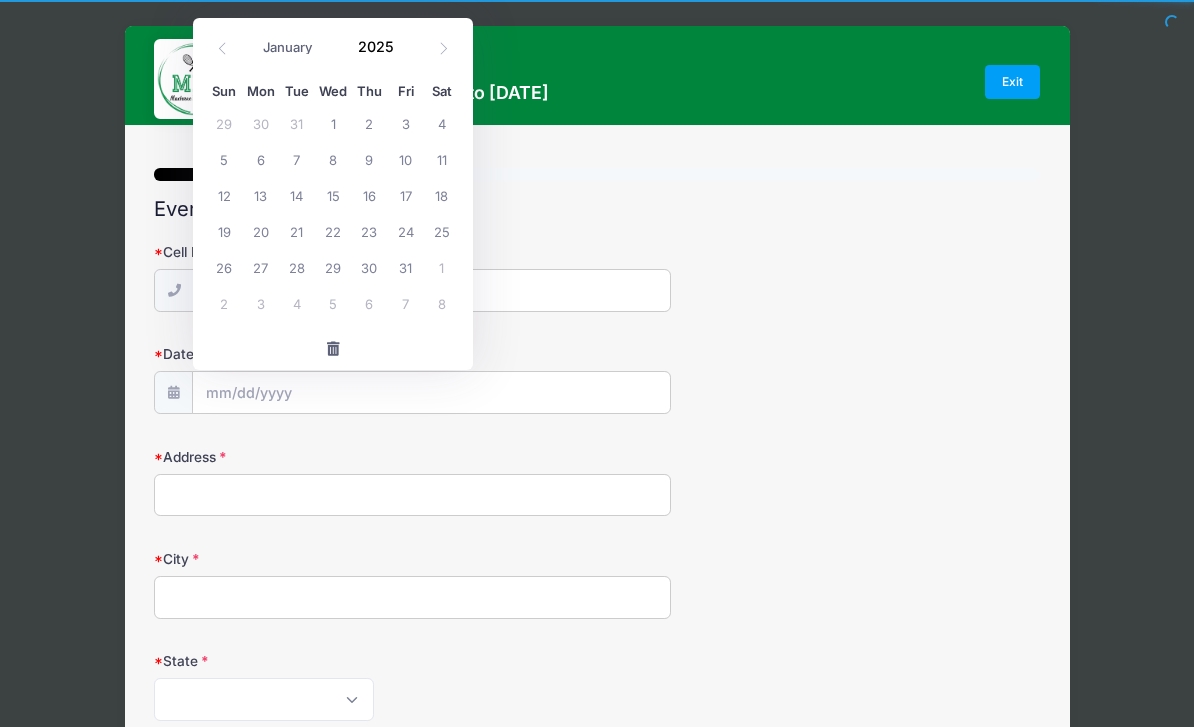 click at bounding box center (222, 48) 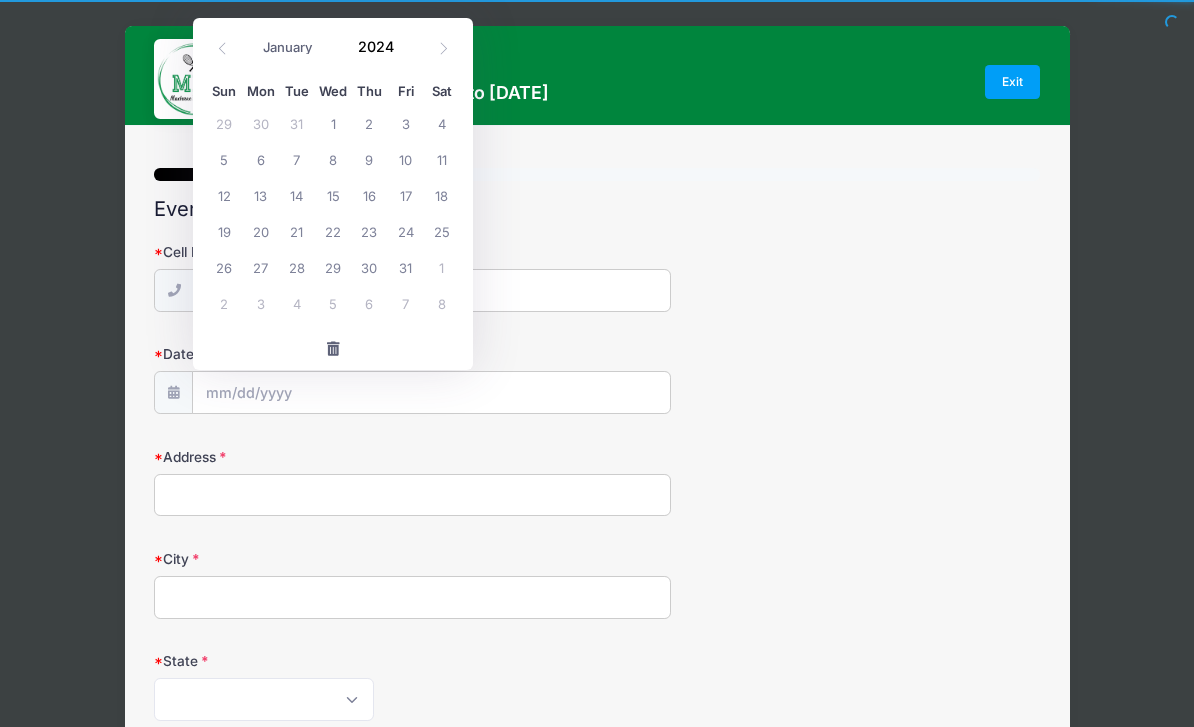 click at bounding box center (222, 48) 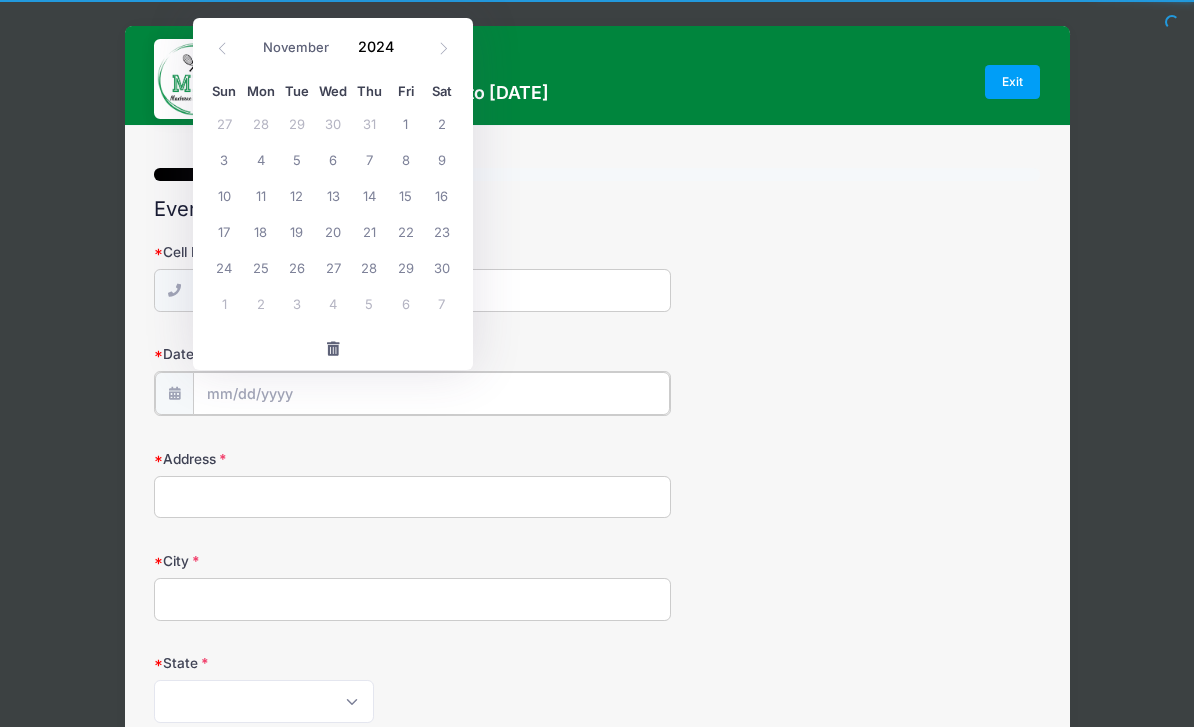 click on "Date of Birth" at bounding box center [431, 393] 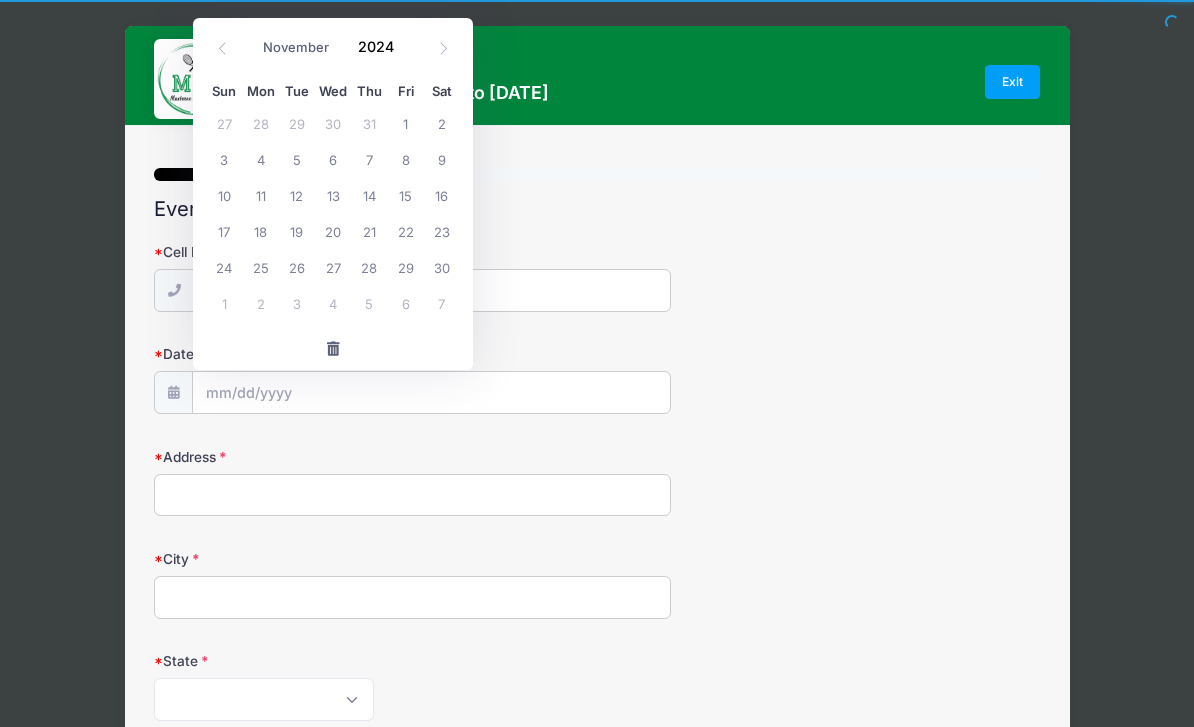 click at bounding box center (333, 349) 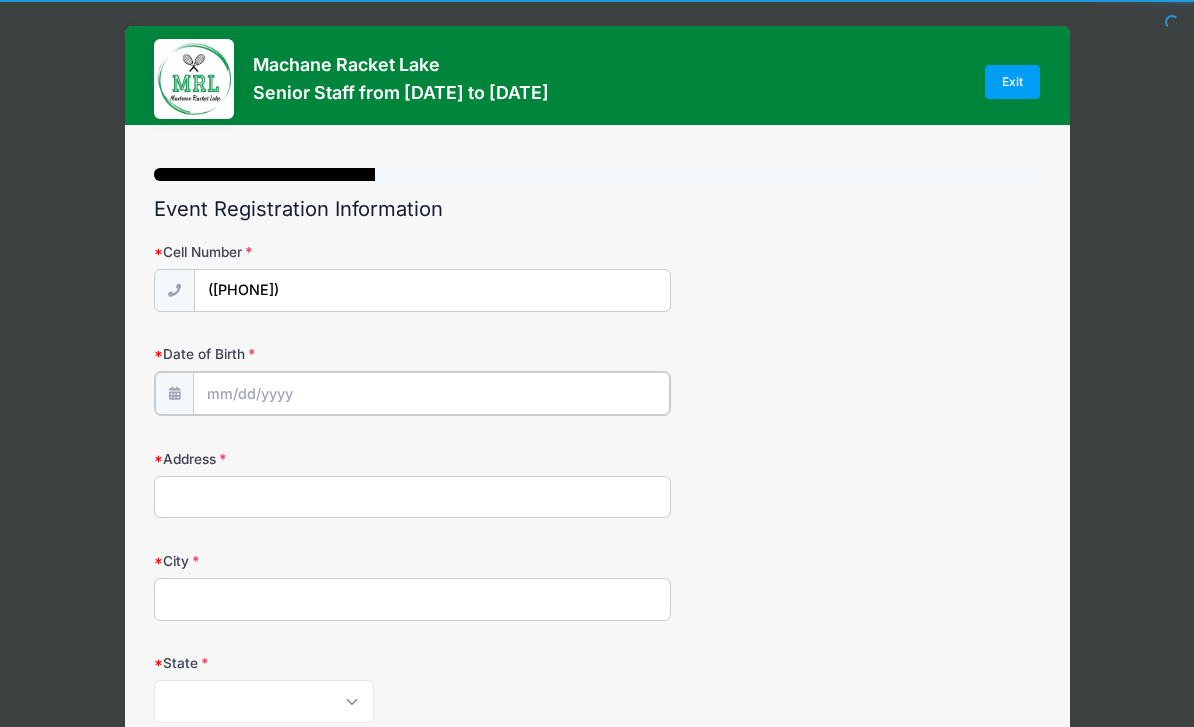 click on "Date of Birth" at bounding box center (431, 393) 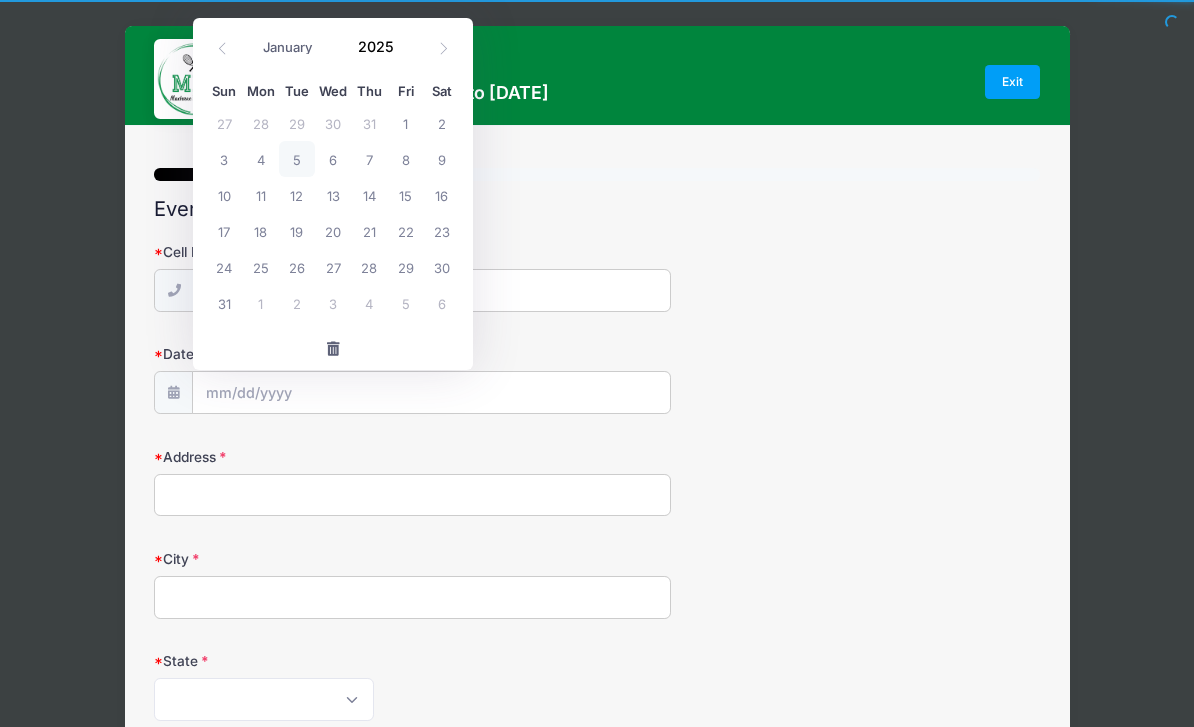 click at bounding box center [333, 349] 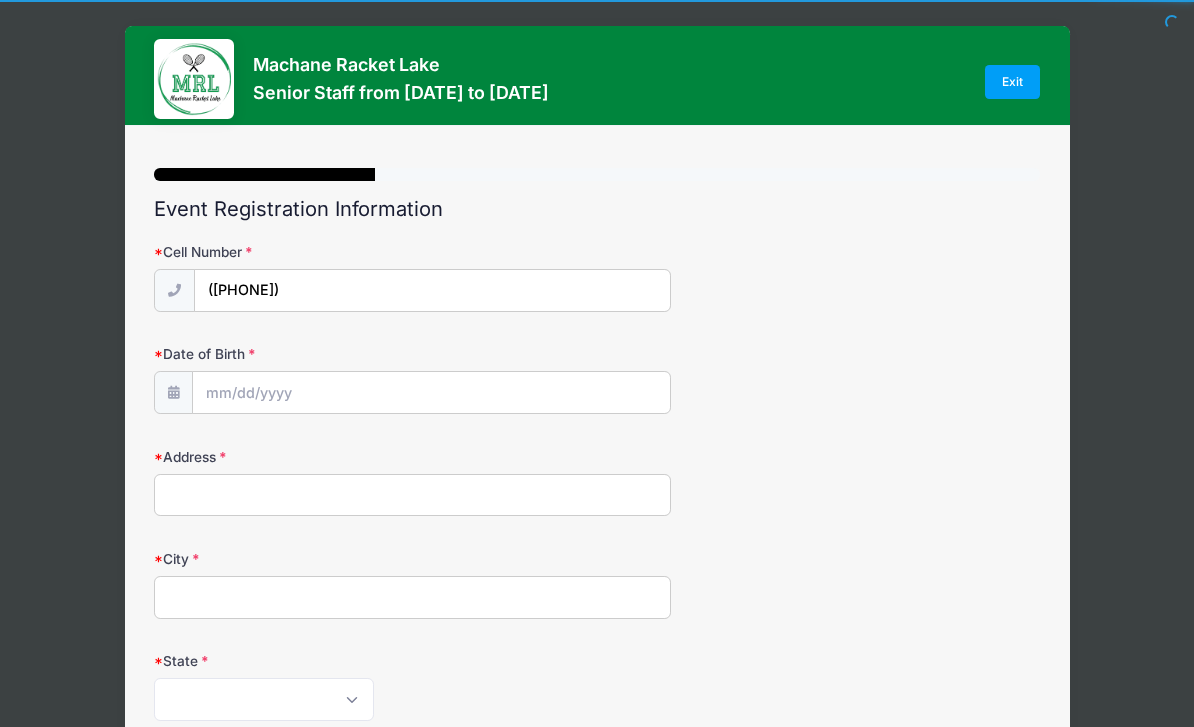 click at bounding box center [173, 392] 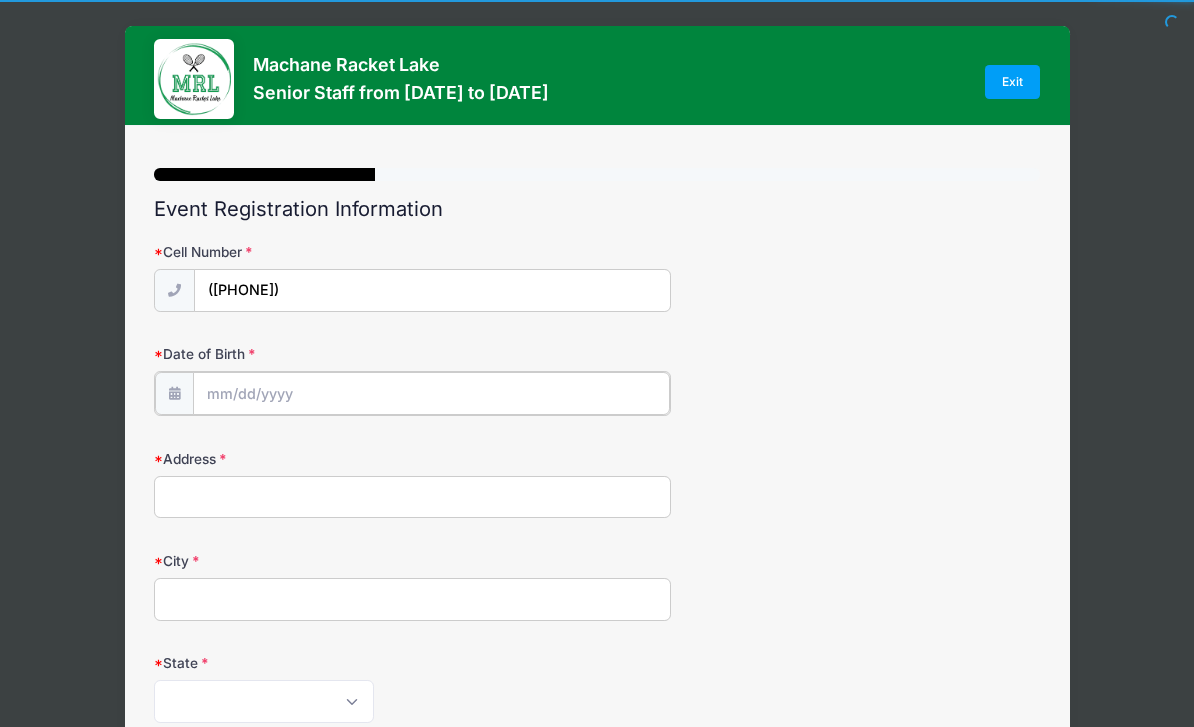 click on "Date of Birth" at bounding box center [431, 393] 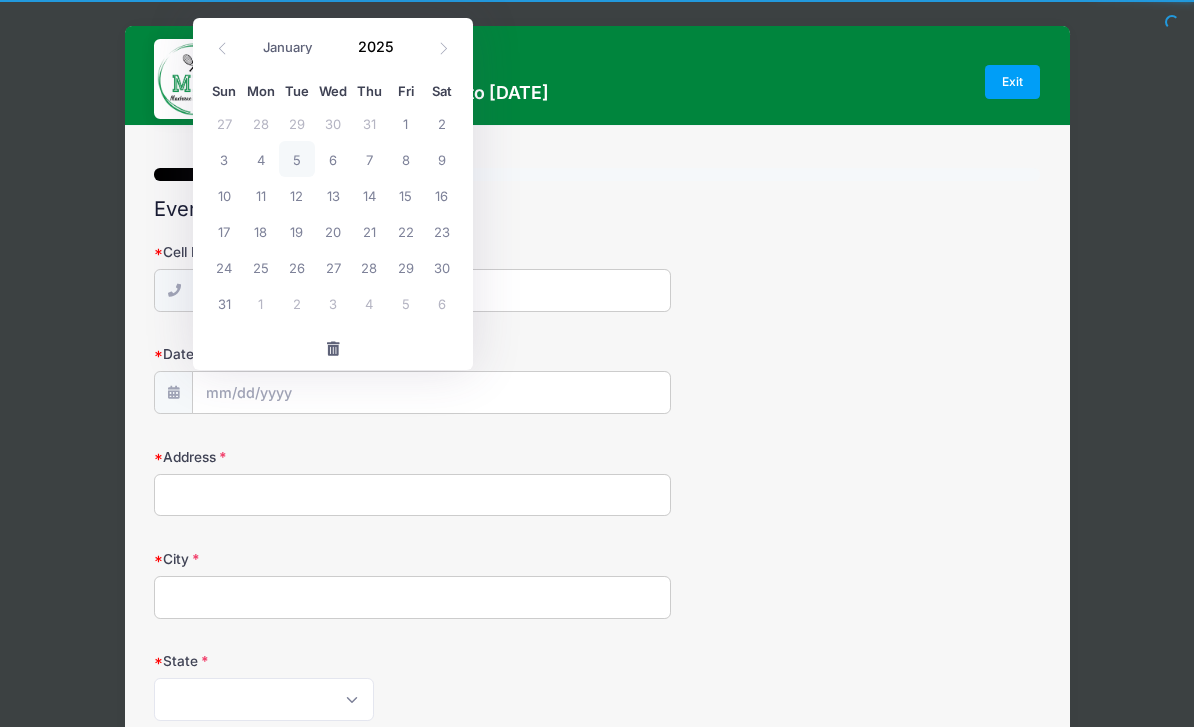 click at bounding box center [222, 48] 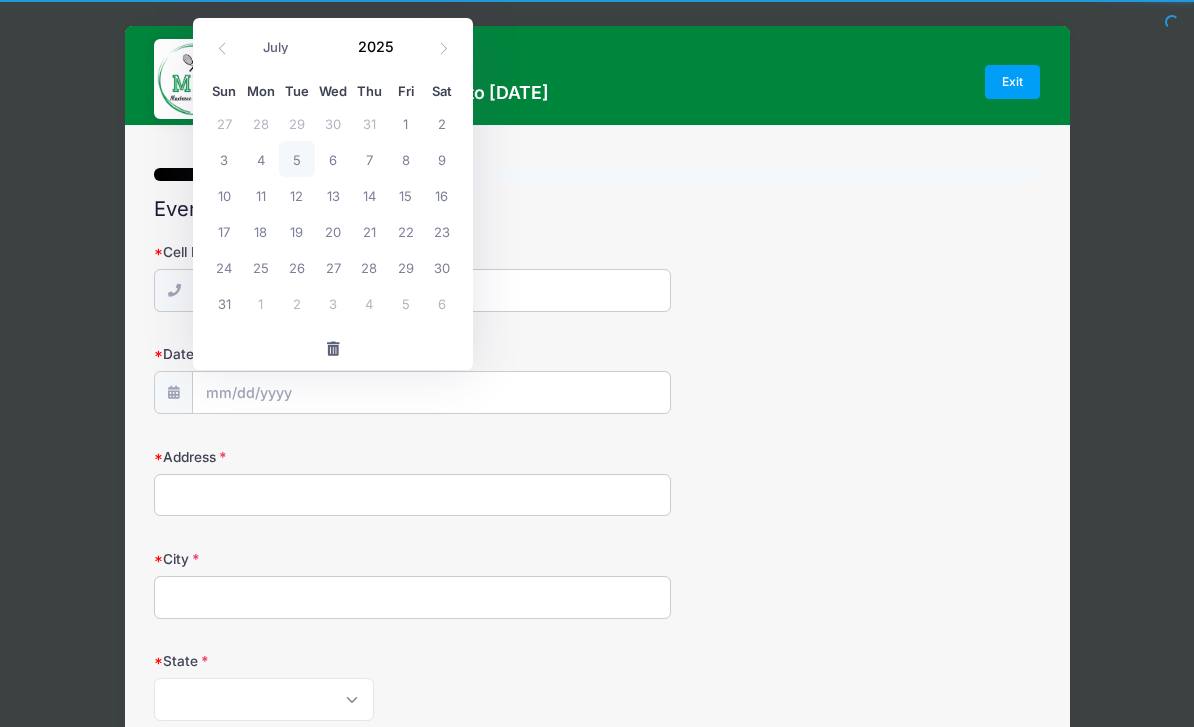 click at bounding box center [222, 48] 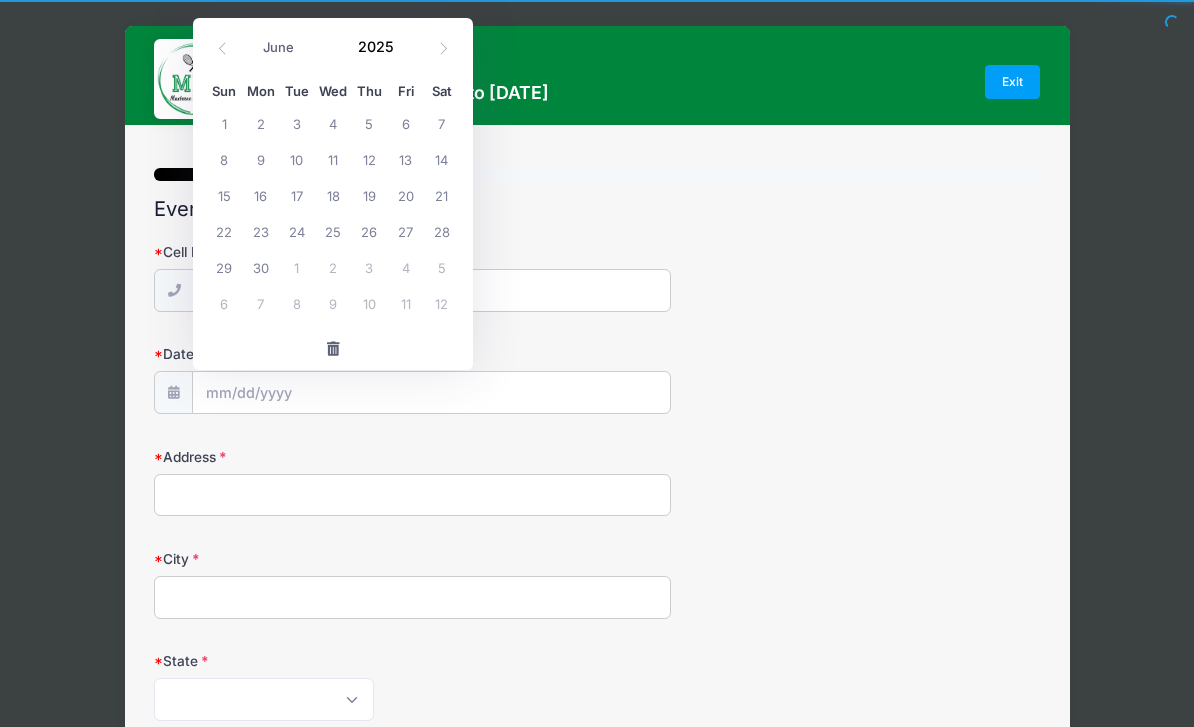 click at bounding box center (222, 48) 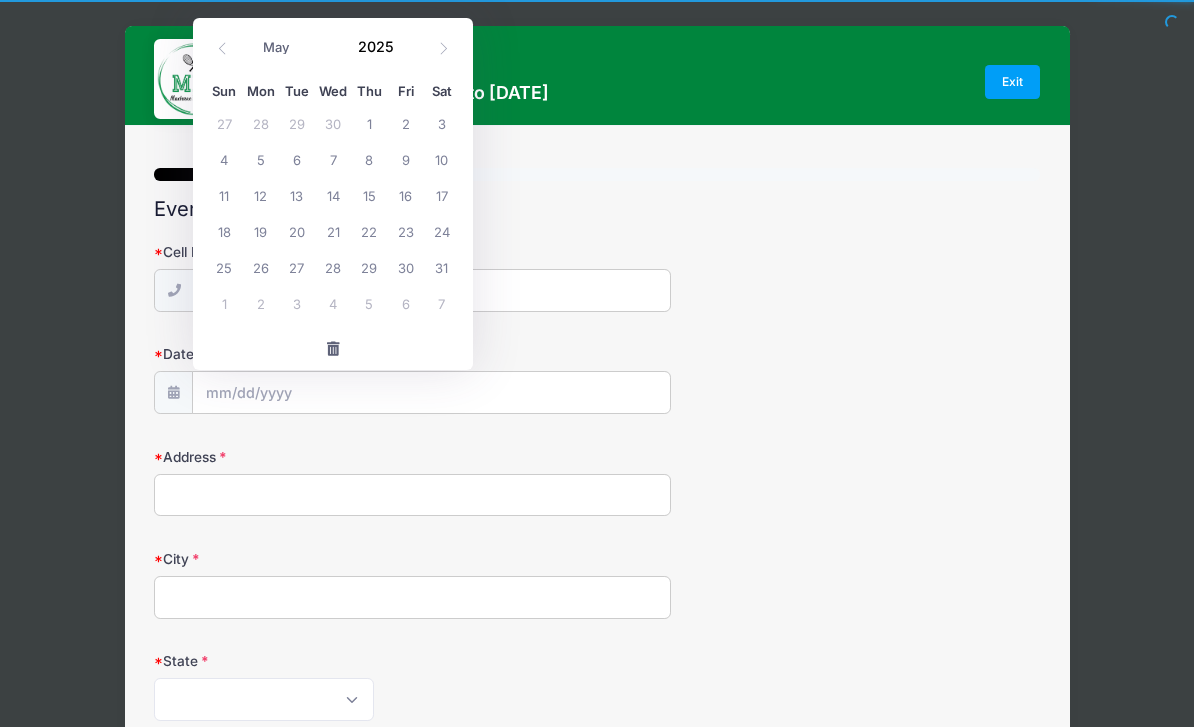 click at bounding box center [222, 48] 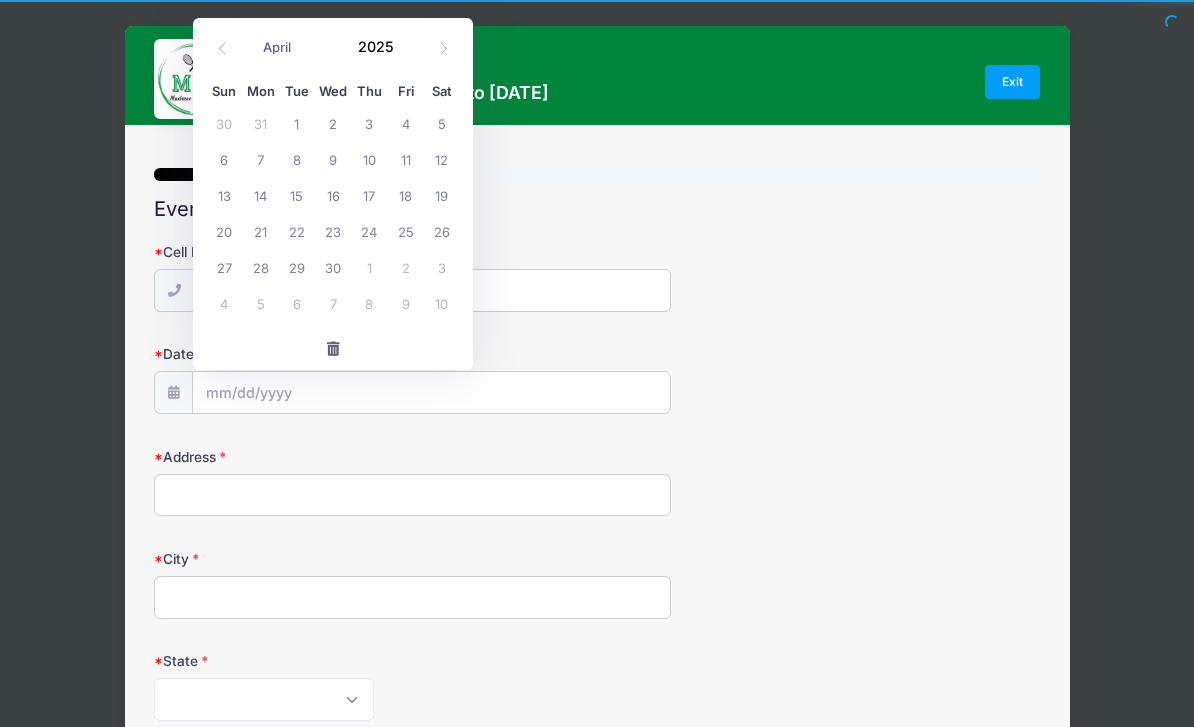 click at bounding box center [222, 48] 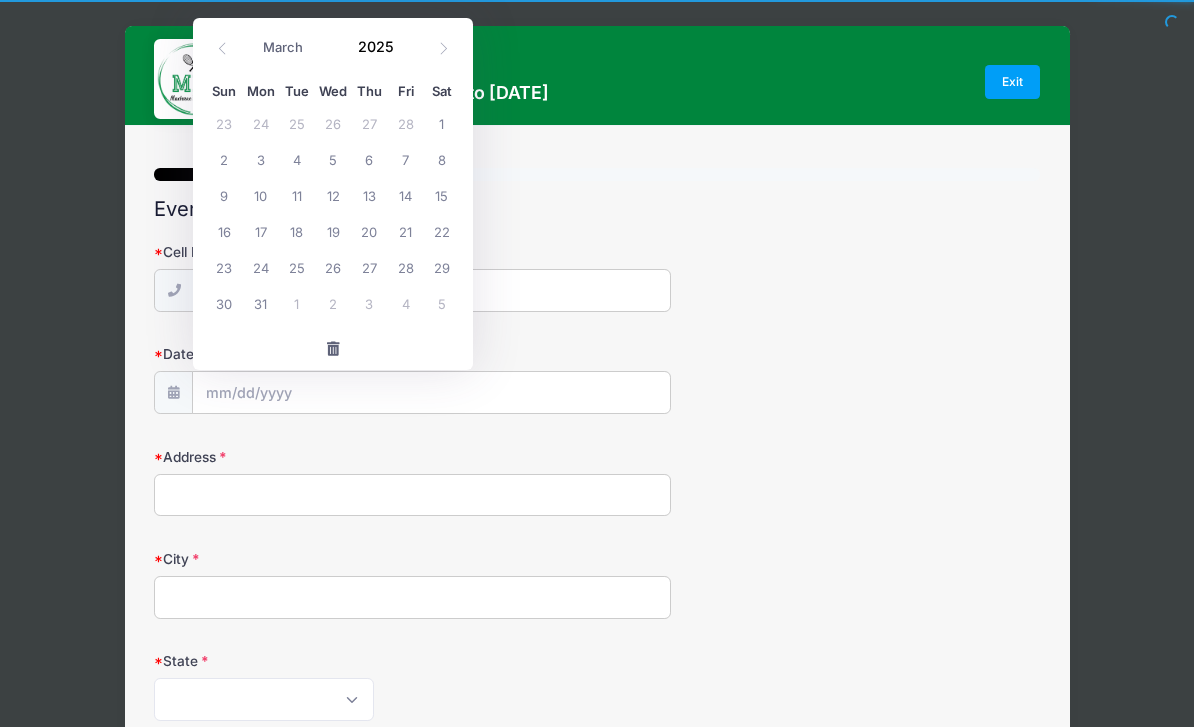 click at bounding box center (222, 48) 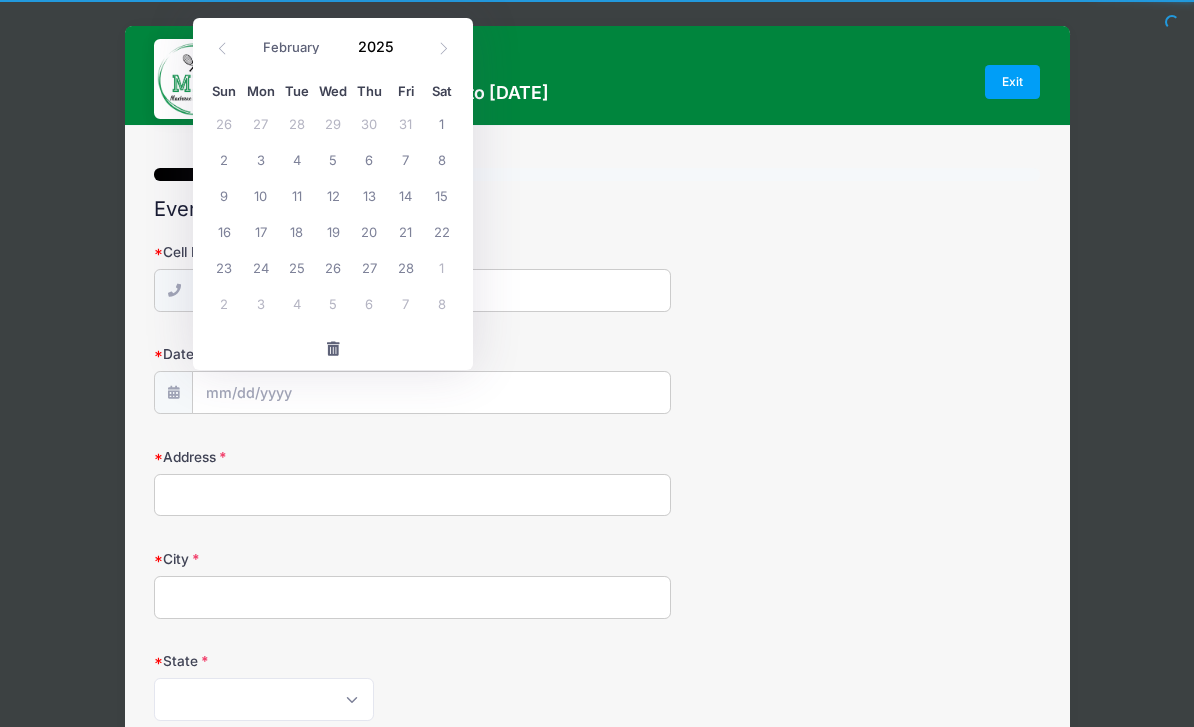 click at bounding box center [222, 48] 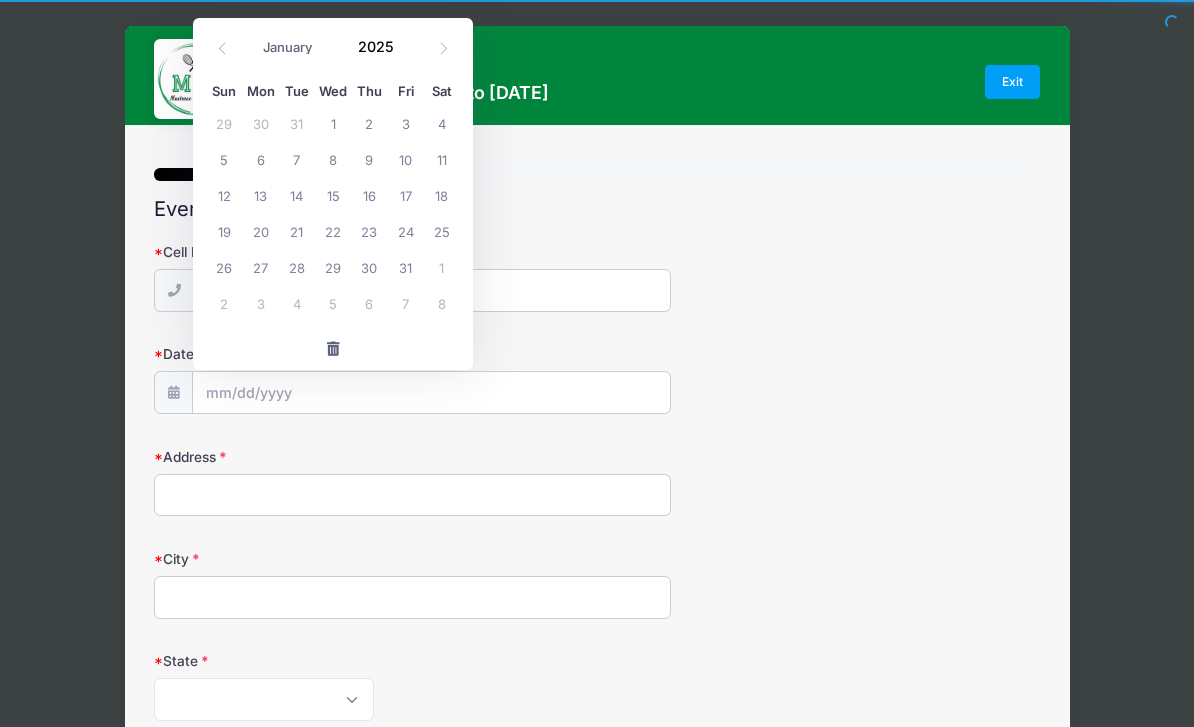click on "[DATE]" at bounding box center (333, 199) 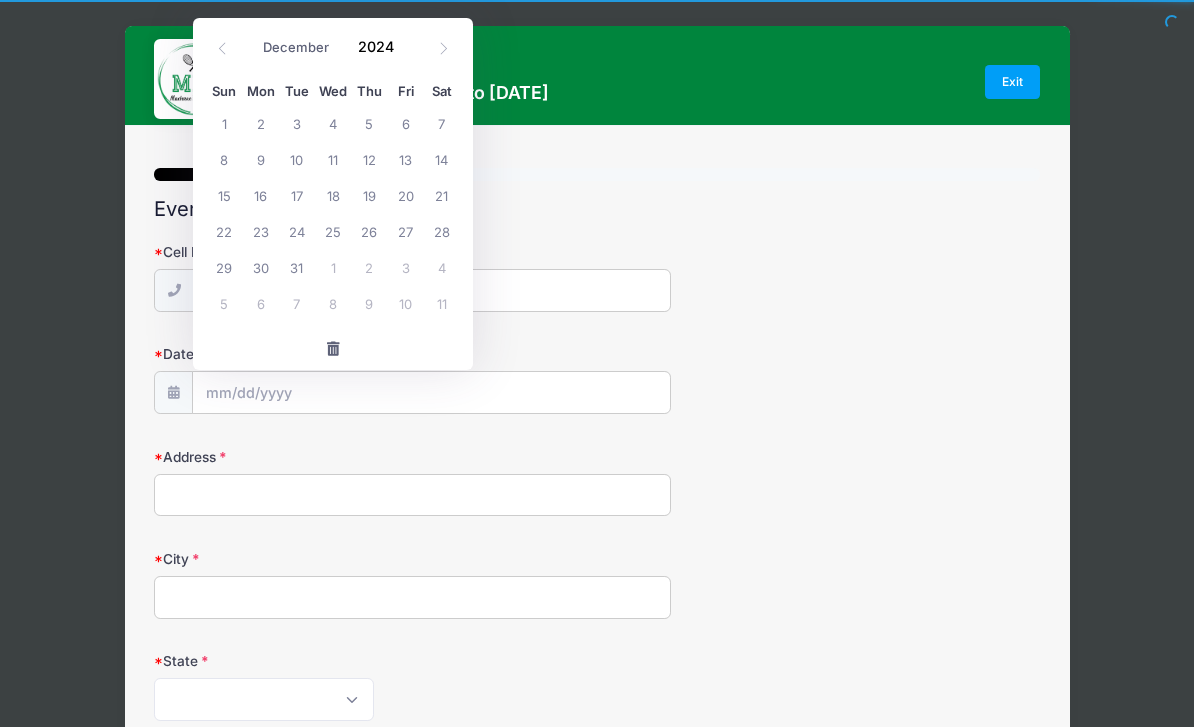 click at bounding box center (222, 48) 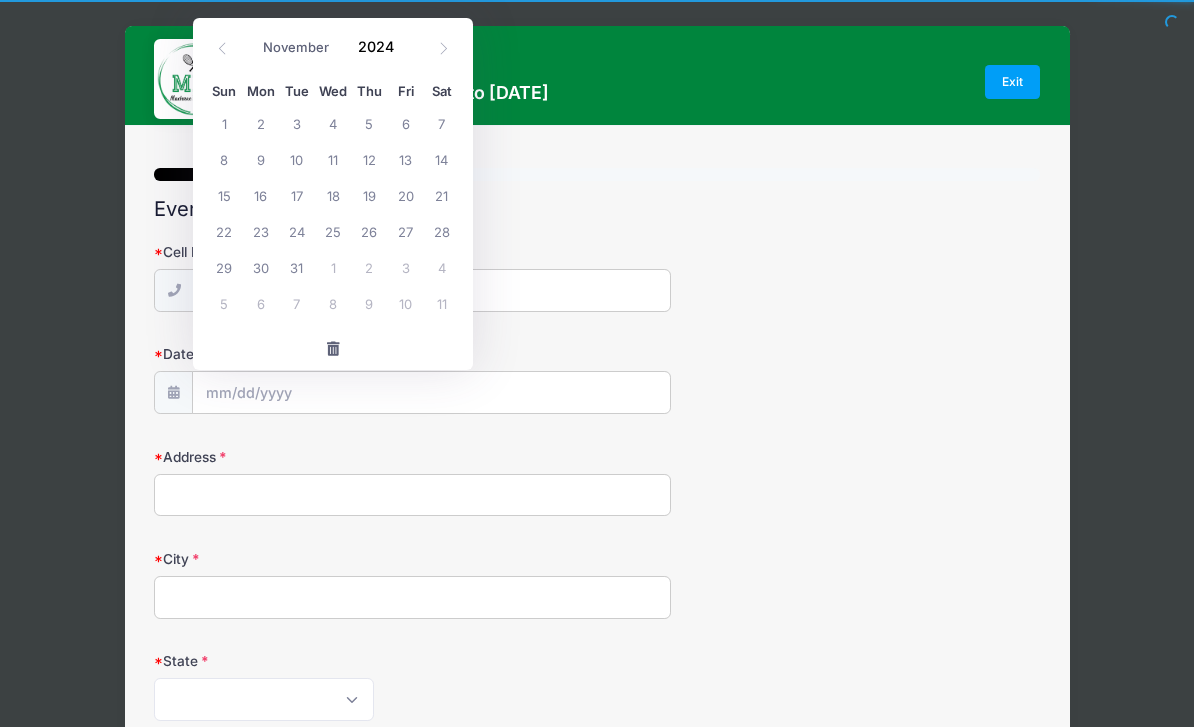 click at bounding box center (222, 48) 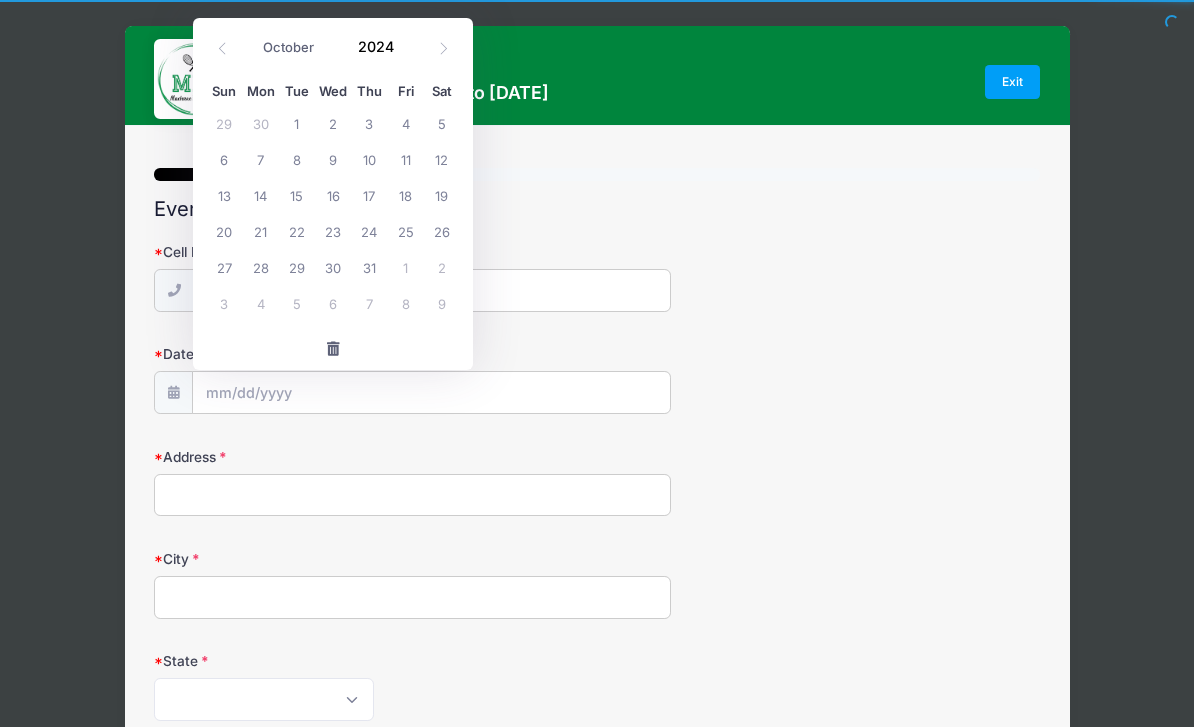 click at bounding box center (222, 48) 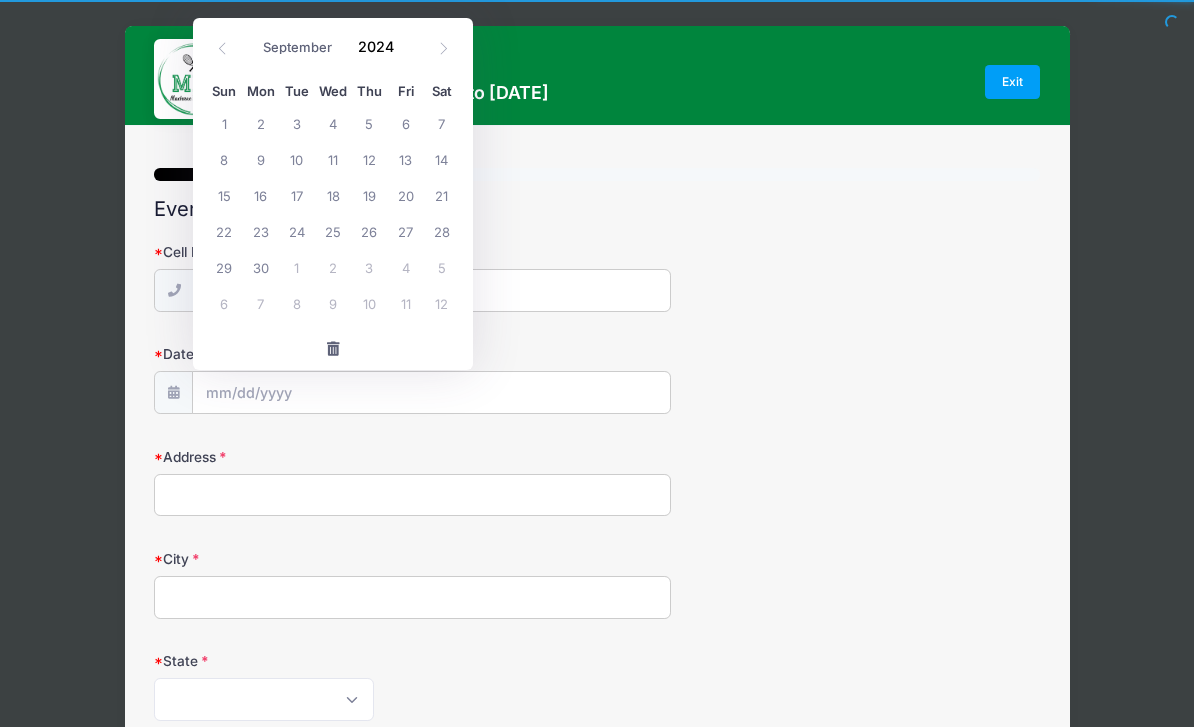 click 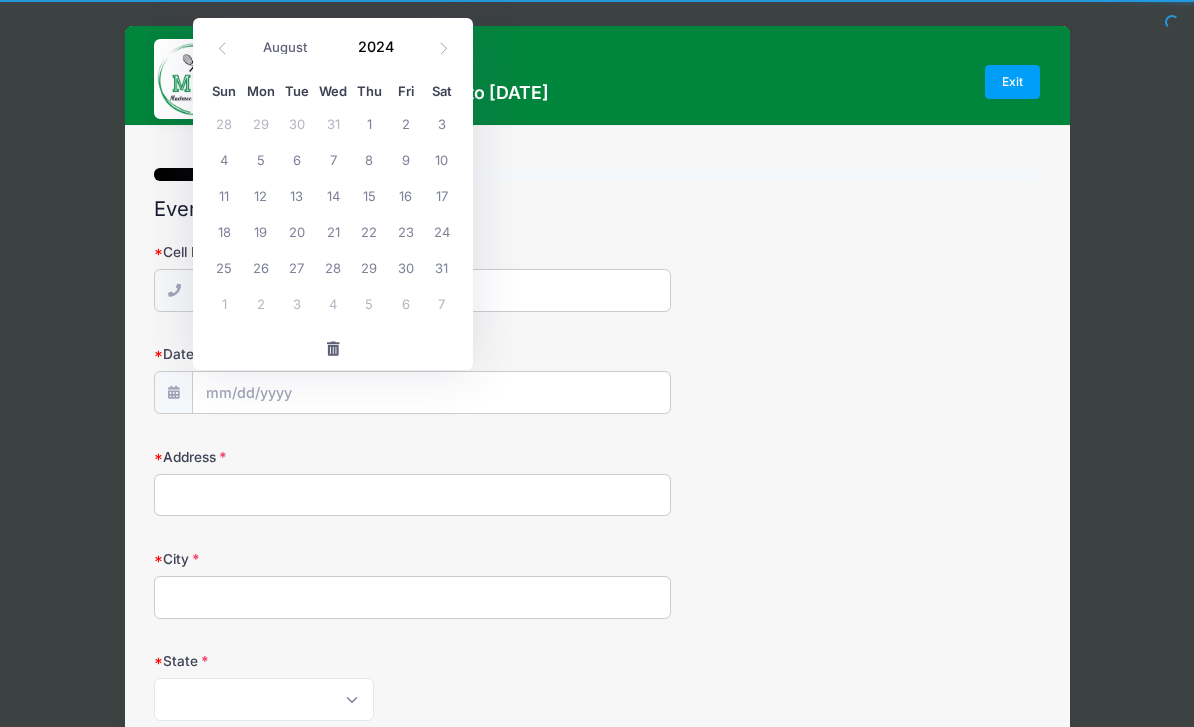 click 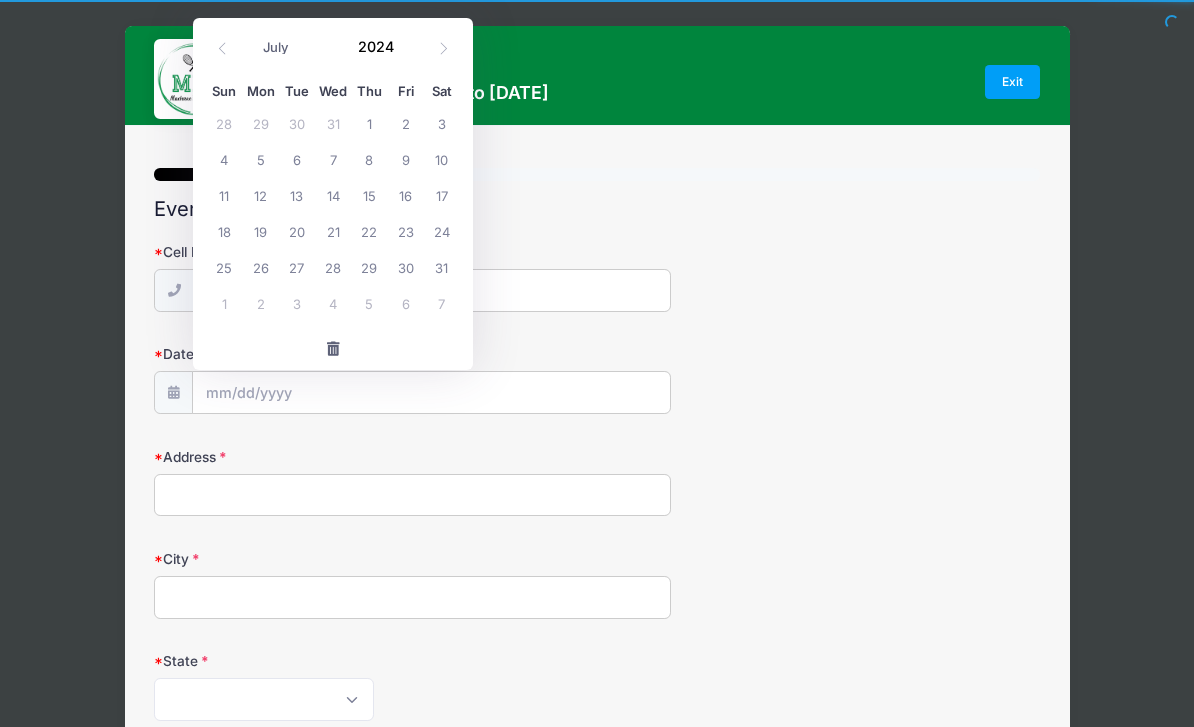 click 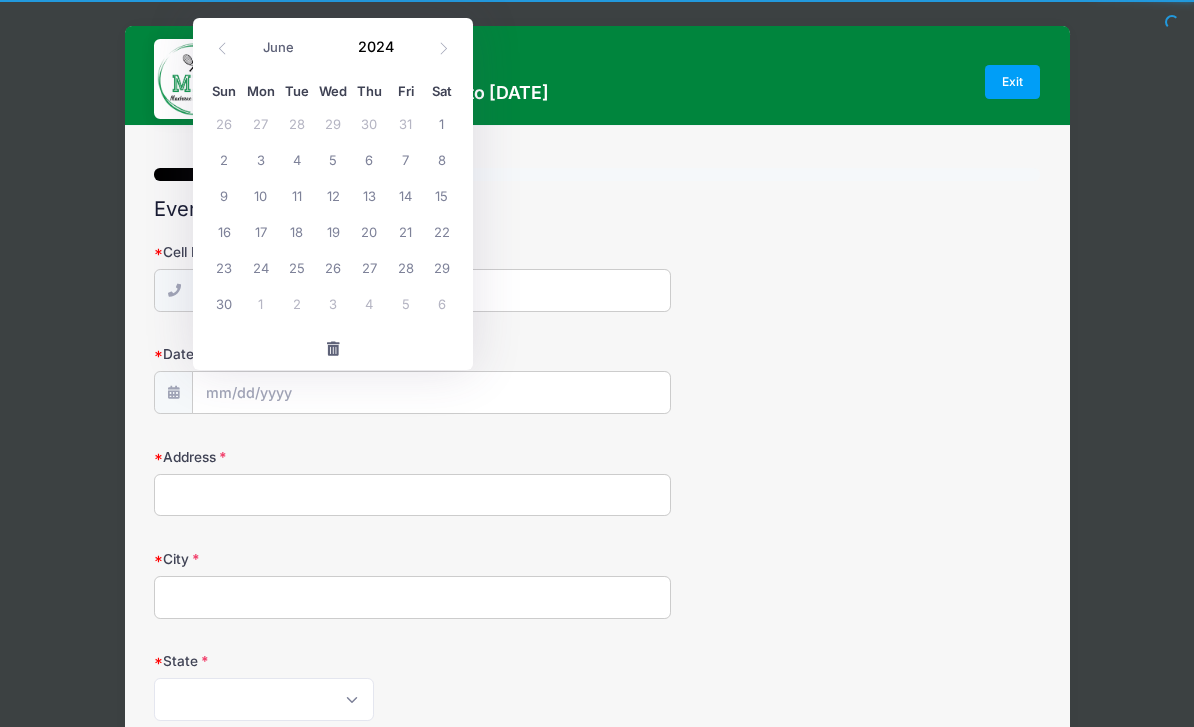 click 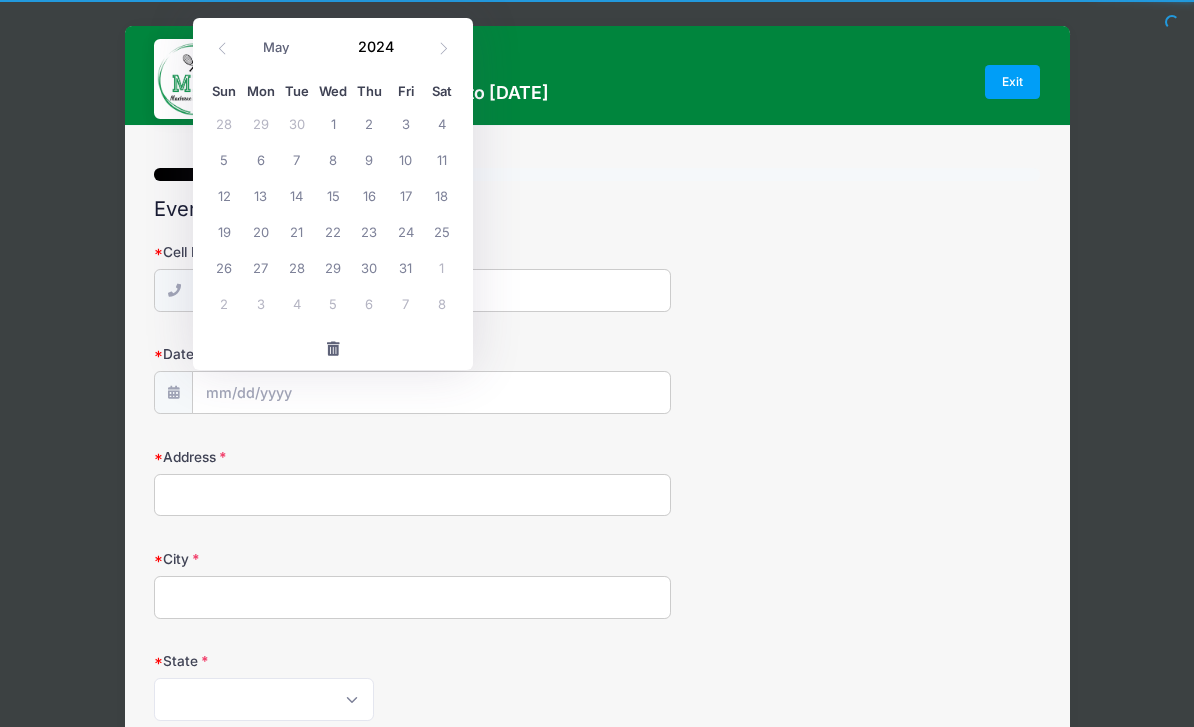 click 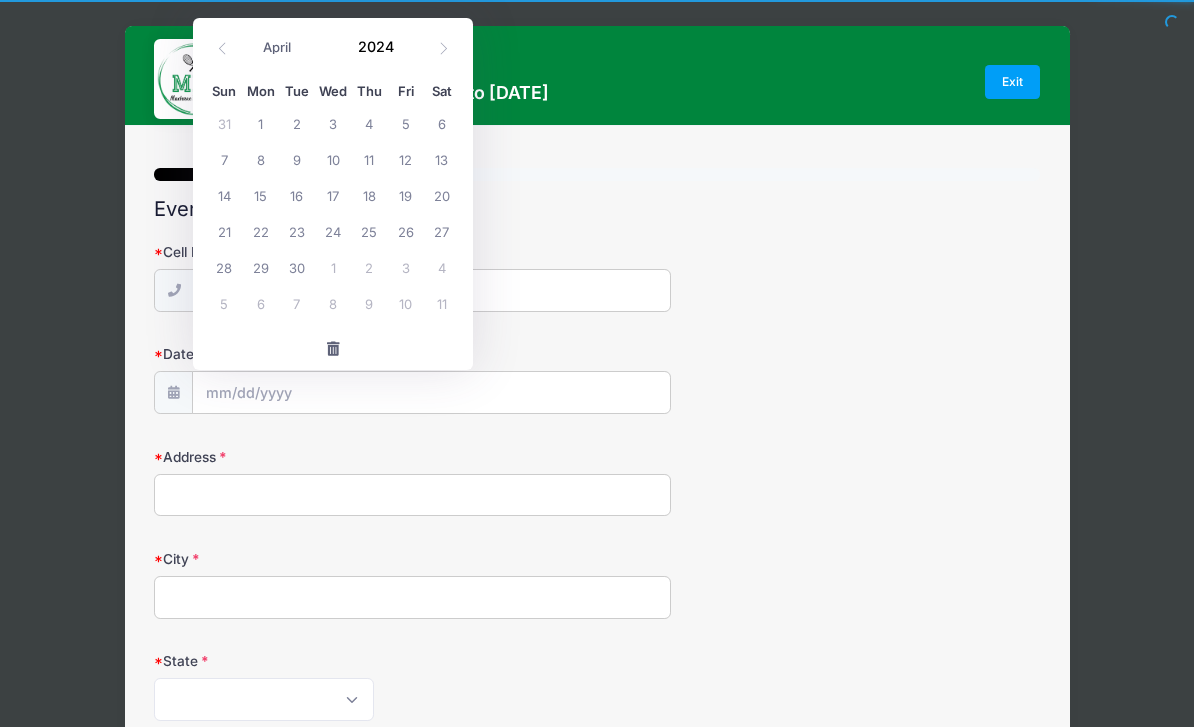 click 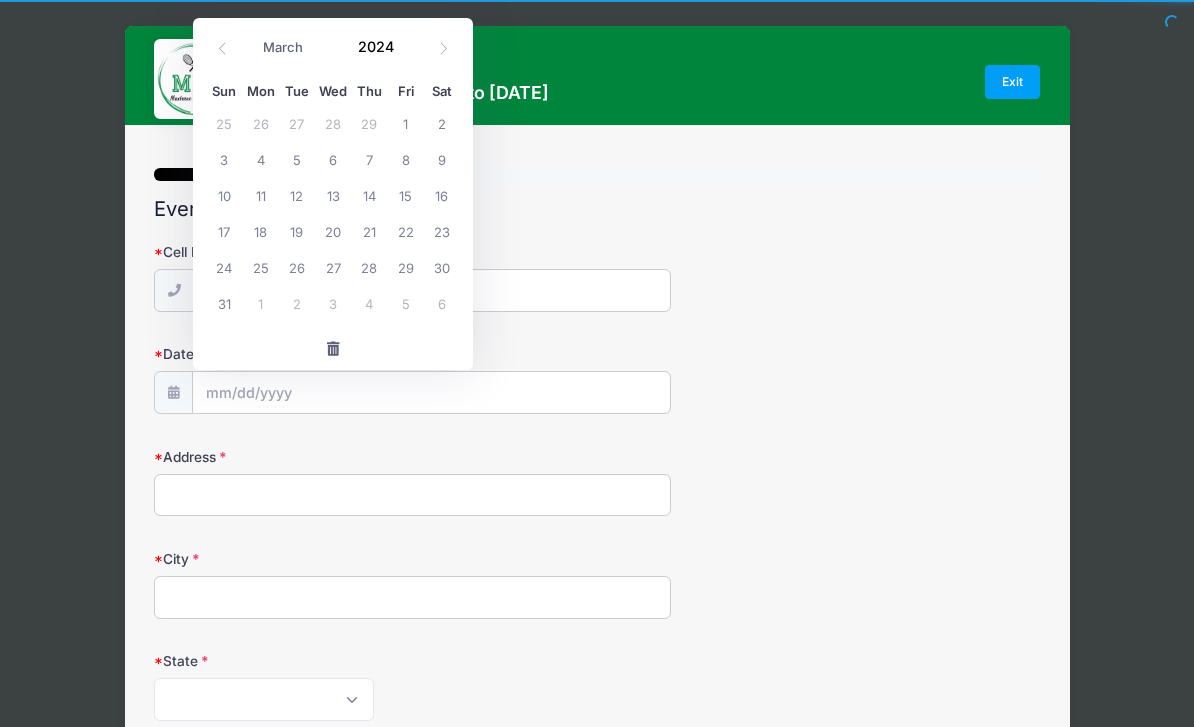 click 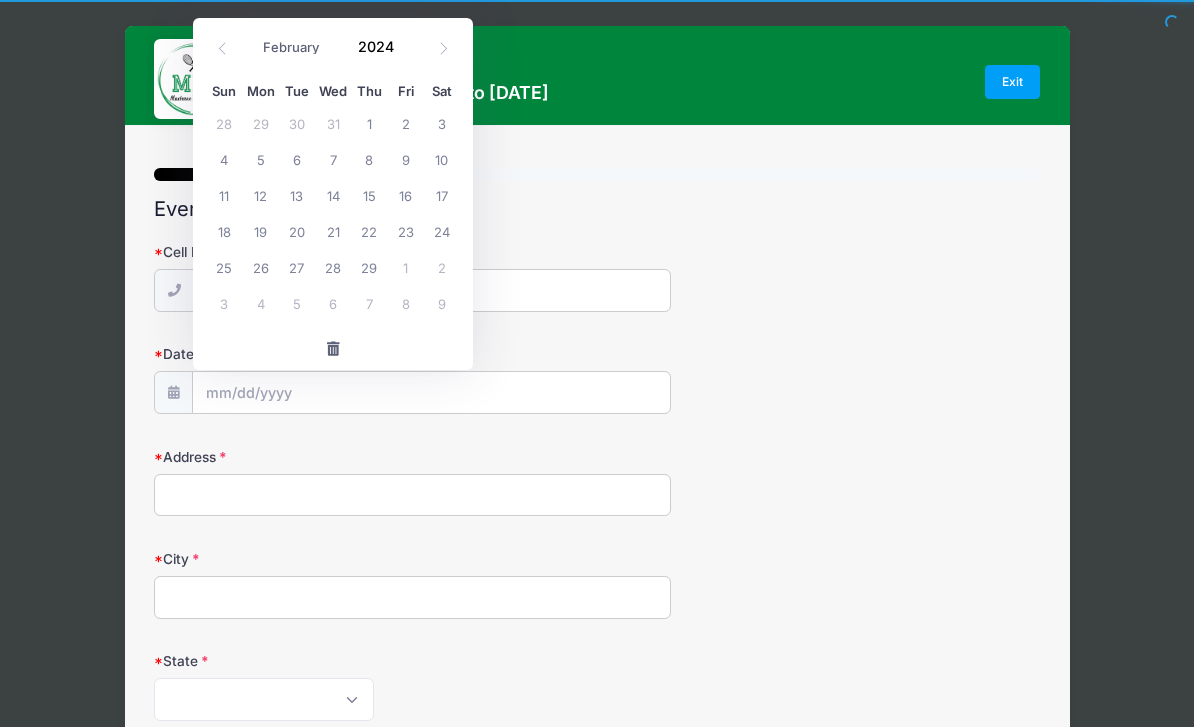 click at bounding box center [222, 48] 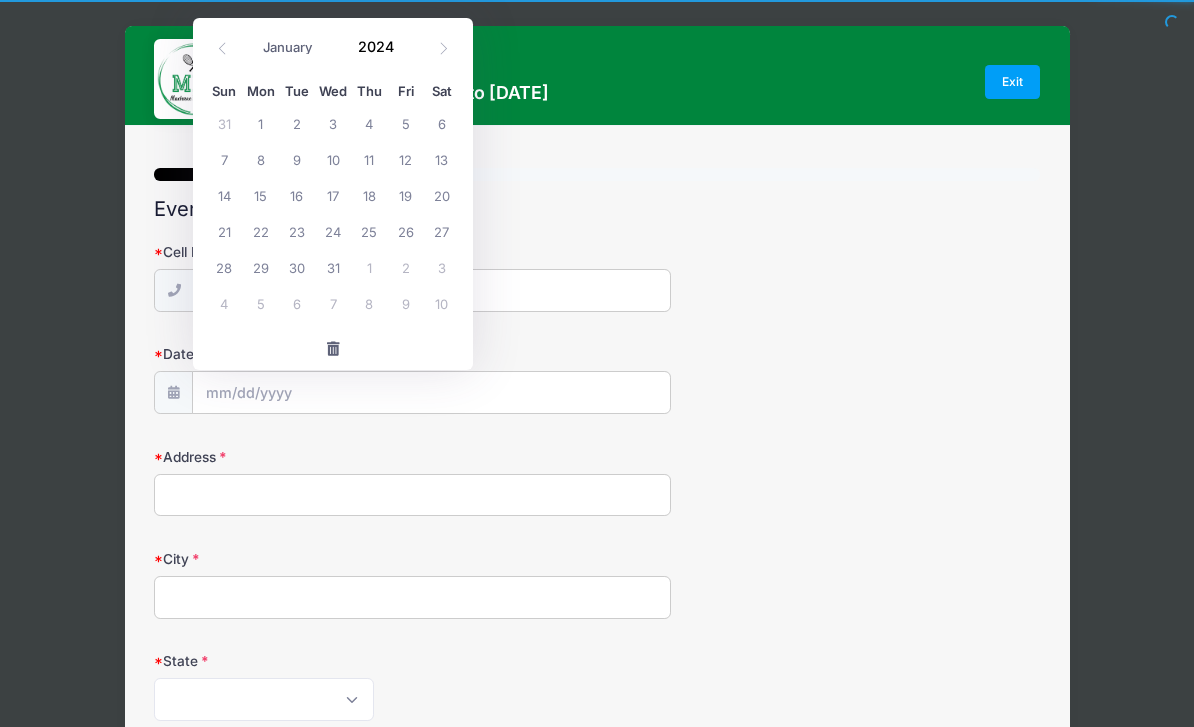 click on "January February March April May June July August September October November December" at bounding box center [297, 48] 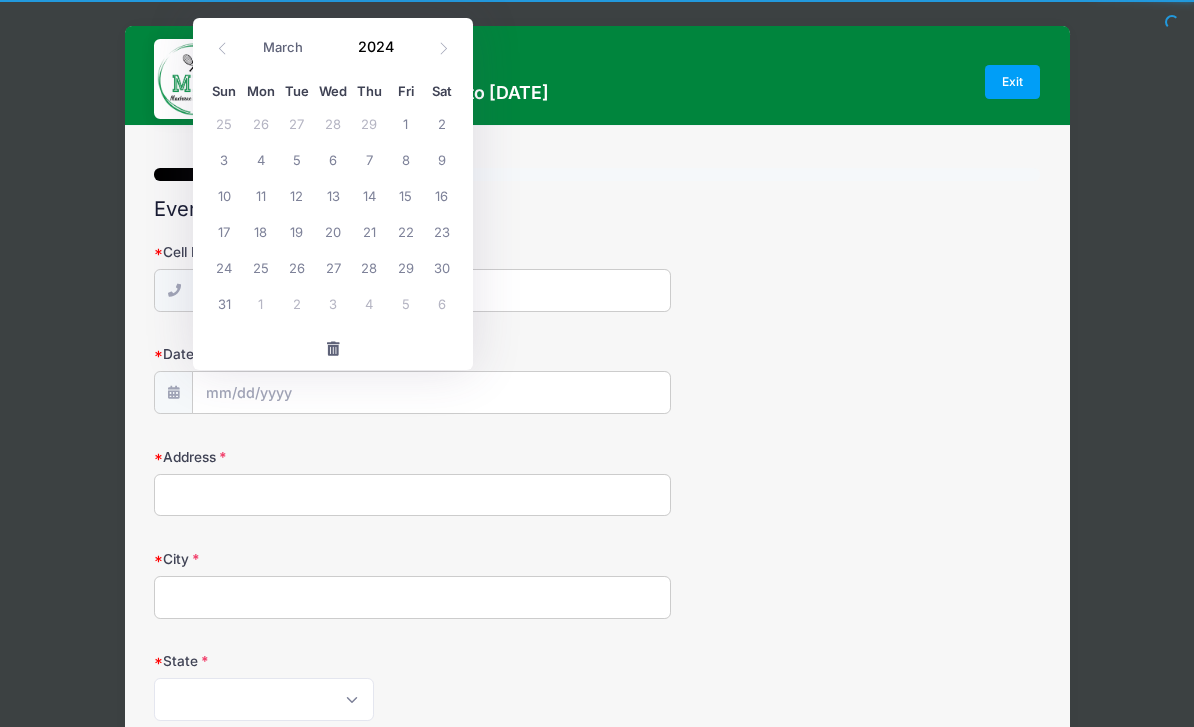 click on "2024" at bounding box center (380, 47) 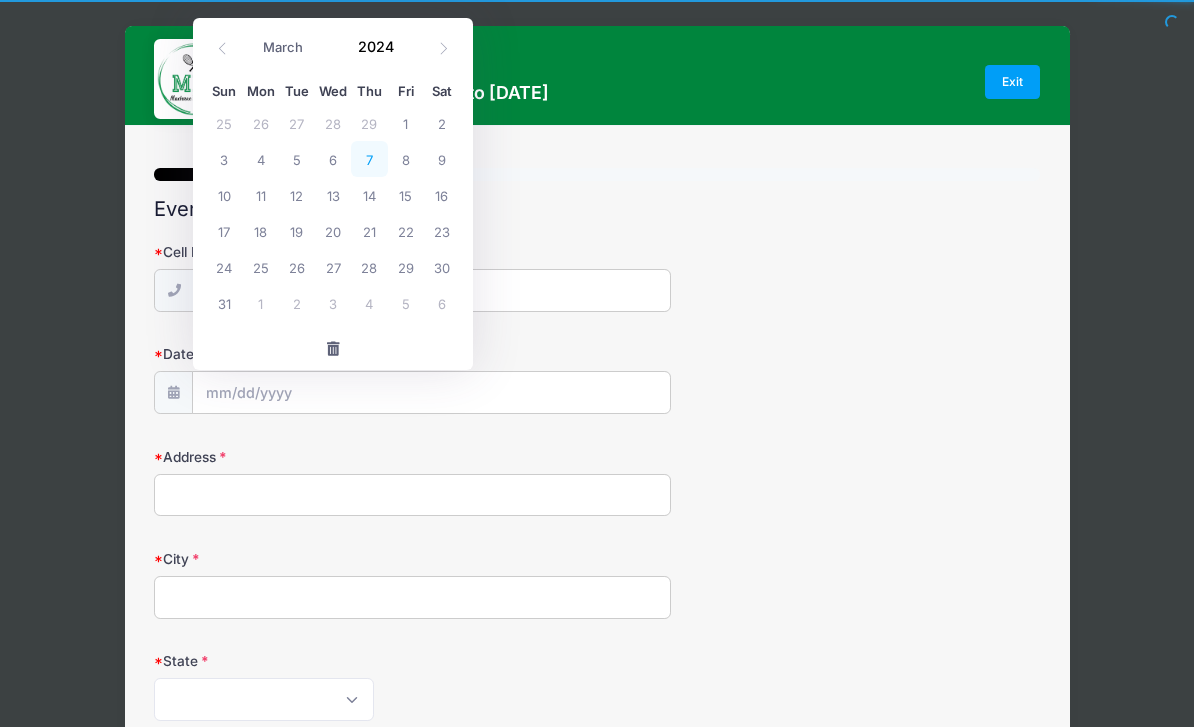 click on "7" at bounding box center [369, 159] 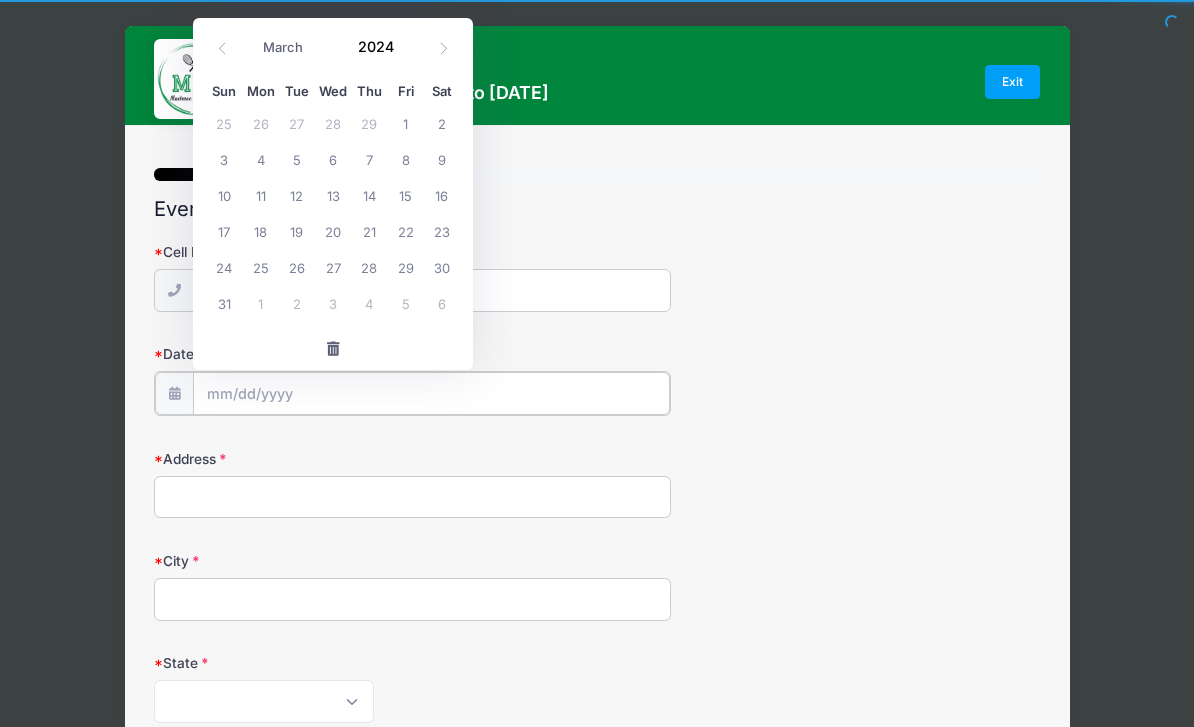 type on "[DATE]" 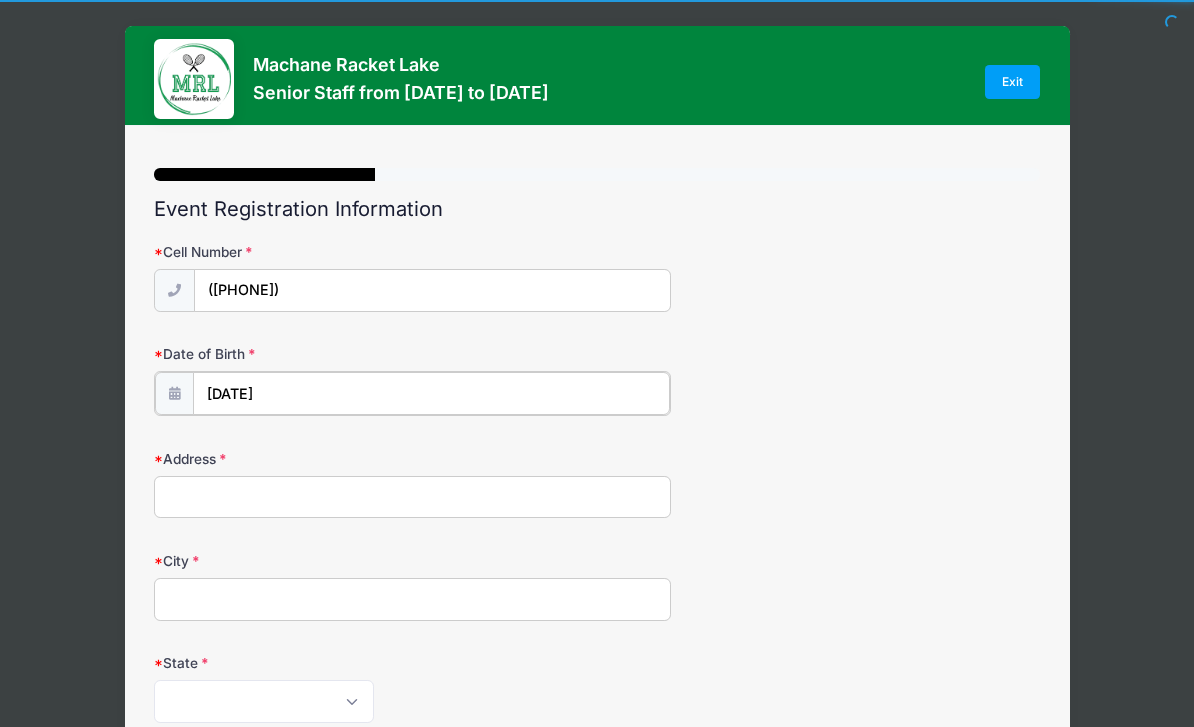 click on "[DATE]" at bounding box center (431, 393) 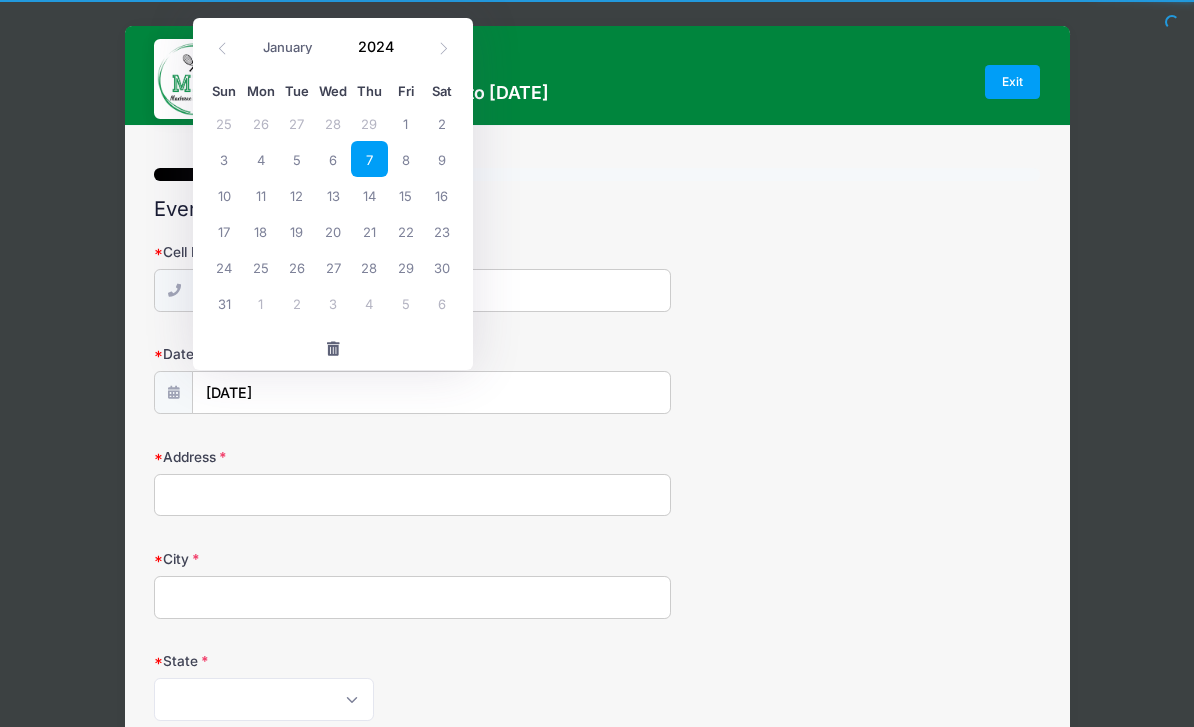 click on "2024" at bounding box center (380, 47) 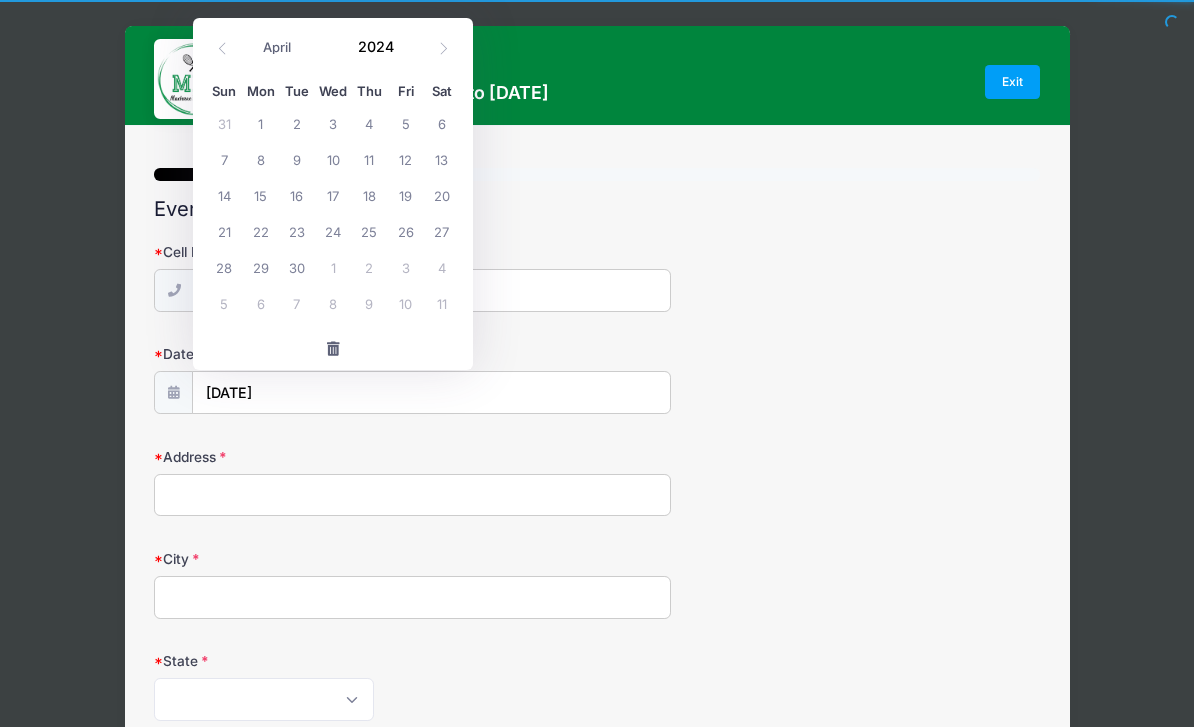 click at bounding box center [443, 48] 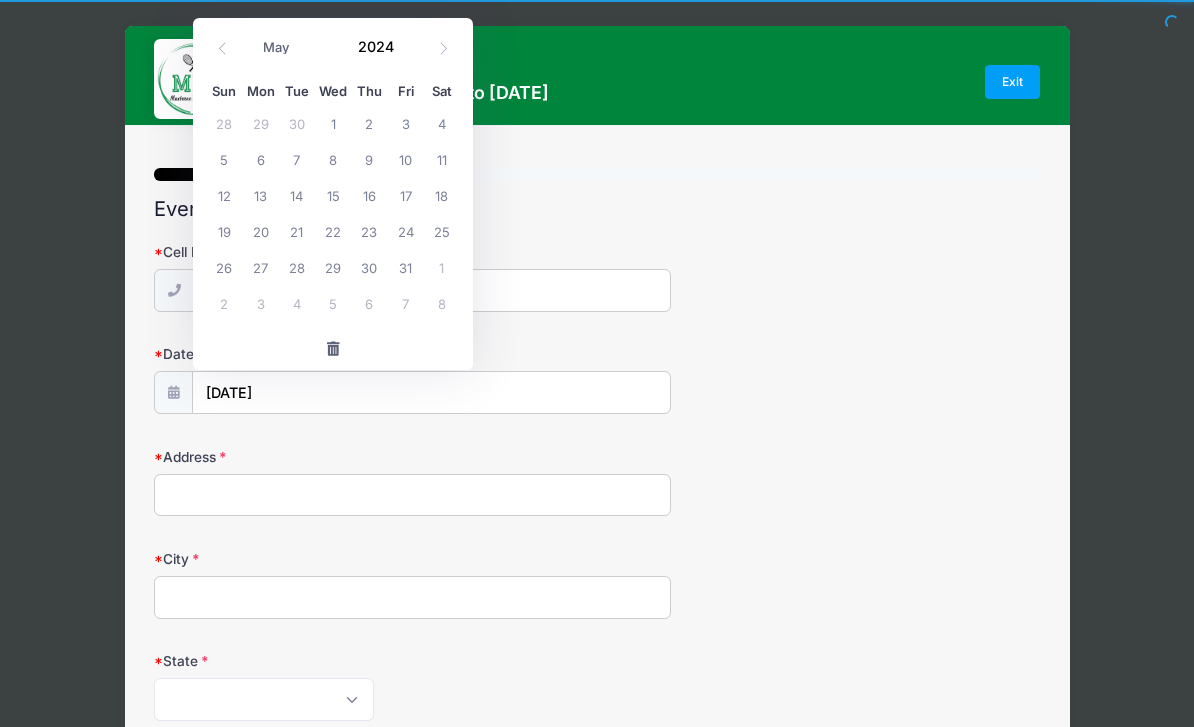 click at bounding box center (443, 48) 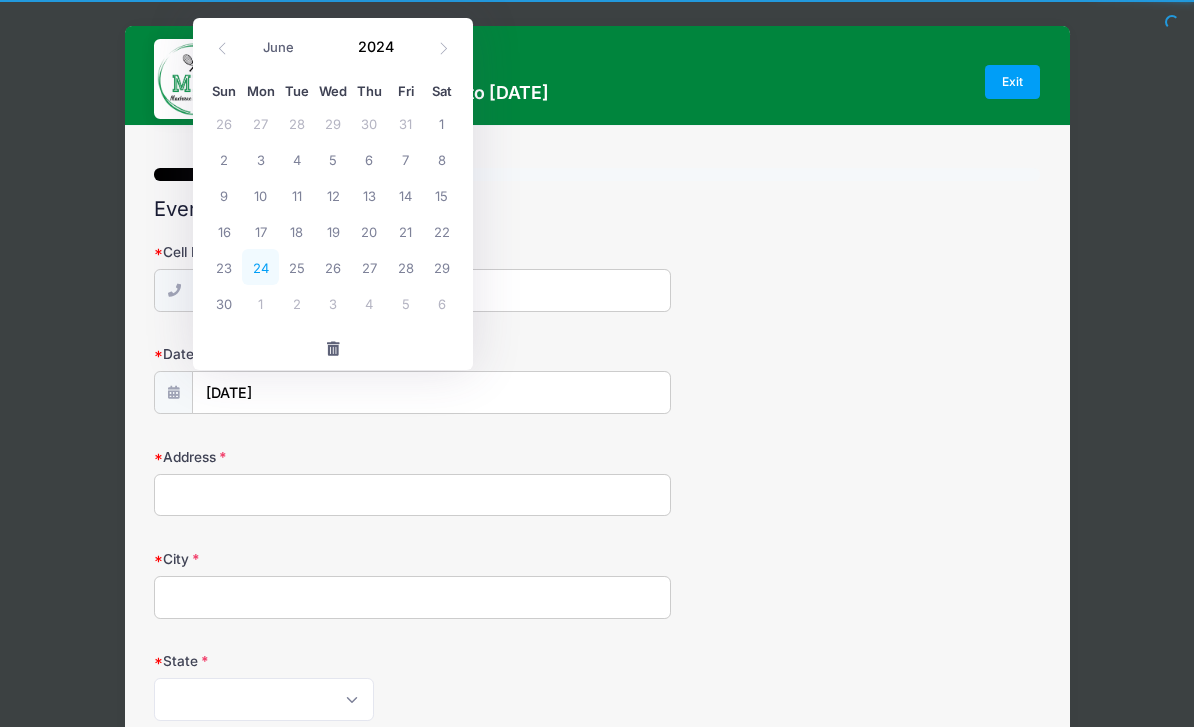 click on "24" at bounding box center [260, 267] 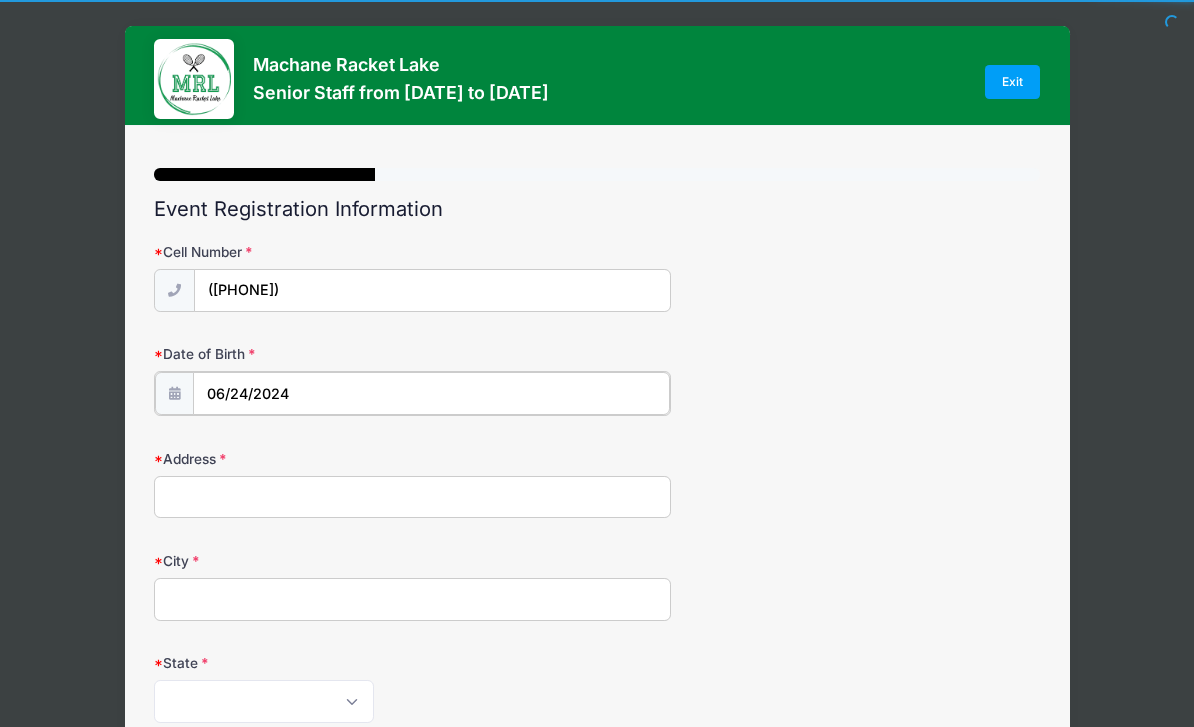 click on "06/24/2024" at bounding box center [431, 393] 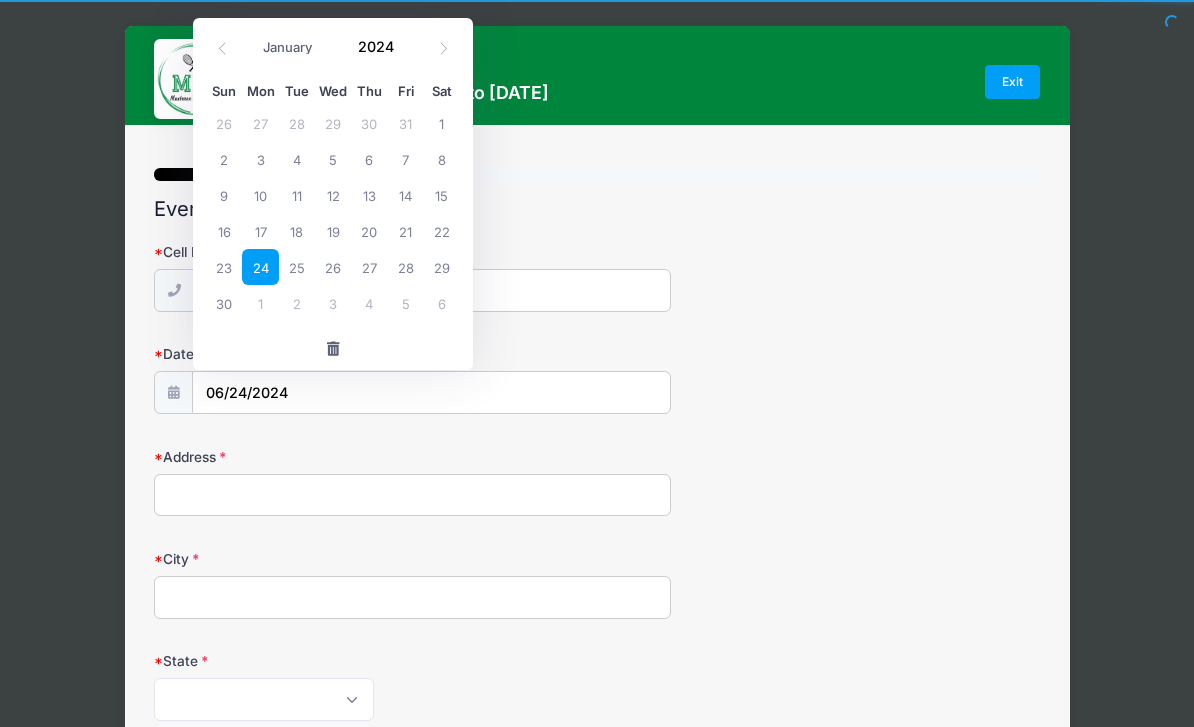 click on "[DATE]" at bounding box center (333, 48) 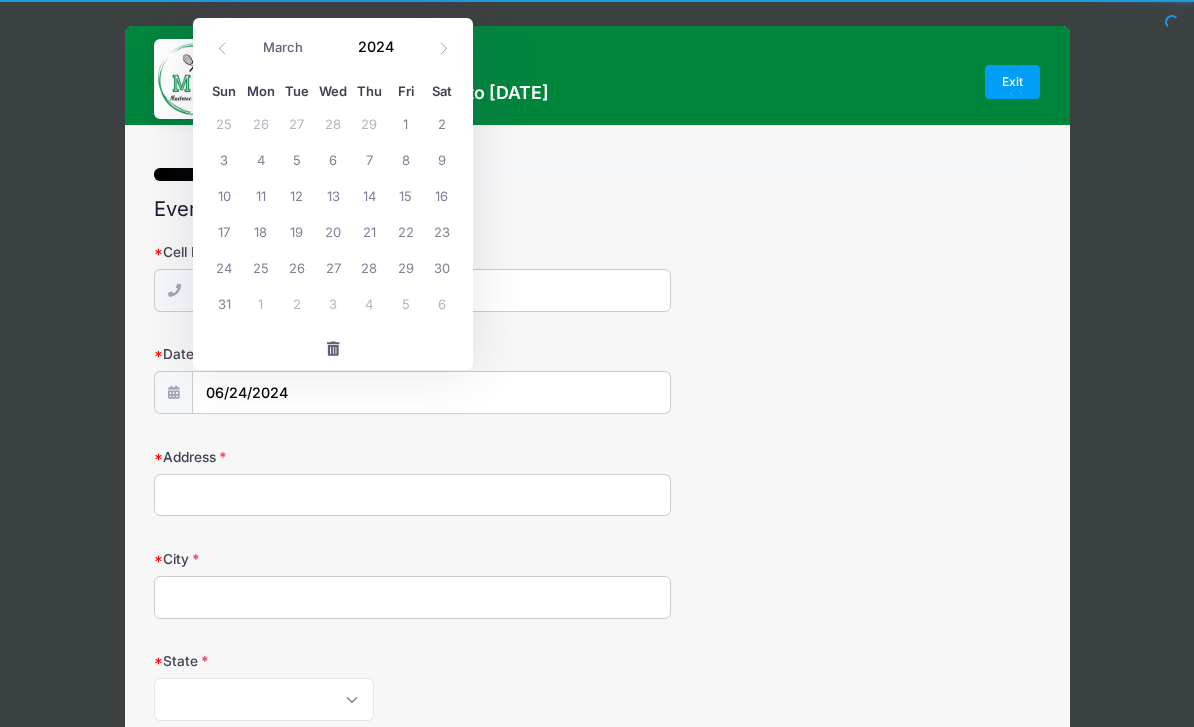 click on "2024" at bounding box center [380, 47] 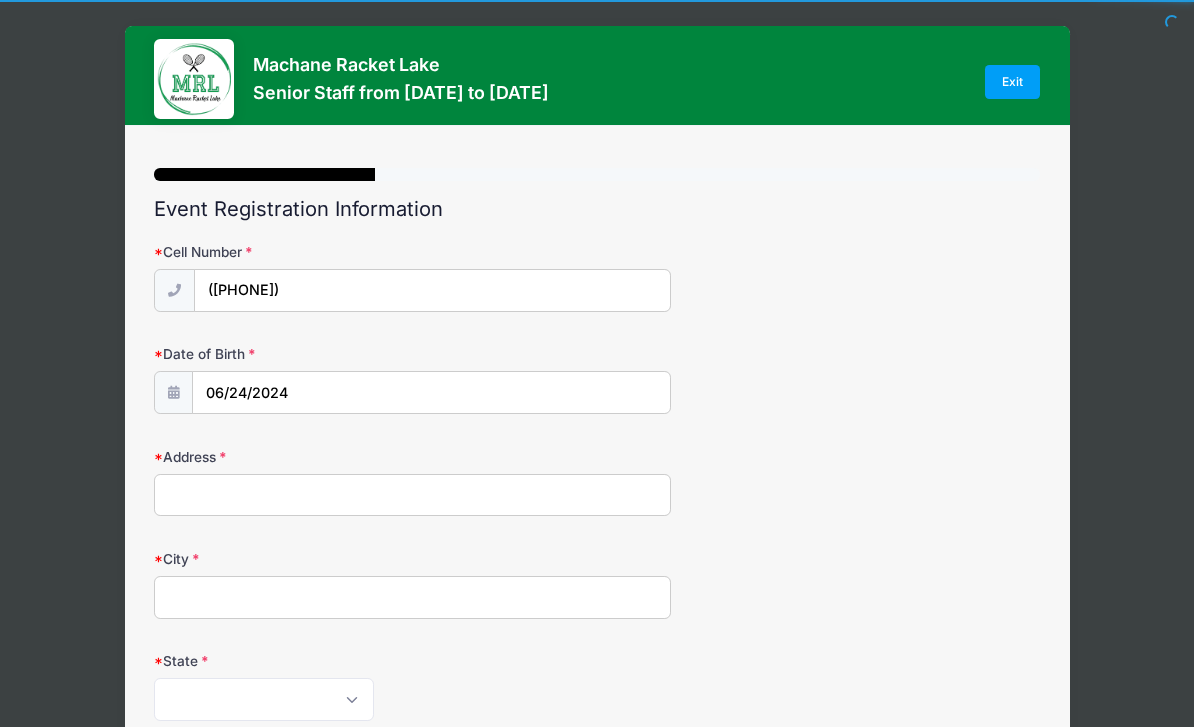 click on "Address" at bounding box center (412, 495) 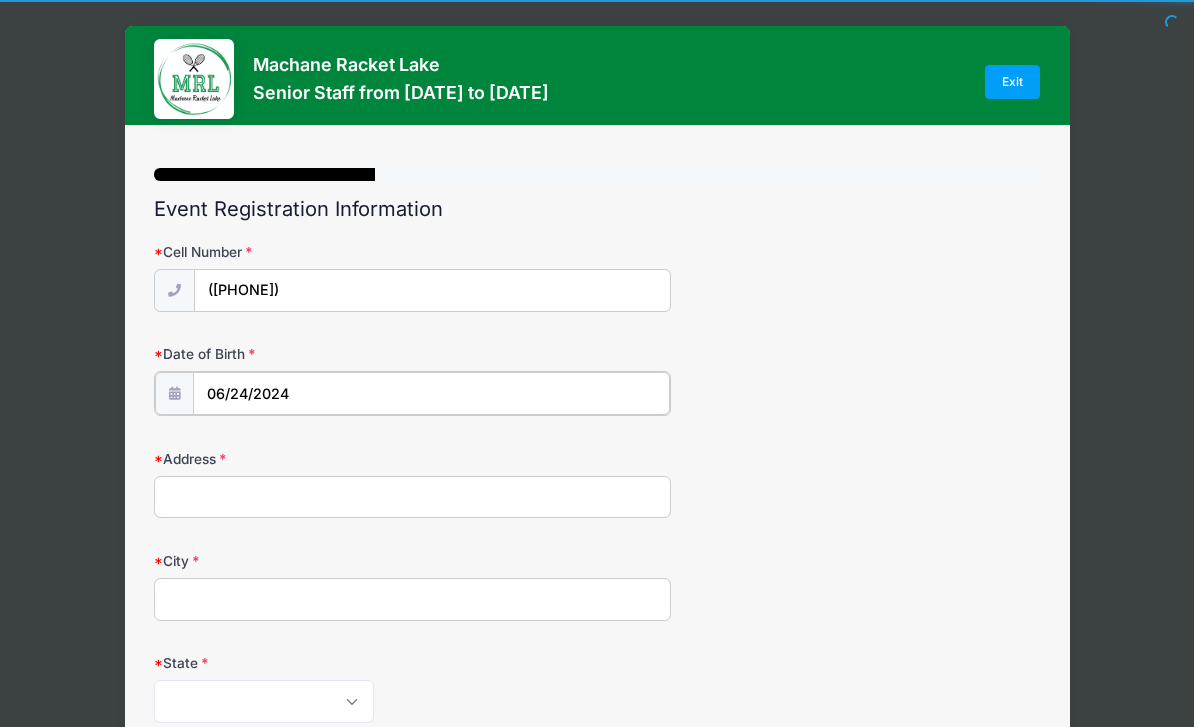 click on "06/24/2024" at bounding box center [431, 393] 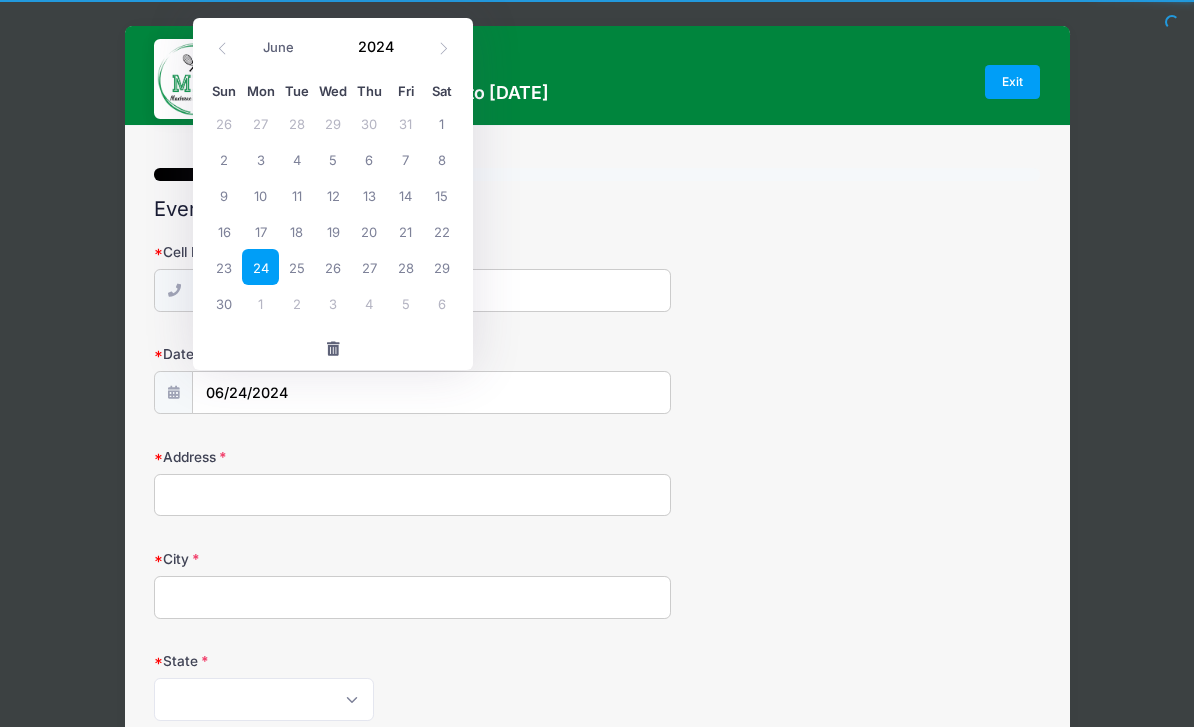 click on "[DATE]" at bounding box center (333, 42) 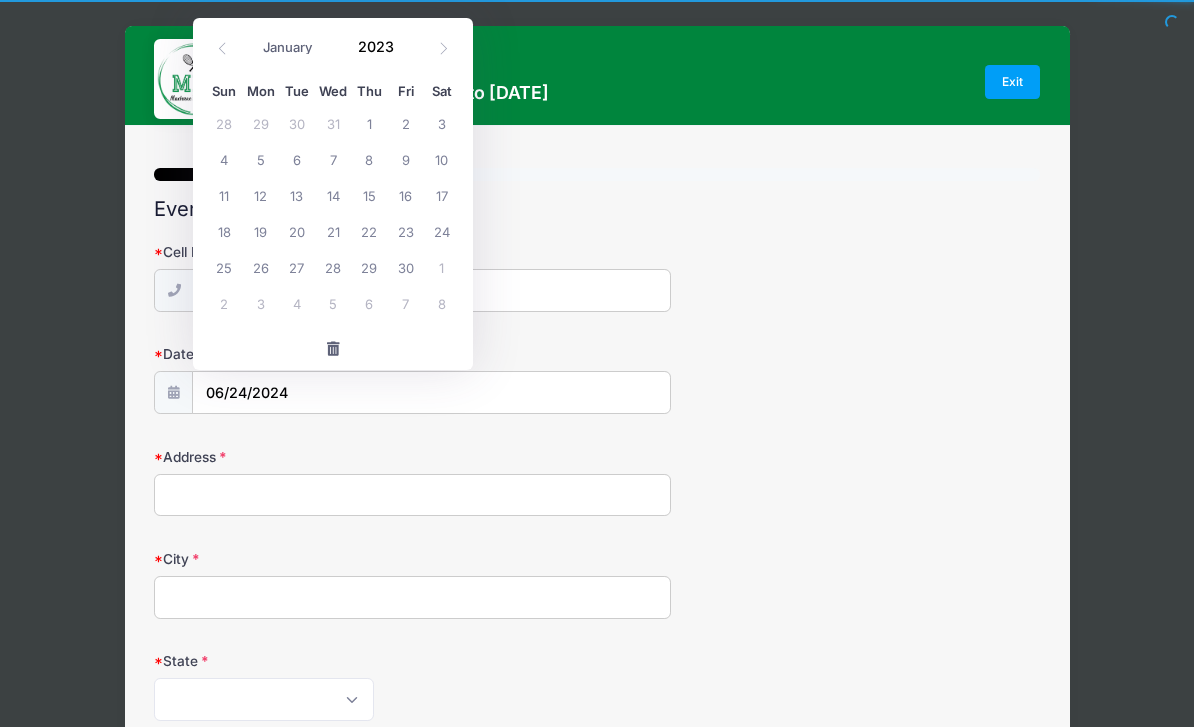 click on "2023" at bounding box center (380, 47) 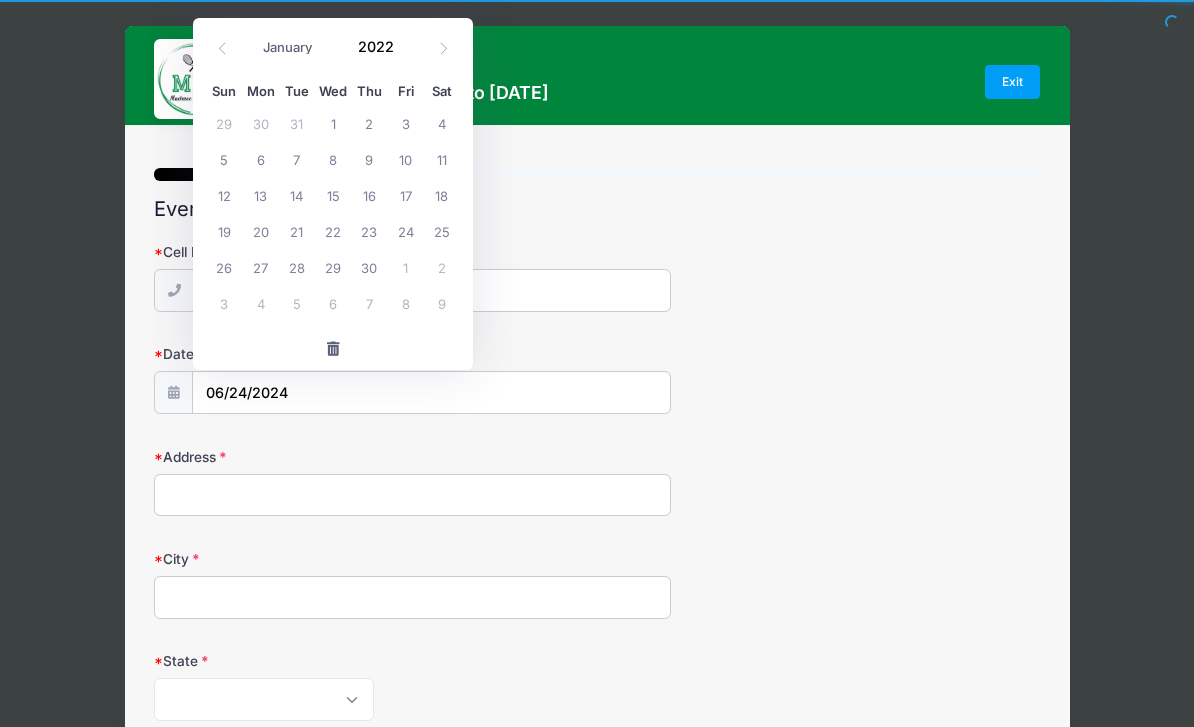 click on "2022" at bounding box center [380, 47] 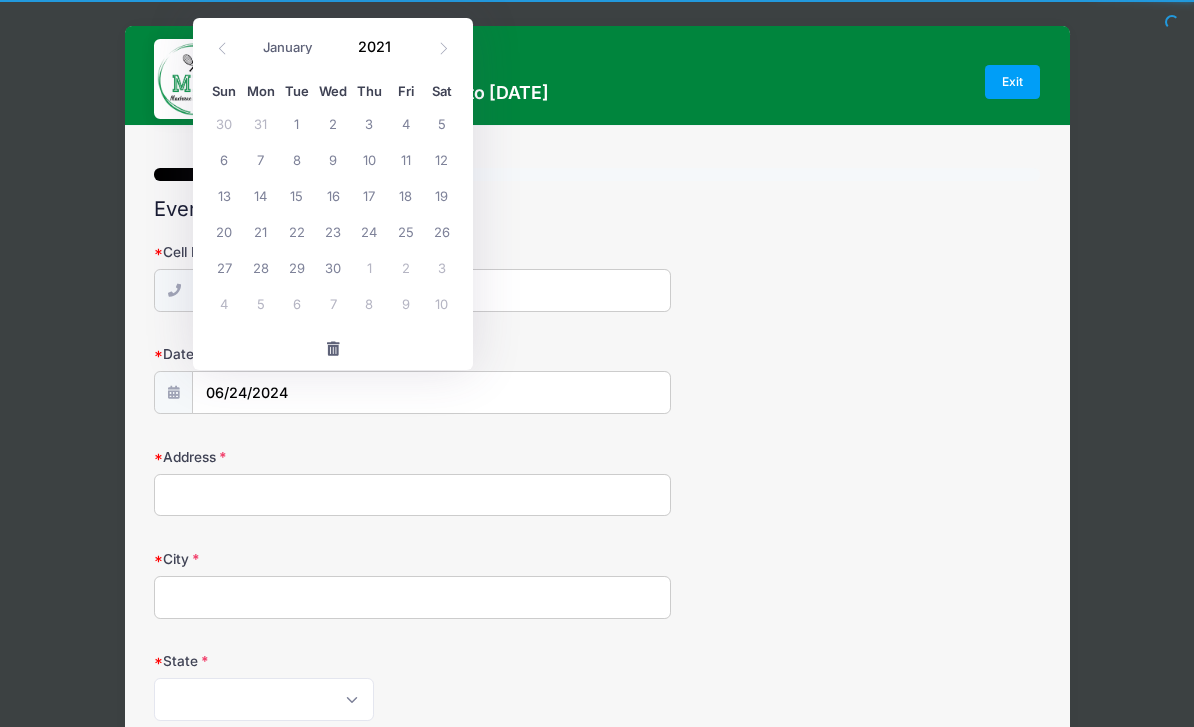 click on "2021" at bounding box center [380, 47] 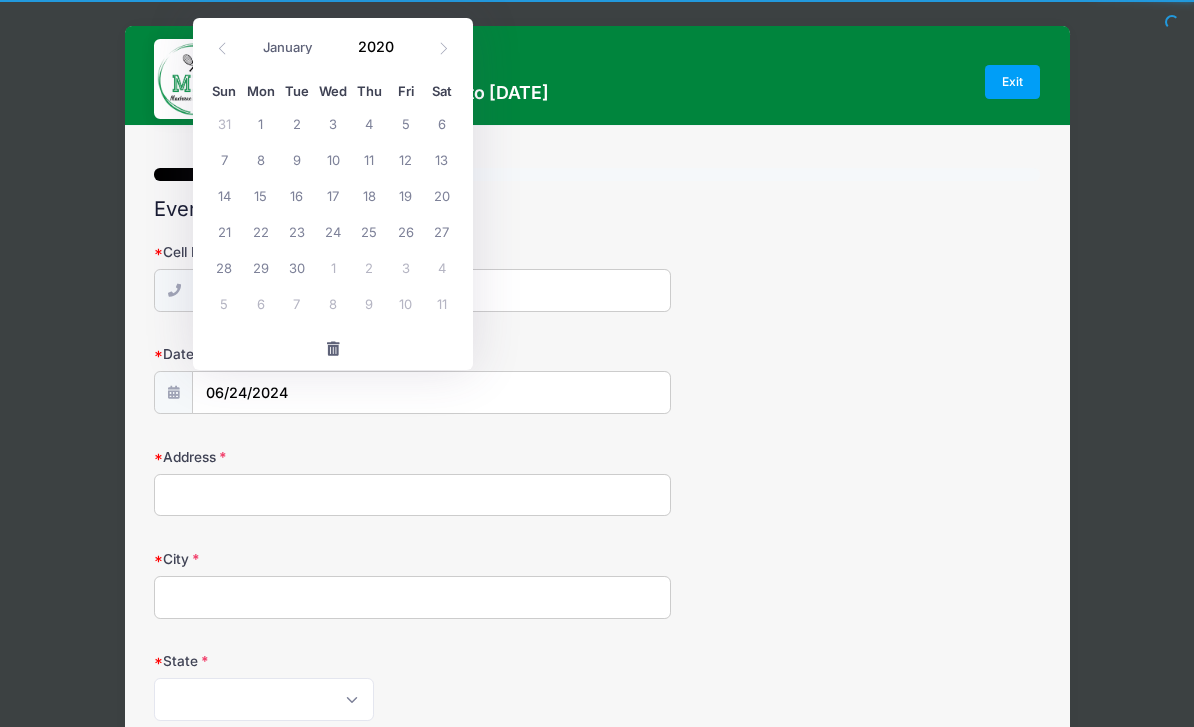click on "2020" at bounding box center (380, 47) 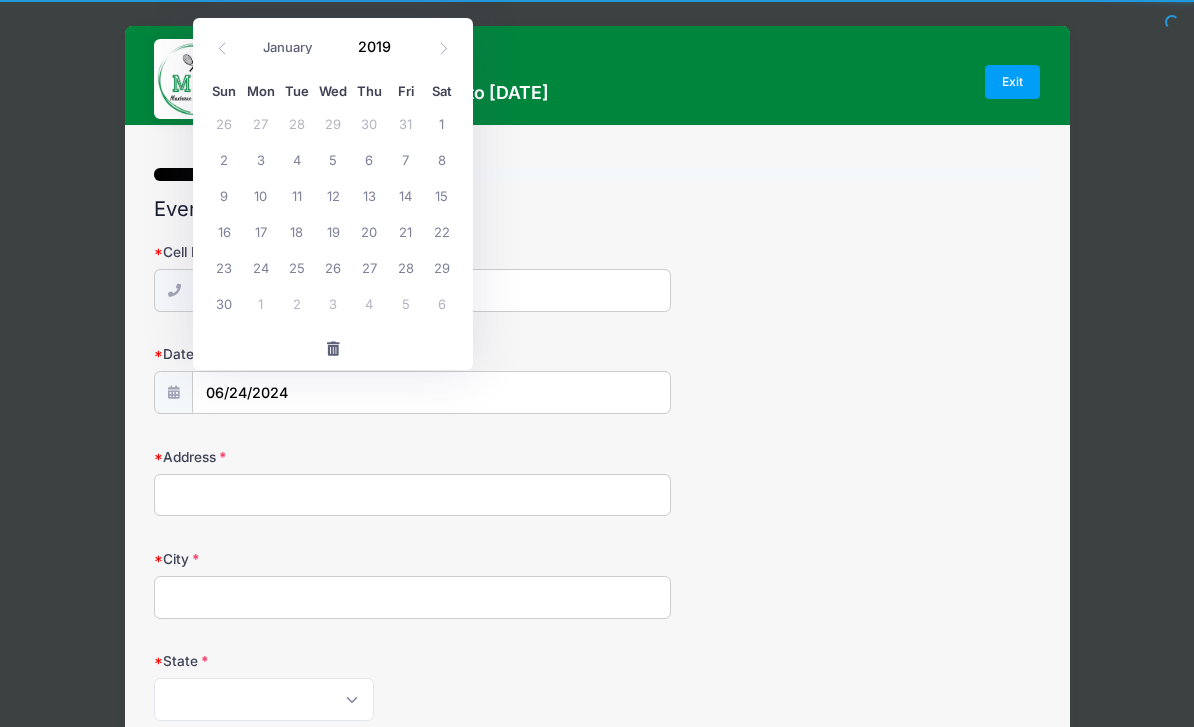 click on "2019" at bounding box center [380, 47] 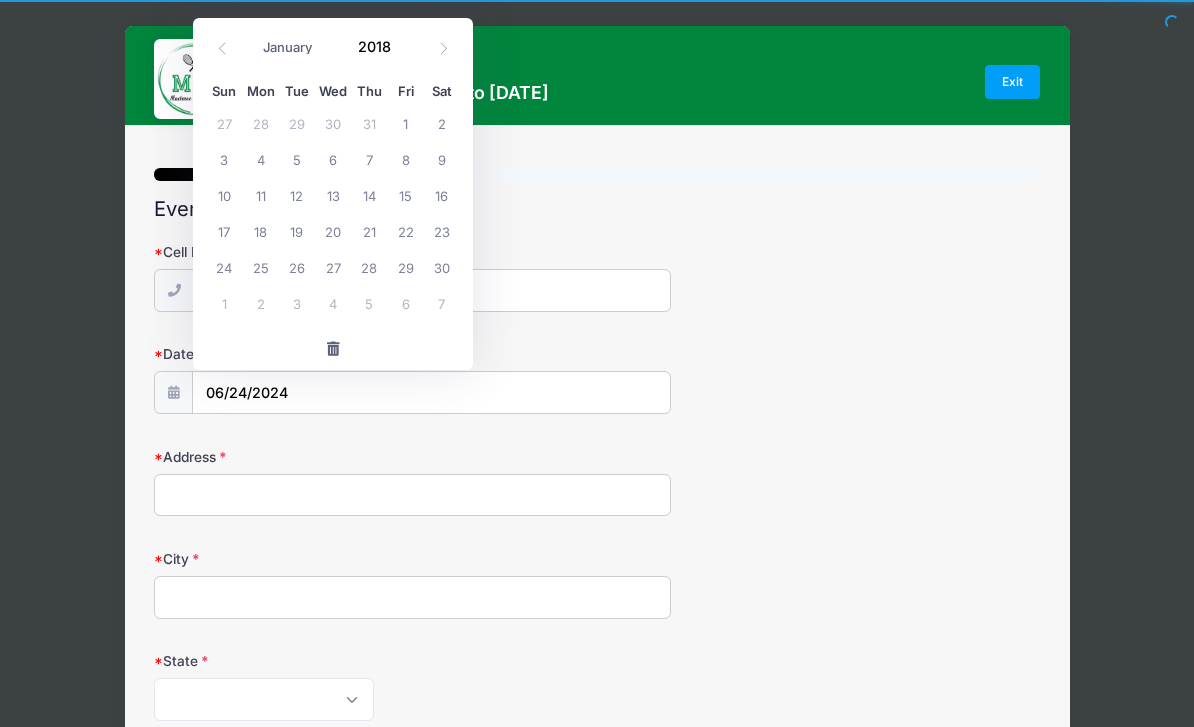 click at bounding box center [406, 54] 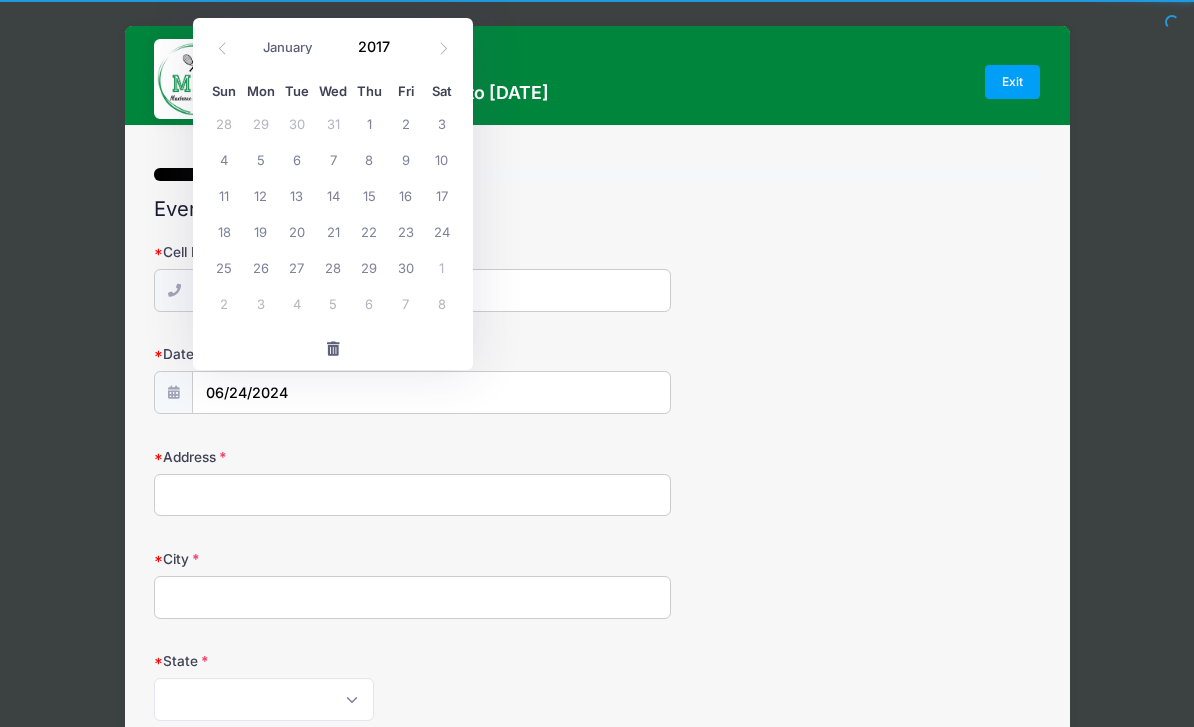 click at bounding box center [406, 54] 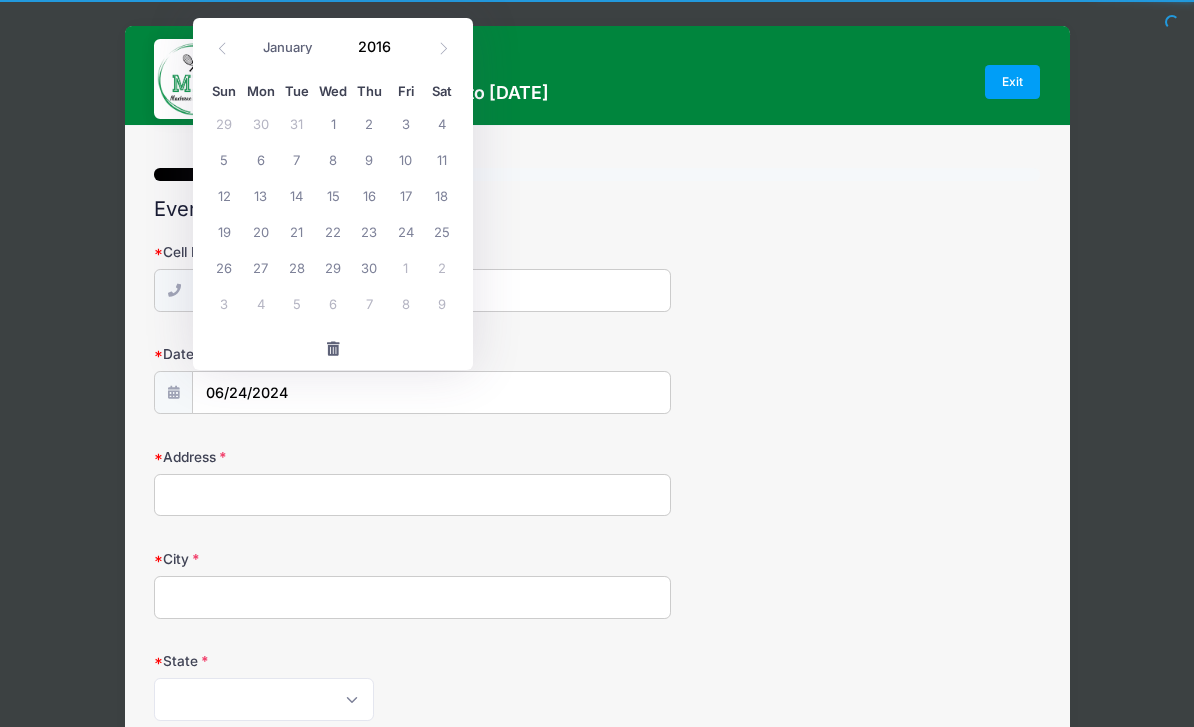 click at bounding box center (406, 54) 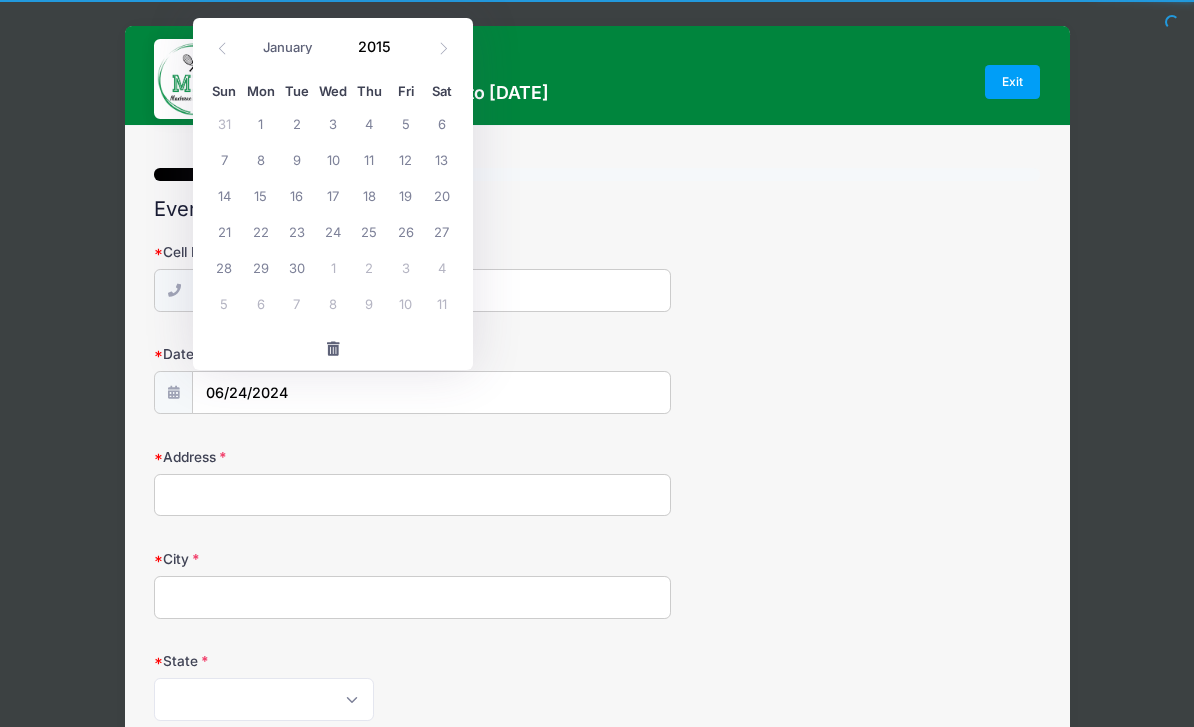 click at bounding box center [406, 54] 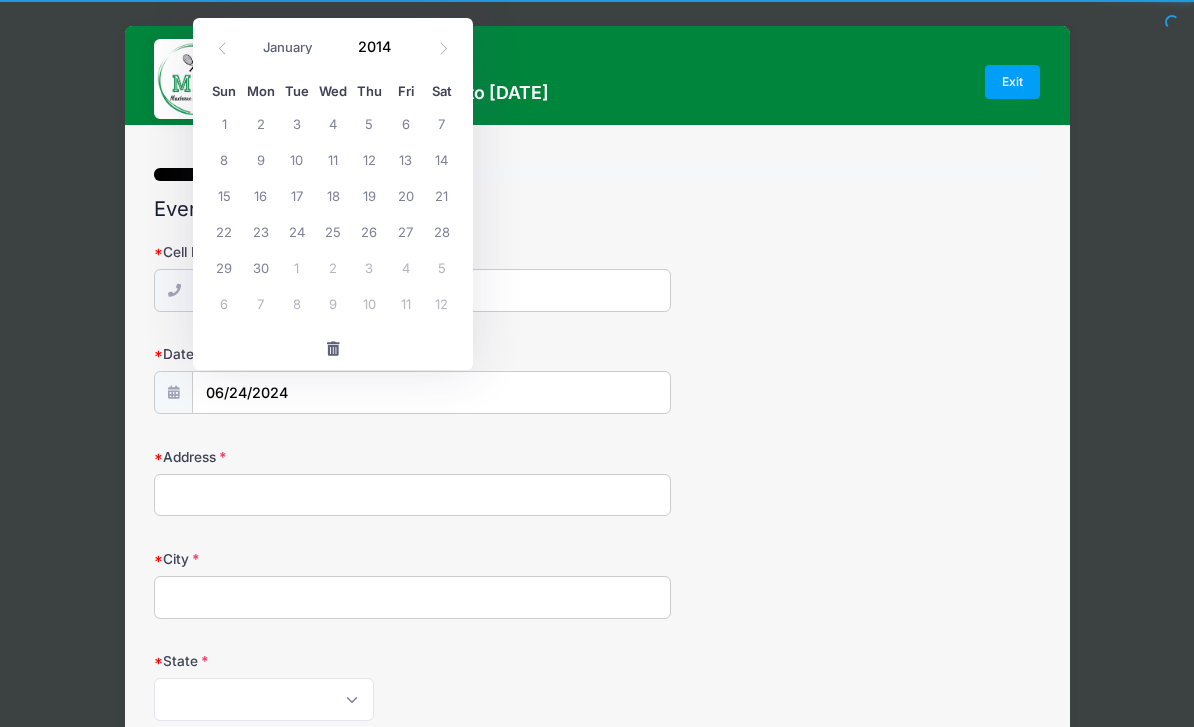 click on "[DATE]" at bounding box center [333, 42] 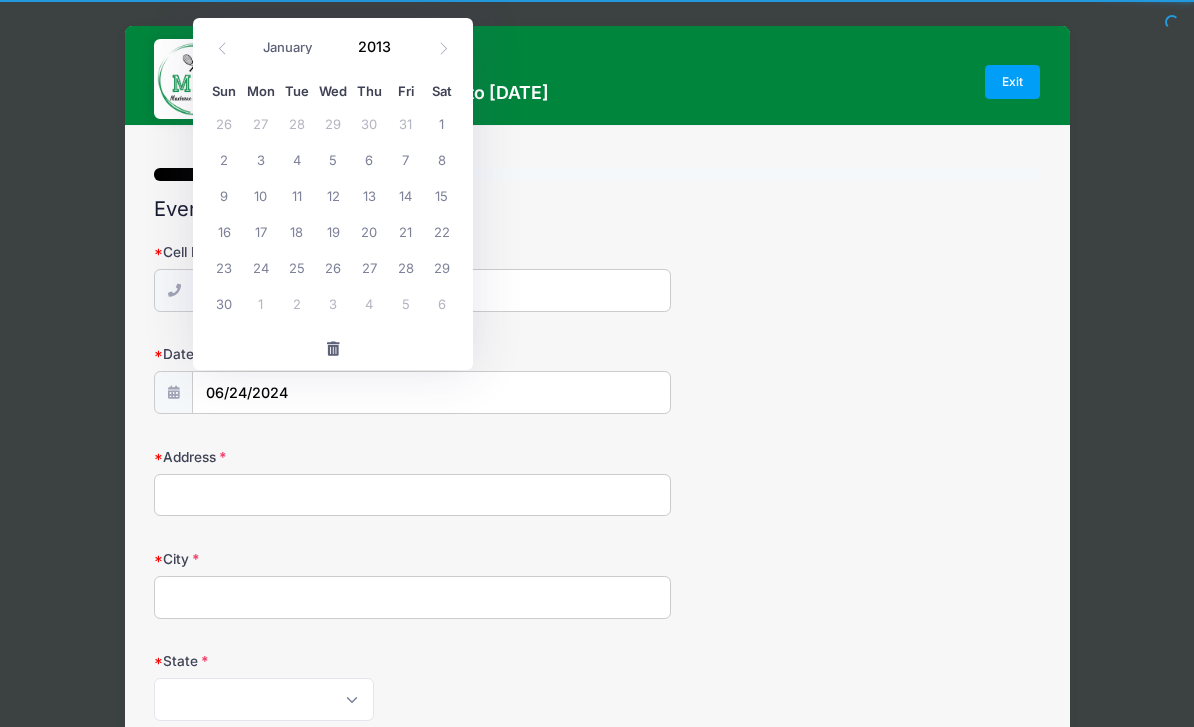 click at bounding box center [406, 54] 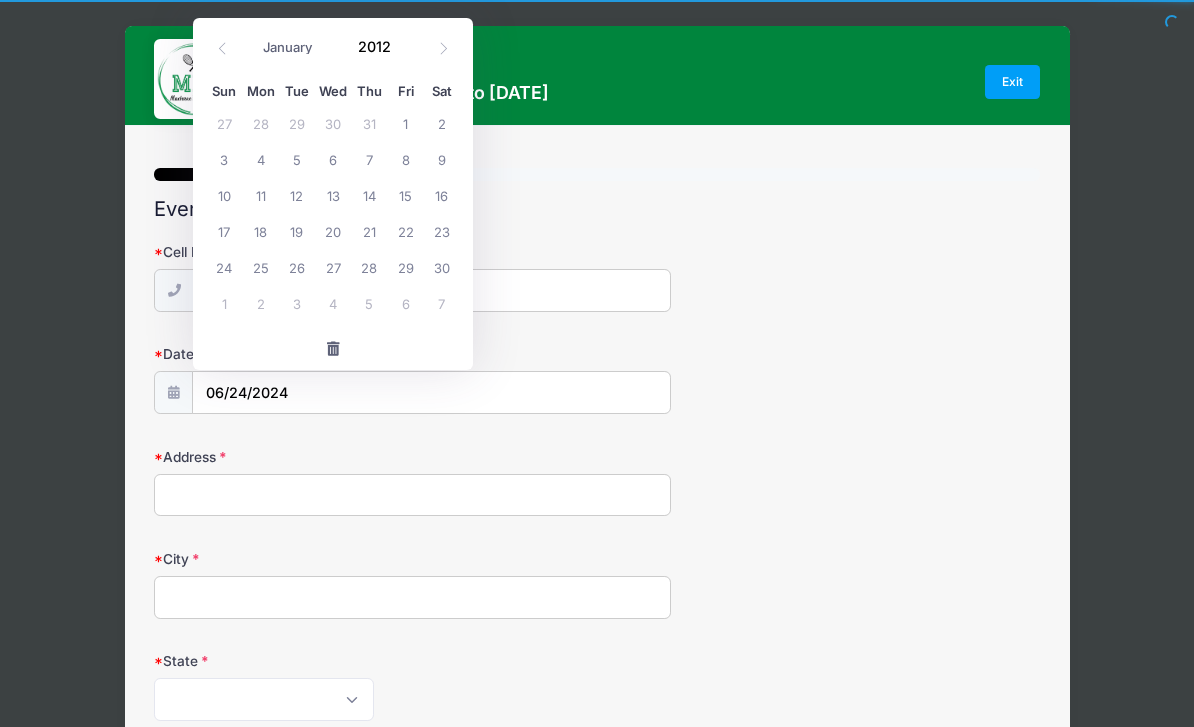 click on "2012" at bounding box center (380, 47) 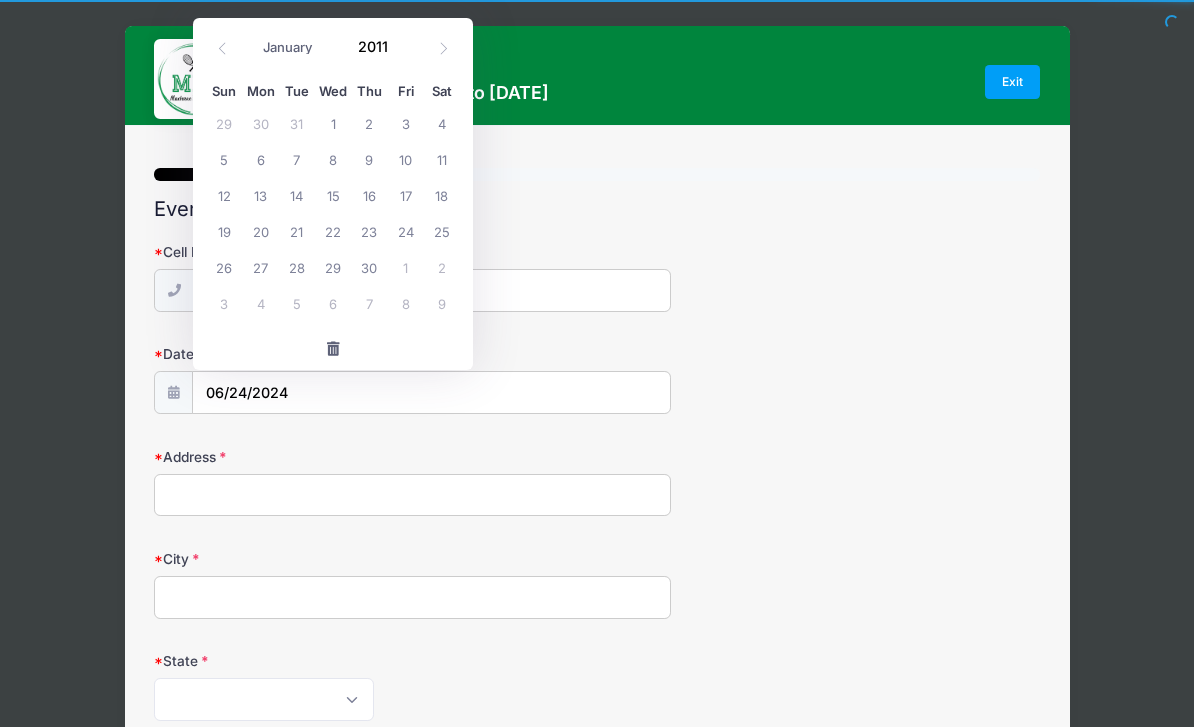 click at bounding box center [406, 54] 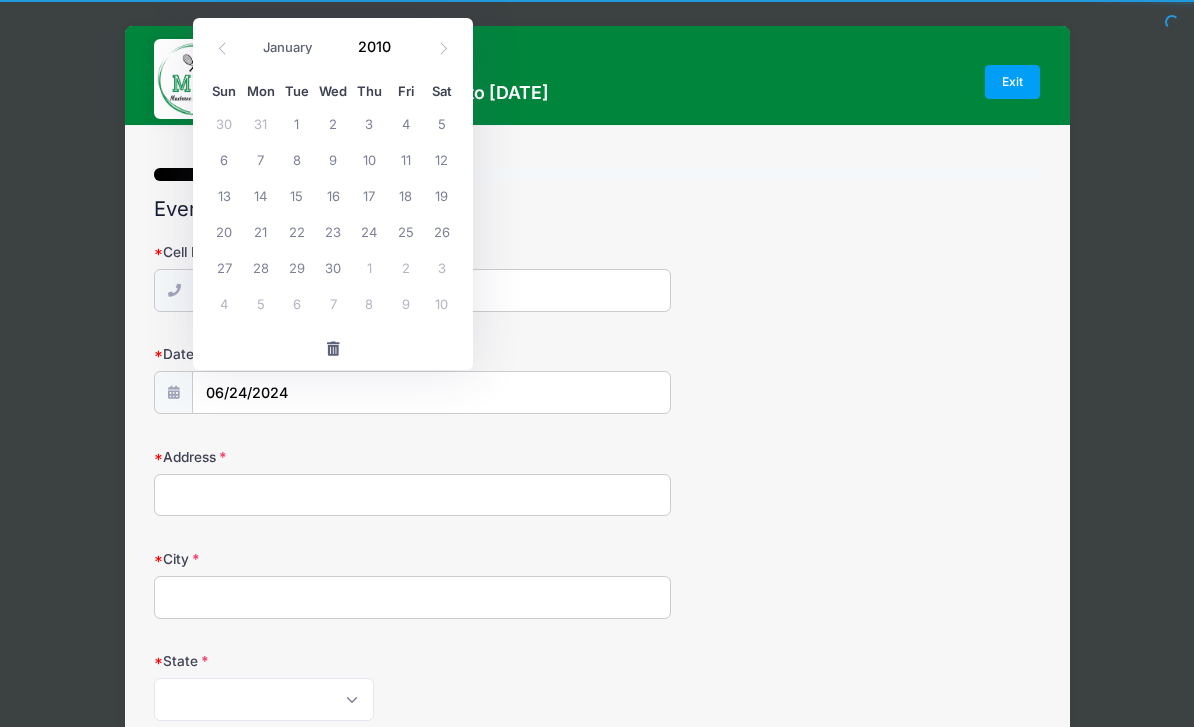 click at bounding box center [406, 54] 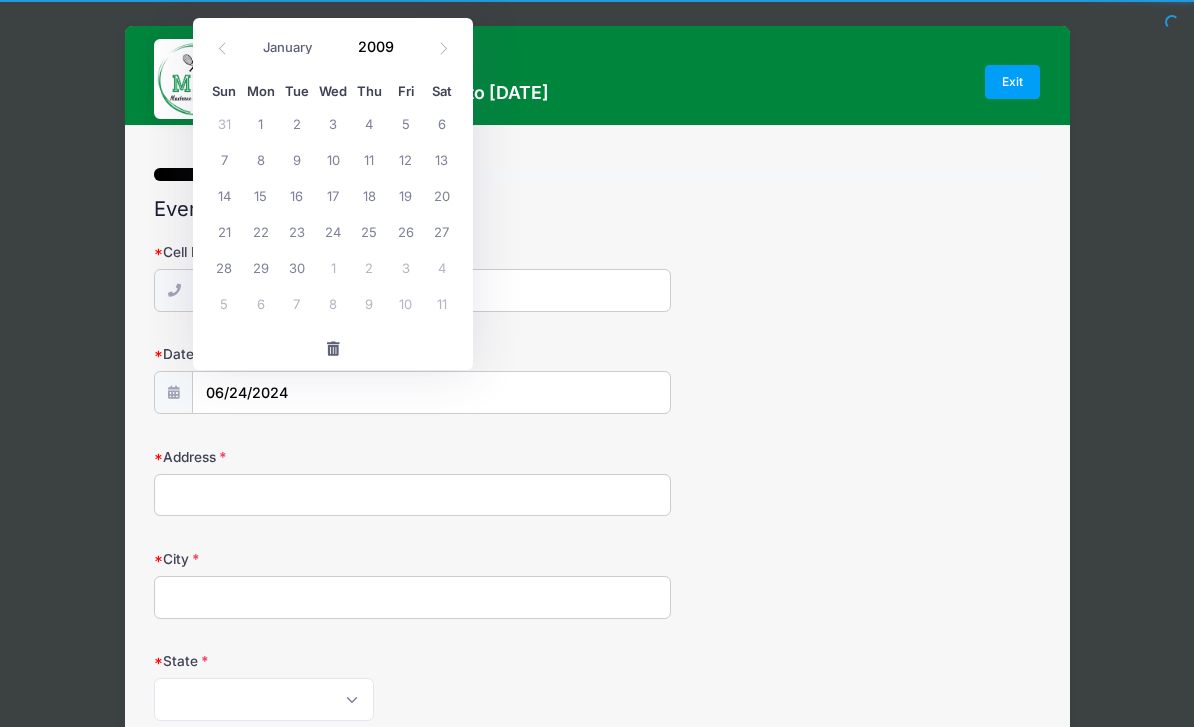 click at bounding box center (406, 54) 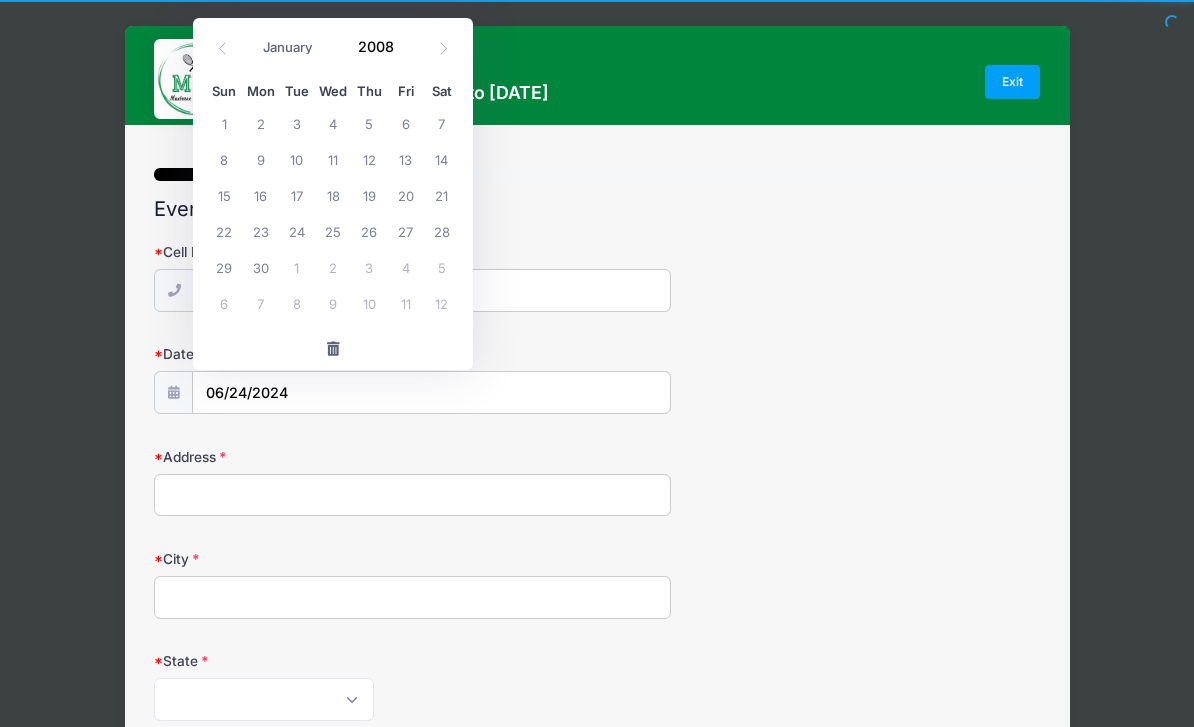 click on "[MONTH] [MONTH] [MONTH] [MONTH] [MONTH] [MONTH] [MONTH] [MONTH] [MONTH] [MONTH] [MONTH] [MONTH] [YEAR]" at bounding box center [333, 42] 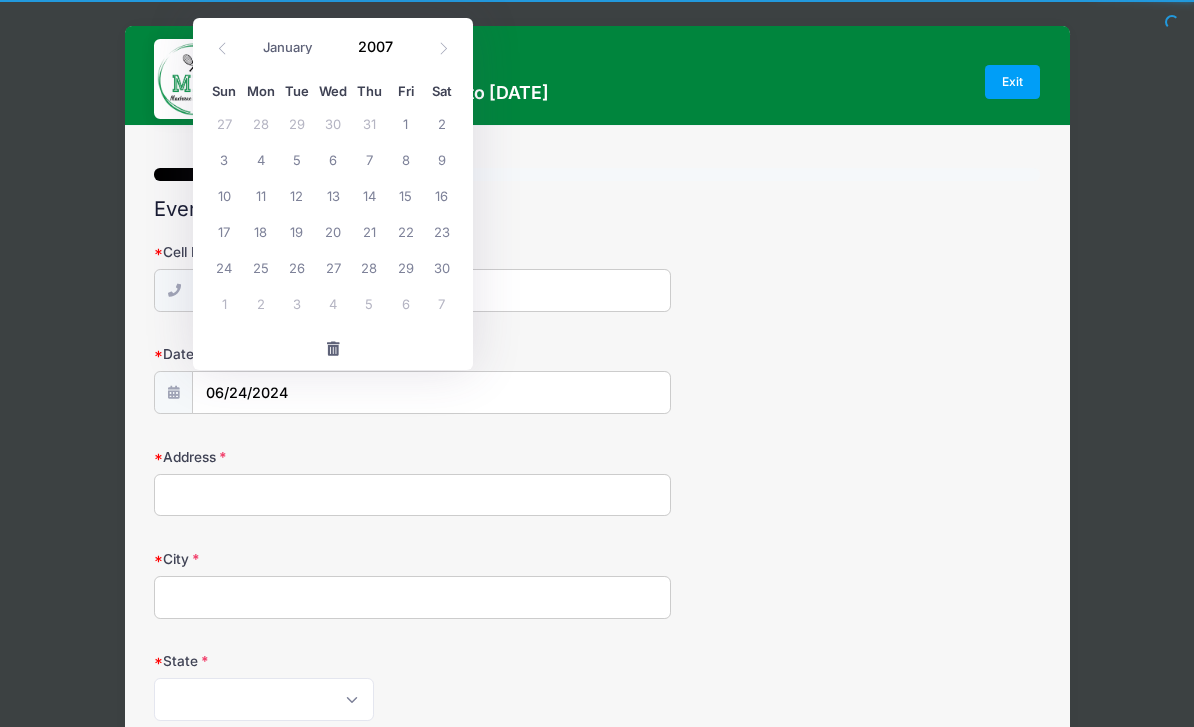 click on "[DATE]" at bounding box center [333, 42] 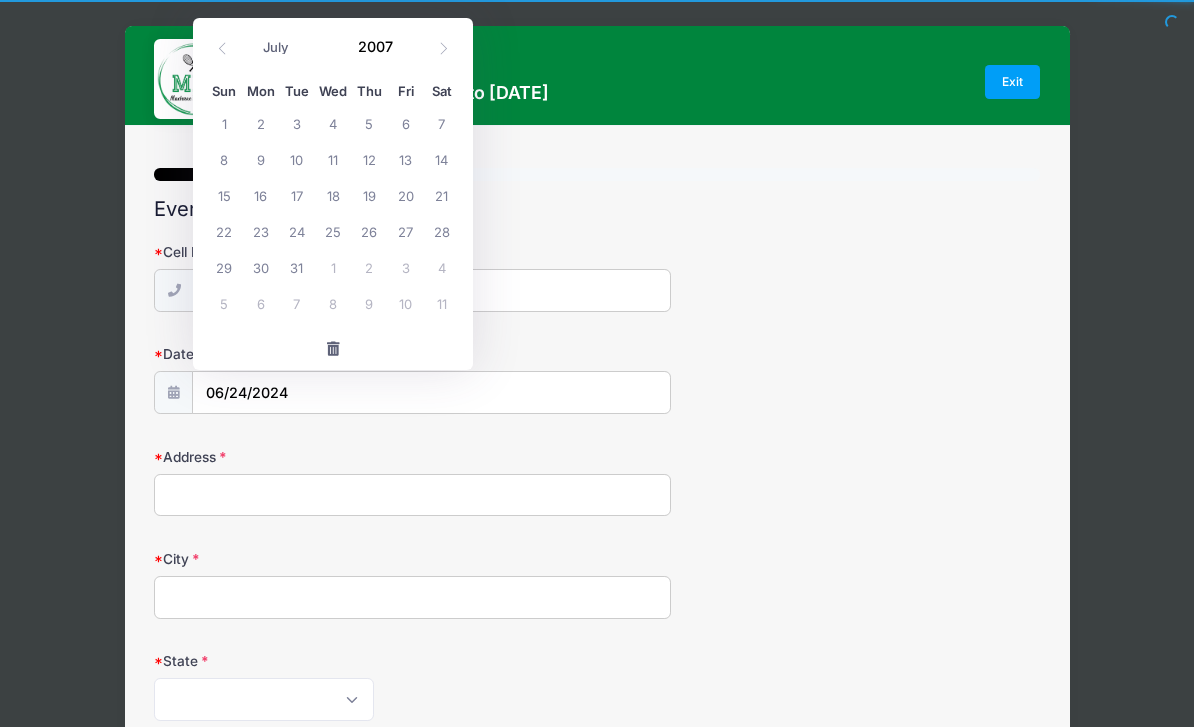 click at bounding box center (406, 39) 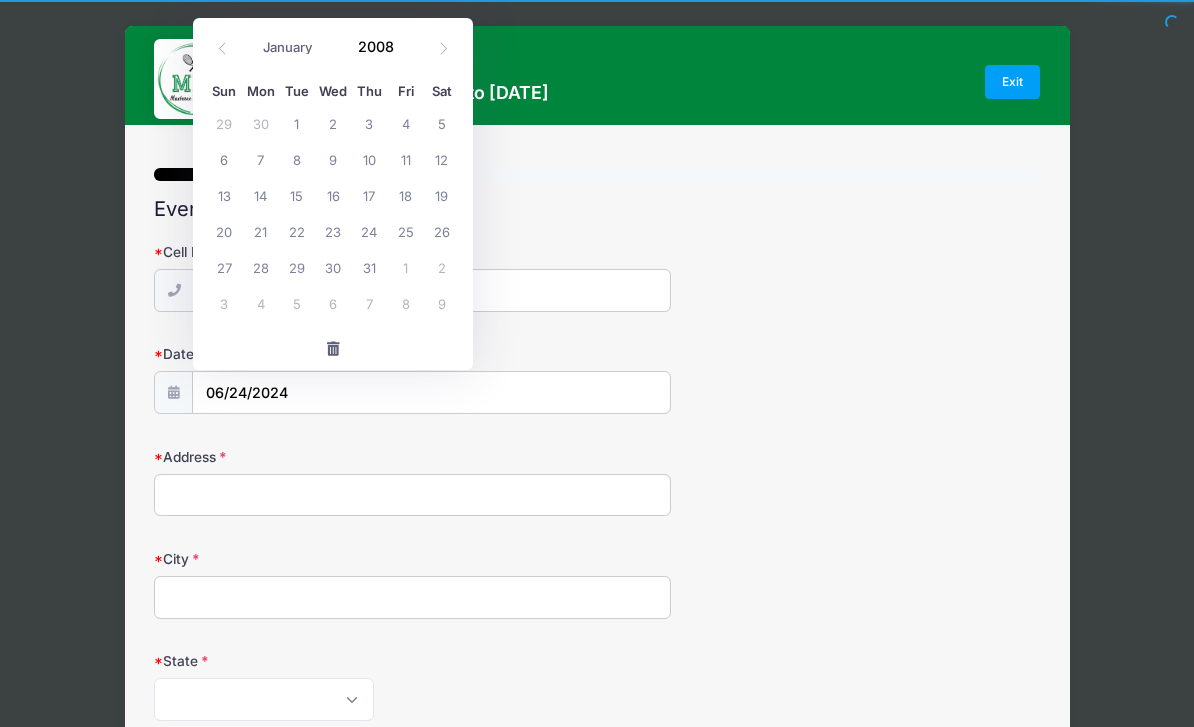 click on "[MONTH] [MONTH] [MONTH] [MONTH] [MONTH] [MONTH] [MONTH] [MONTH] [MONTH] [MONTH] [MONTH] [MONTH] [YEAR]" at bounding box center (333, 48) 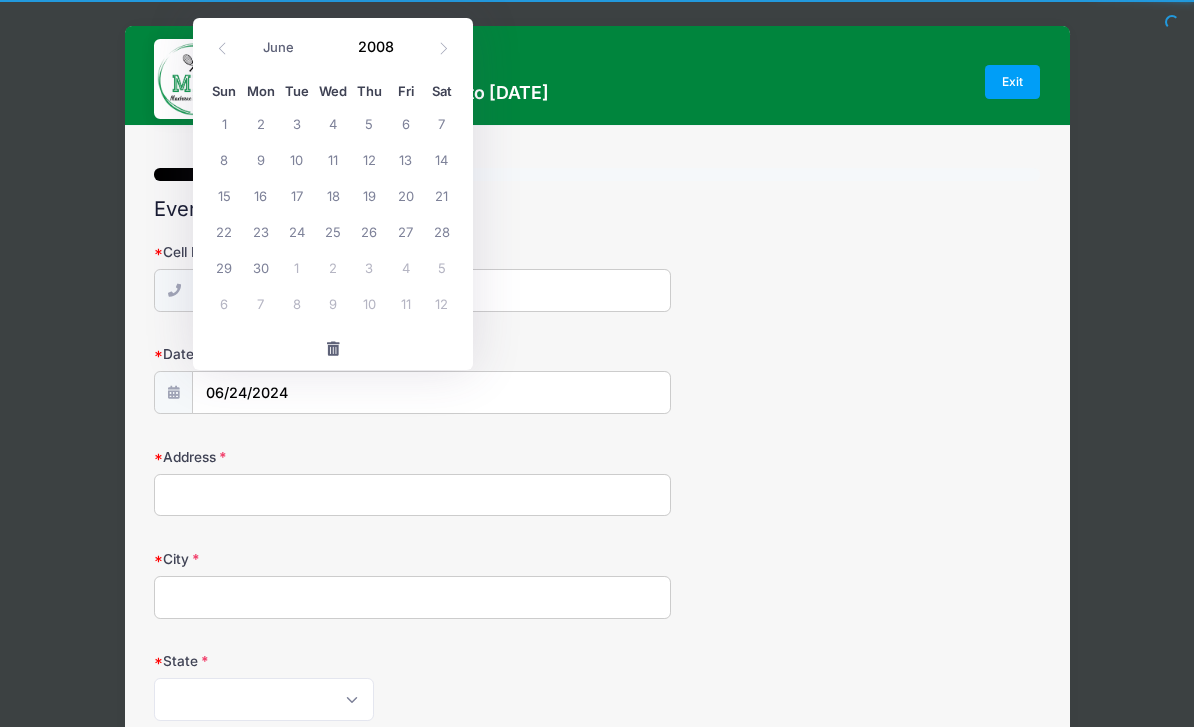 click 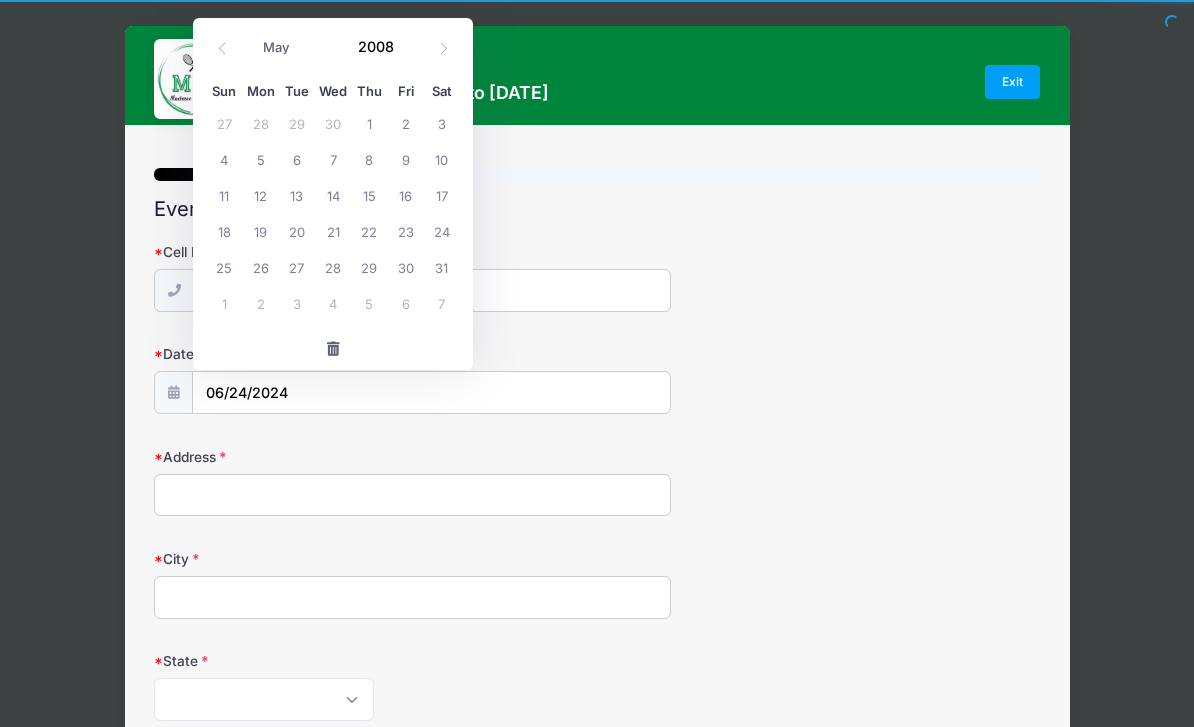 click on "January February March April May June July August September October November December" at bounding box center (297, 48) 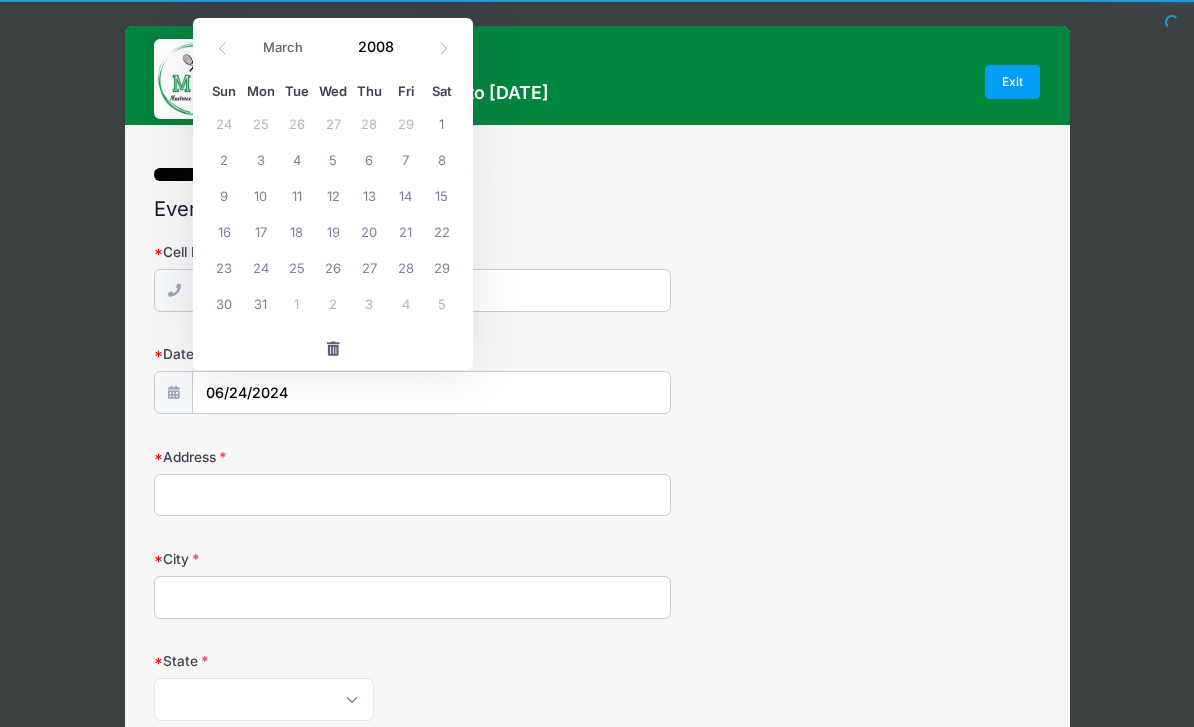 click on "2008" at bounding box center [380, 47] 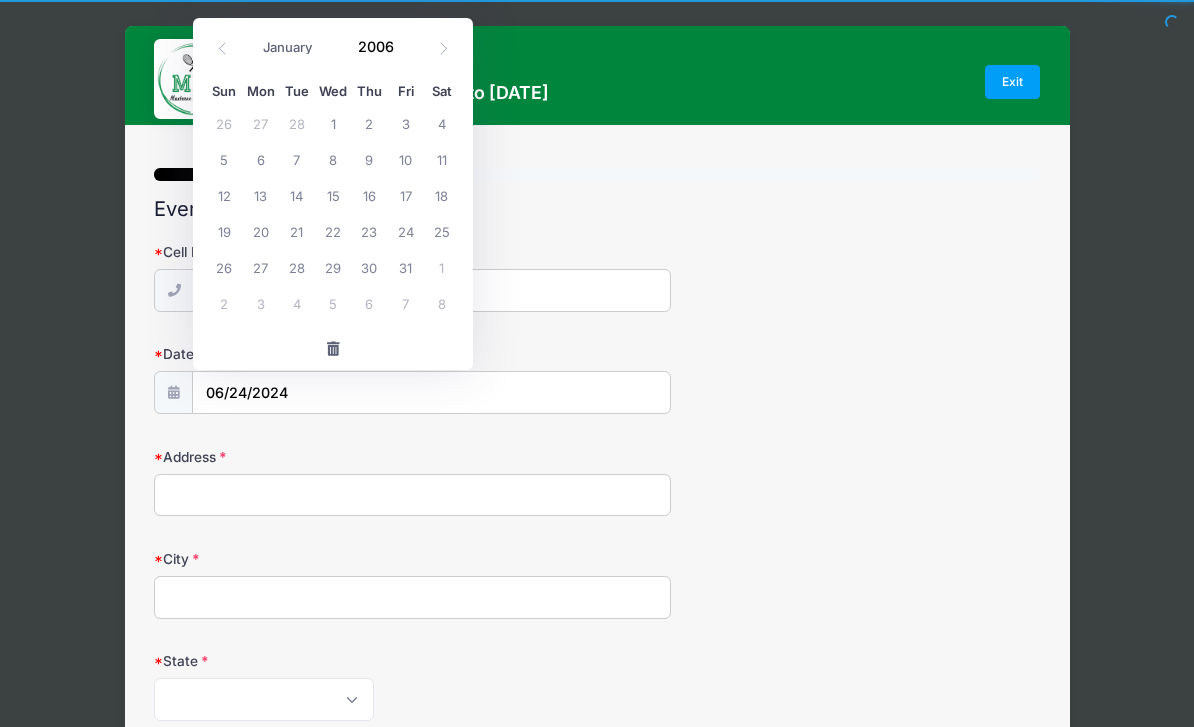 type on "2006" 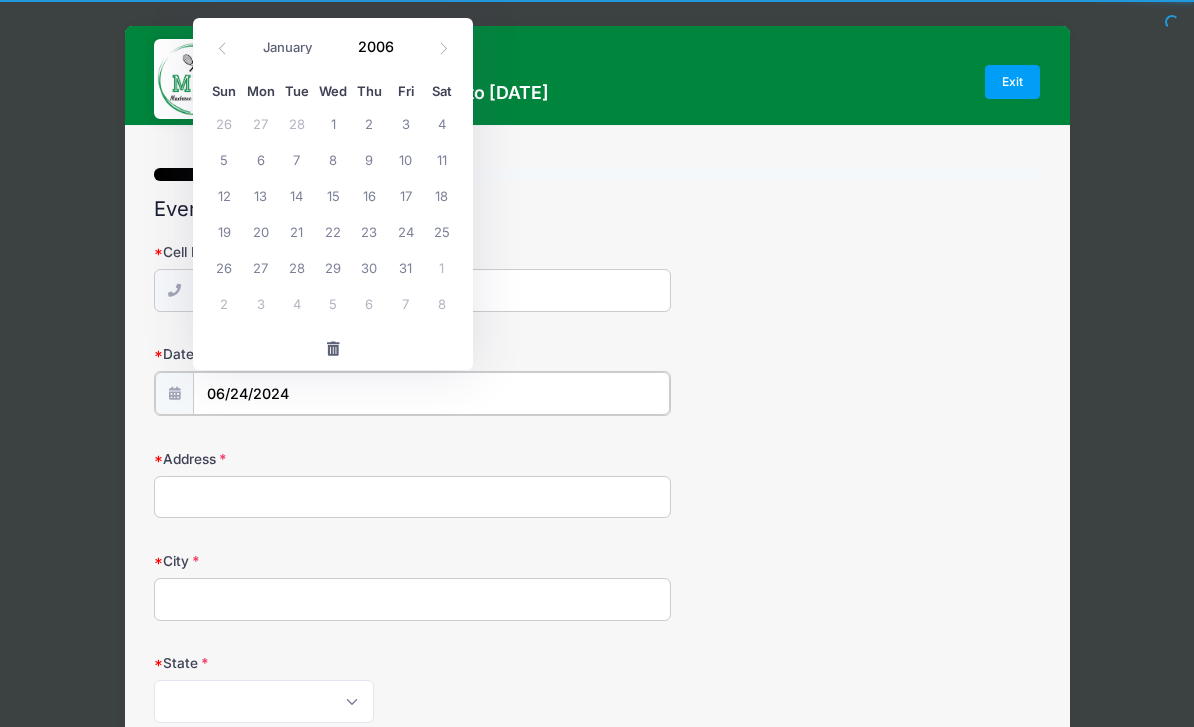 click on "06/24/2024" at bounding box center [431, 393] 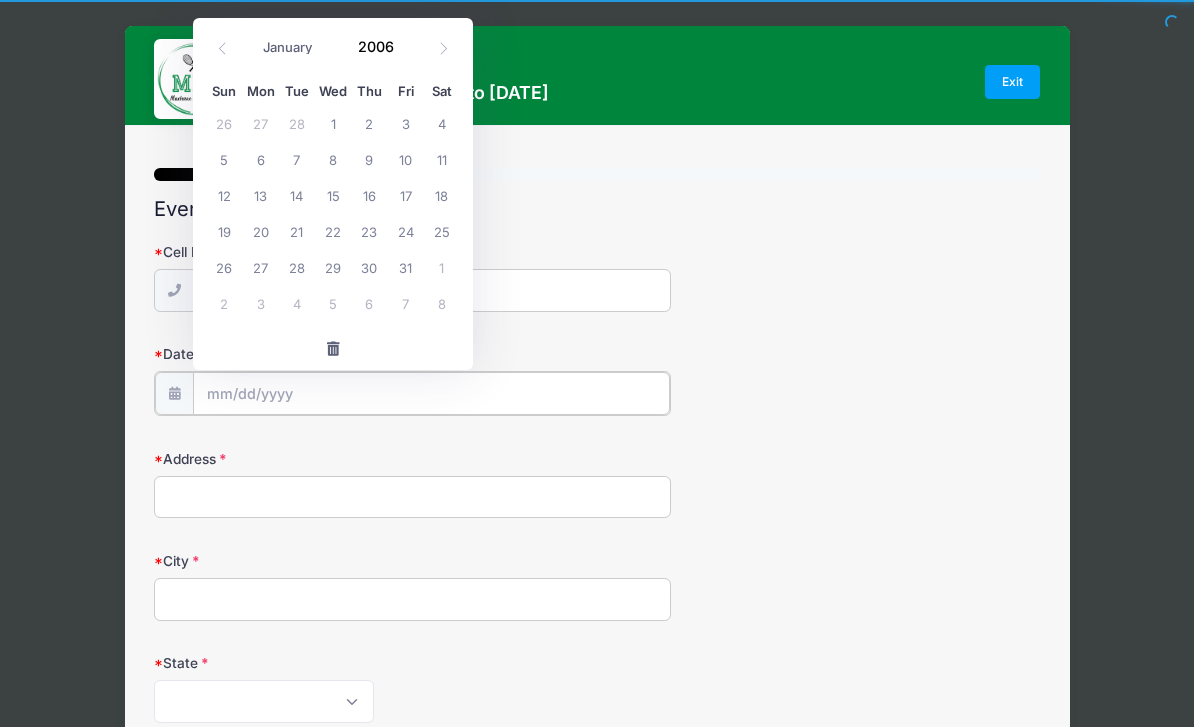 type on "2025" 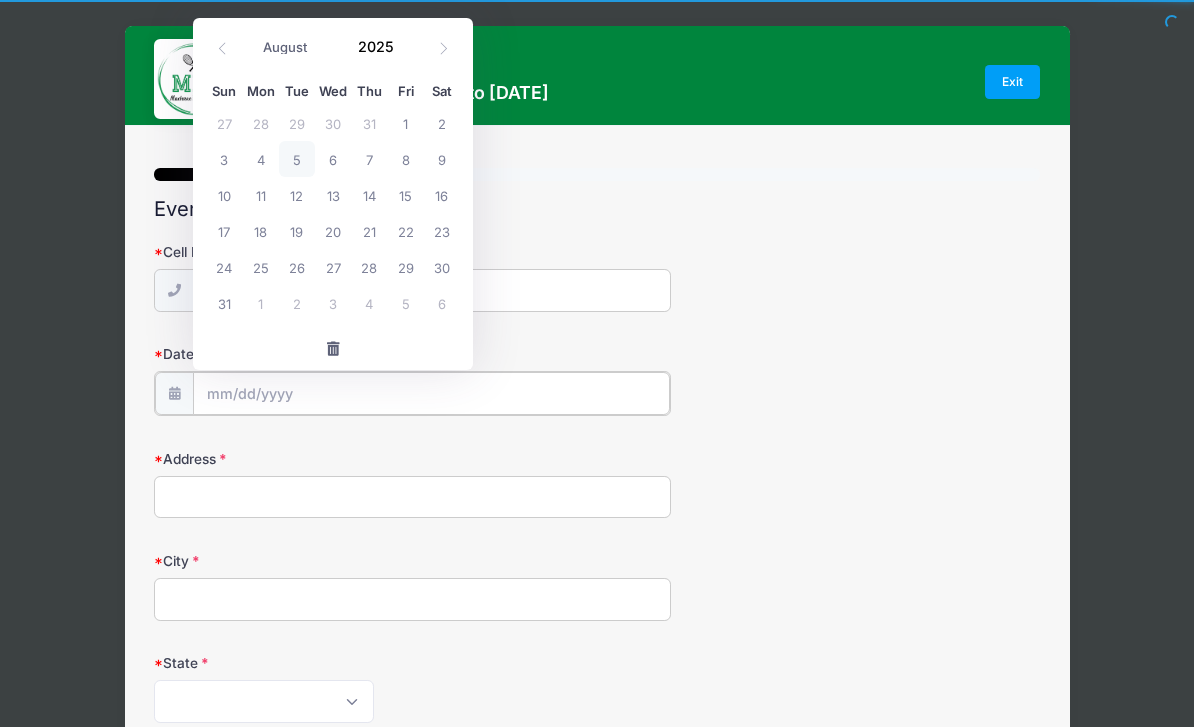 click on "Date of Birth" at bounding box center (431, 393) 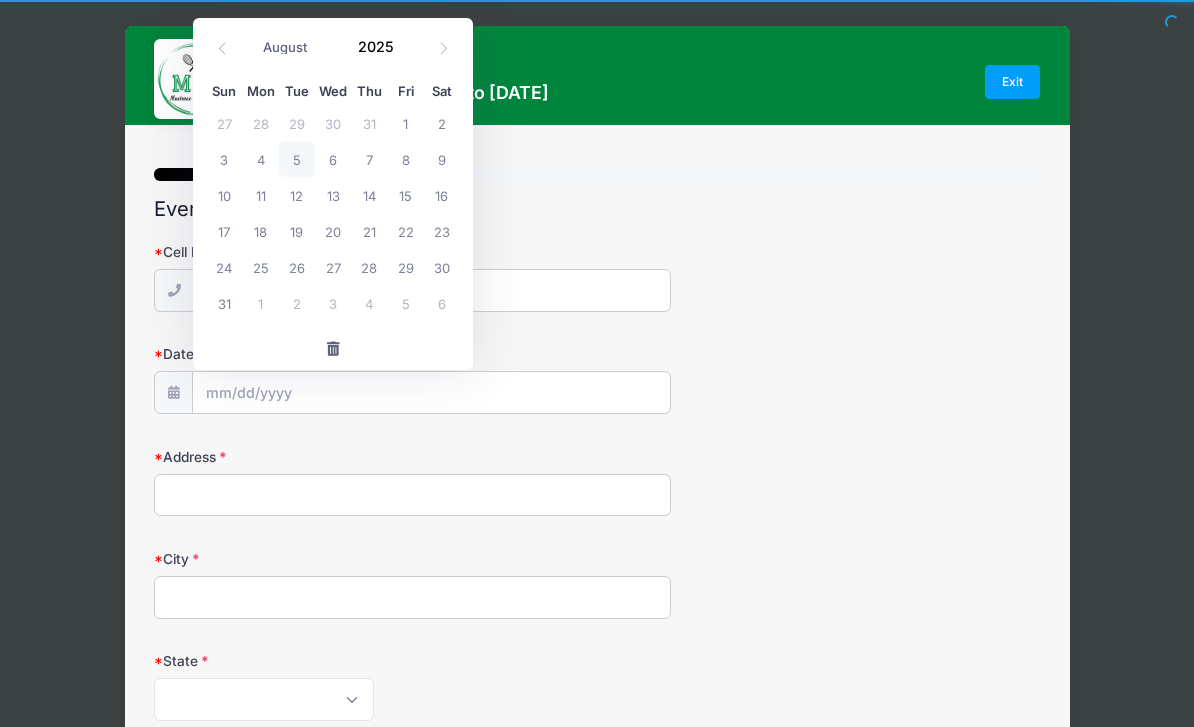 click at bounding box center [222, 48] 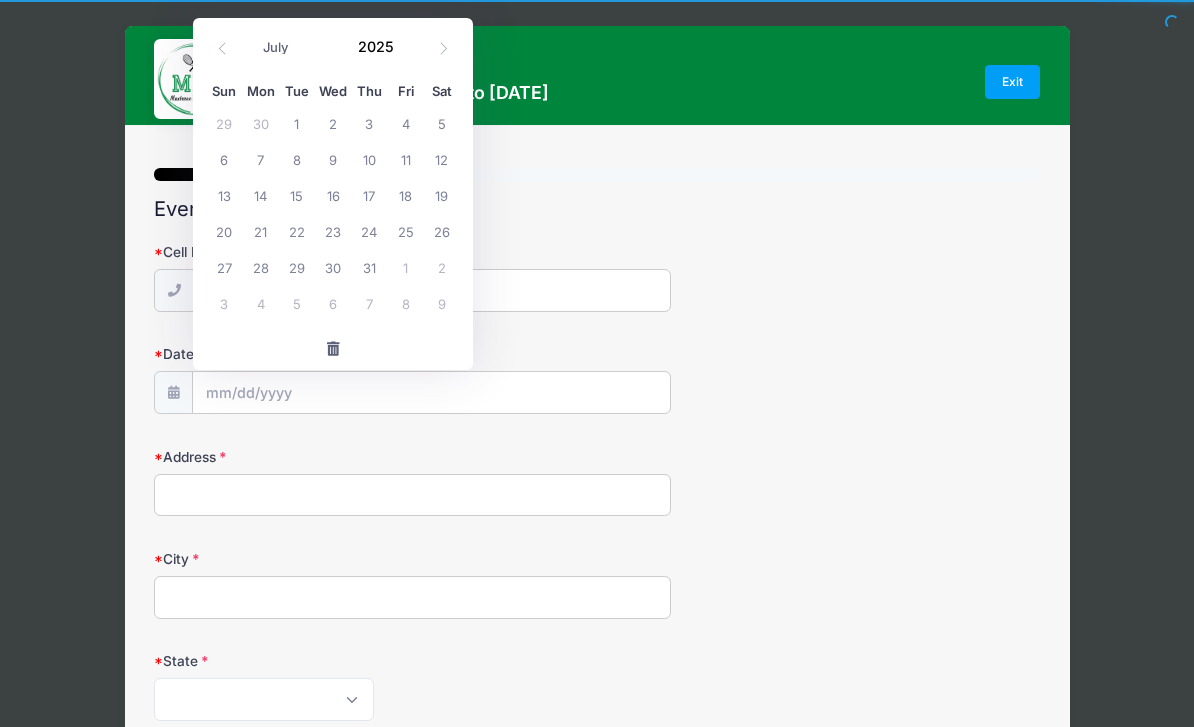 click at bounding box center (222, 48) 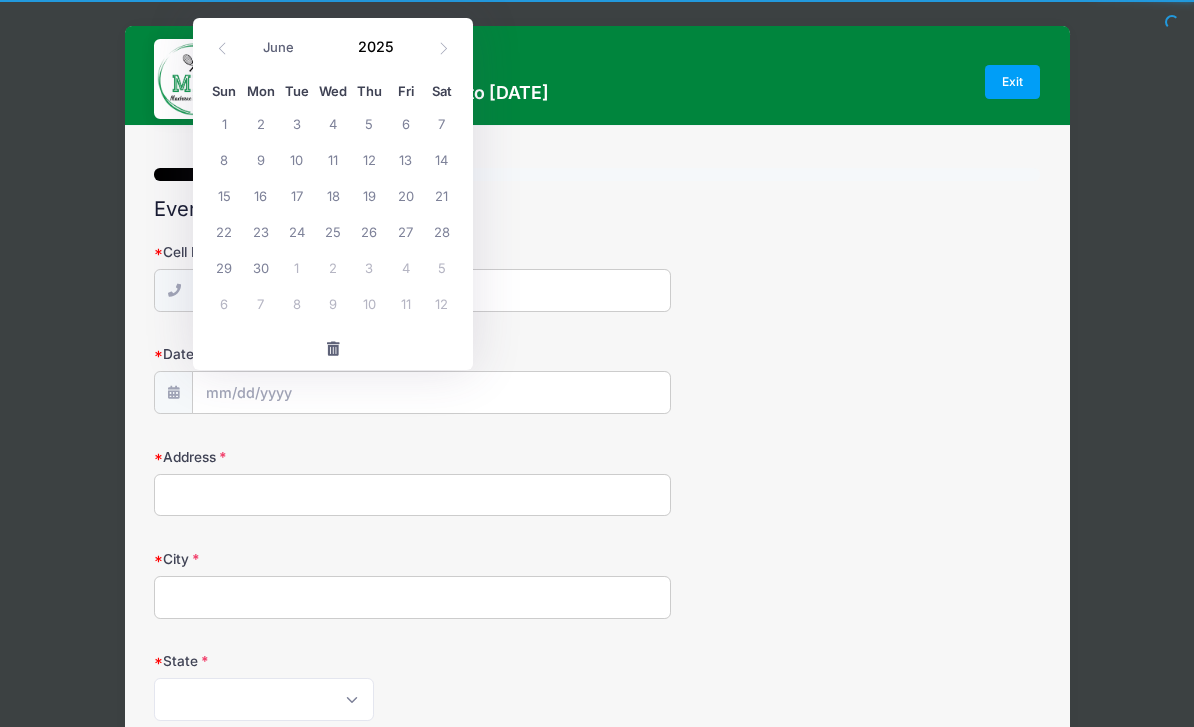 click at bounding box center [222, 48] 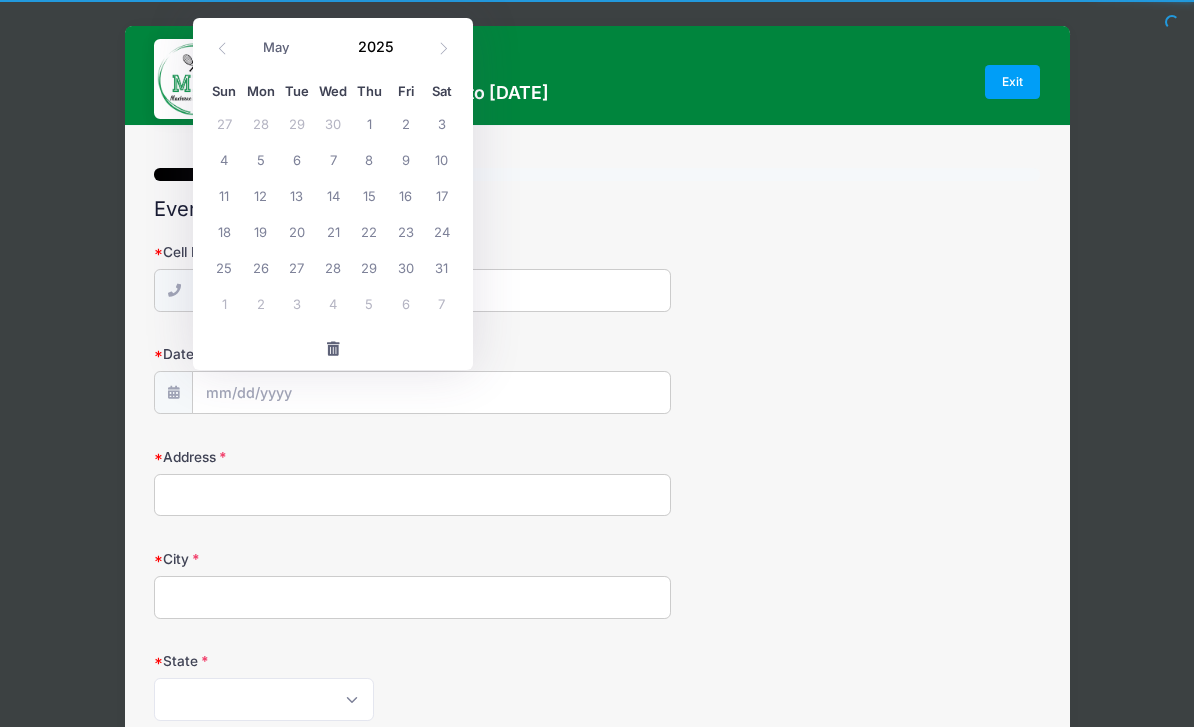 click on "January February March April May June July August September October November December" at bounding box center [297, 48] 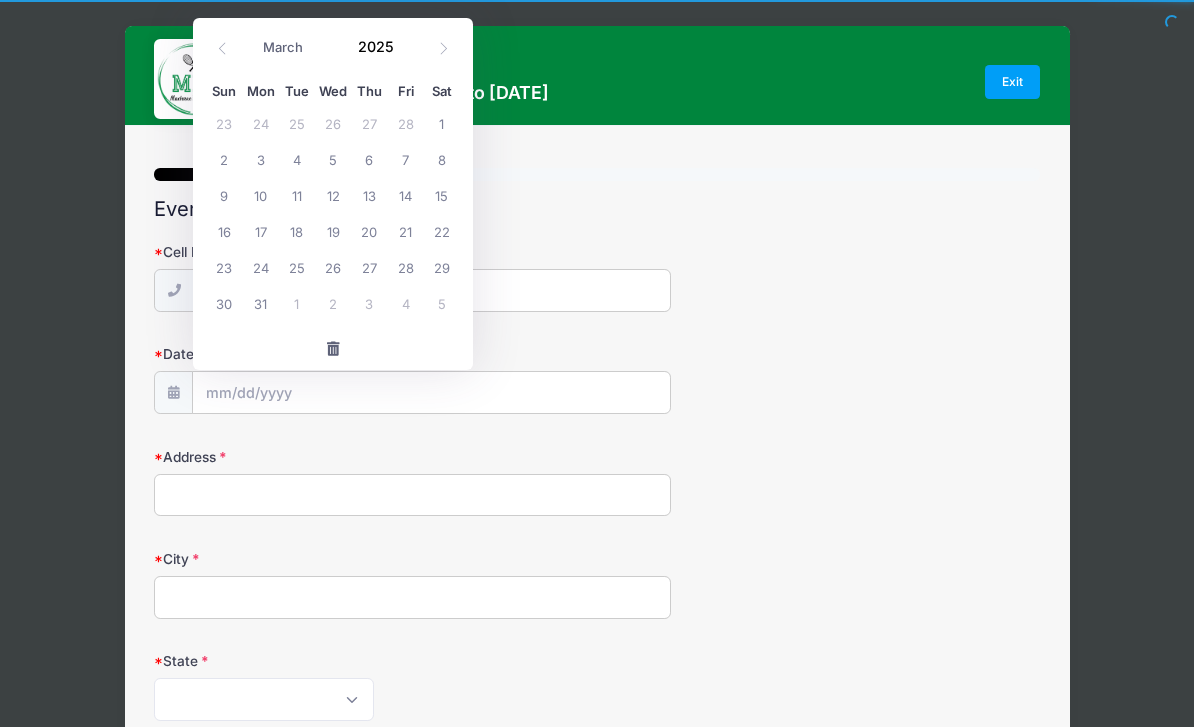 click on "2025" at bounding box center (380, 47) 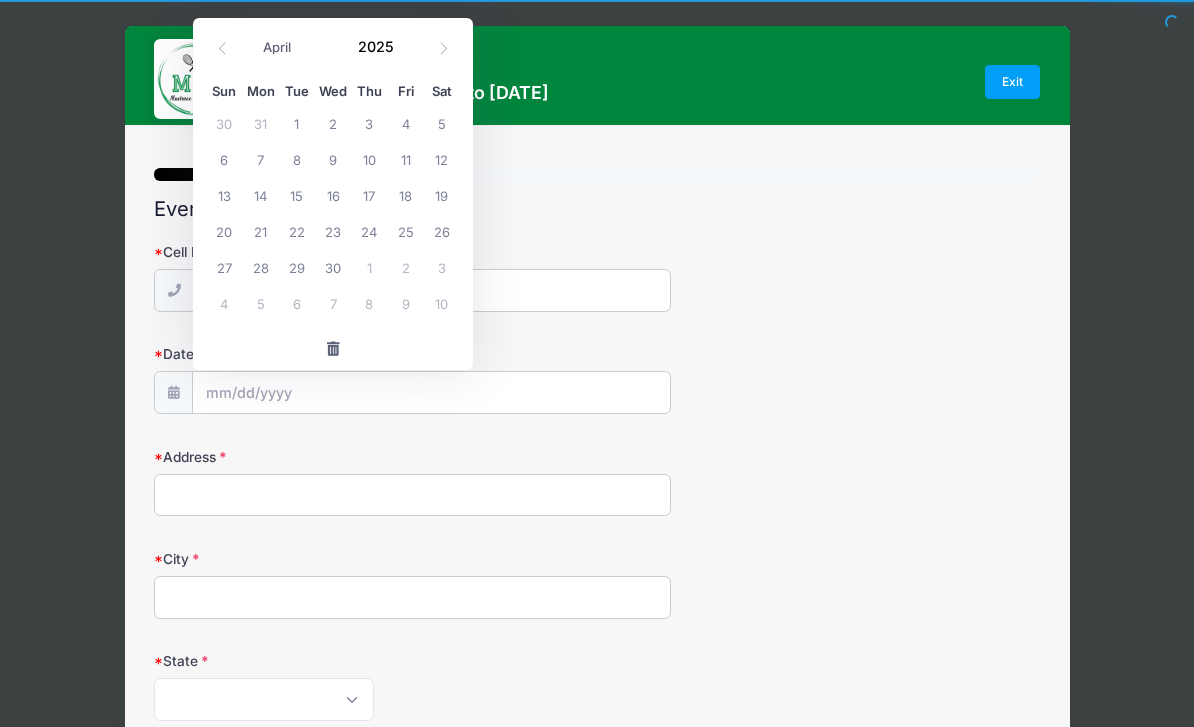 click 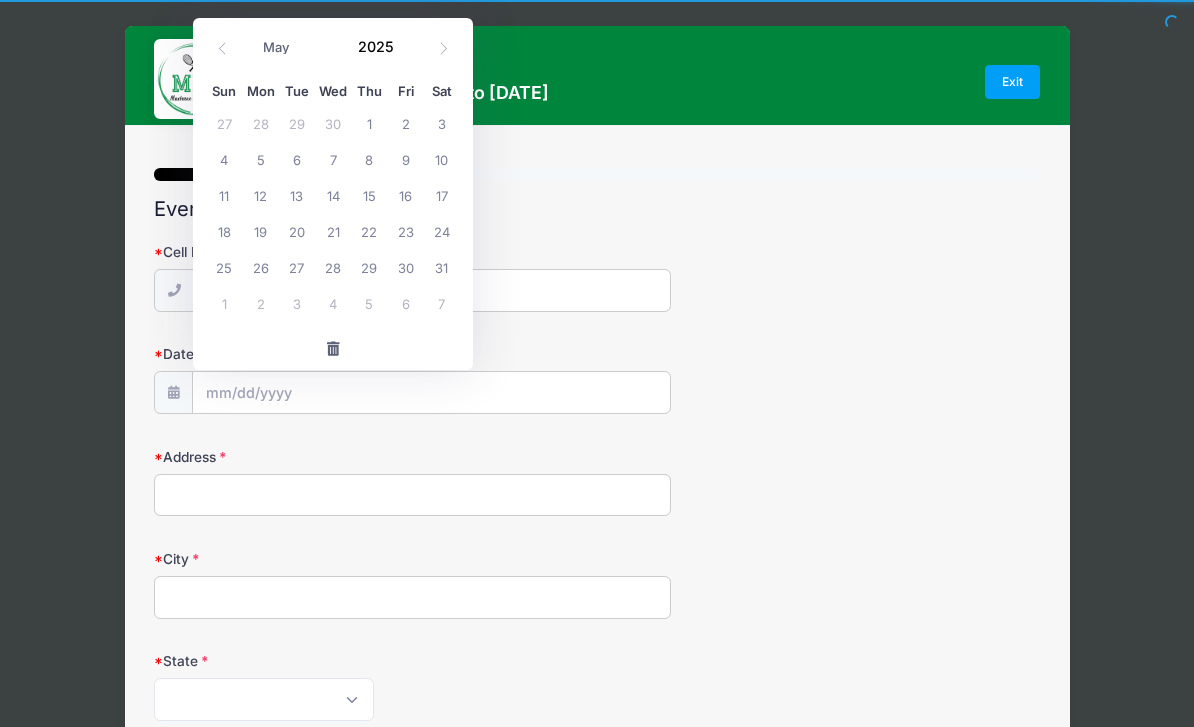 click at bounding box center (443, 48) 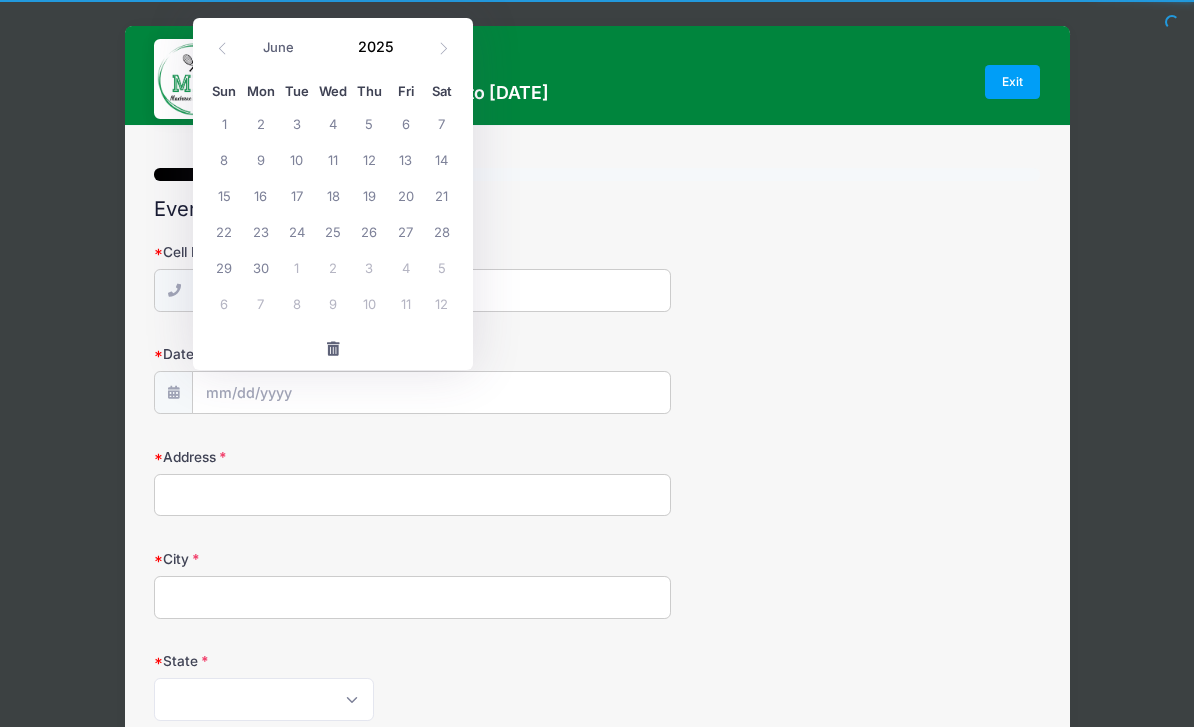 click at bounding box center [443, 48] 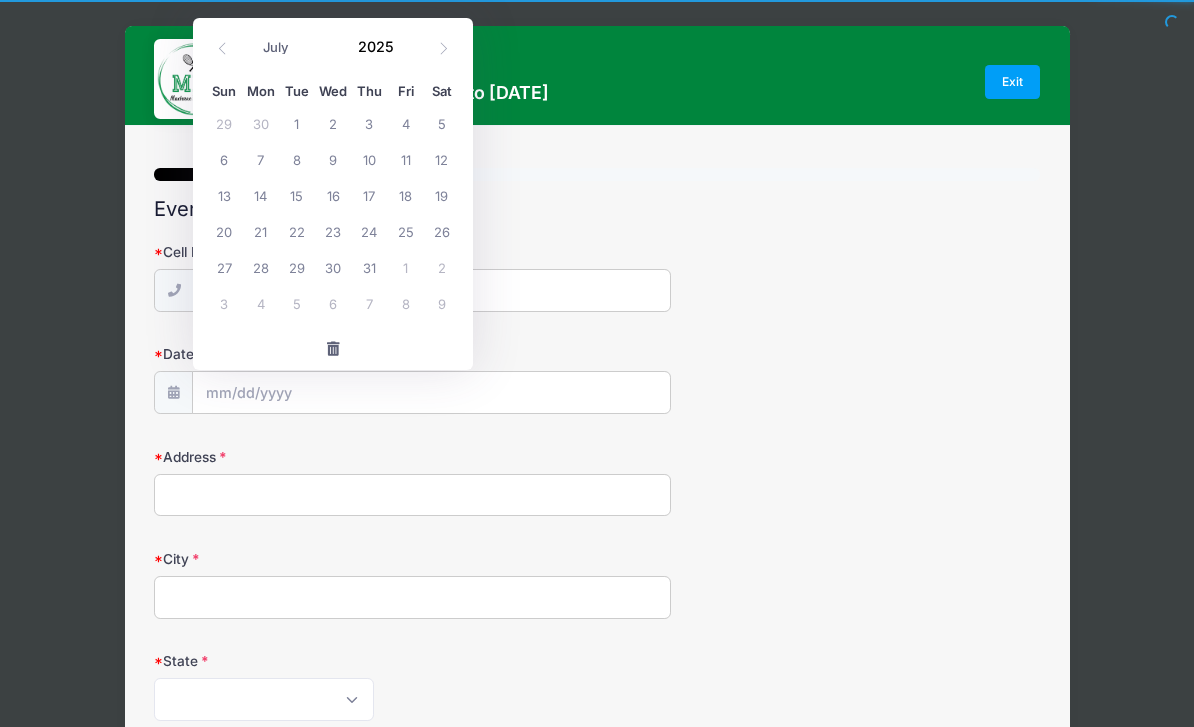 click at bounding box center (443, 48) 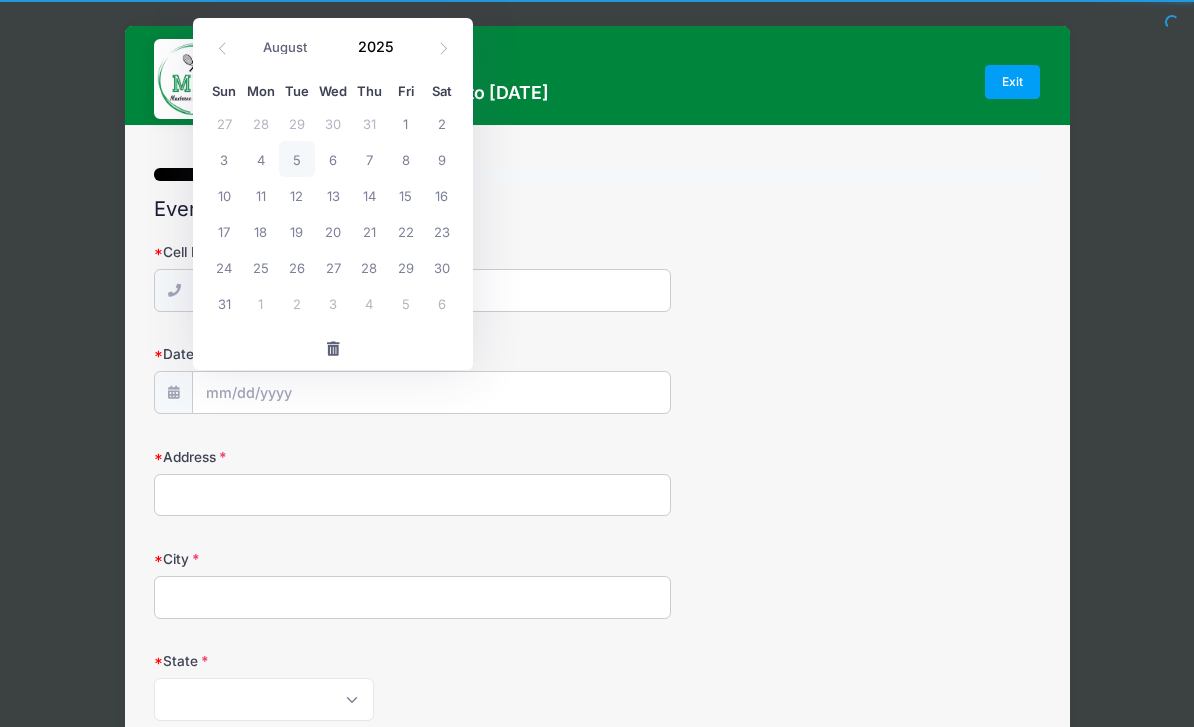 click at bounding box center (443, 48) 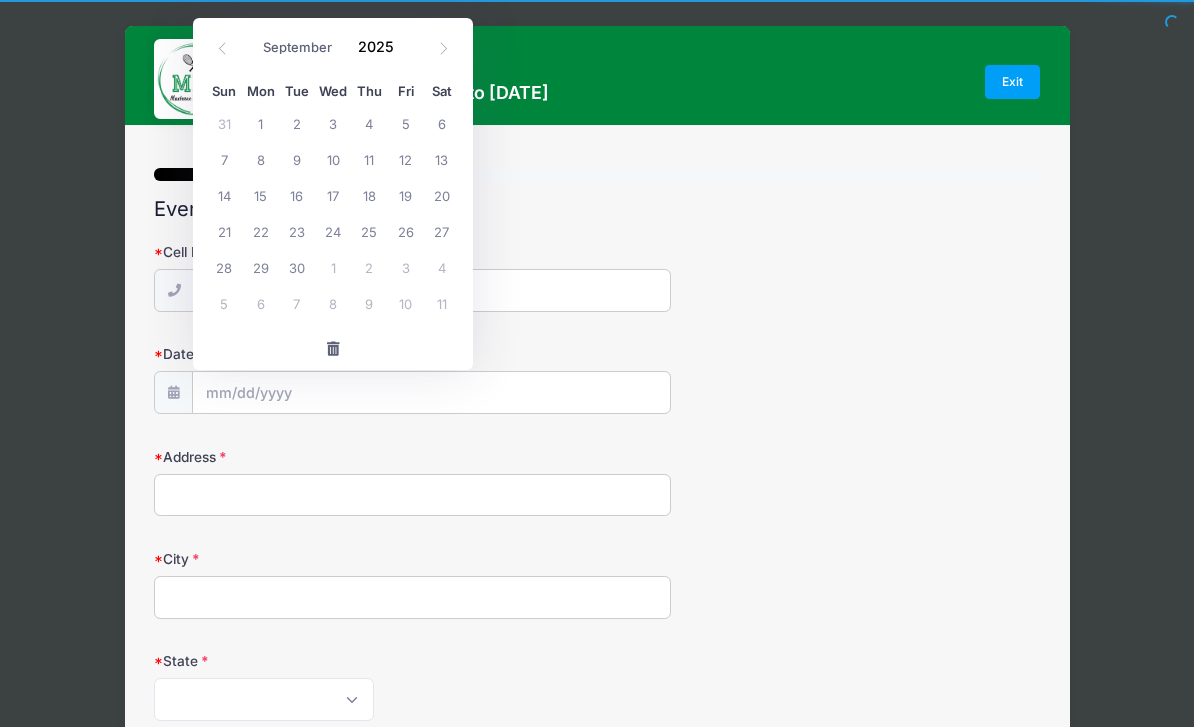 click at bounding box center (443, 48) 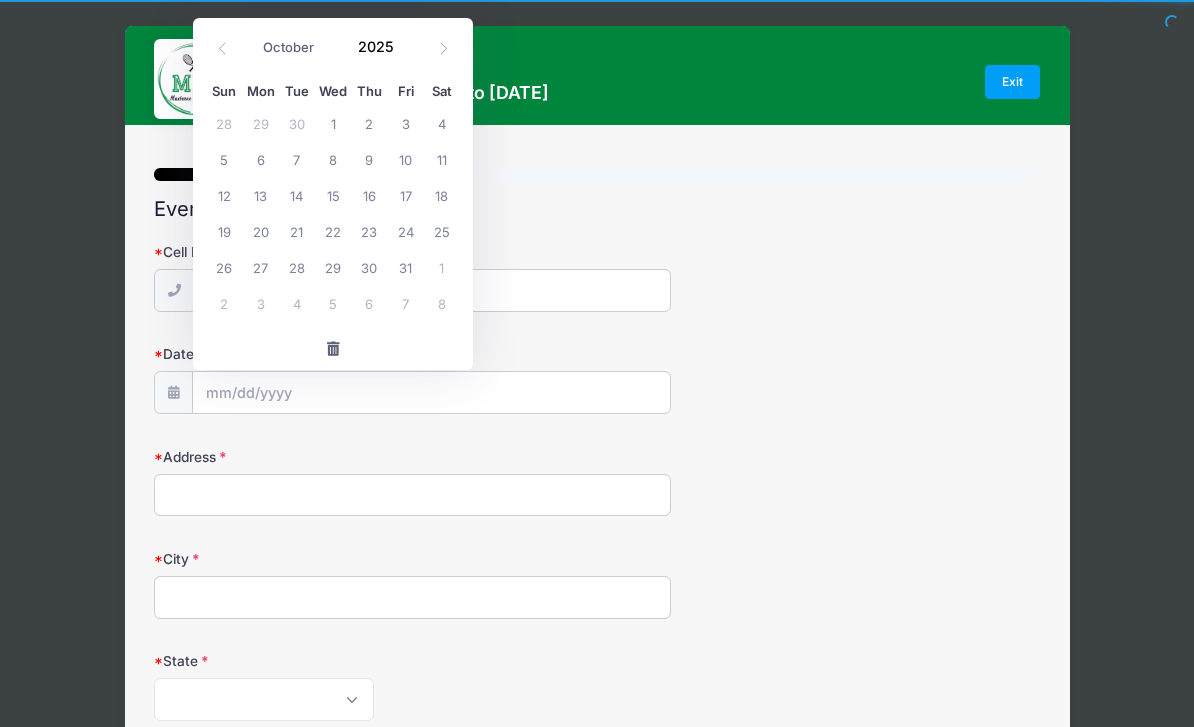 click at bounding box center [443, 48] 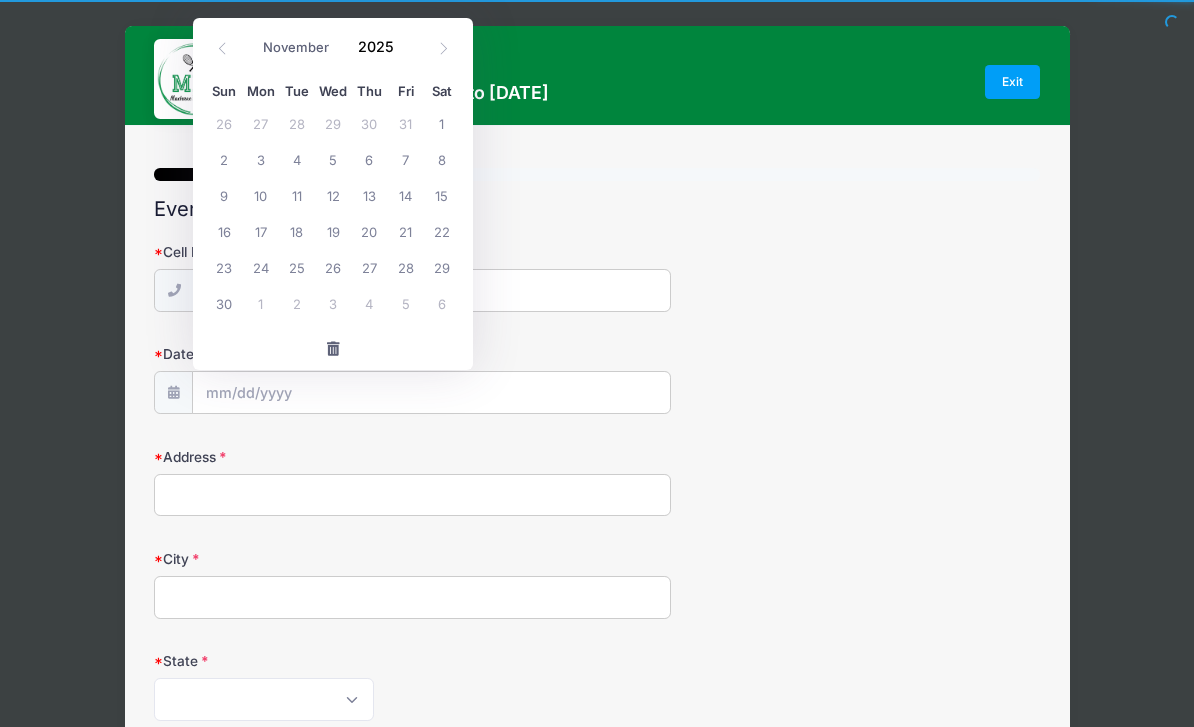 click at bounding box center [443, 48] 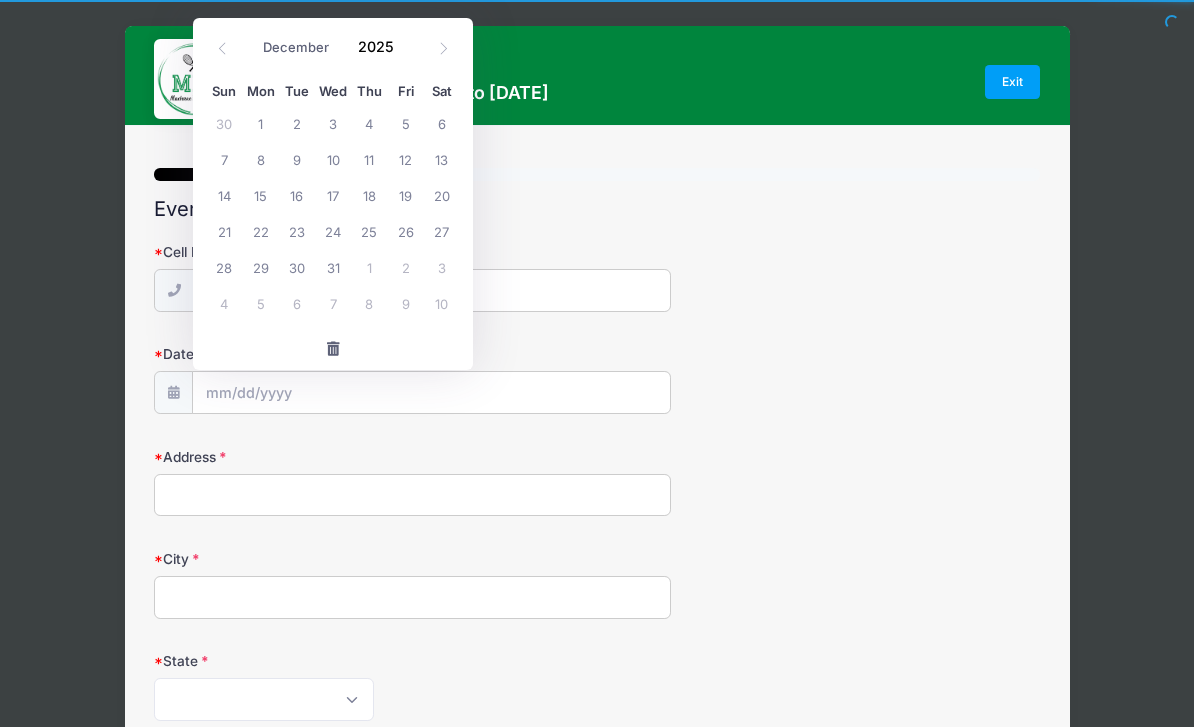 click at bounding box center (443, 48) 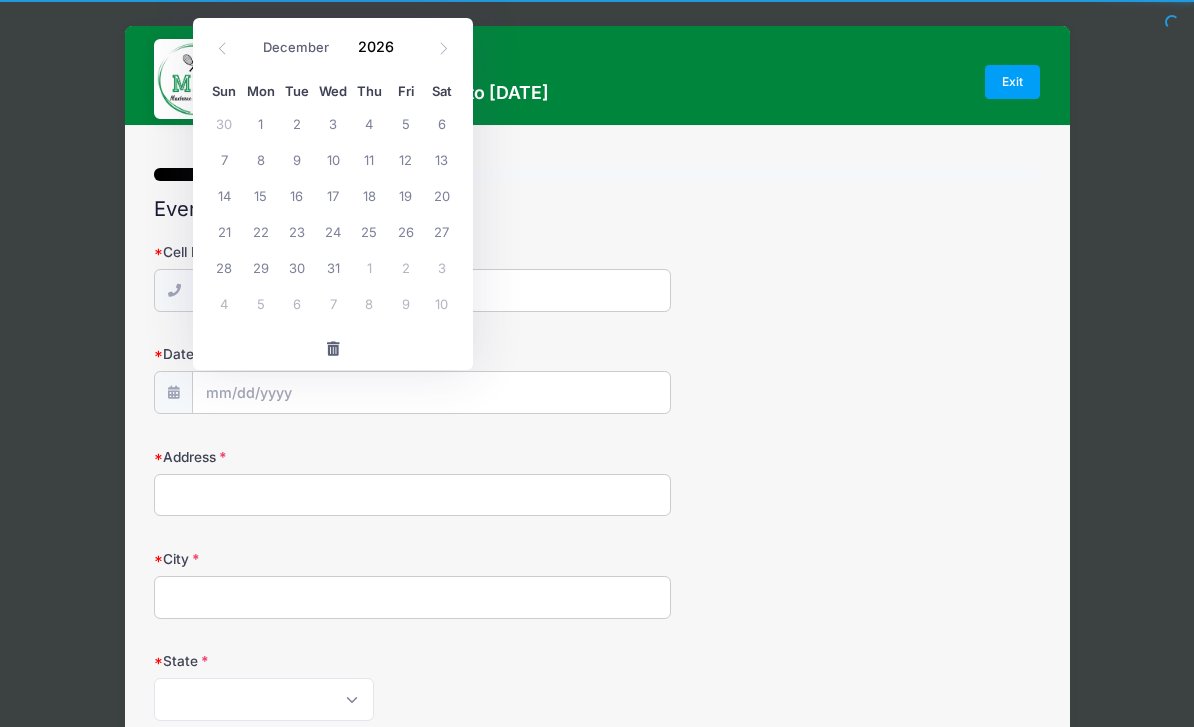 select on "0" 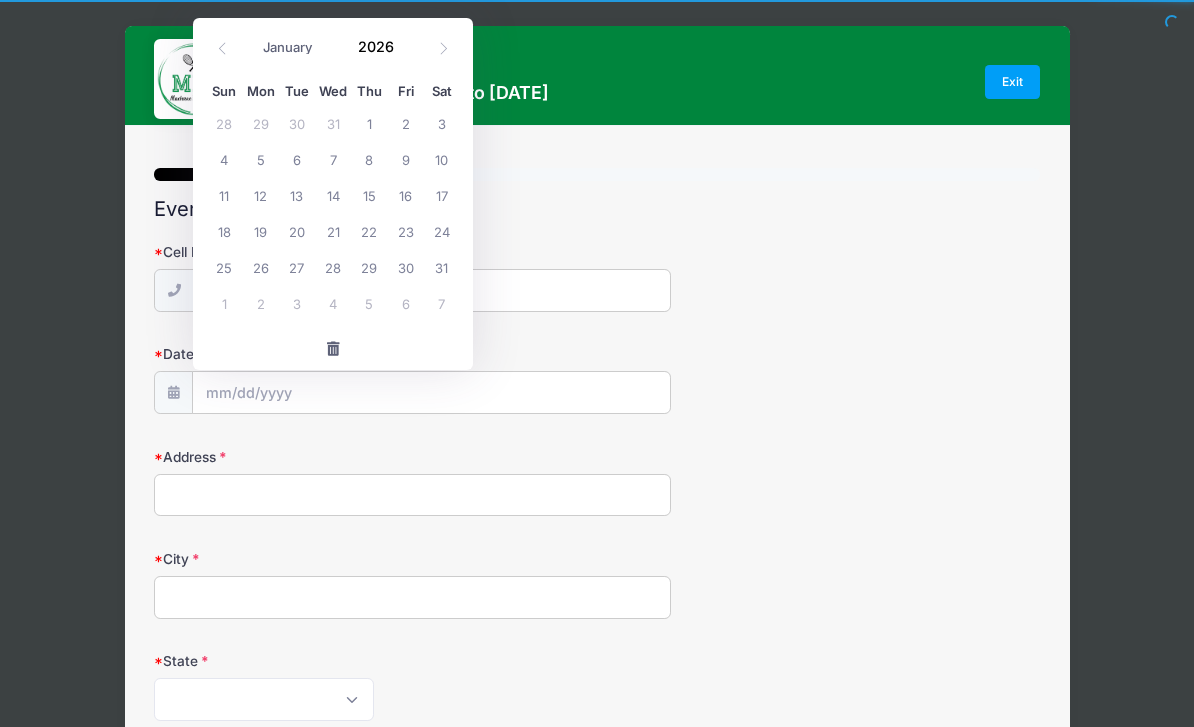 click on "[DATE]" at bounding box center (333, 44) 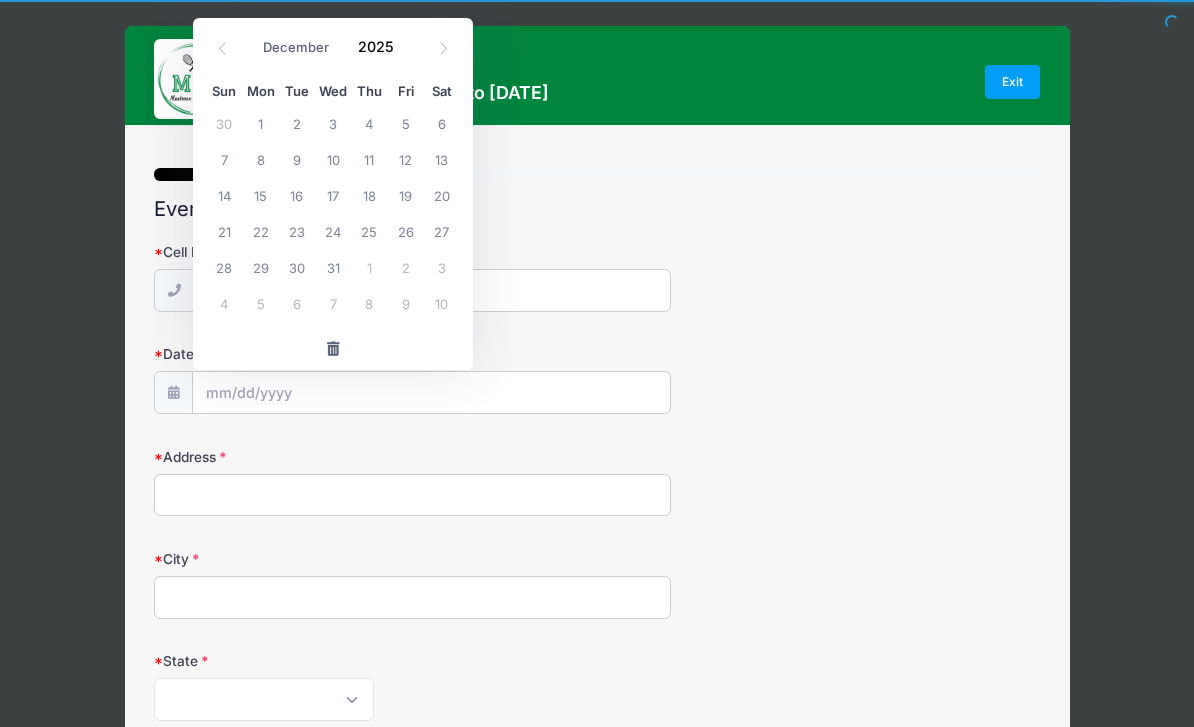 click 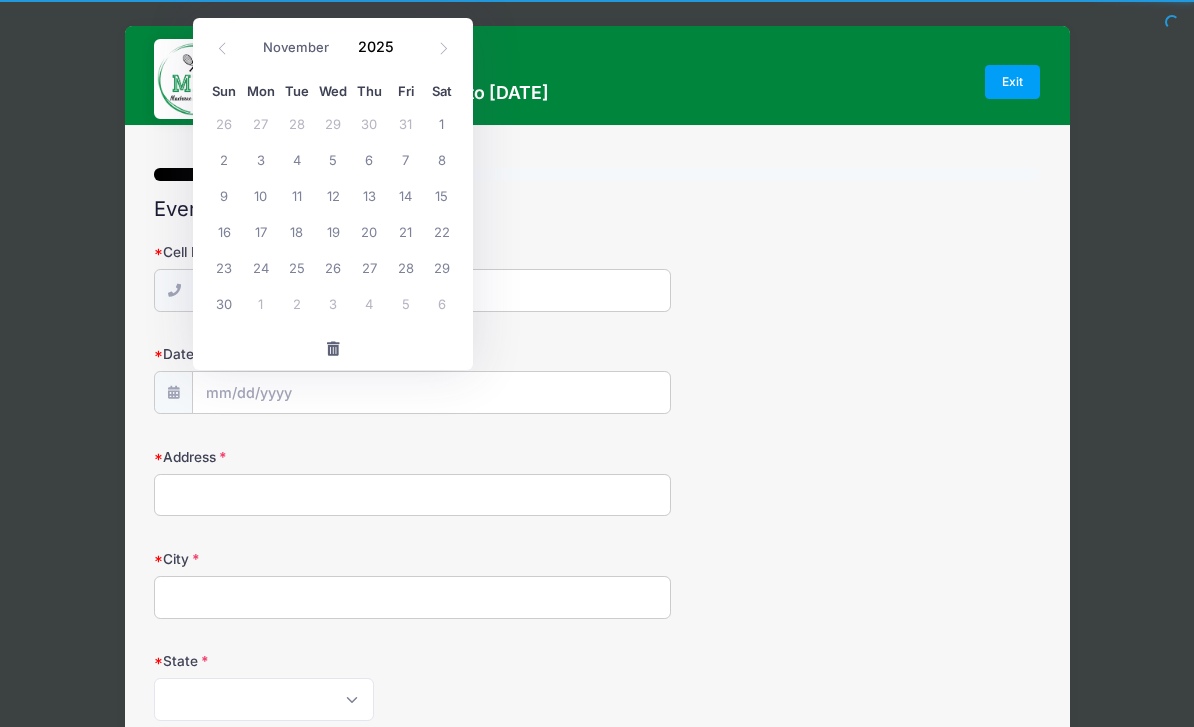 click at bounding box center [222, 48] 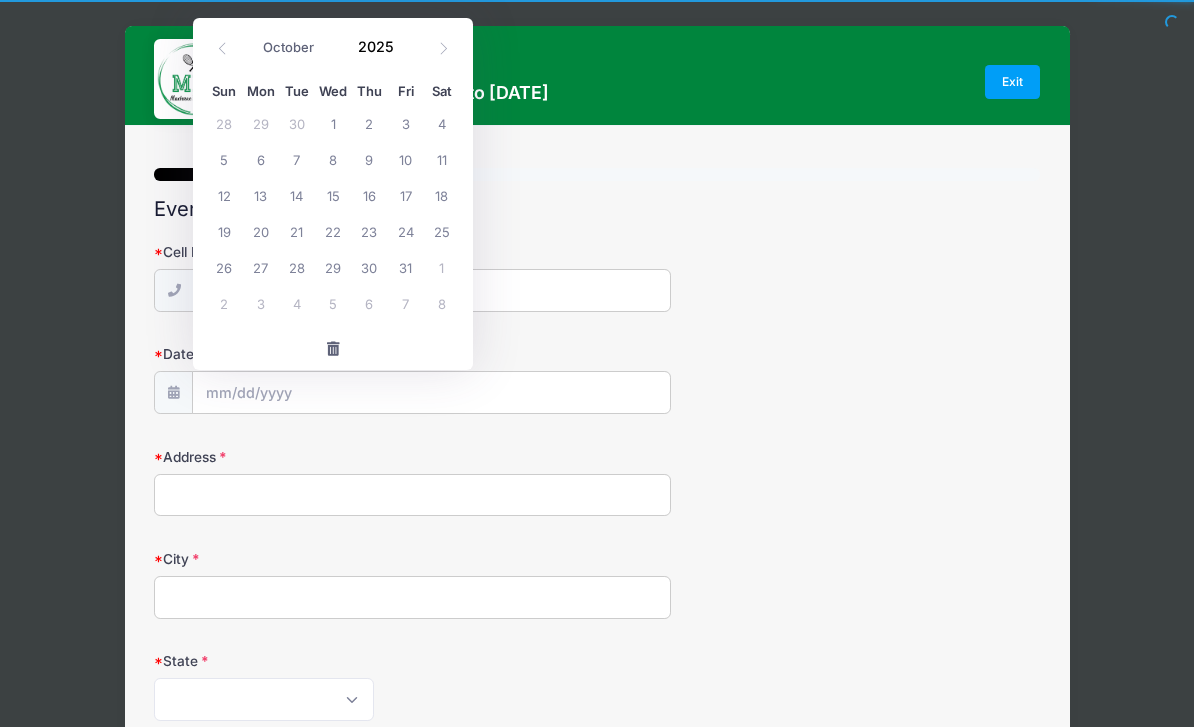 click at bounding box center (222, 48) 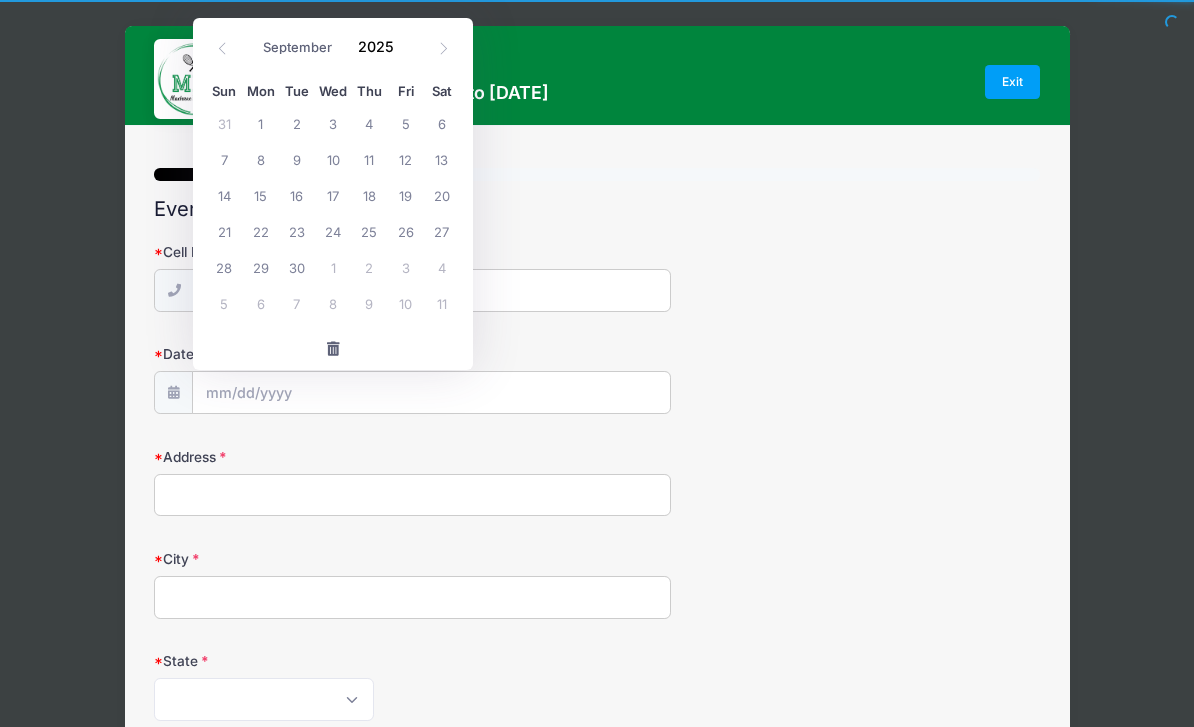 click at bounding box center [222, 48] 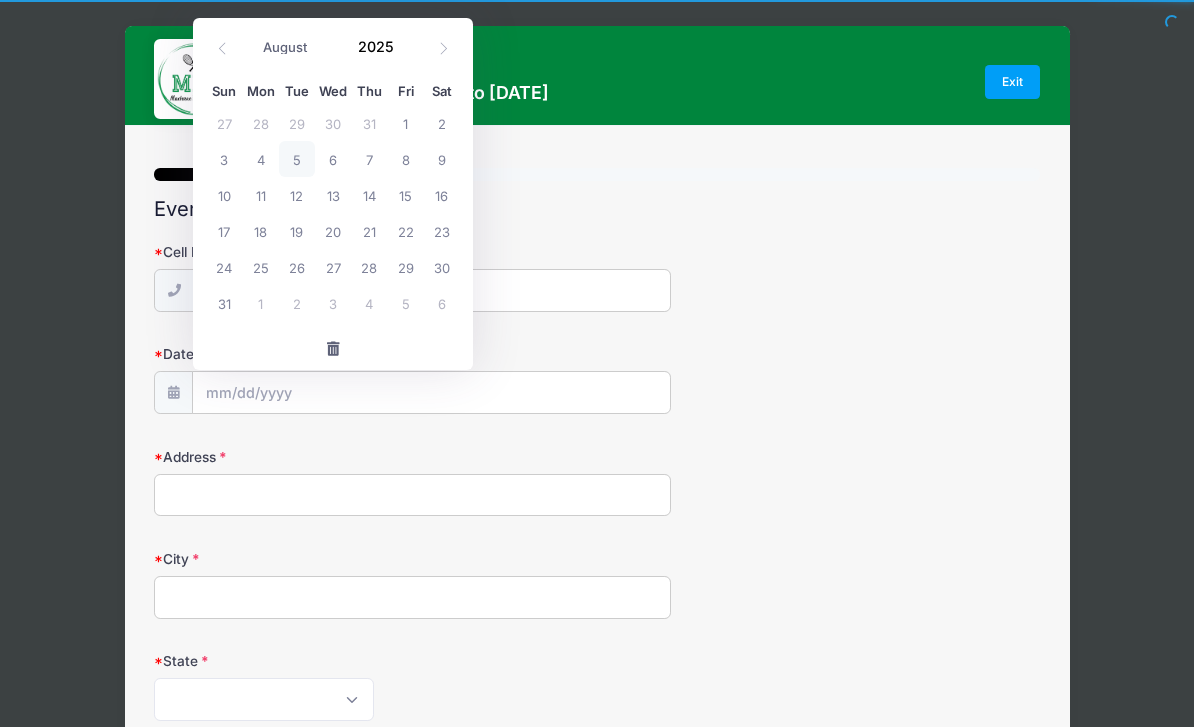 click at bounding box center (222, 48) 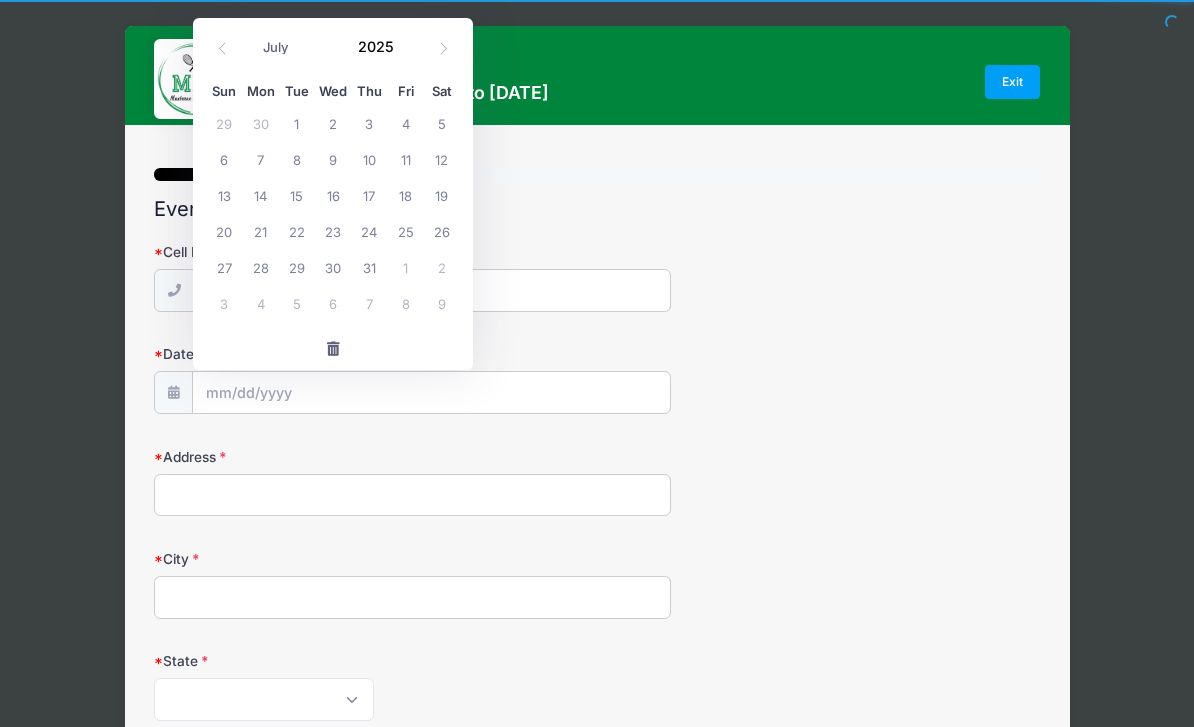 click at bounding box center [222, 48] 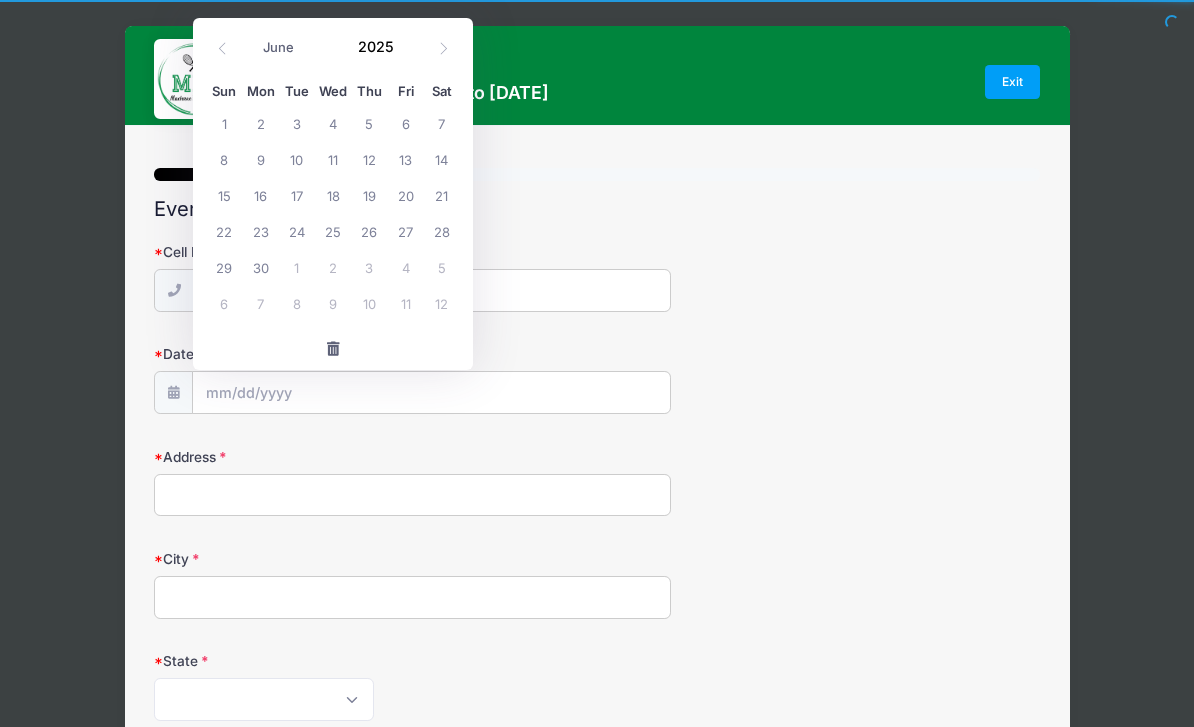 click at bounding box center (222, 48) 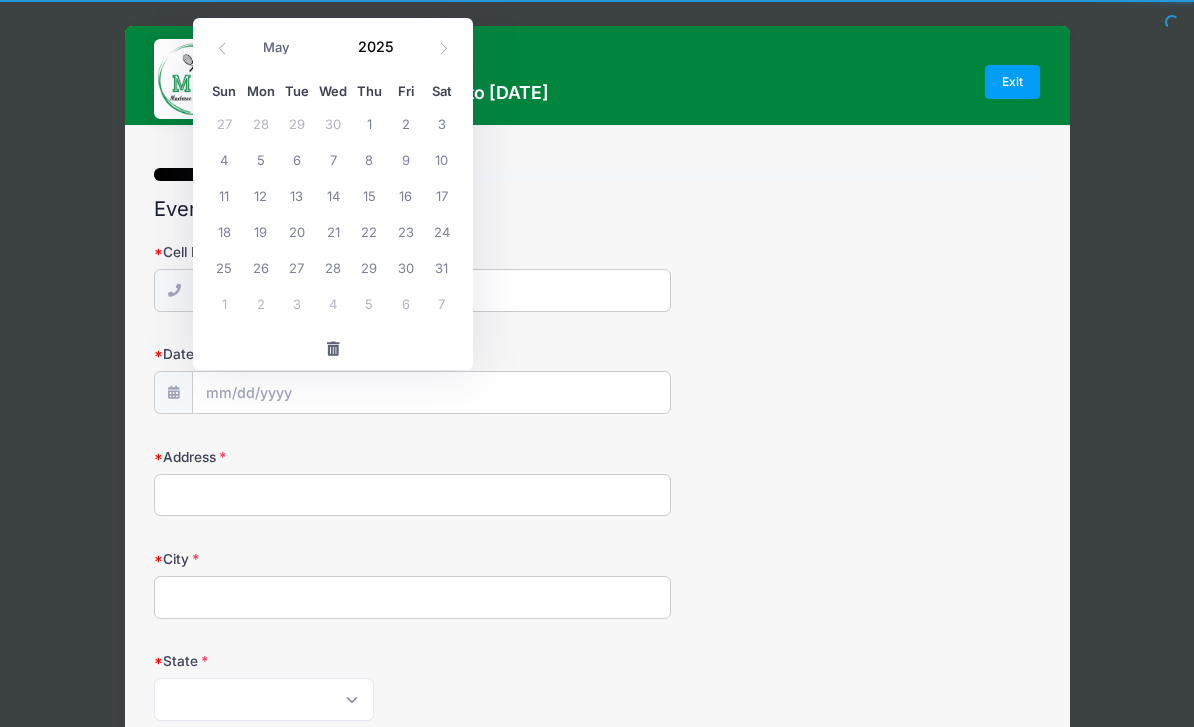 click at bounding box center (222, 48) 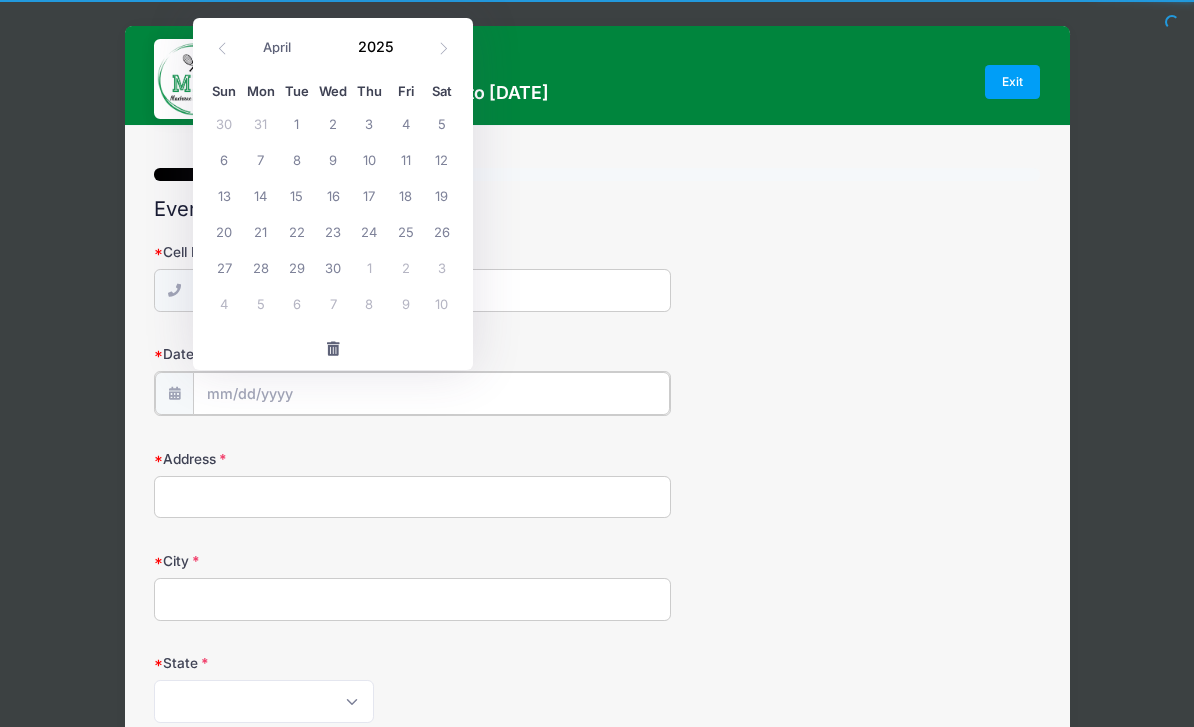 click on "Date of Birth" at bounding box center (431, 393) 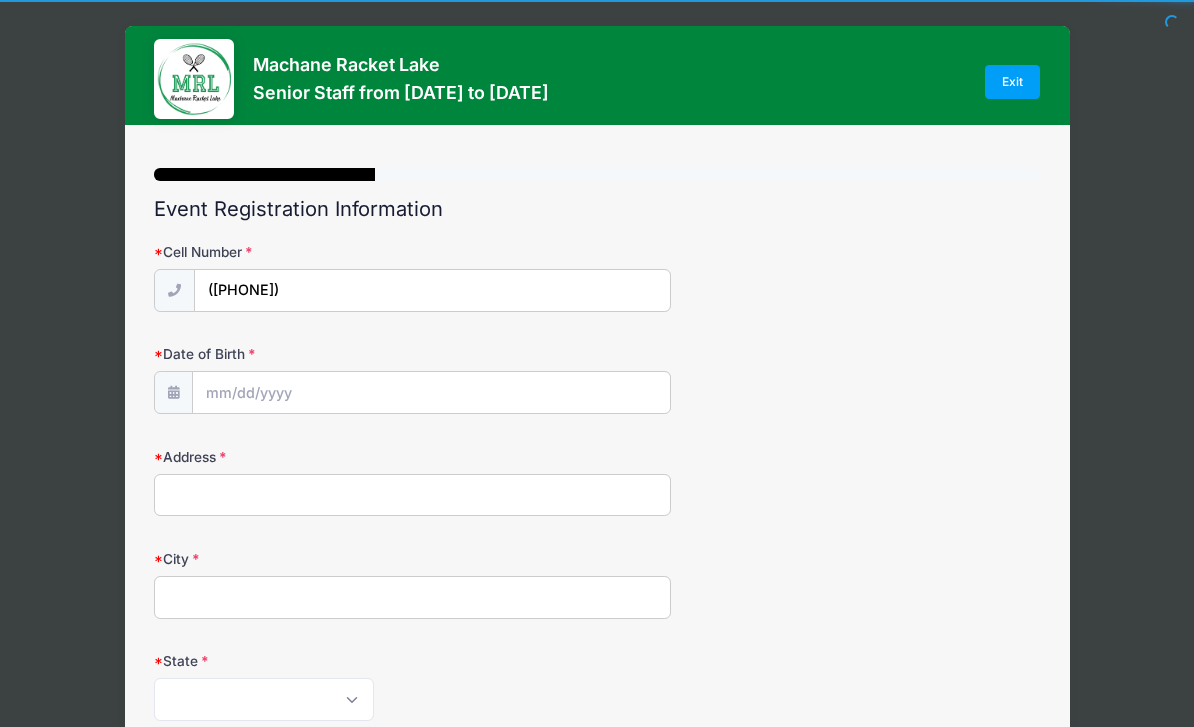 click on "Address" at bounding box center (412, 495) 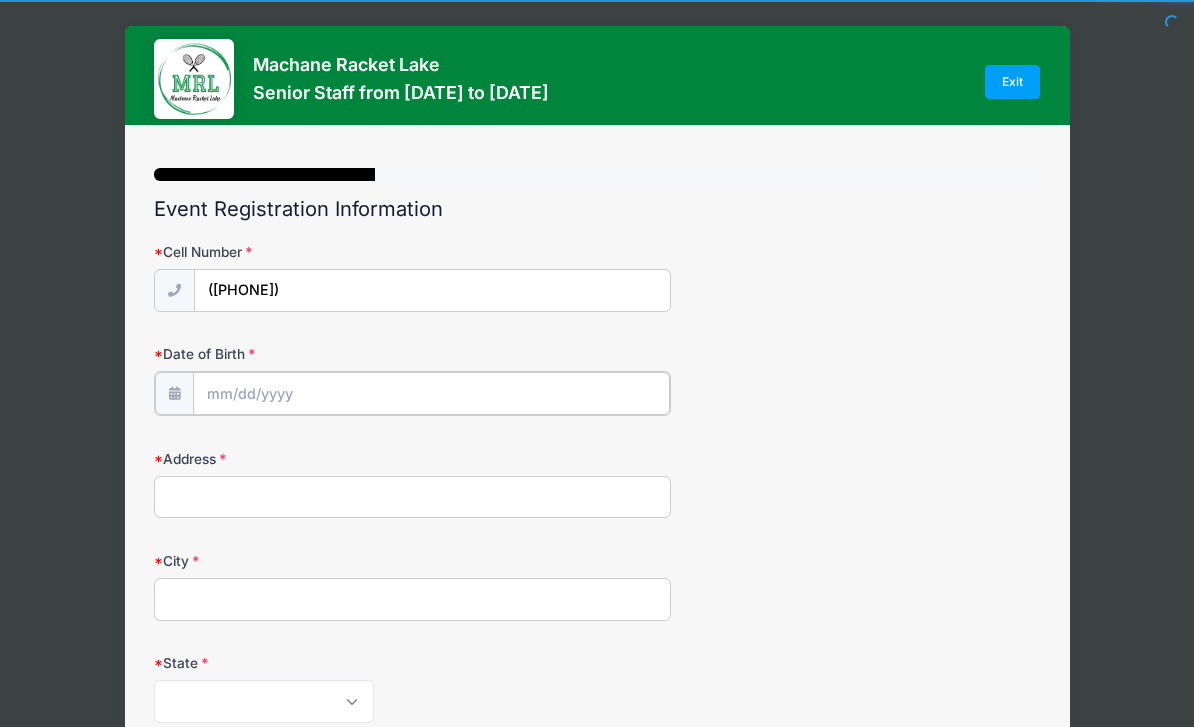 click on "Date of Birth" at bounding box center (431, 393) 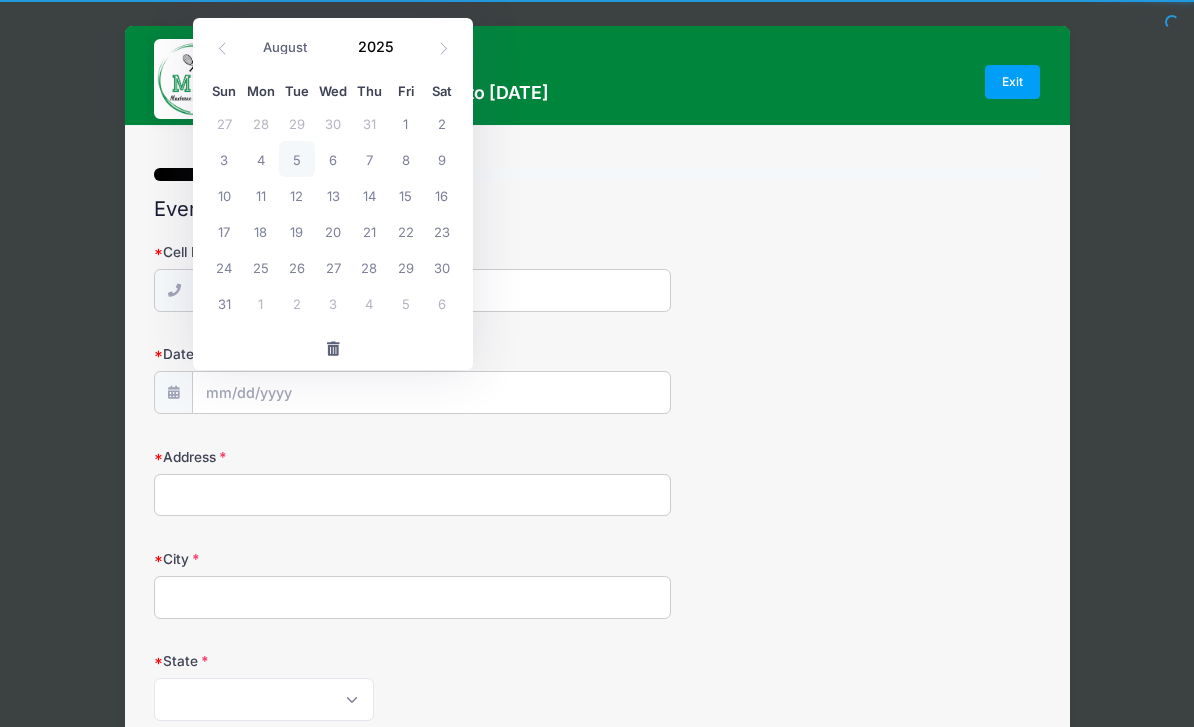 click on "January February March April May June July August September October November December" at bounding box center [297, 48] 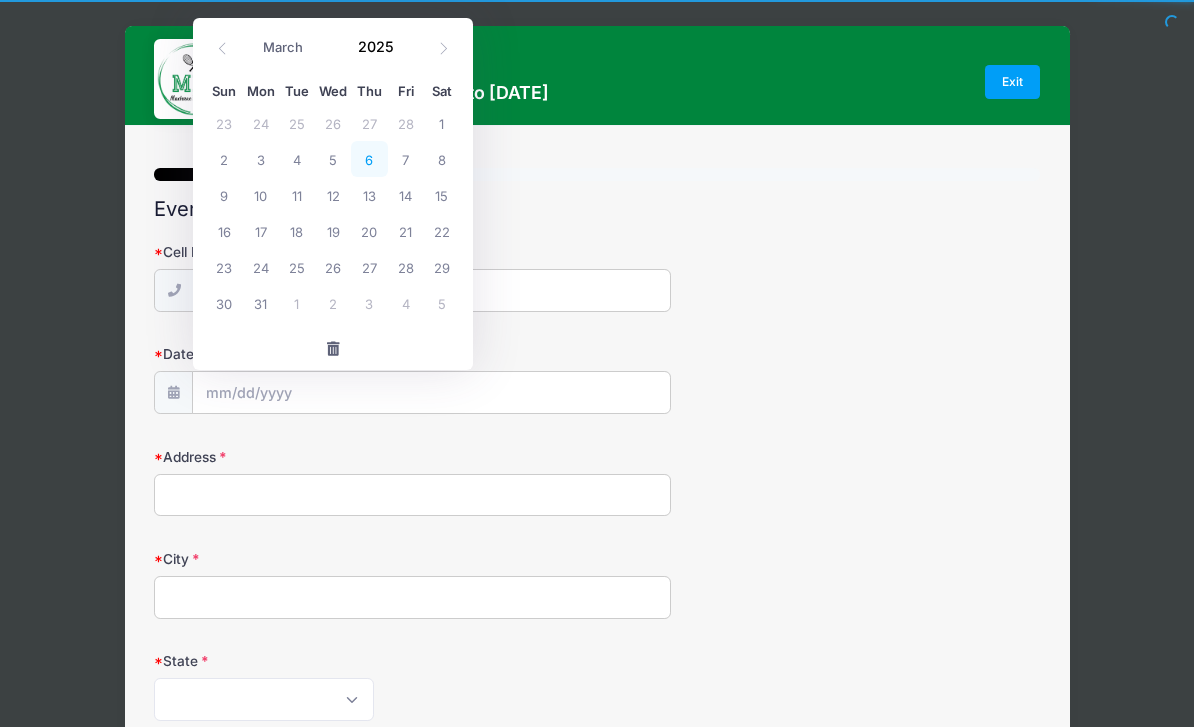 click on "6" at bounding box center [369, 159] 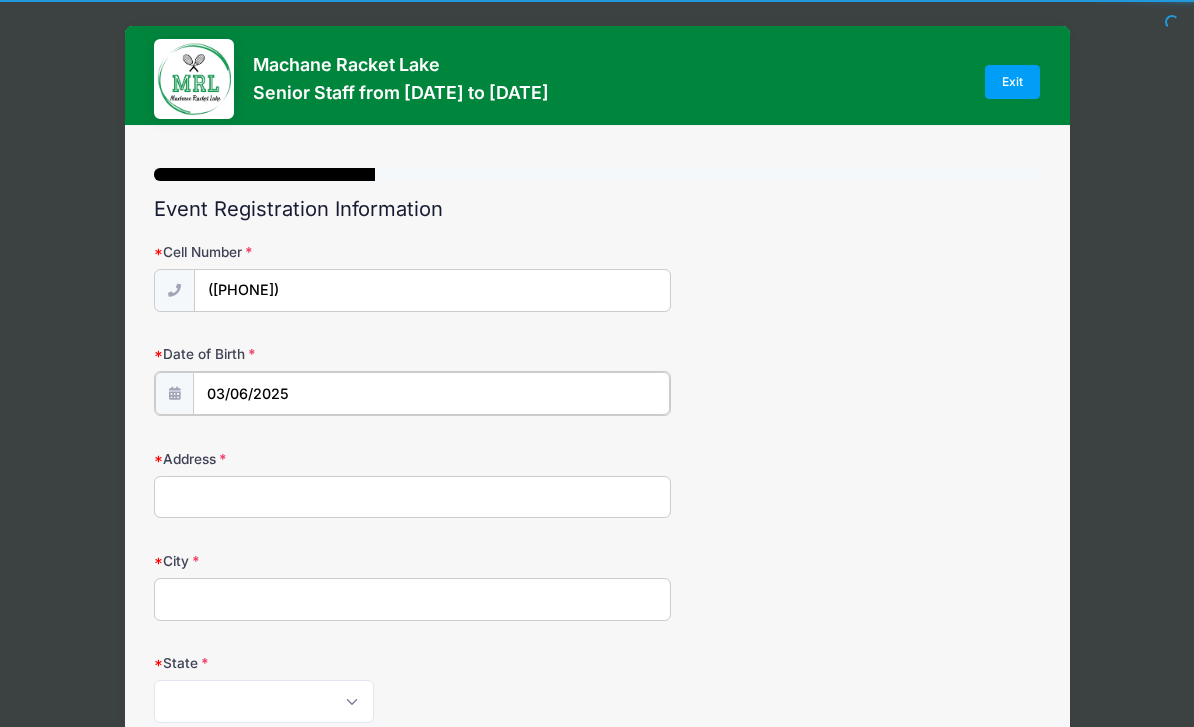 click on "03/06/2025" at bounding box center [431, 393] 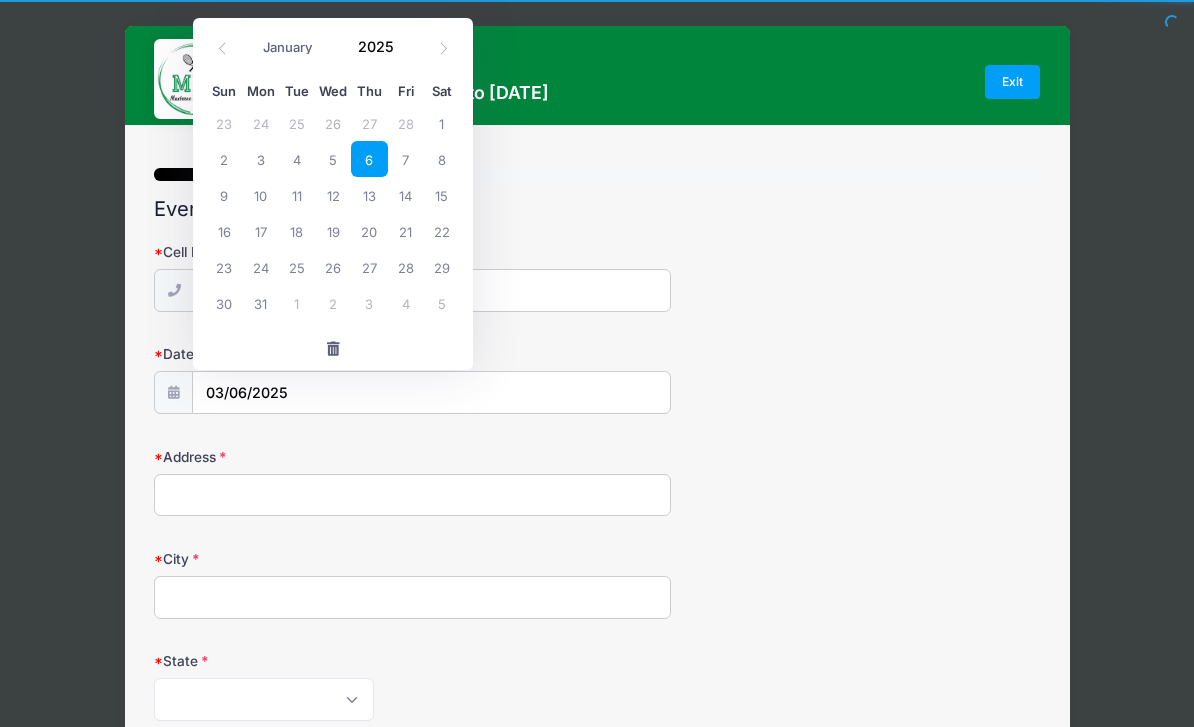 click on "2025" at bounding box center [380, 47] 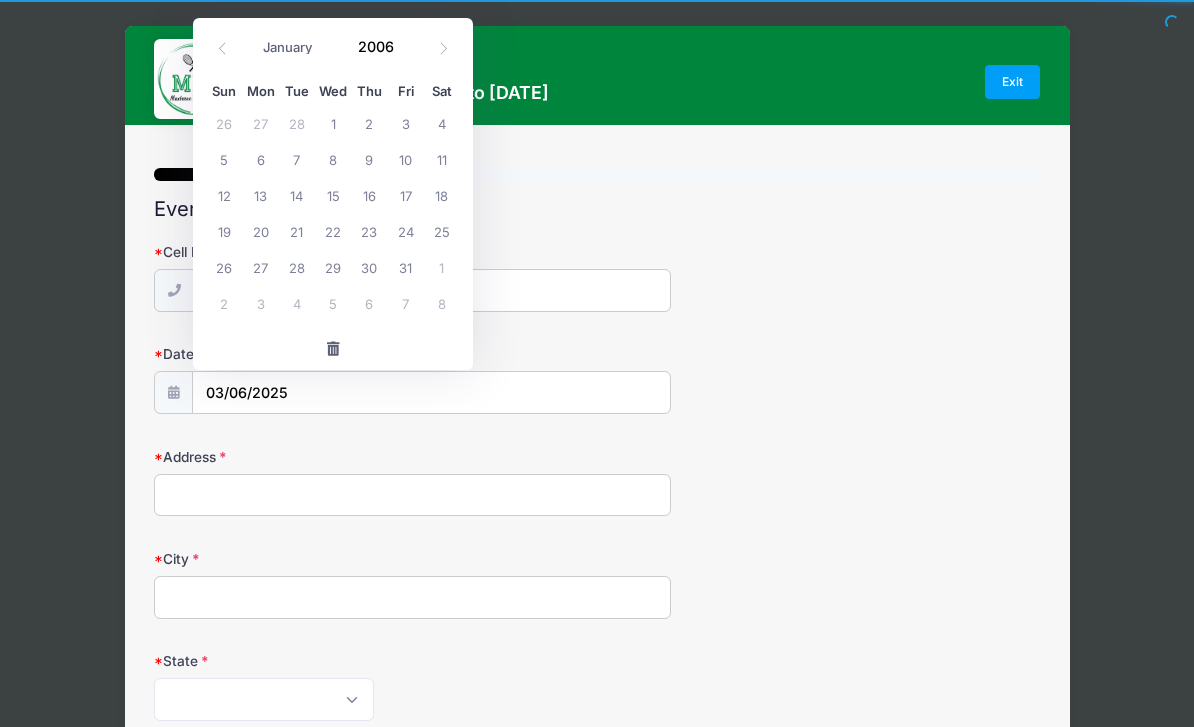 click on "Address" at bounding box center [412, 495] 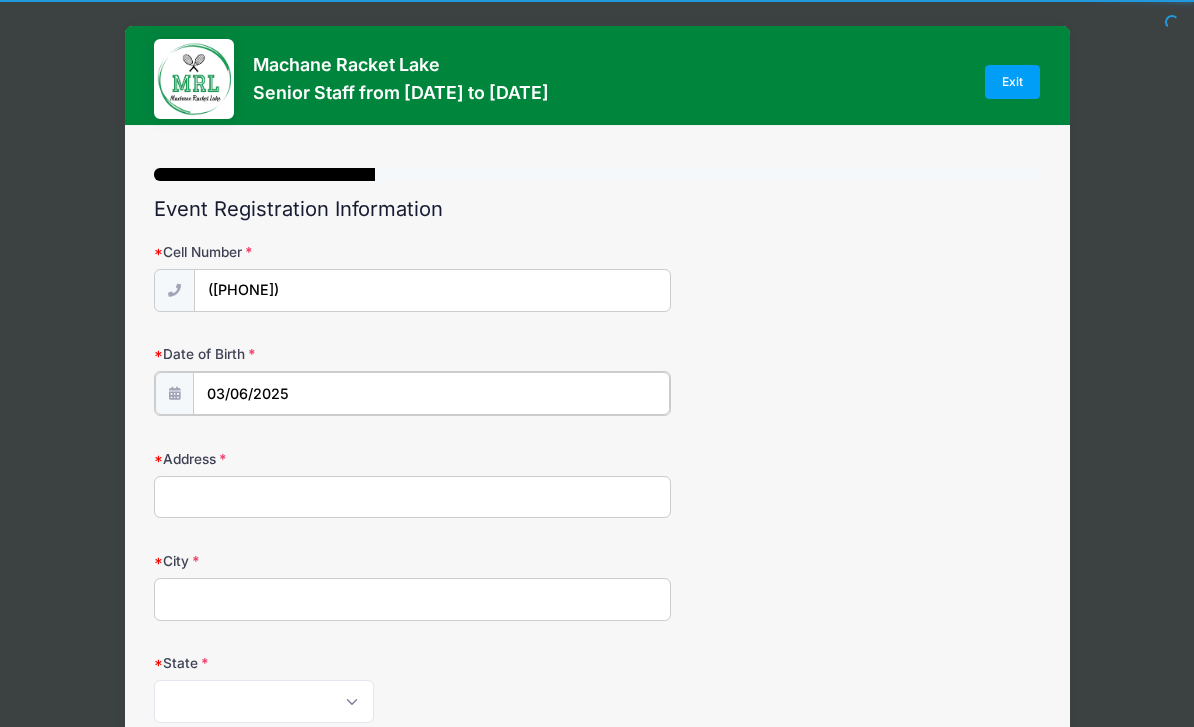 click on "03/06/2025" at bounding box center [431, 393] 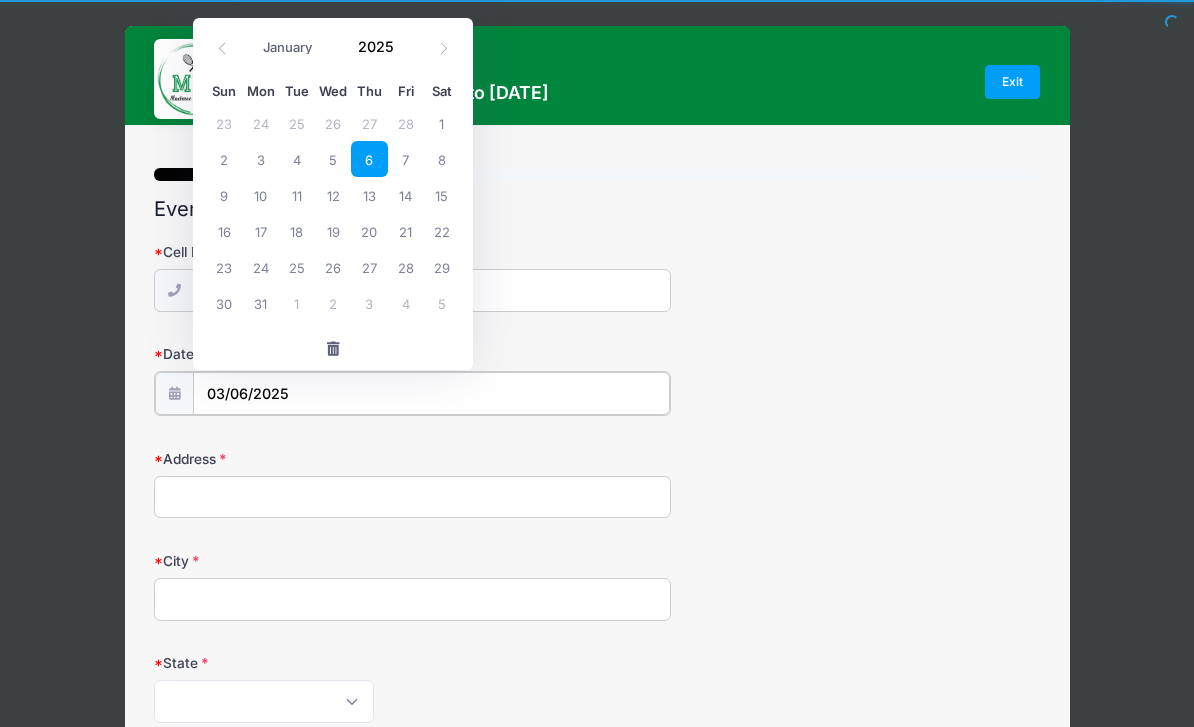 click on "03/06/2025" at bounding box center [431, 393] 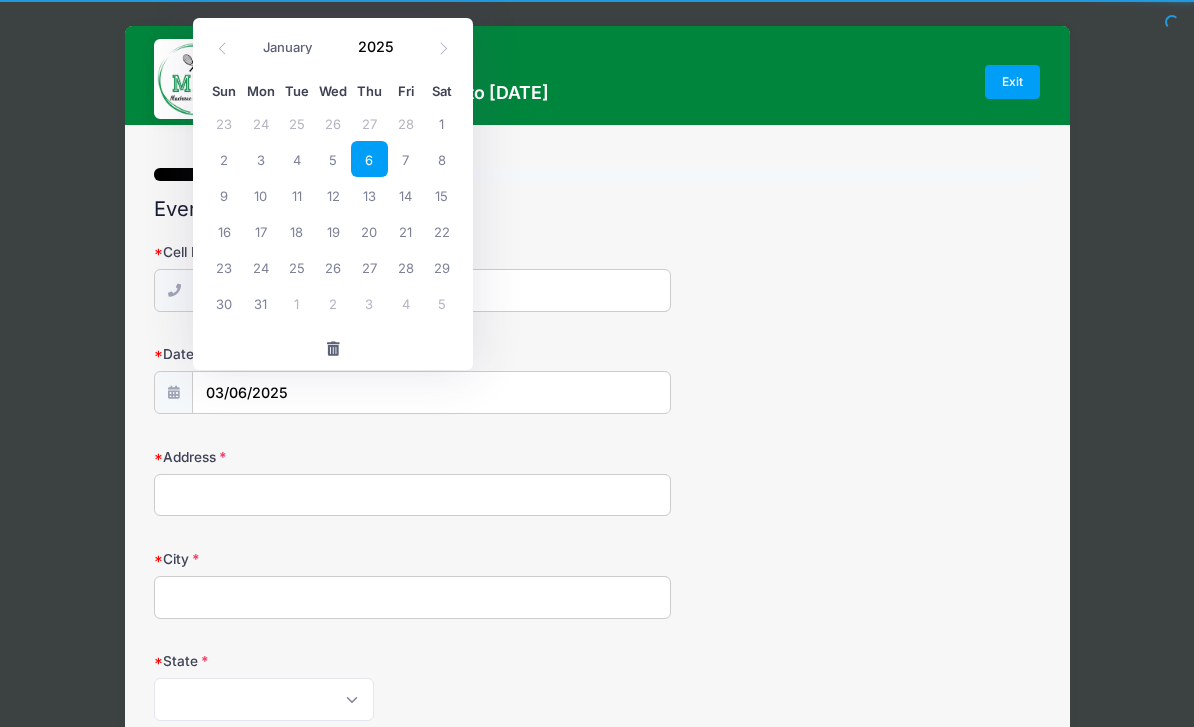 click at bounding box center [443, 48] 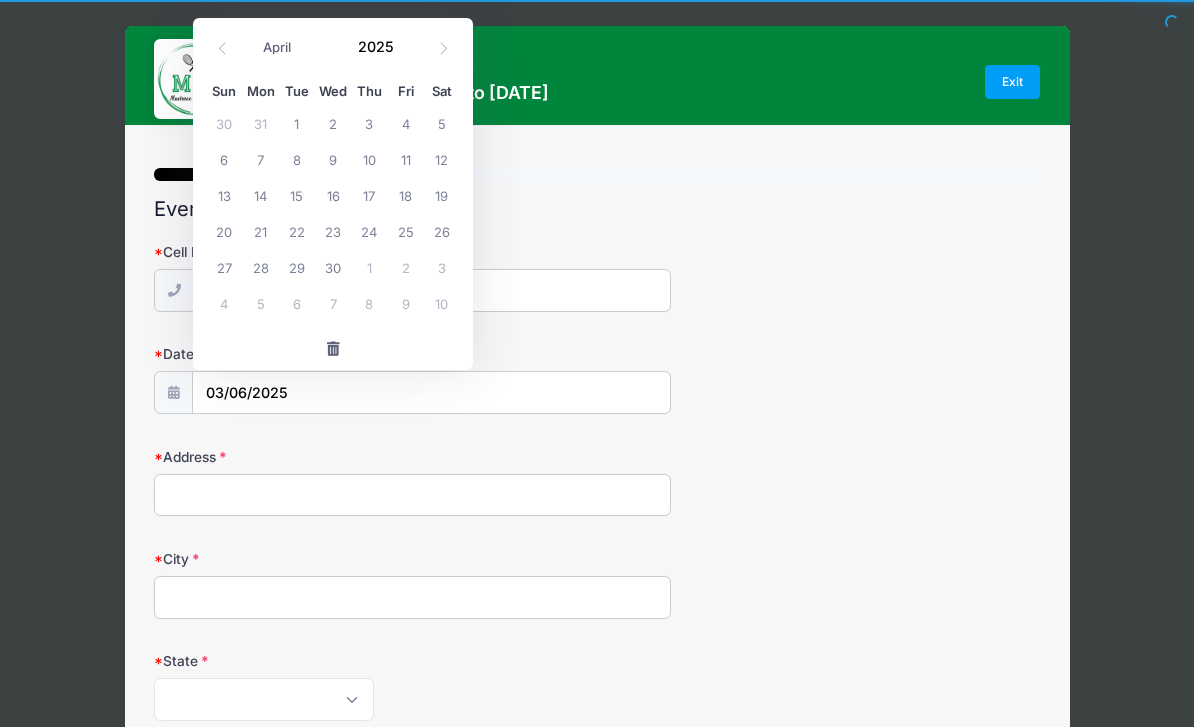 click on "January February March April May June July August September October November December" at bounding box center [297, 48] 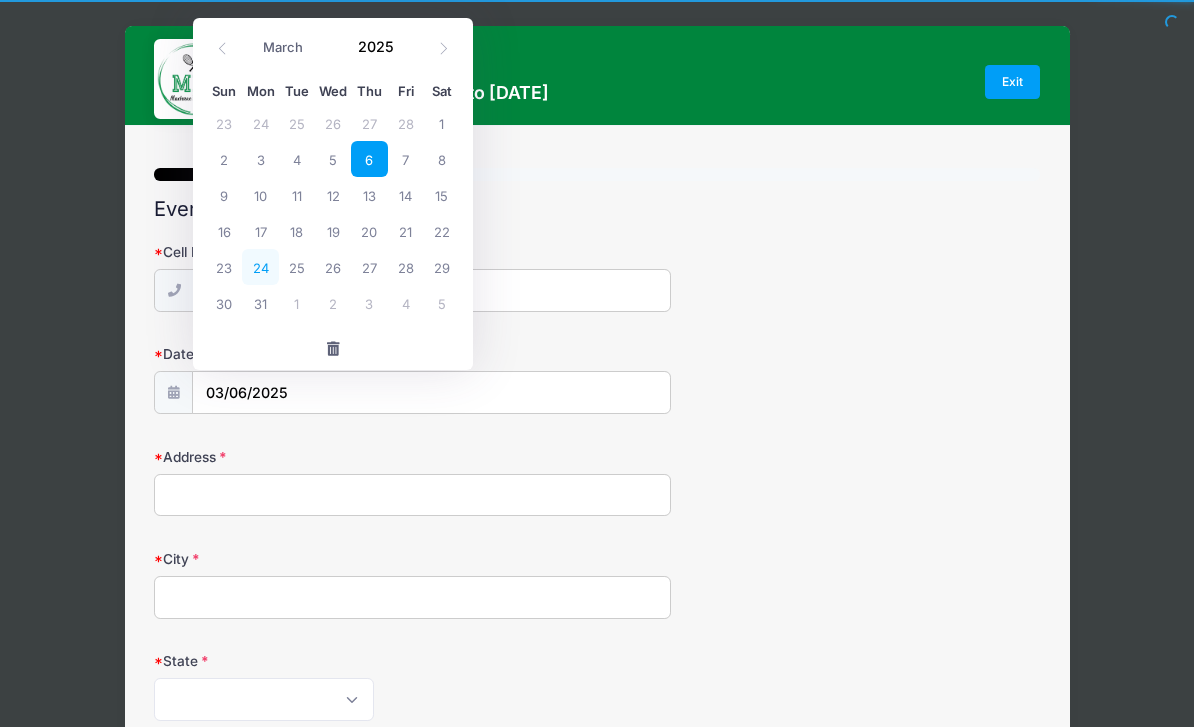 click on "24" at bounding box center (260, 267) 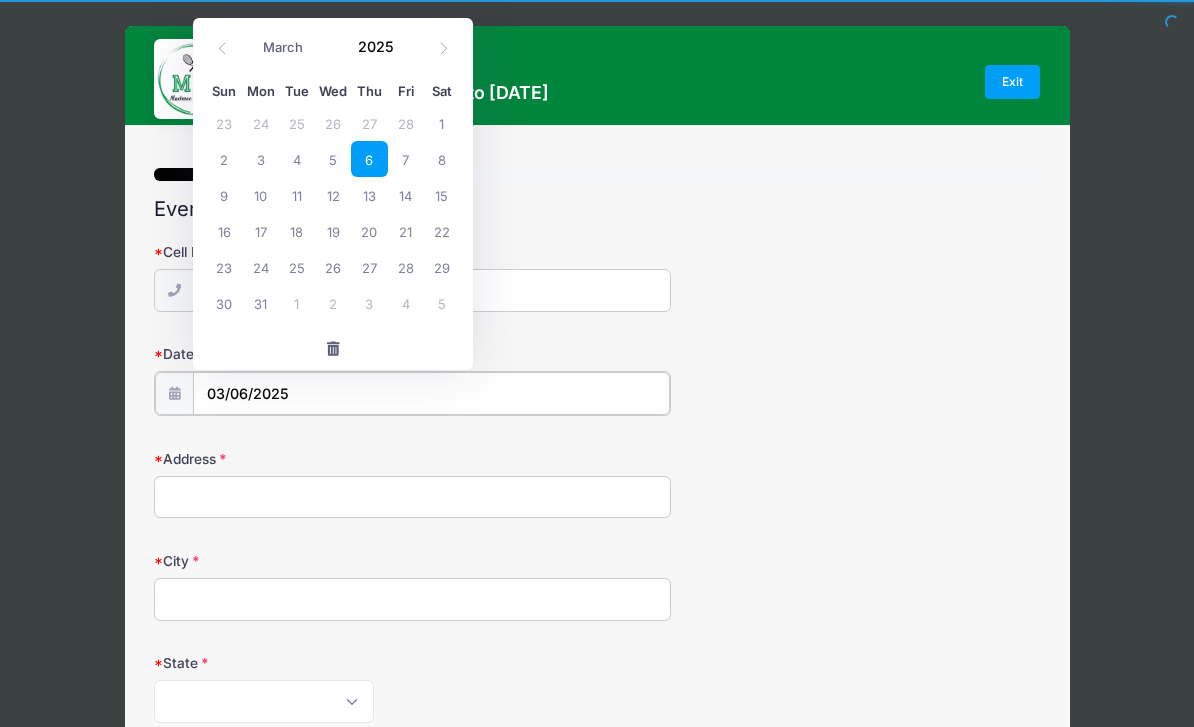 type on "03/24/2025" 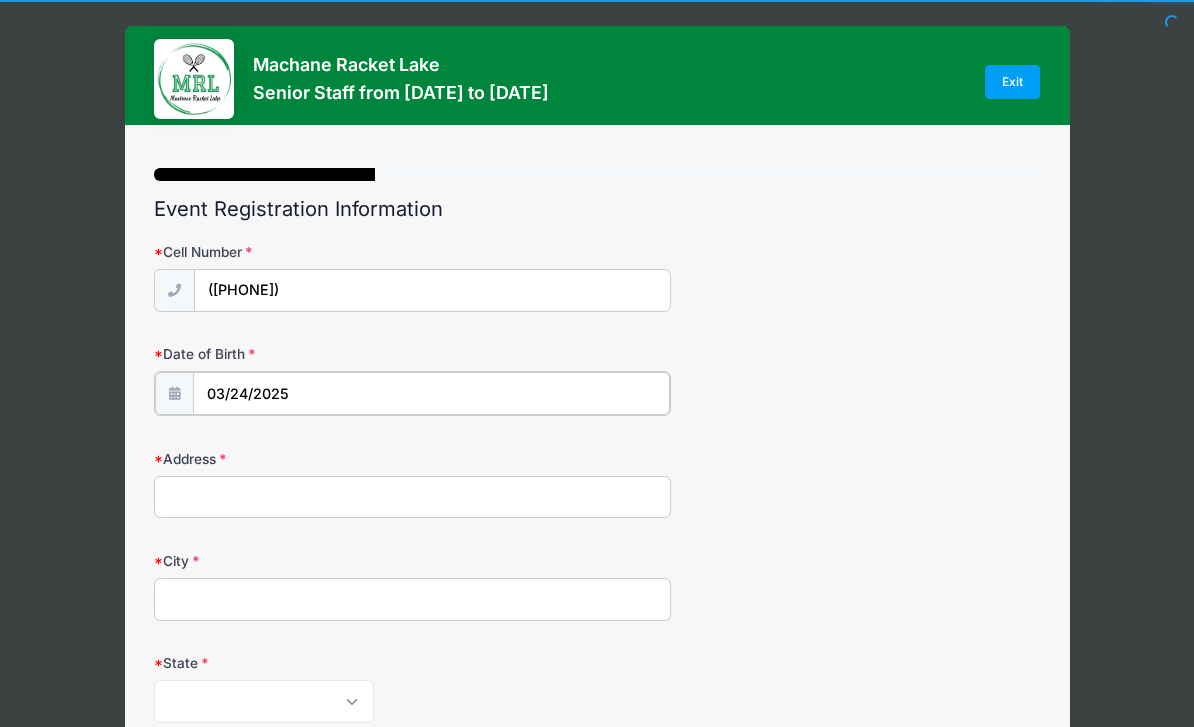 click on "03/24/2025" at bounding box center [431, 393] 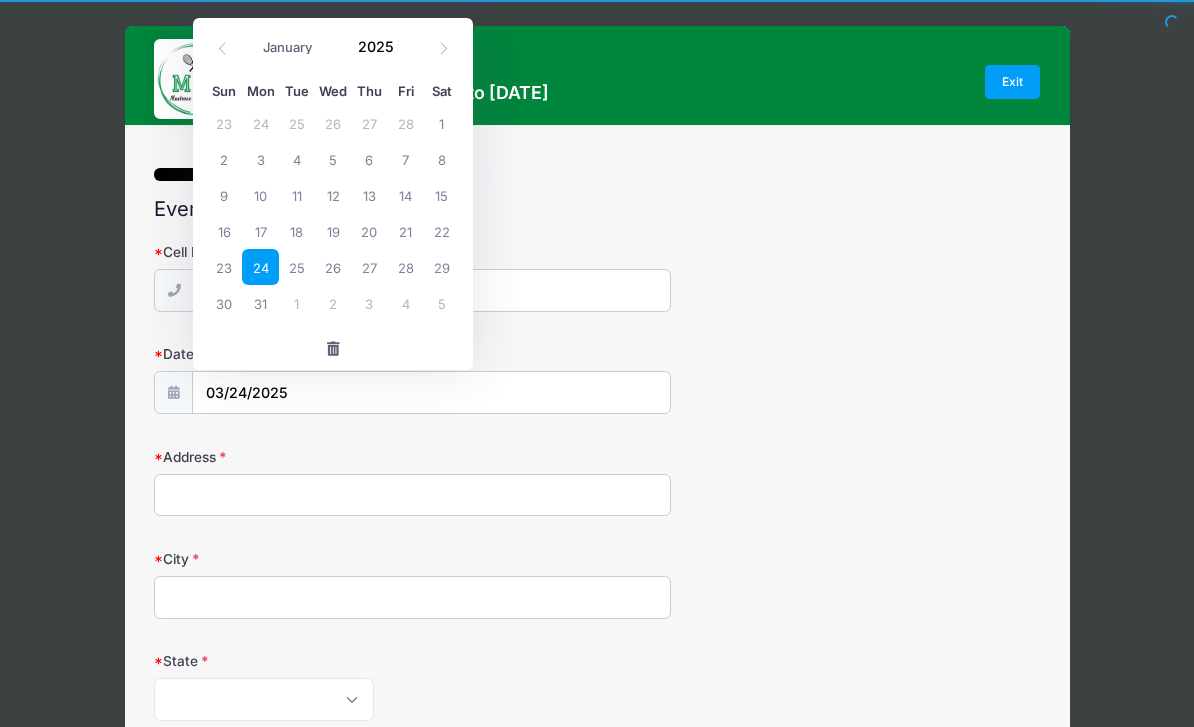 click on "2025" at bounding box center (380, 47) 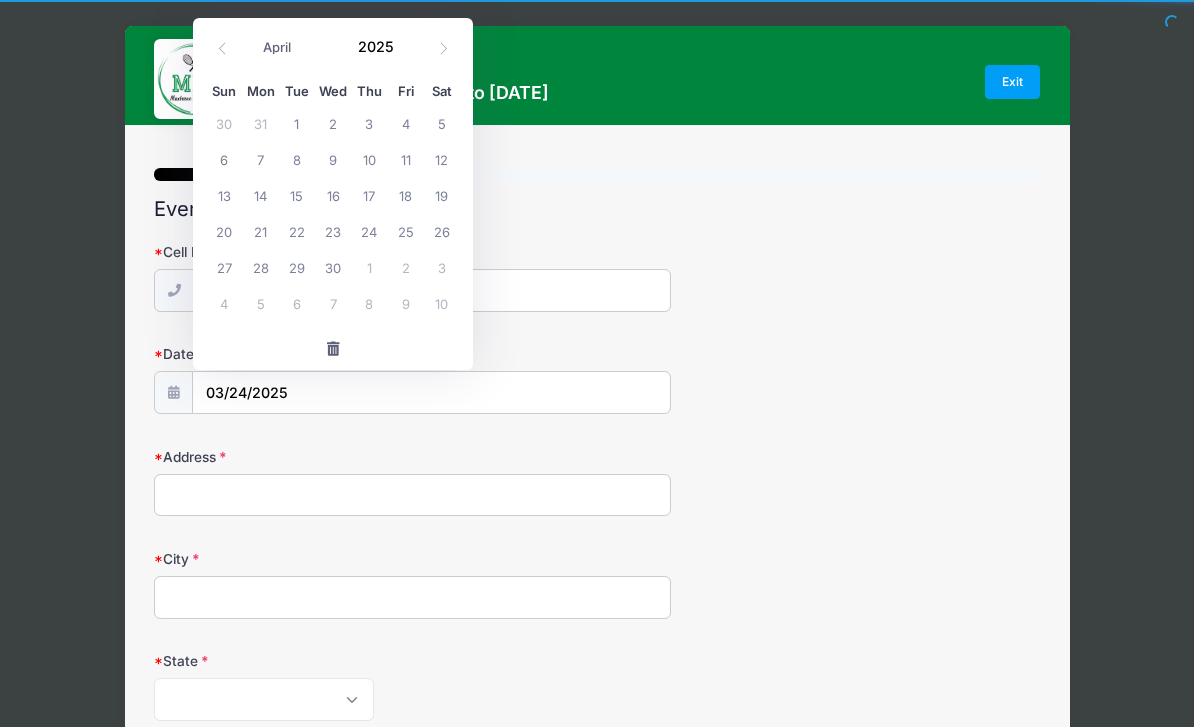 click on "January February March April May June July August September October November December 2025" at bounding box center (333, 42) 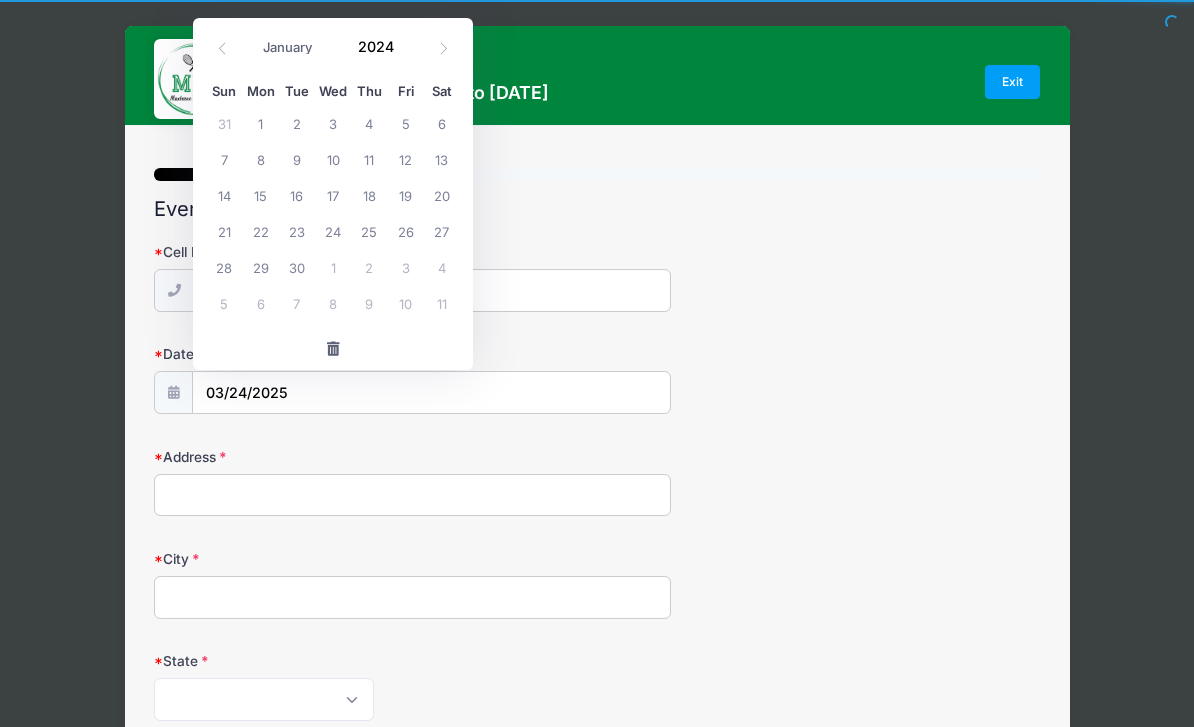 click on "2024" at bounding box center (380, 47) 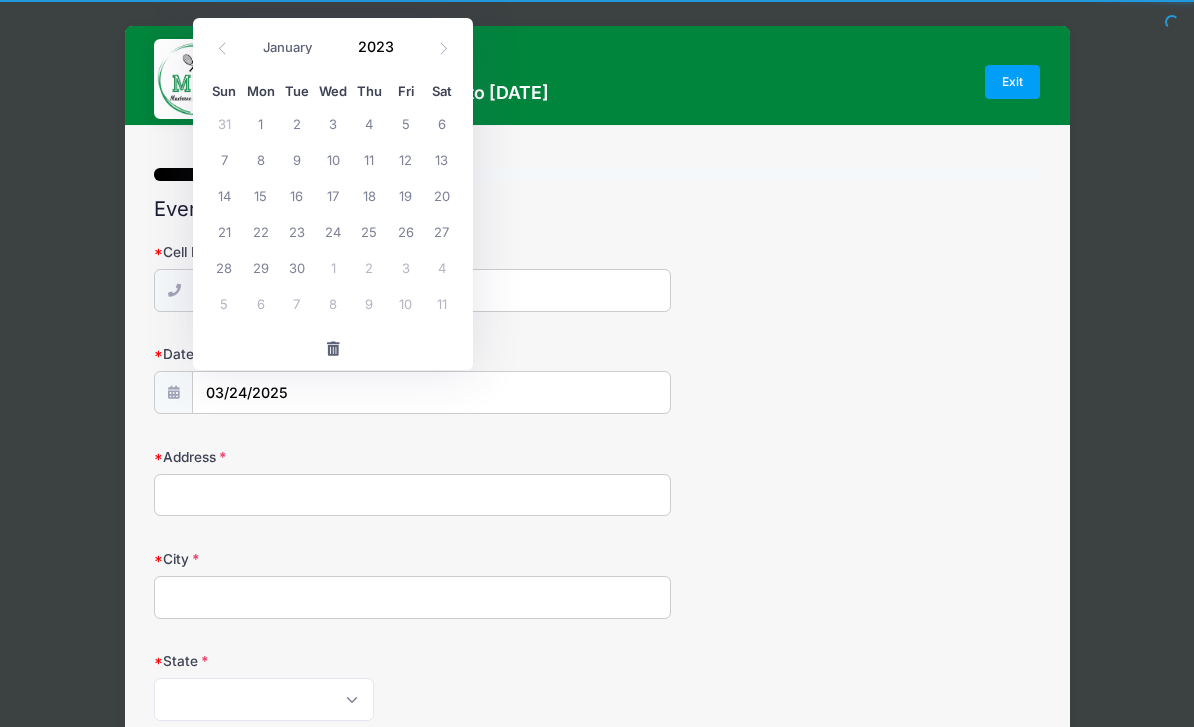 click at bounding box center [406, 54] 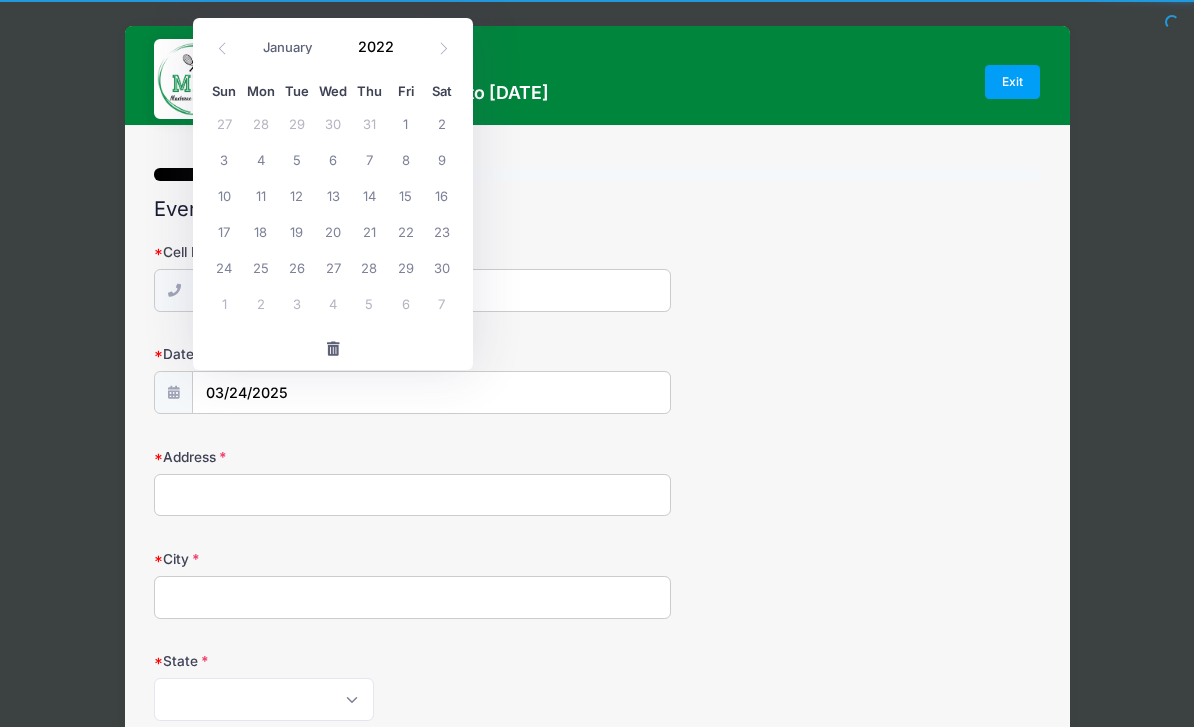 click on "January February March April May June July August September October November December 2022" at bounding box center (333, 42) 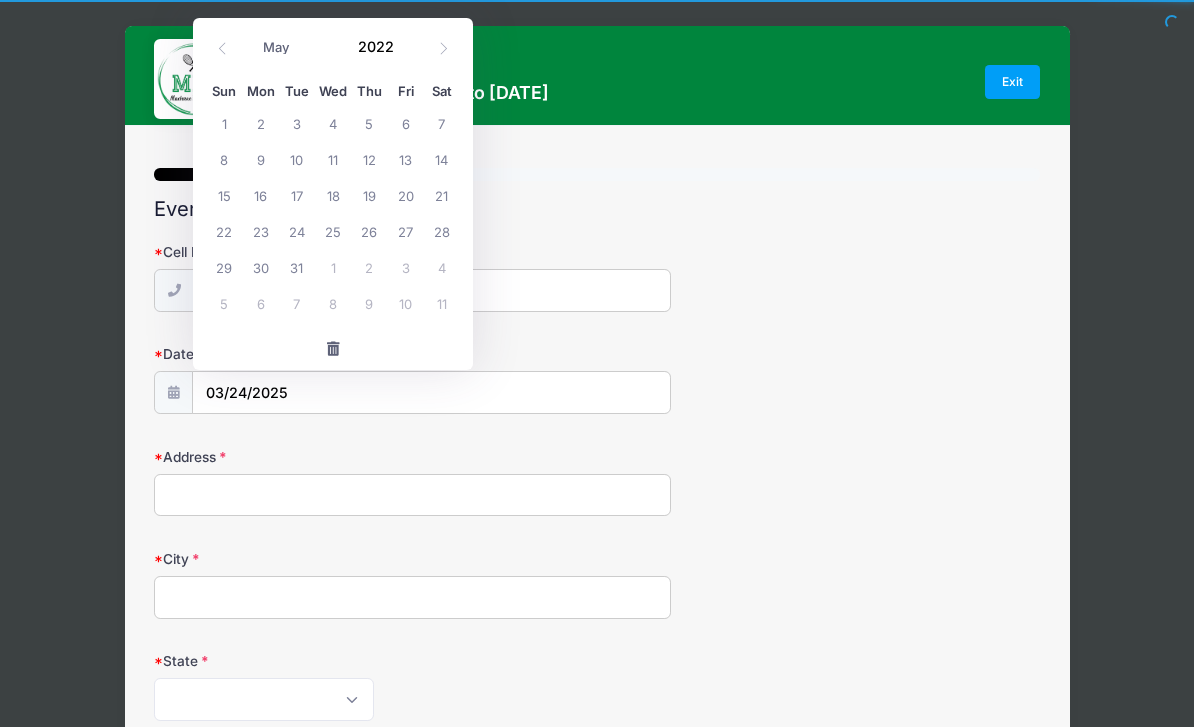 click at bounding box center (443, 48) 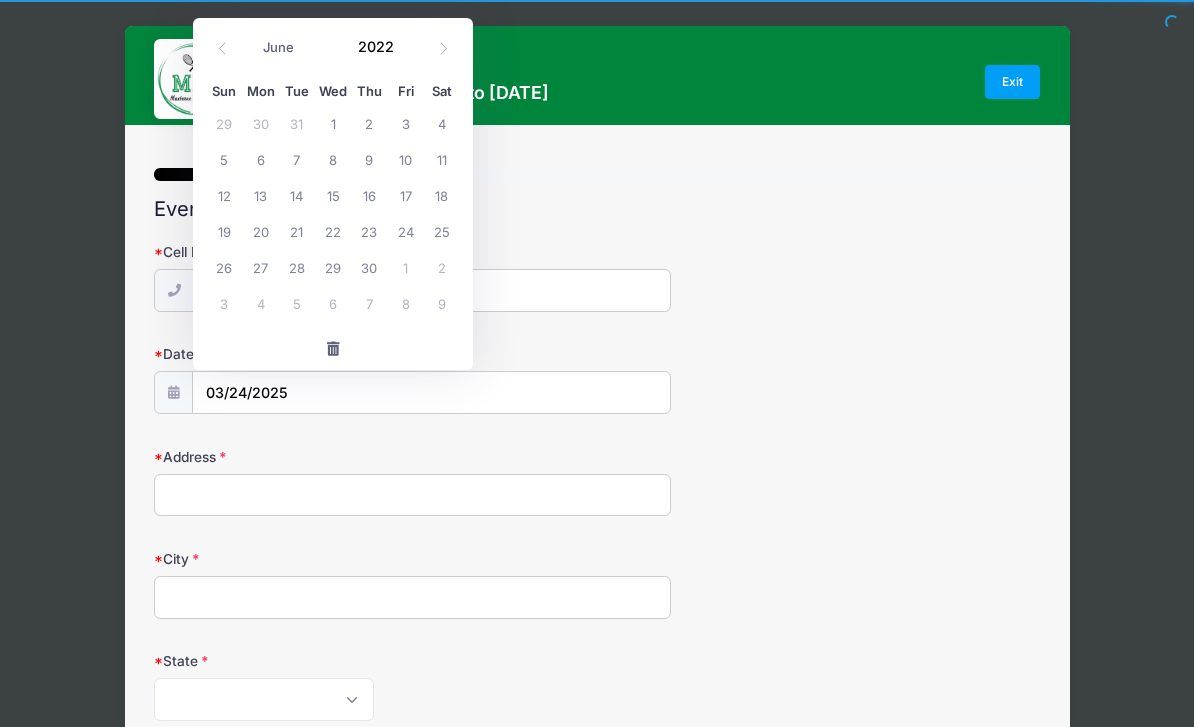 click at bounding box center [443, 48] 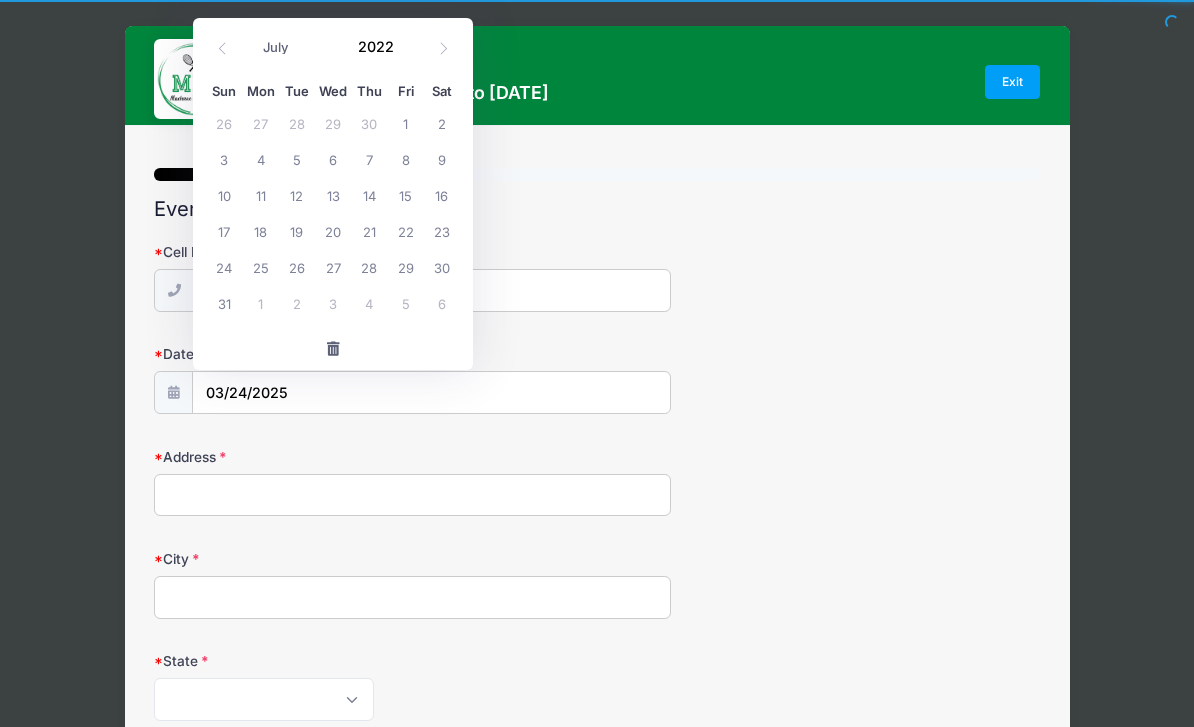 click on "January February March April May June July August September October November December 2022" at bounding box center (333, 42) 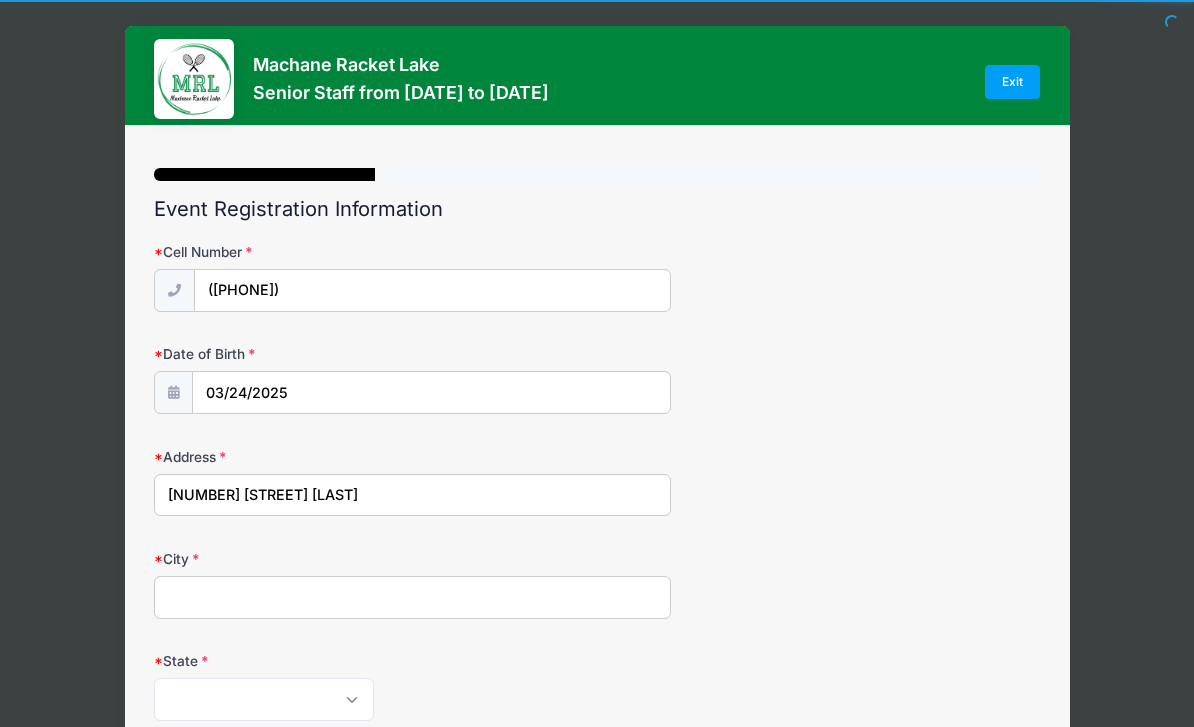 type on "[NUMBER] [STREET] [LAST]" 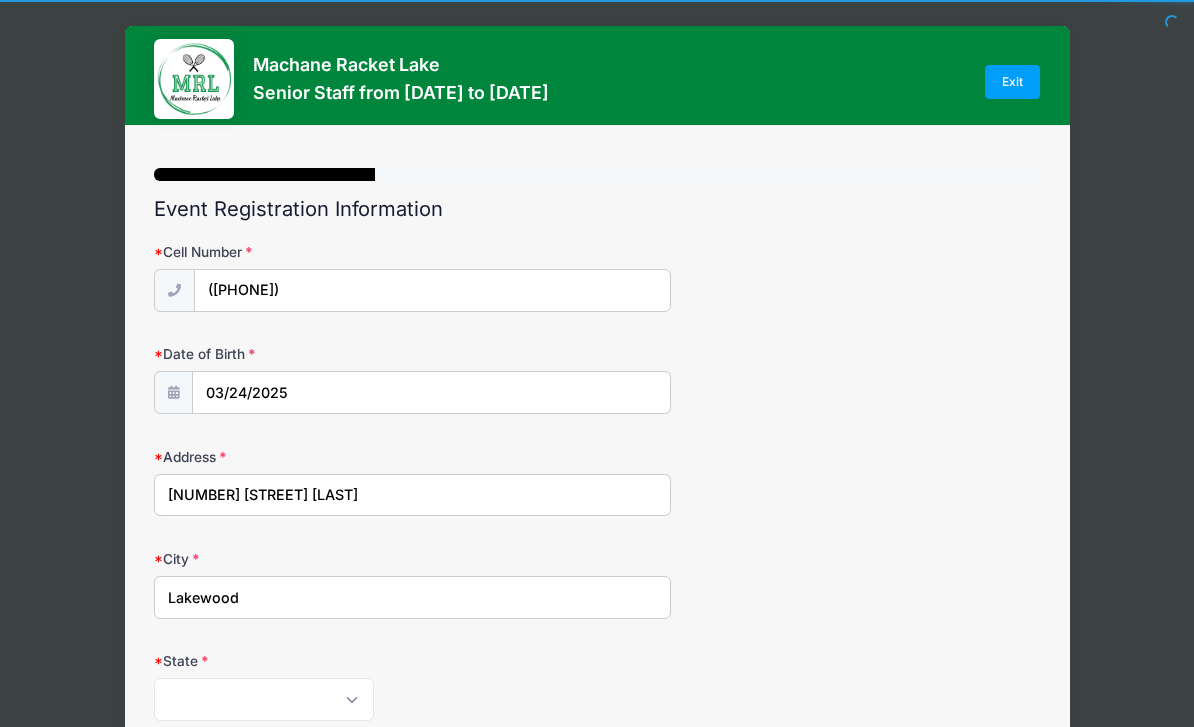 type on "Lakewood" 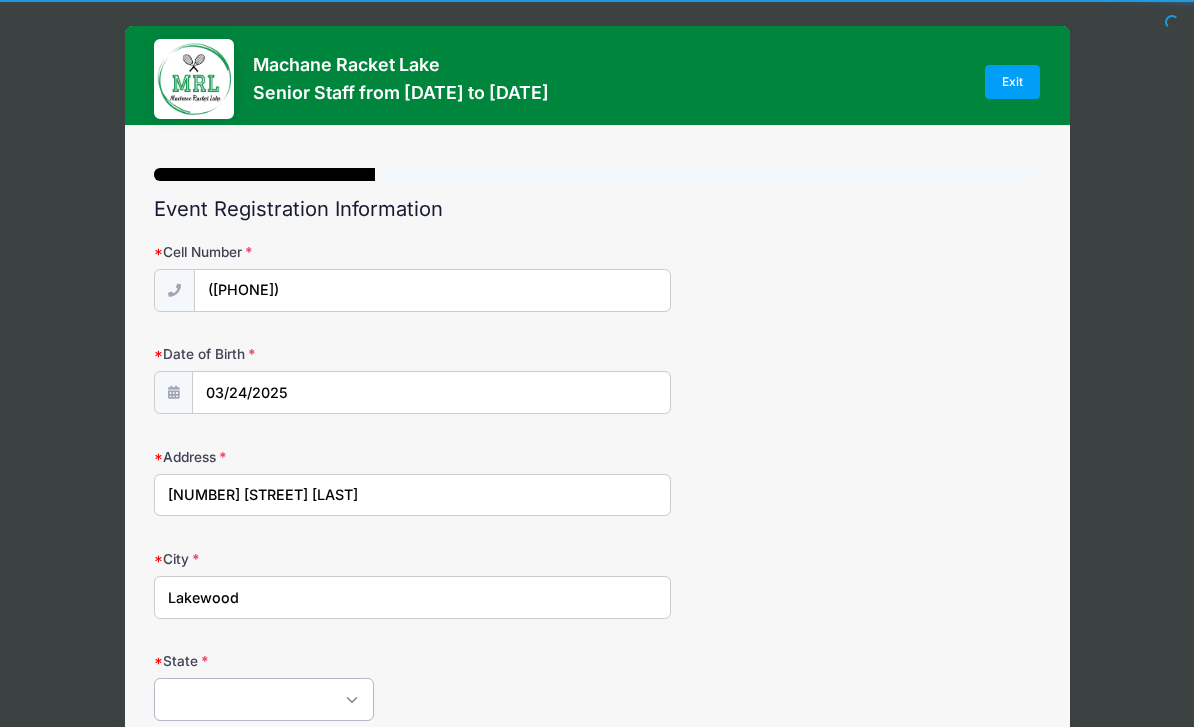click on "Alabama Alaska American Samoa Arizona Arkansas Armed Forces Africa Armed Forces Americas Armed Forces Canada Armed Forces Europe Armed Forces Middle East Armed Forces Pacific California Colorado Connecticut Delaware District of Columbia Federated States Of Micronesia Florida Georgia Guam Hawaii Idaho Illinois Indiana Iowa Kansas Kentucky Louisiana Maine Marshall Islands Maryland Massachusetts Michigan Minnesota Mississippi Missouri Montana Nebraska Nevada New Hampshire New Jersey New Mexico New York North Carolina North Dakota Northern Mariana Islands Ohio Oklahoma Oregon Palau Pennsylvania Puerto Rico Rhode Island South Carolina South Dakota Tennessee Texas Utah Vermont Virgin Islands Virginia Washington West Virginia Wisconsin Wyoming Other-Canada Other" at bounding box center [264, 699] 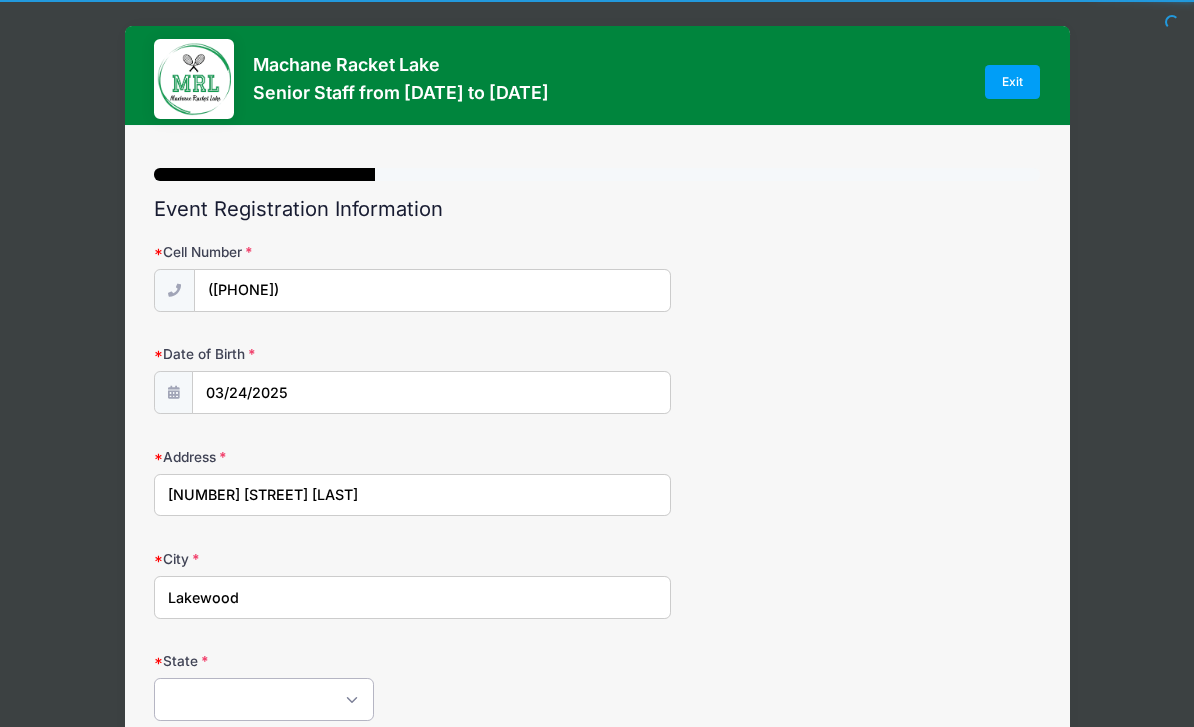 select on "NJ" 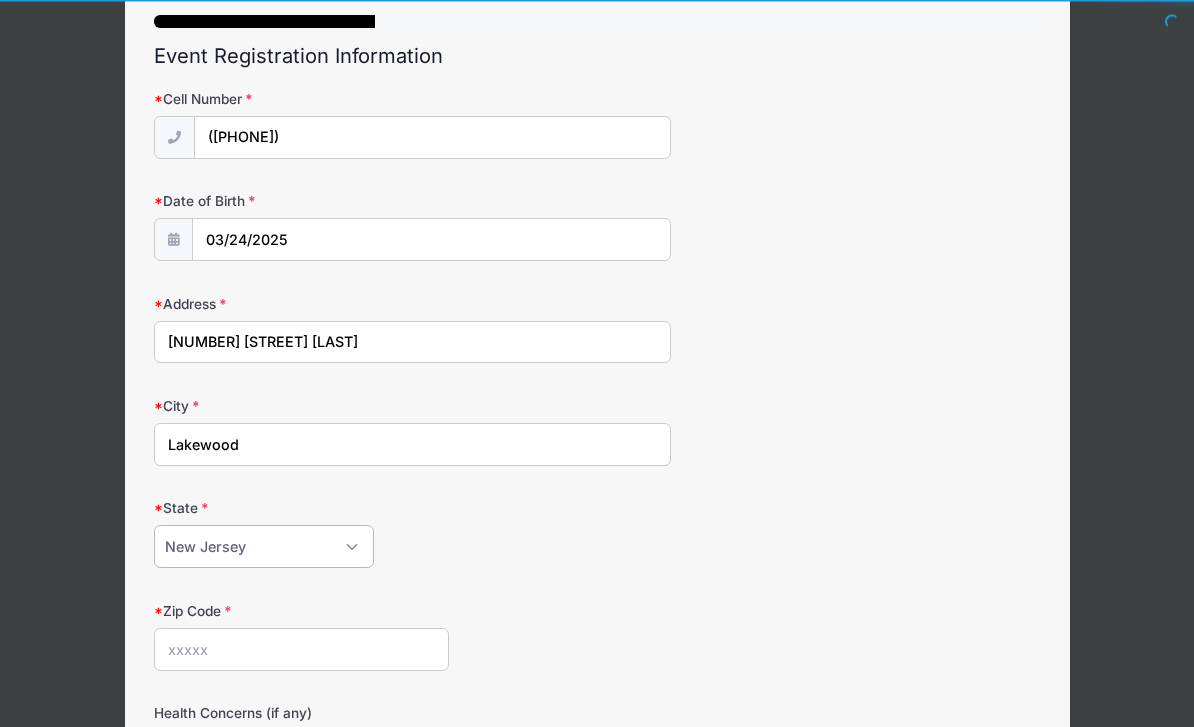 scroll, scrollTop: 153, scrollLeft: 0, axis: vertical 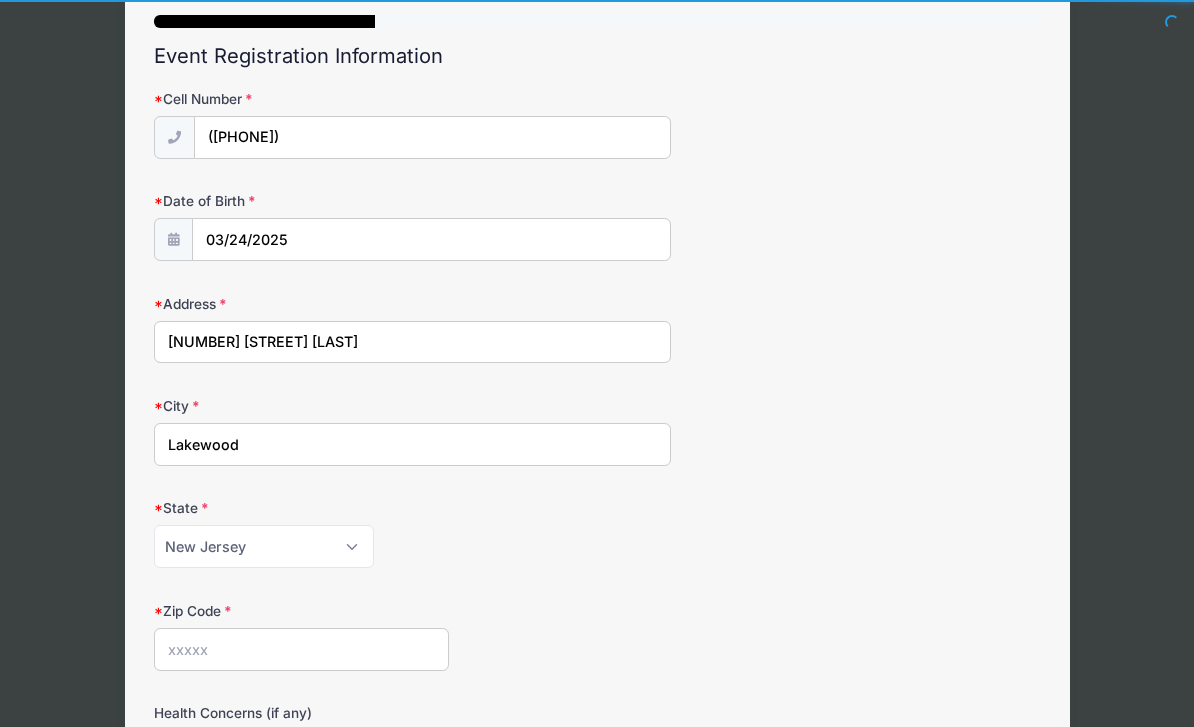click on "Zip Code" at bounding box center (301, 649) 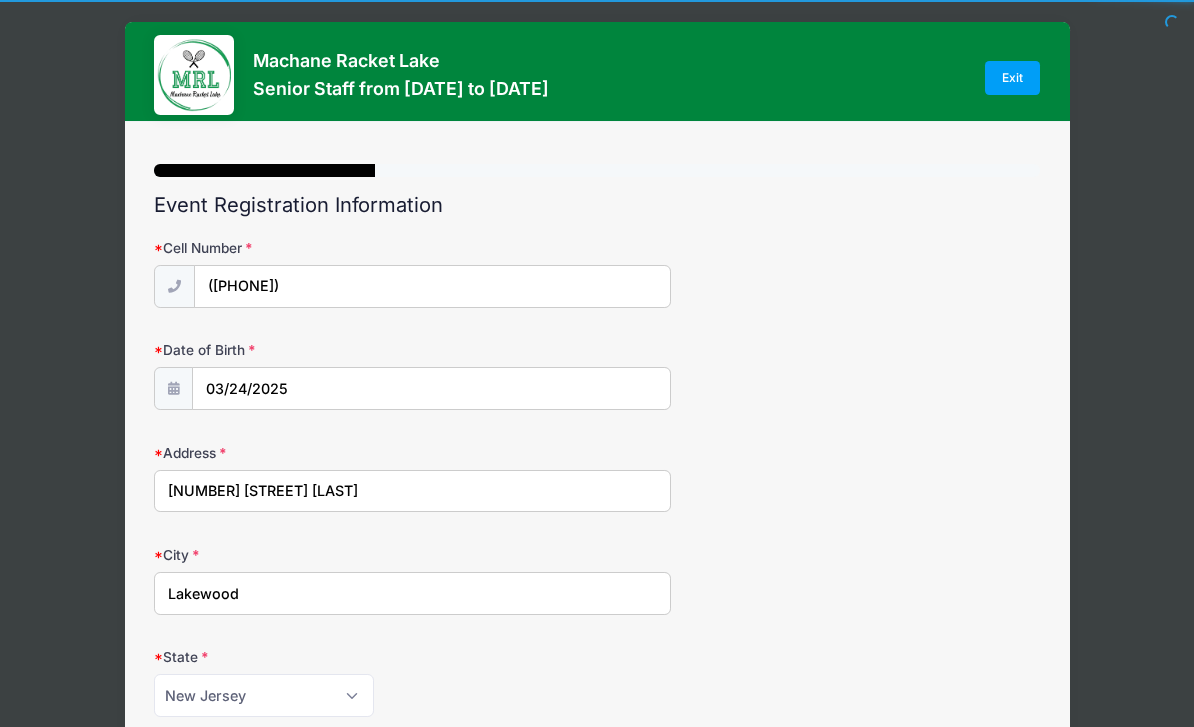 scroll, scrollTop: 0, scrollLeft: 0, axis: both 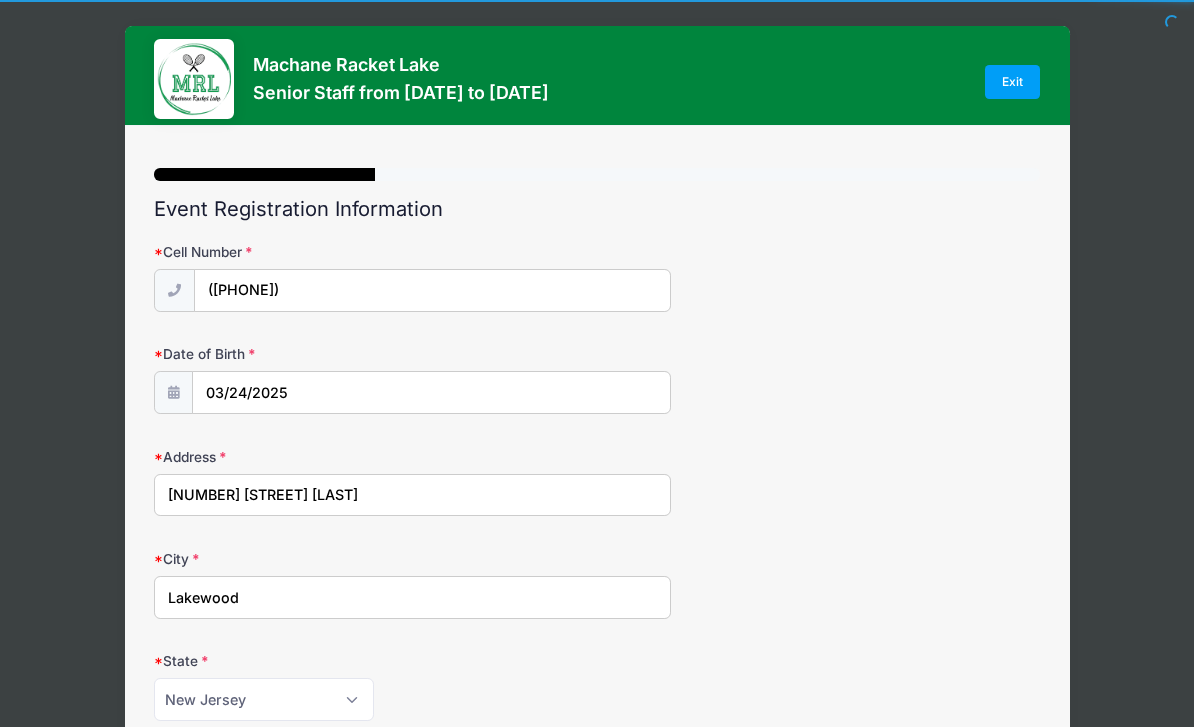 type on "[POSTAL_CODE]" 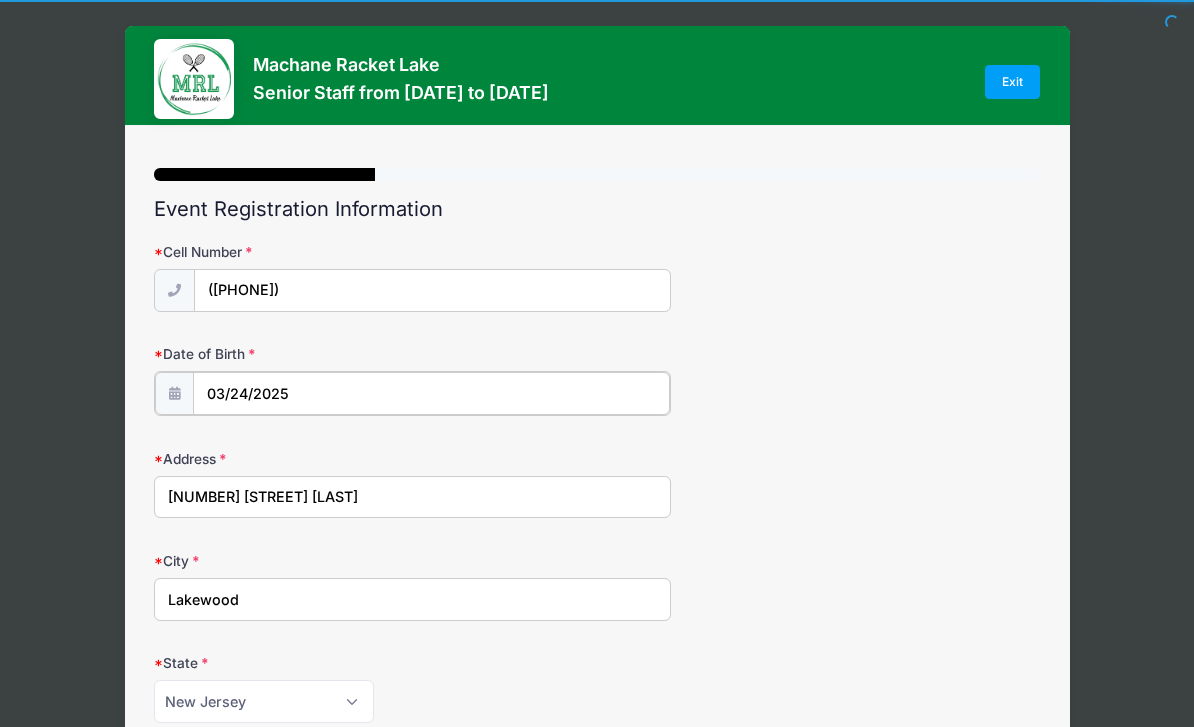 click on "03/24/2025" at bounding box center (431, 393) 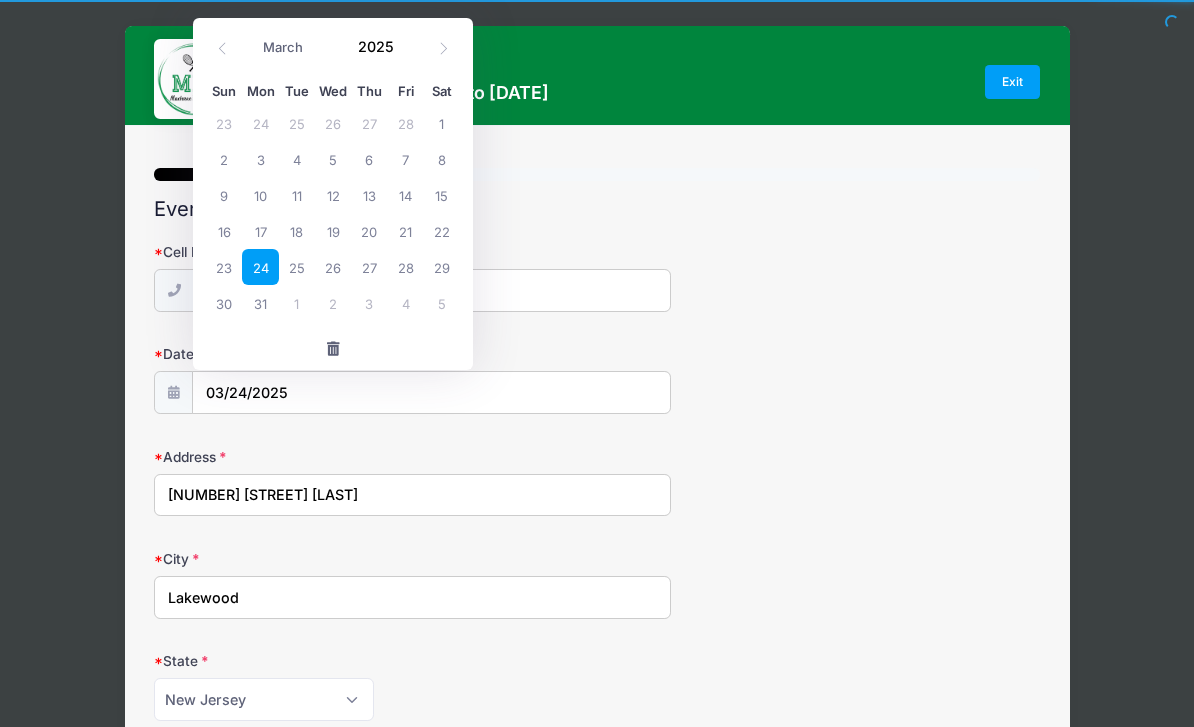 click 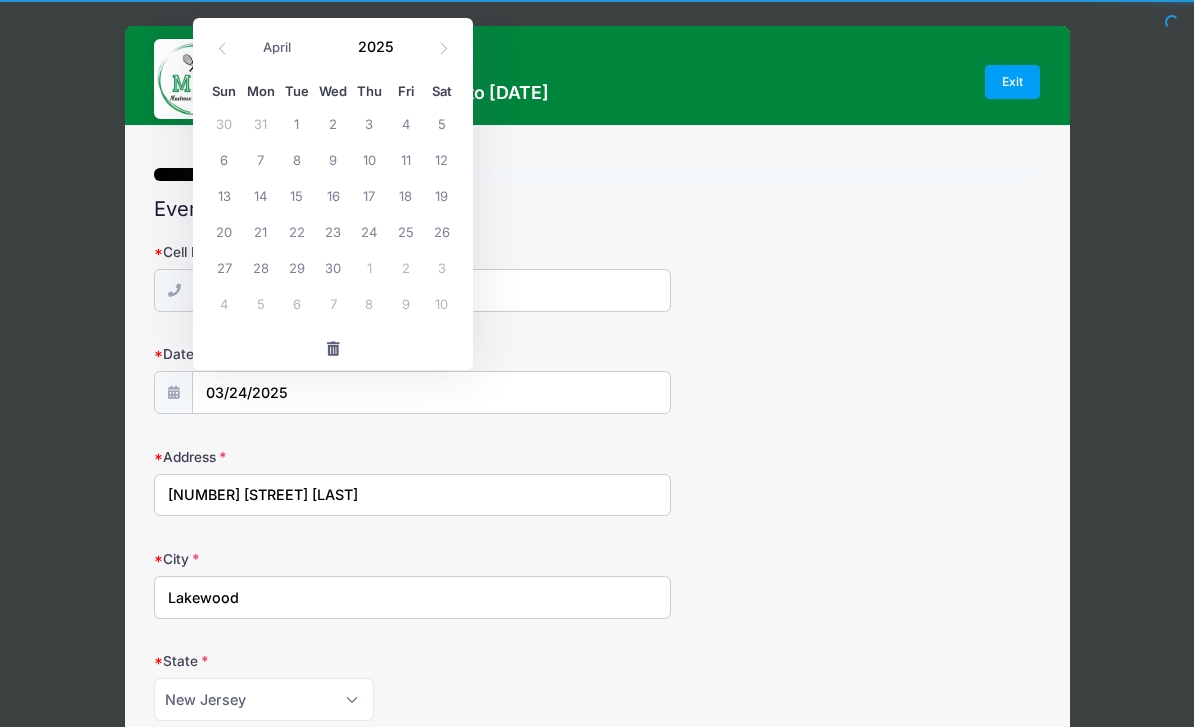 click 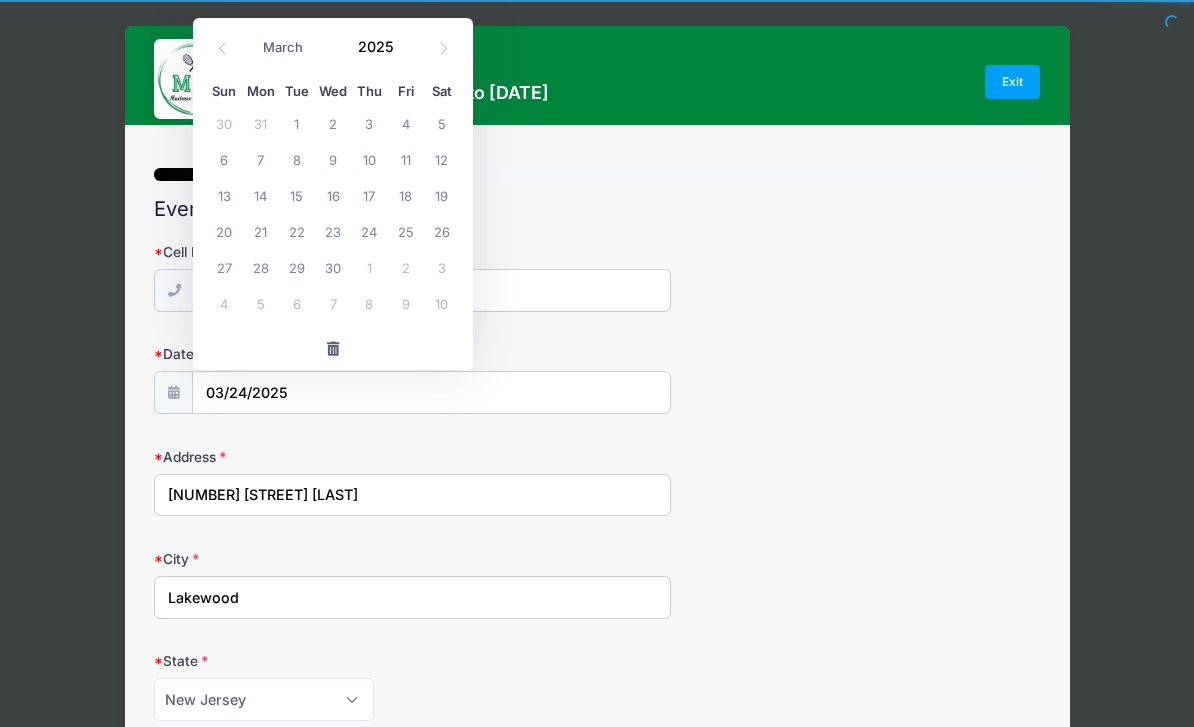 click 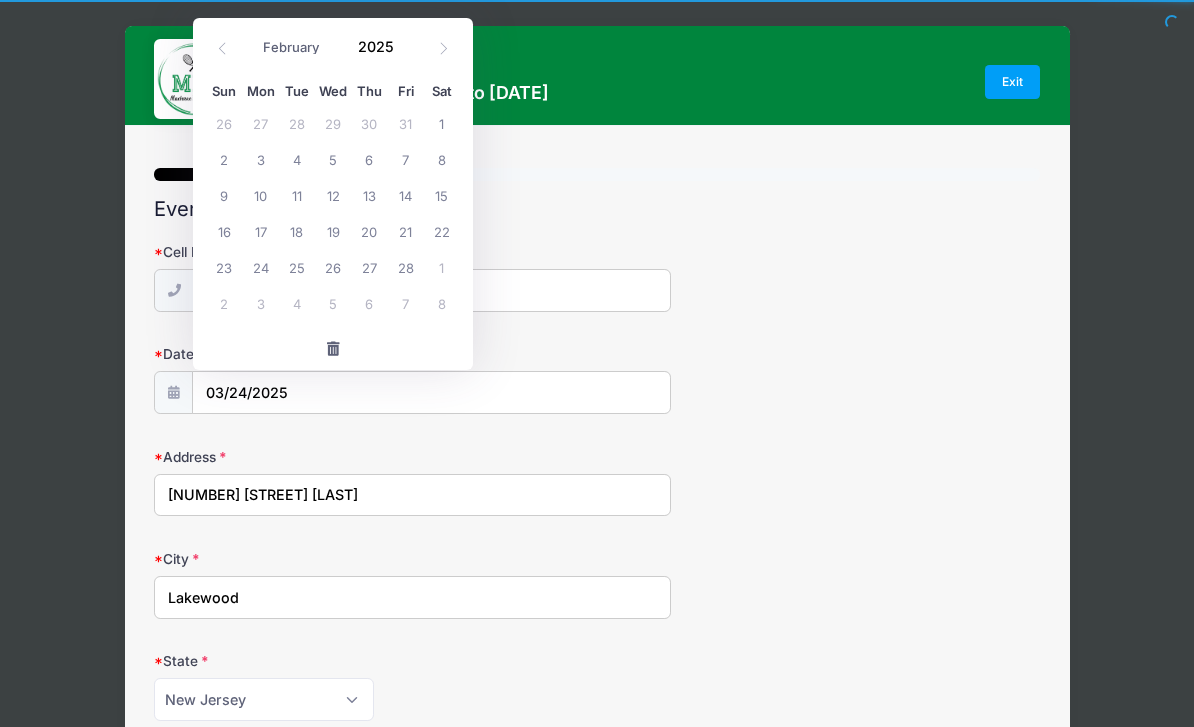 click at bounding box center (222, 48) 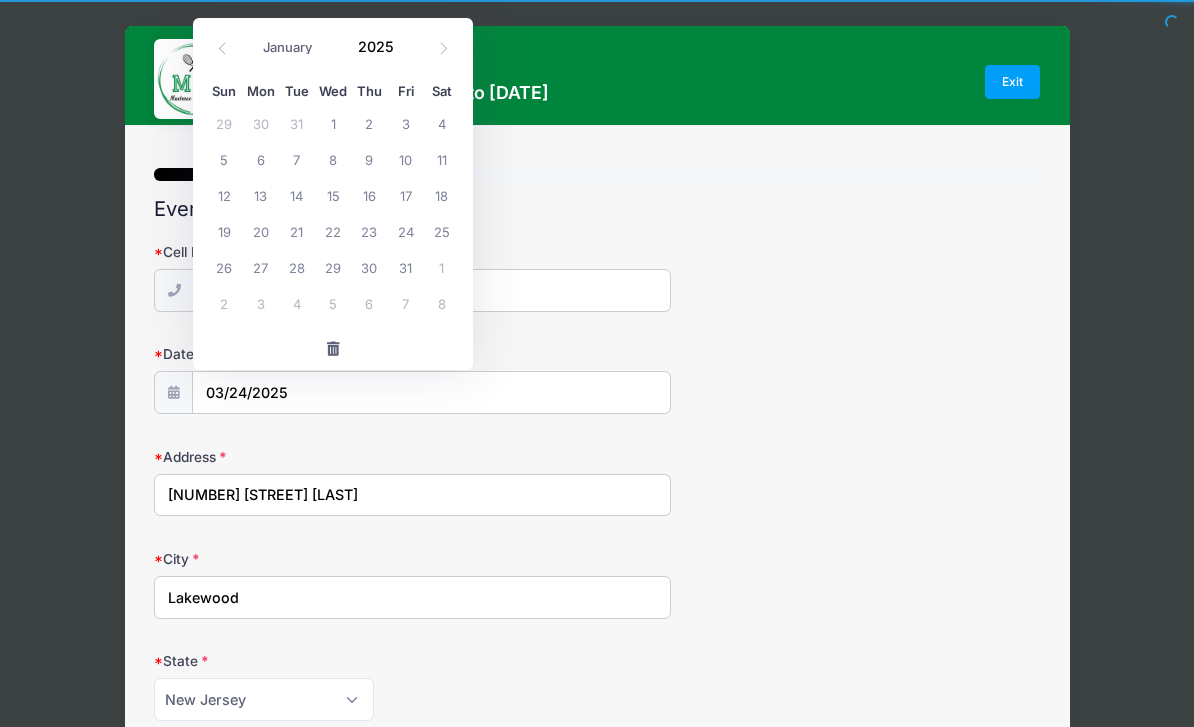click at bounding box center (222, 48) 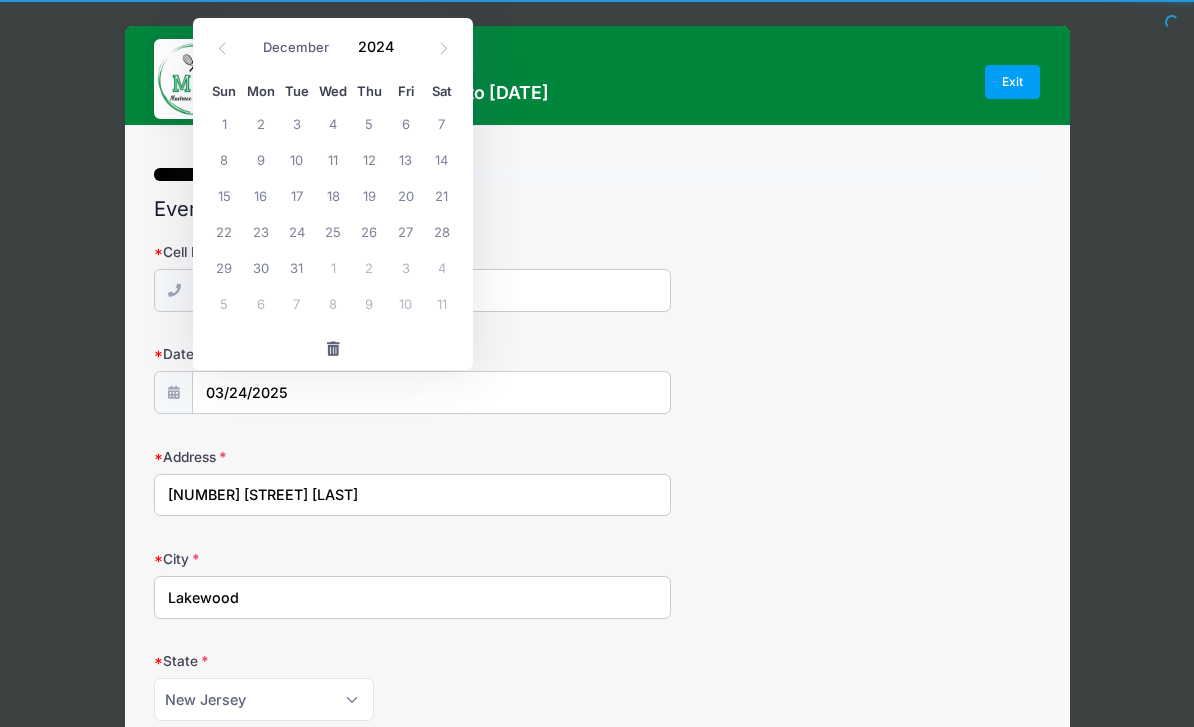 click 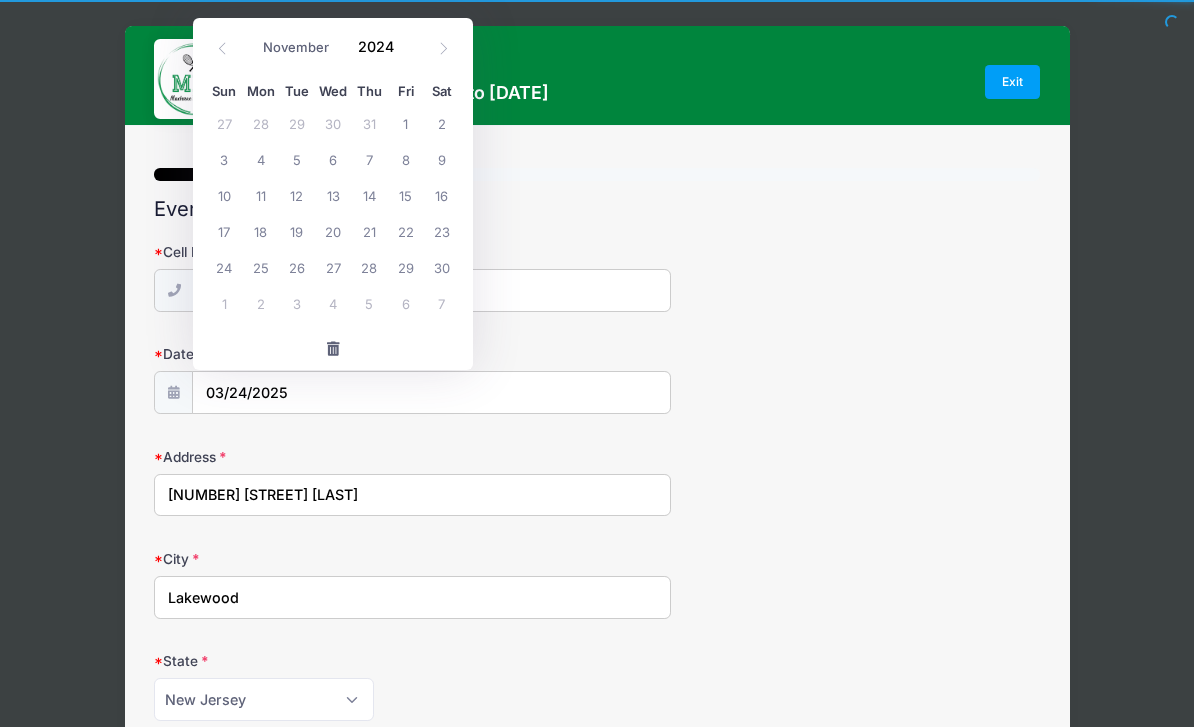click at bounding box center [222, 48] 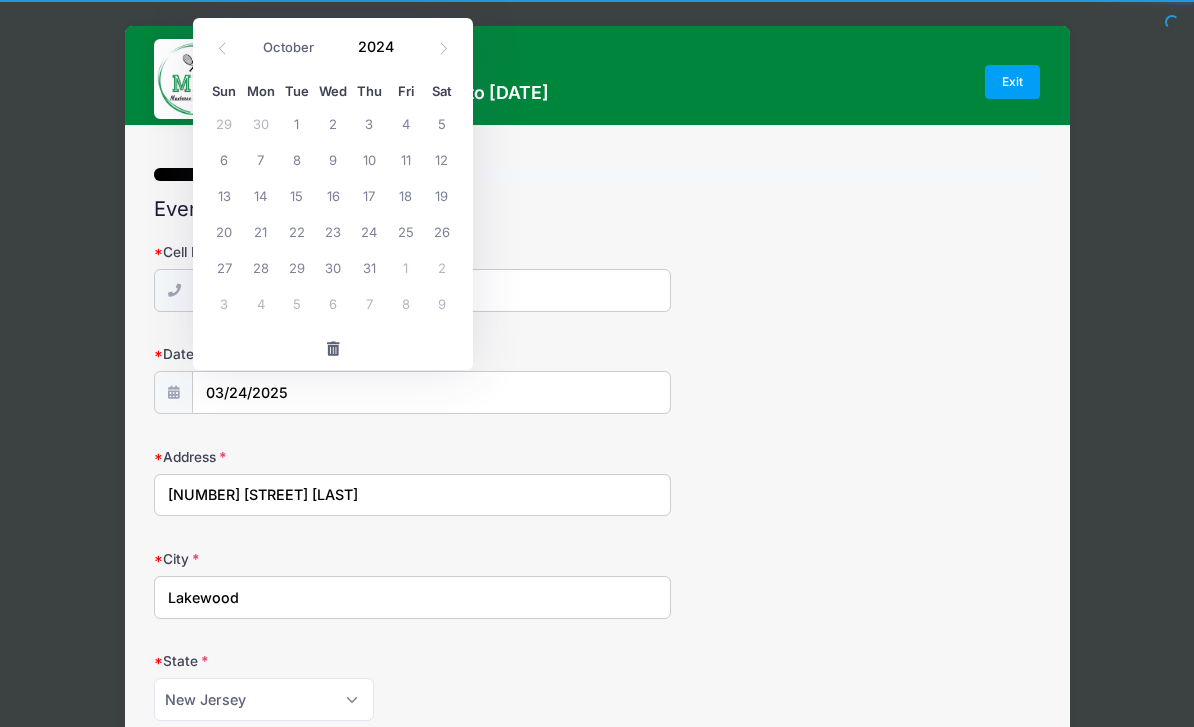 click at bounding box center [222, 48] 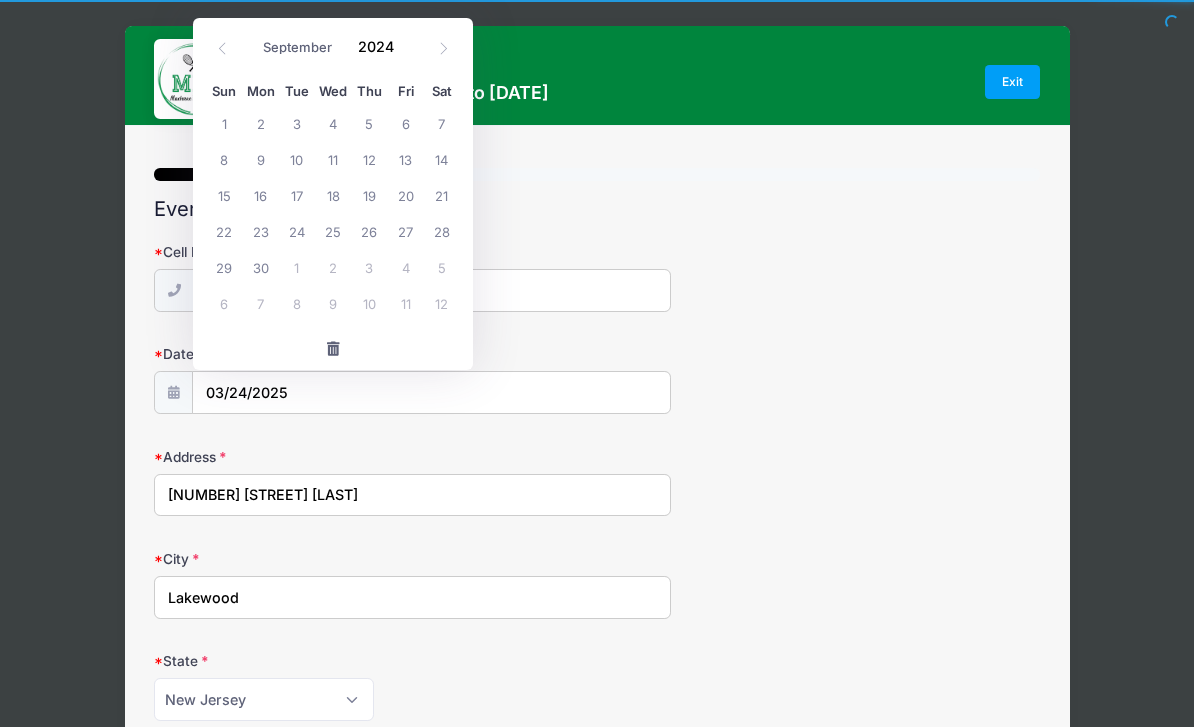 click at bounding box center [222, 48] 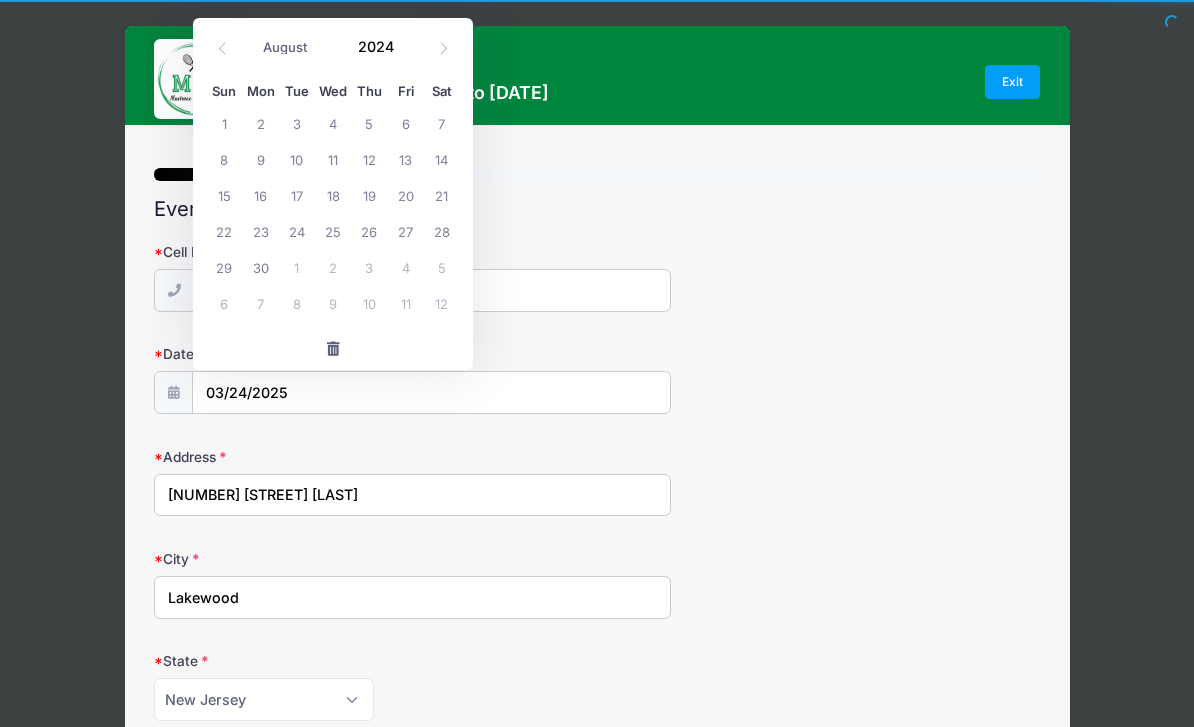 click at bounding box center [222, 48] 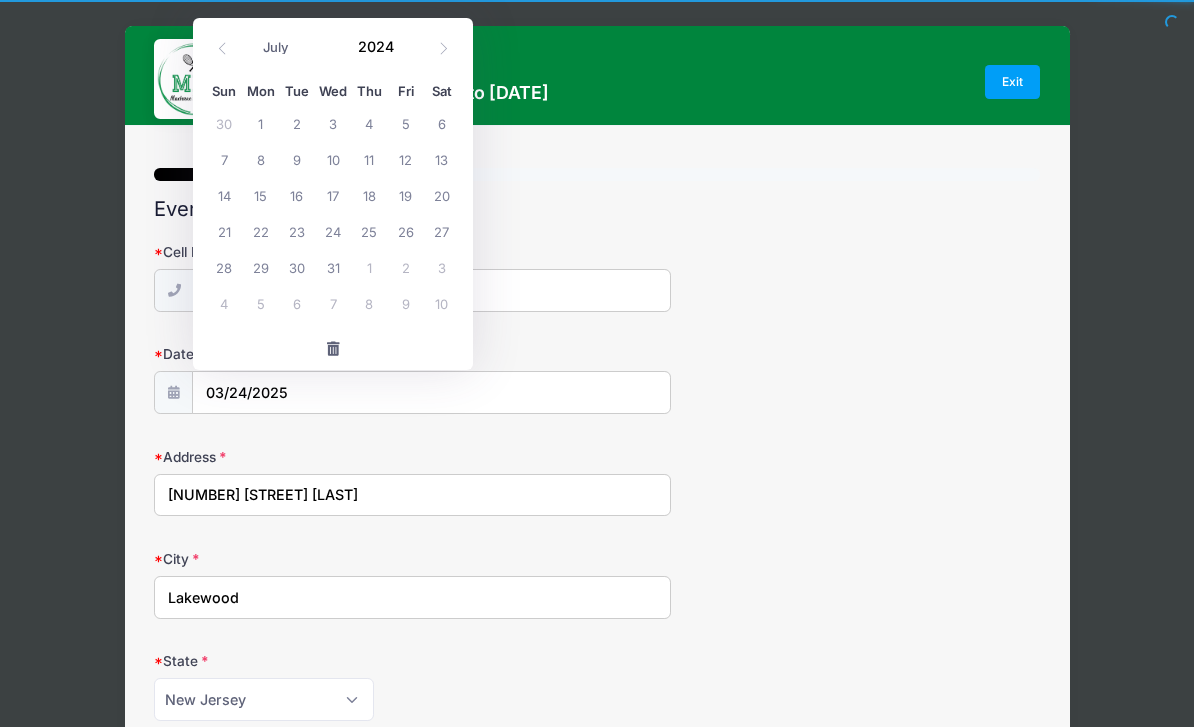 click 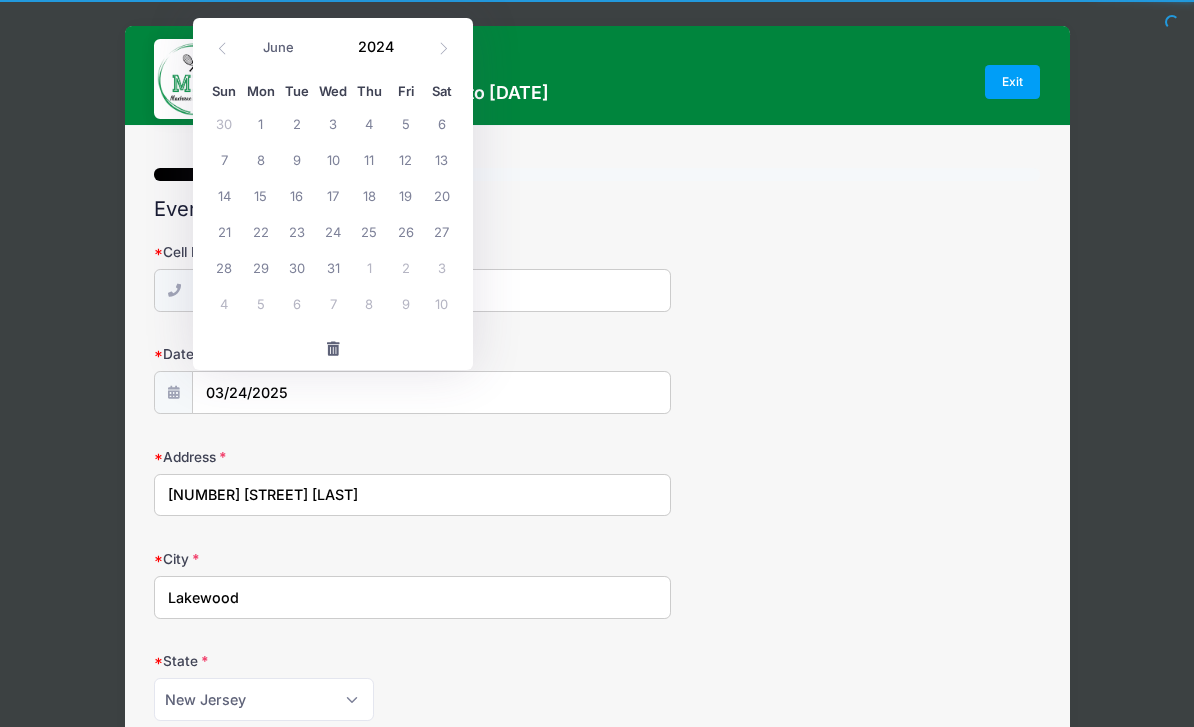 click 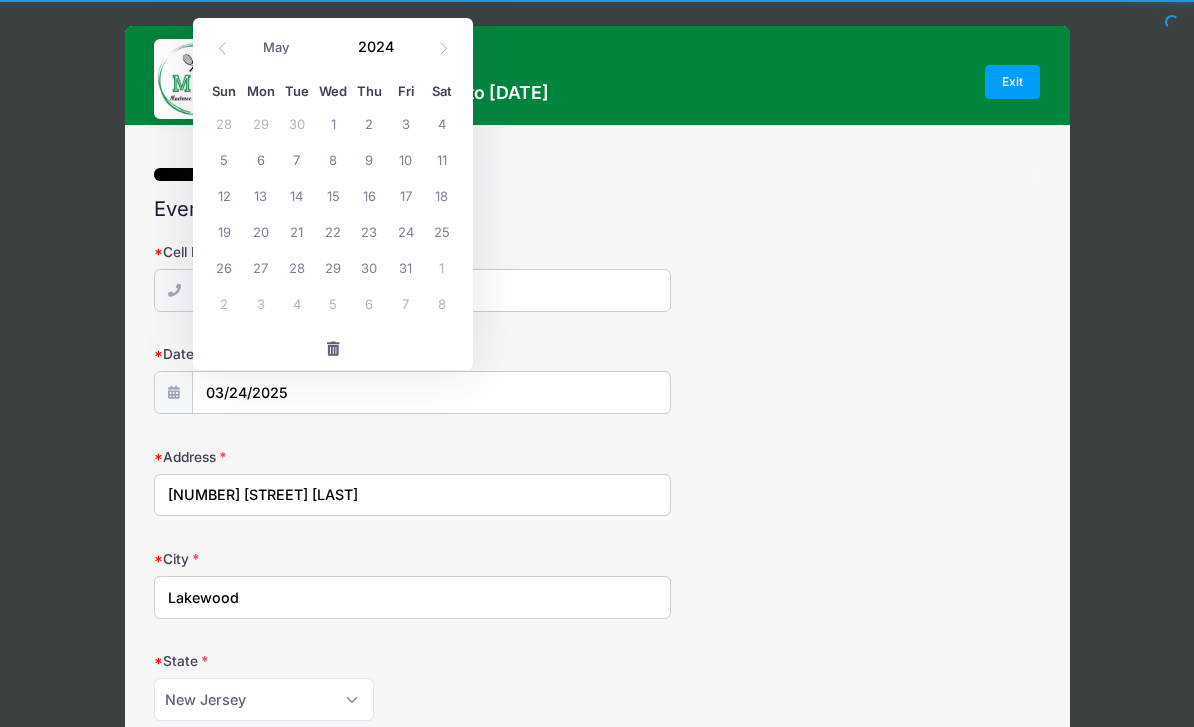 click 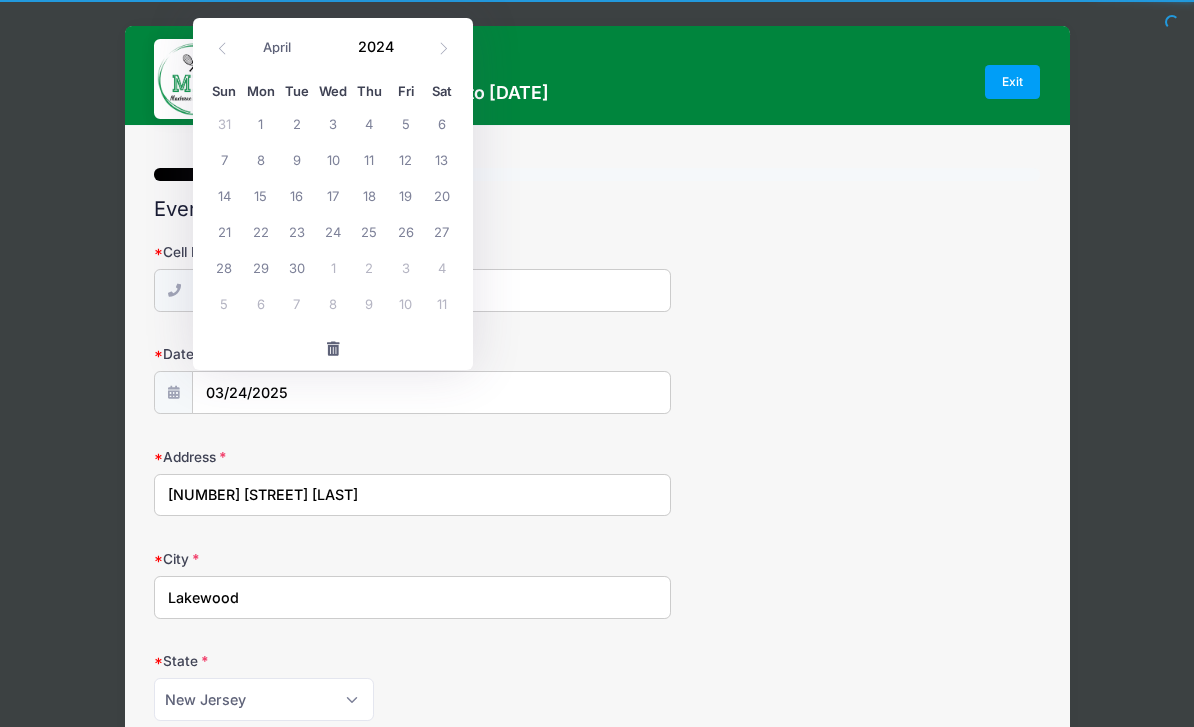 click on "[DATE]" at bounding box center [333, 48] 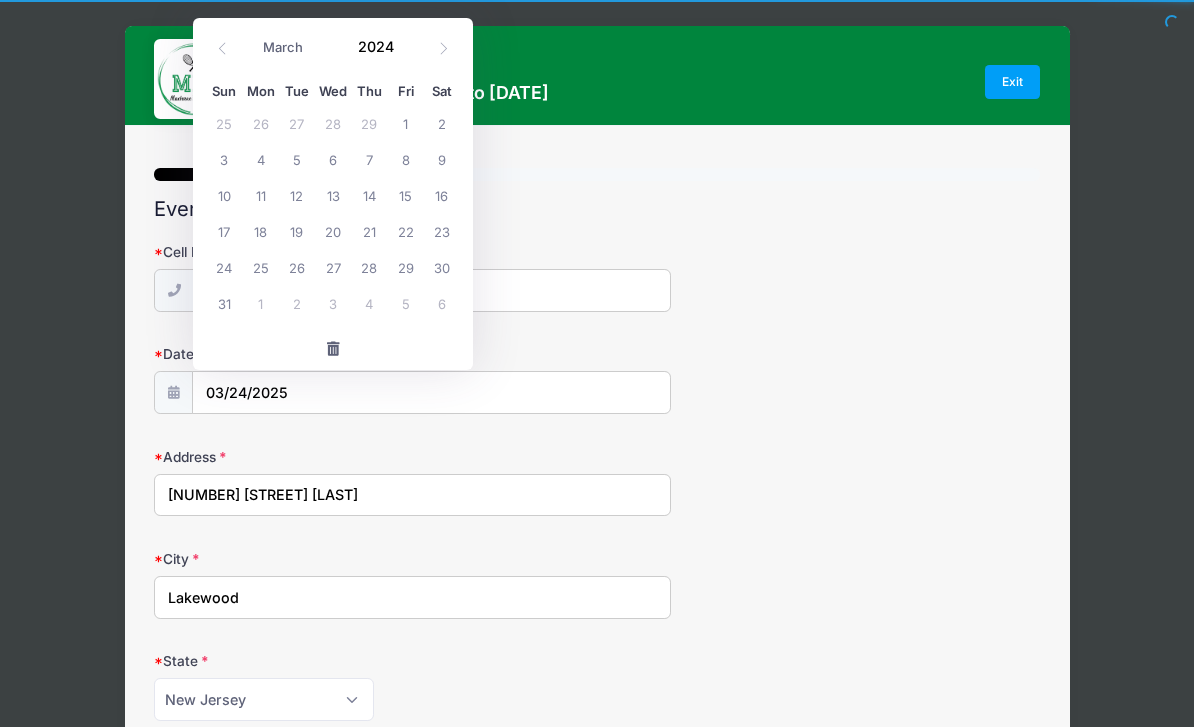 click on "2024" at bounding box center (380, 47) 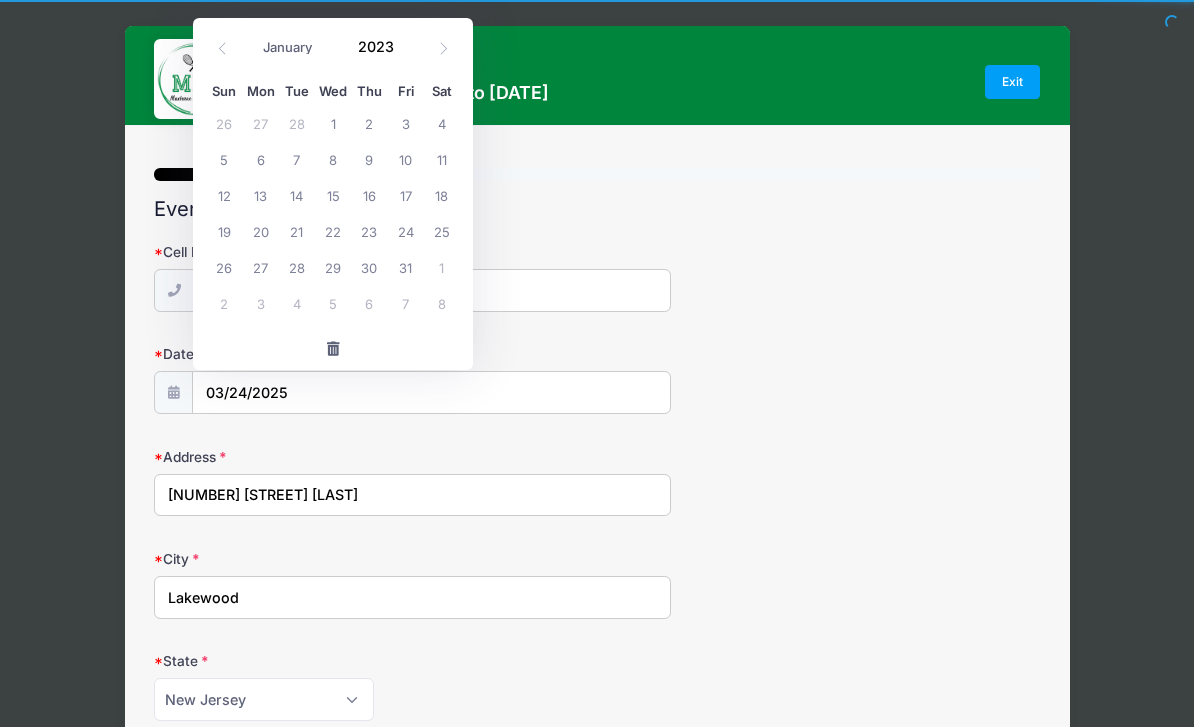 click on "2023" at bounding box center (380, 47) 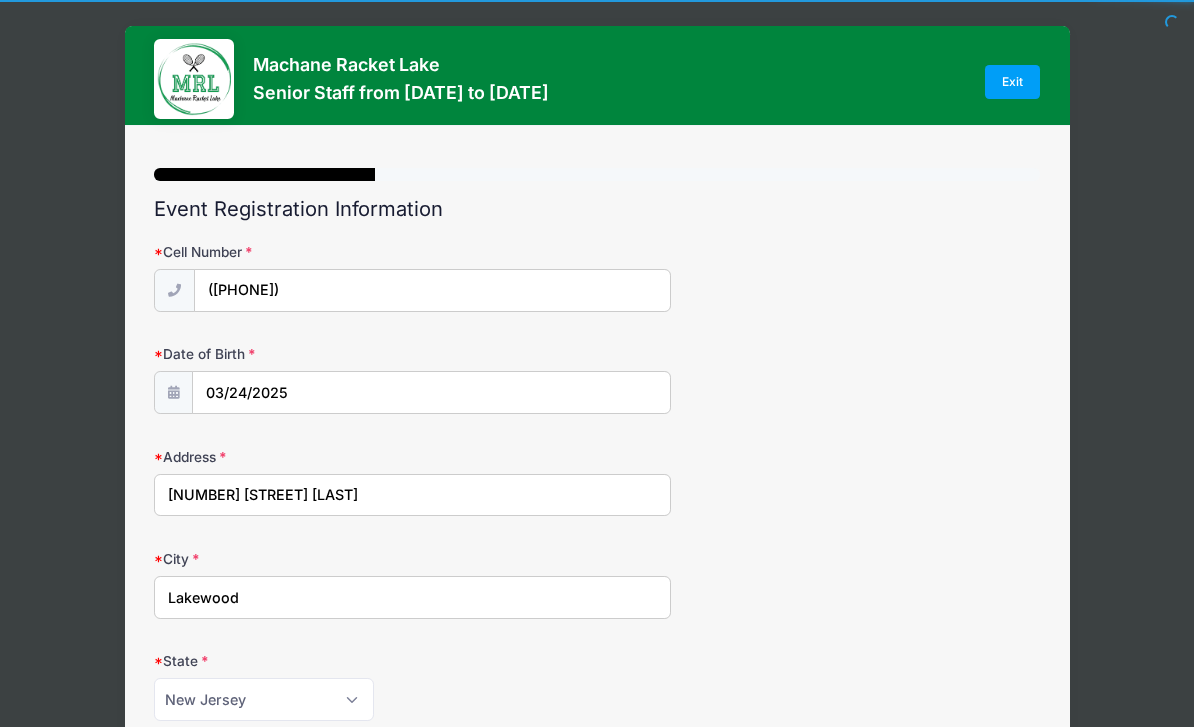 click on "[LOCATION]
Senior Staff from [DATE] to [DATE]
Exit
Step  2 /7
Step 1
Step 2
Step 3
Step 4
Step 5
Policies
Extra Items Summary
NN" at bounding box center [597, 691] 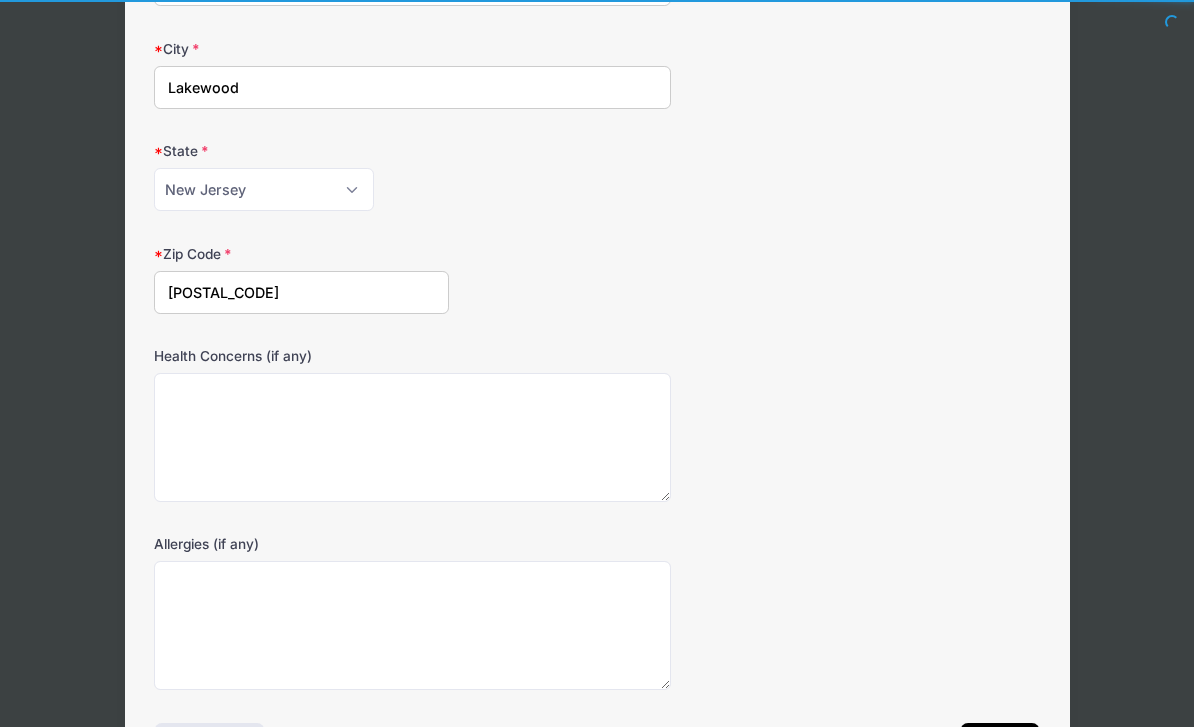 scroll, scrollTop: 592, scrollLeft: 0, axis: vertical 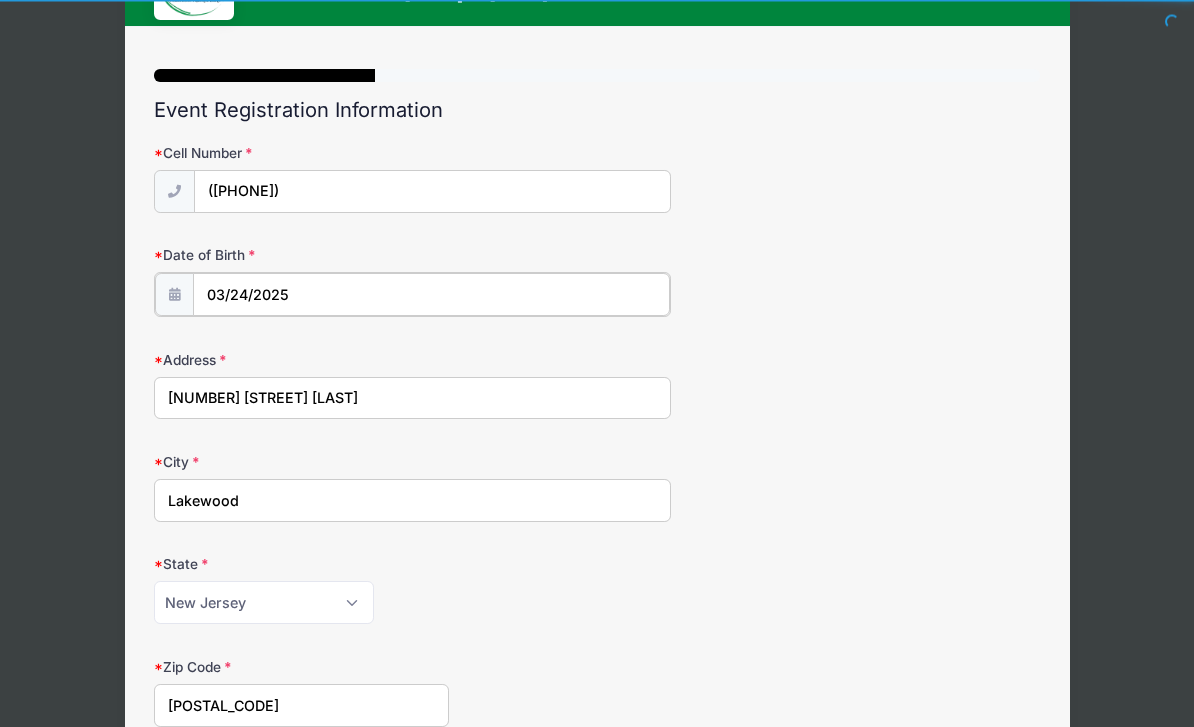 click on "03/24/2025" at bounding box center (431, 295) 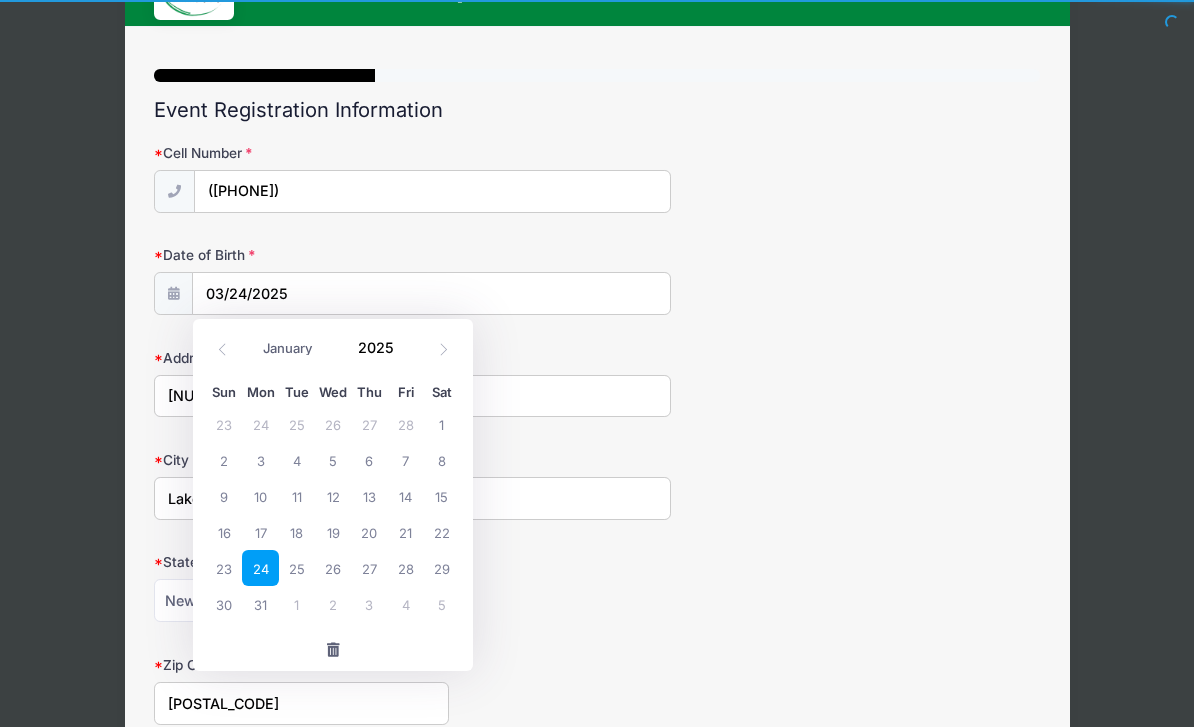 click at bounding box center (443, 349) 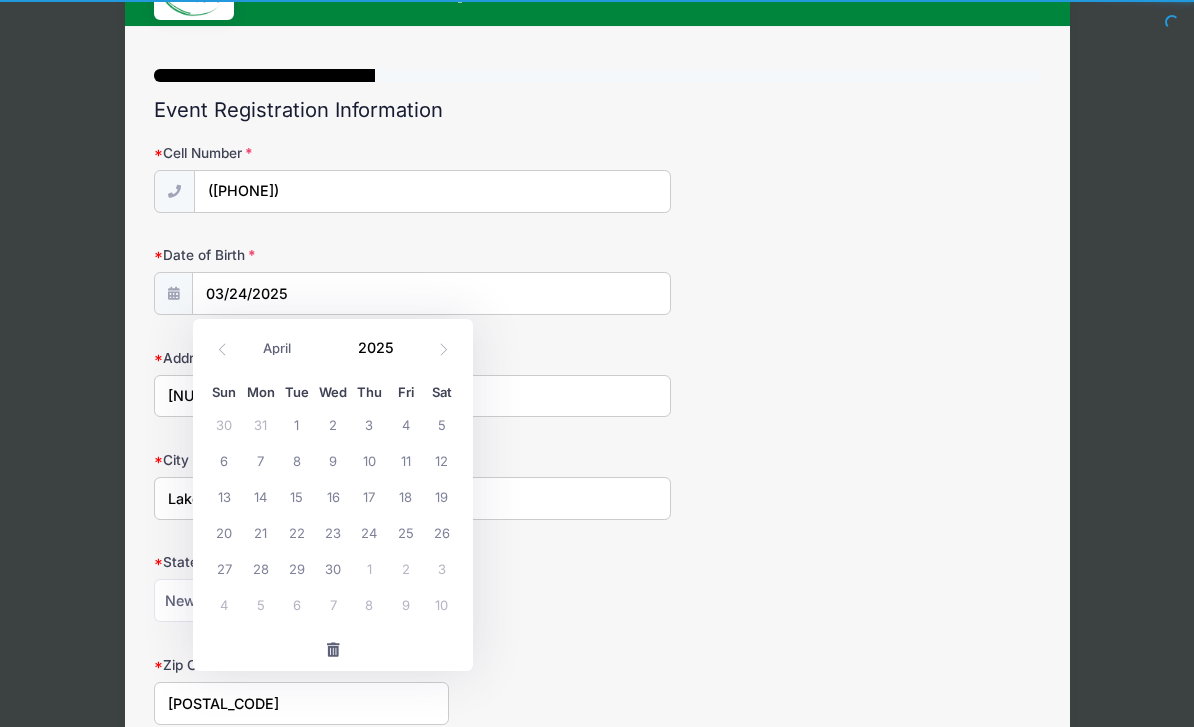 click 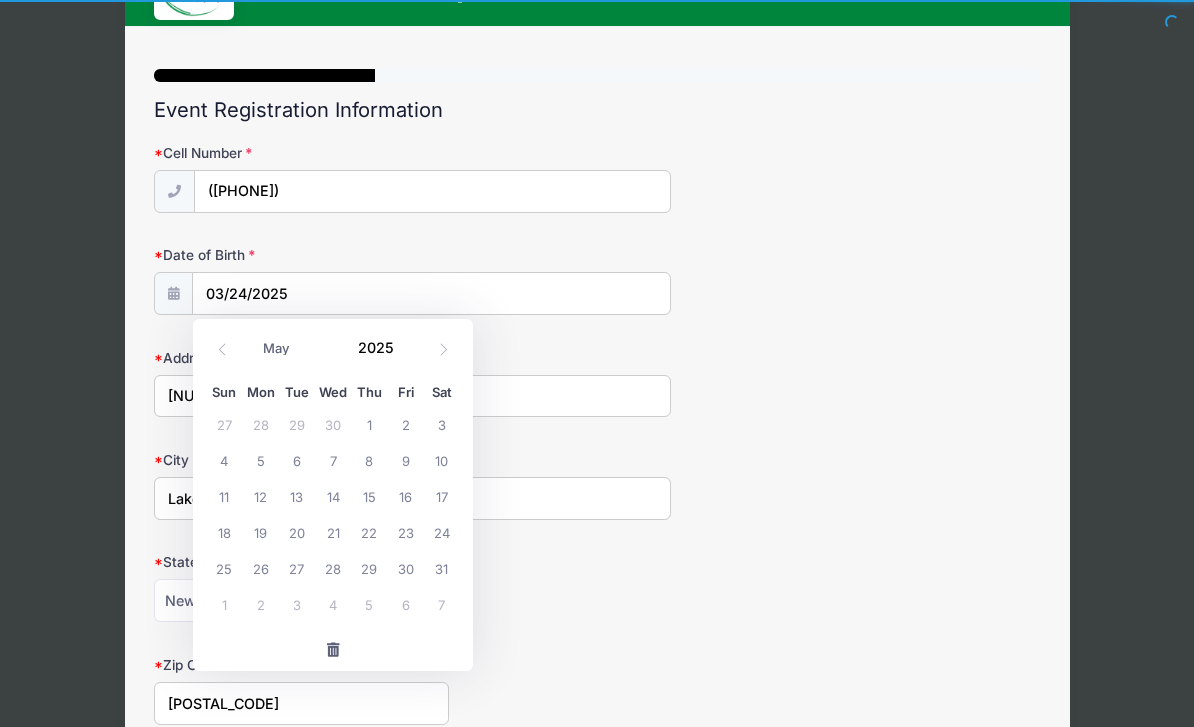 click 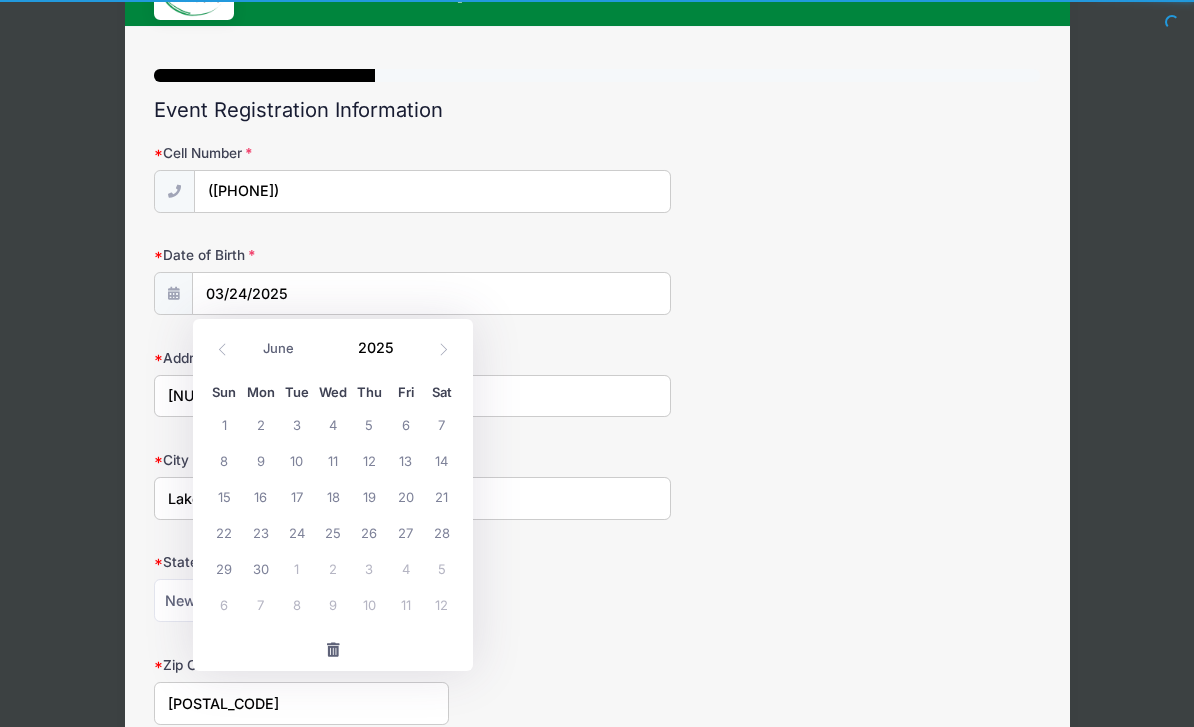 click 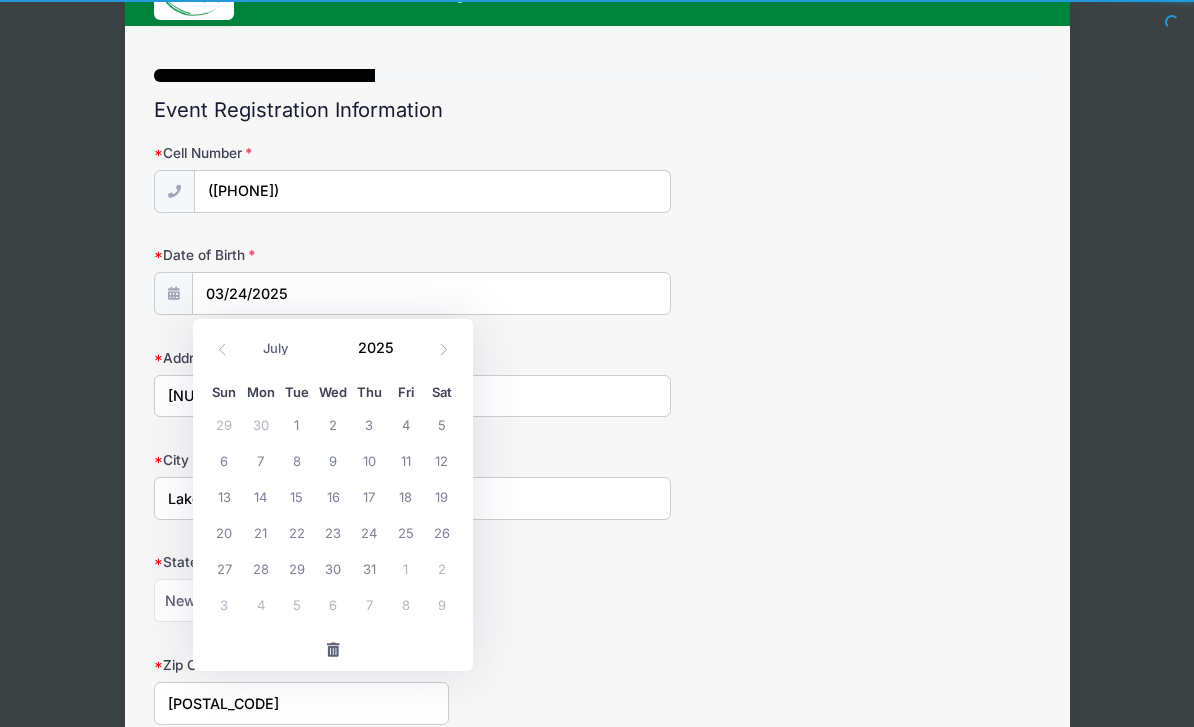 click at bounding box center (443, 349) 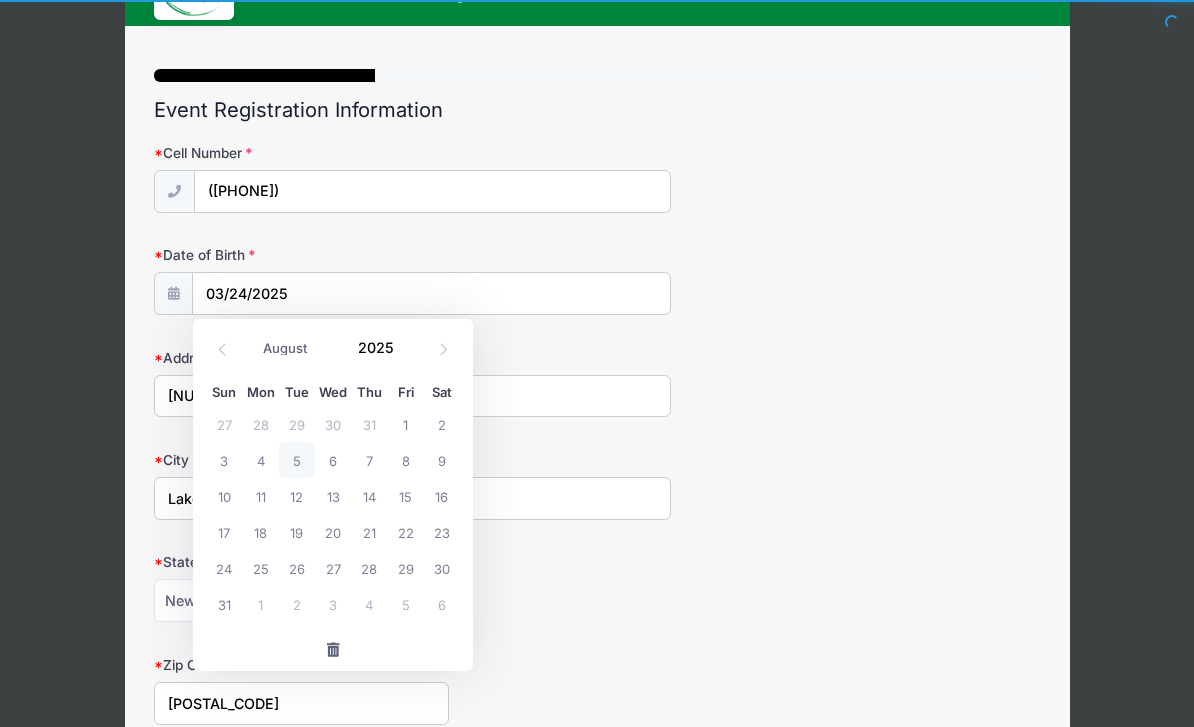 click 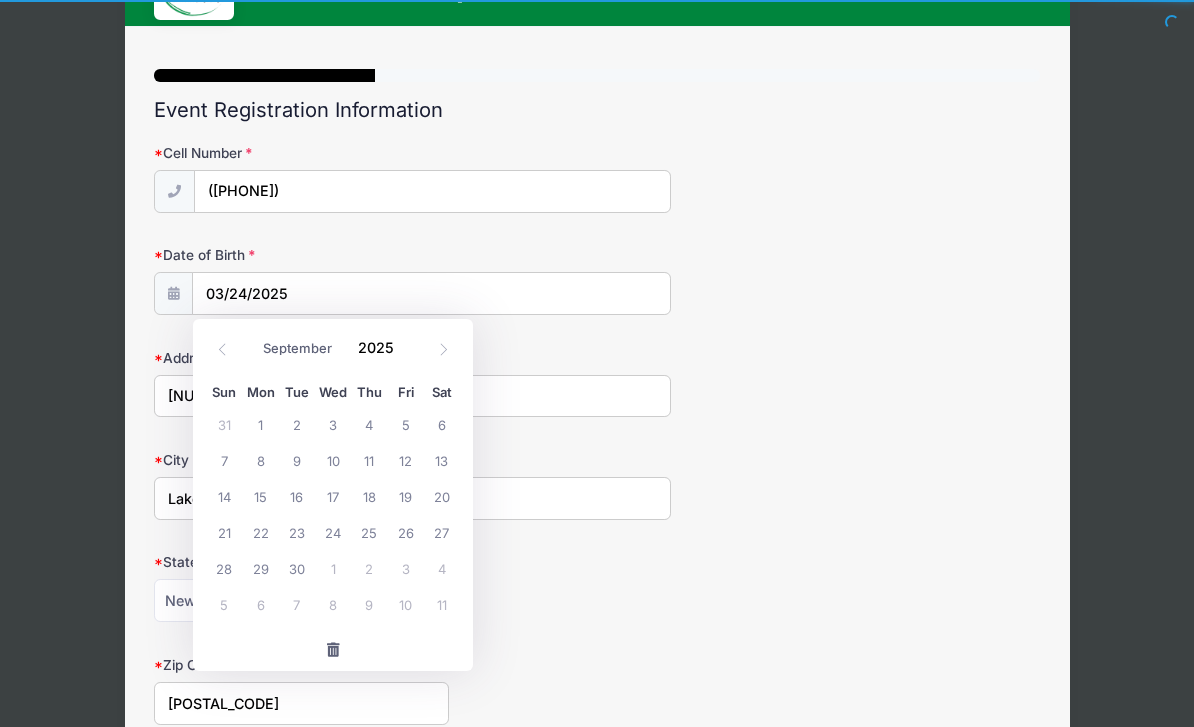 click 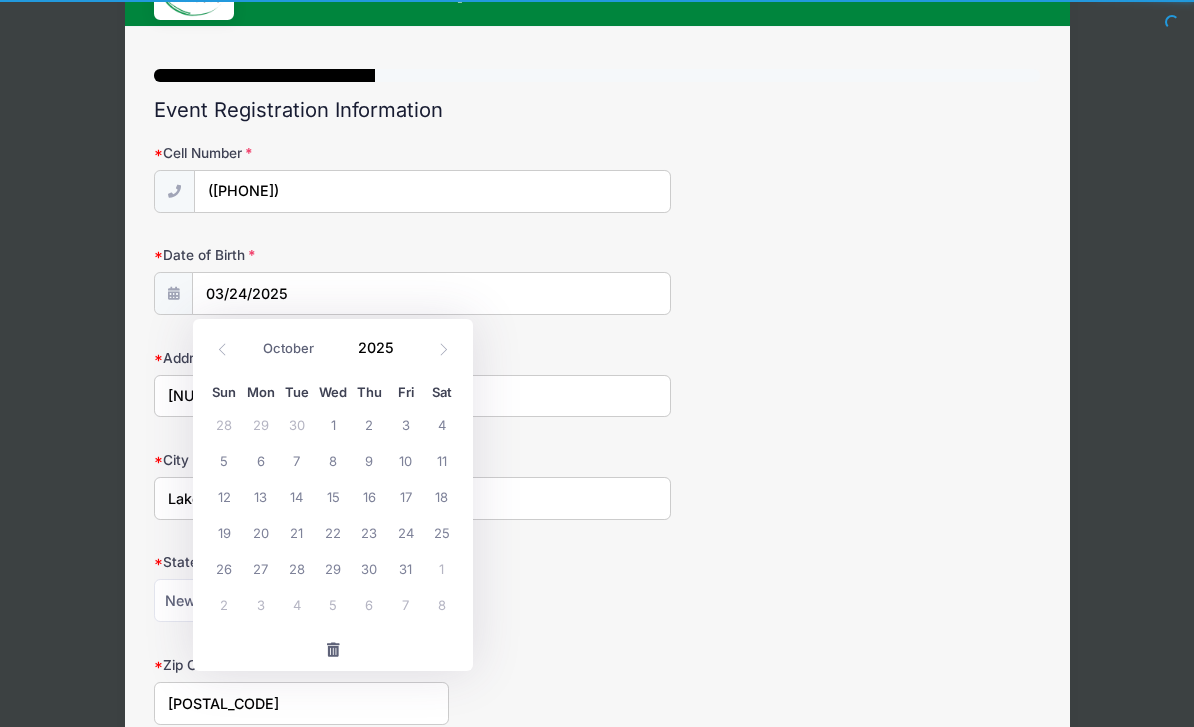click at bounding box center (443, 349) 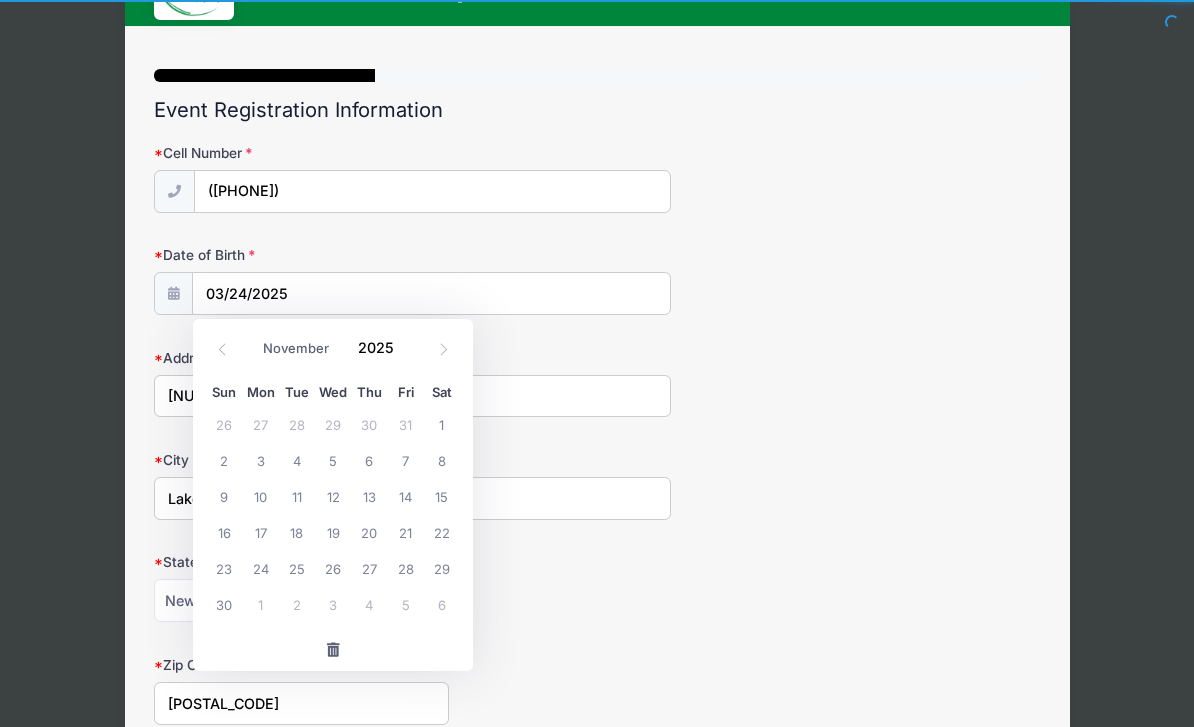 click at bounding box center (443, 349) 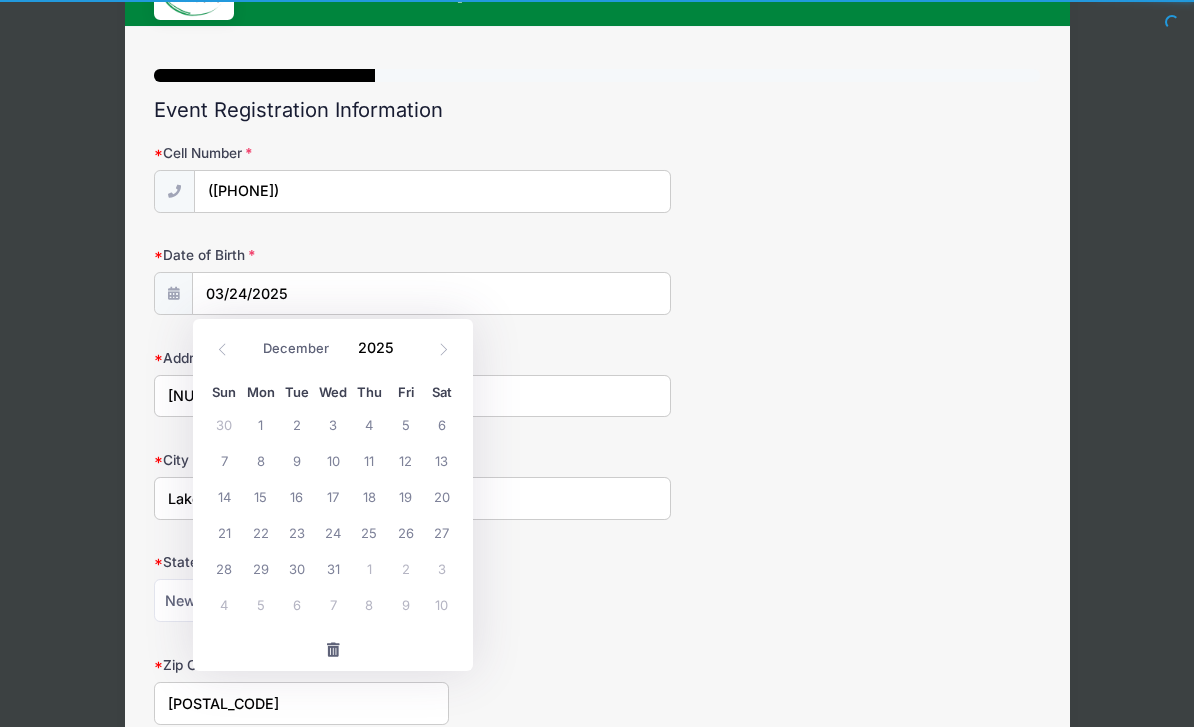 click at bounding box center [443, 349] 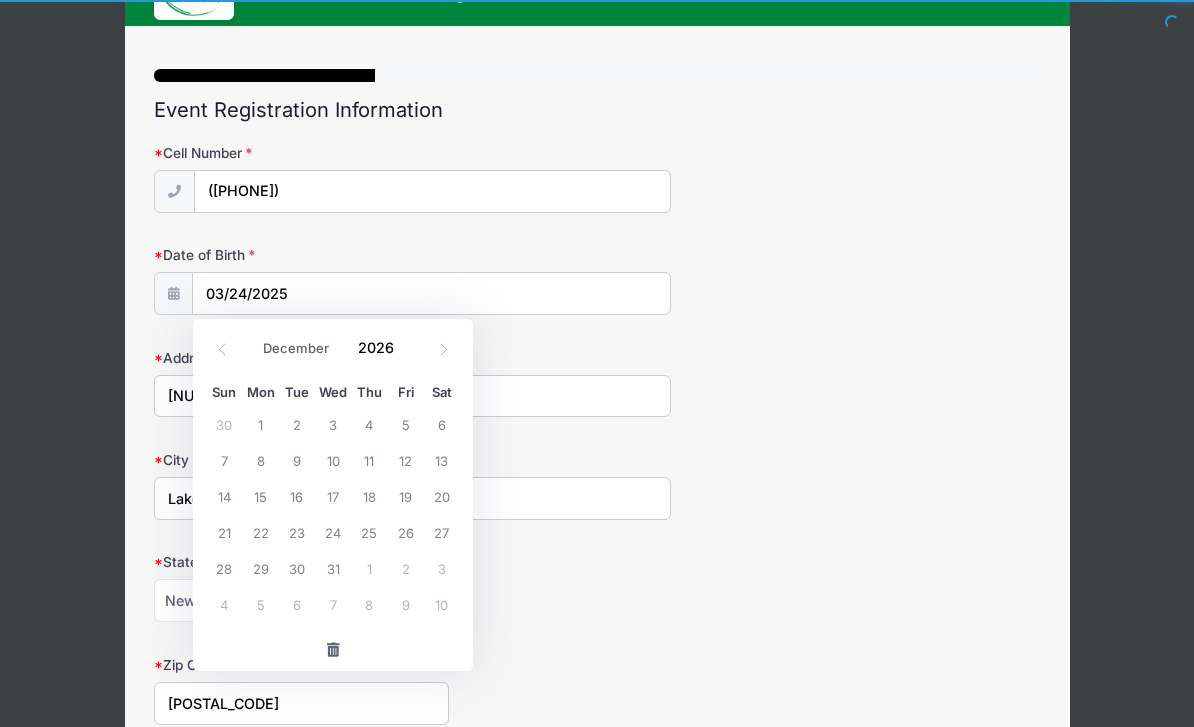 click at bounding box center (443, 349) 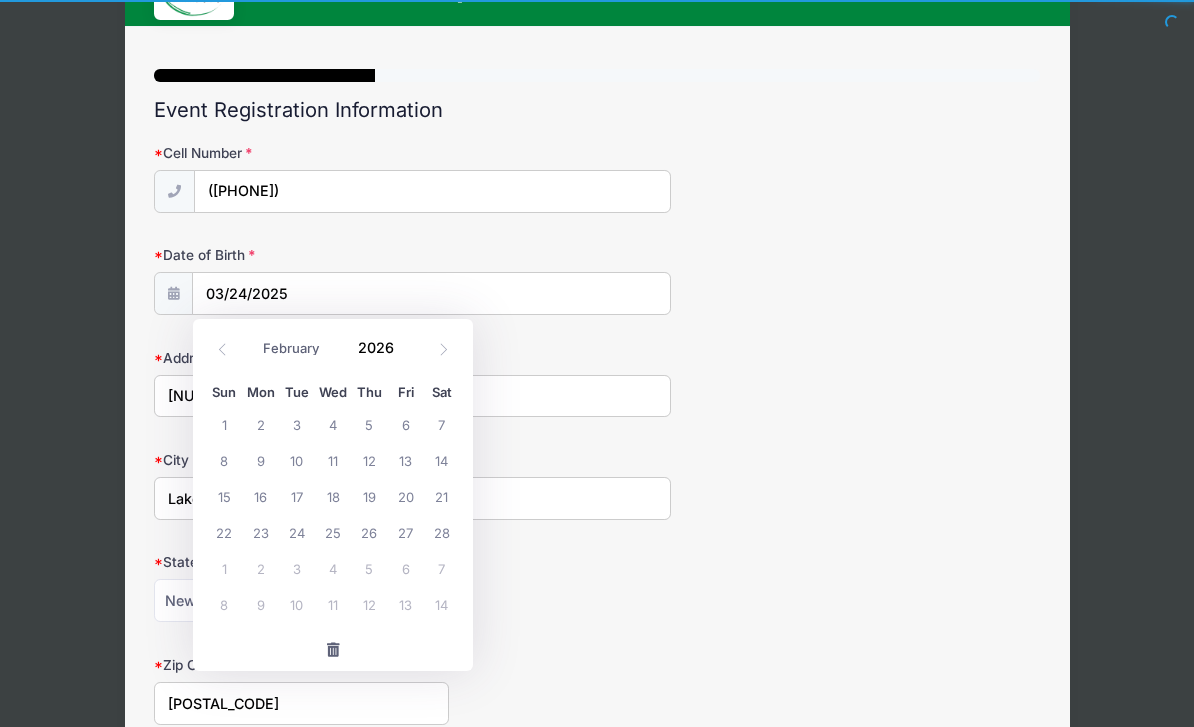 click 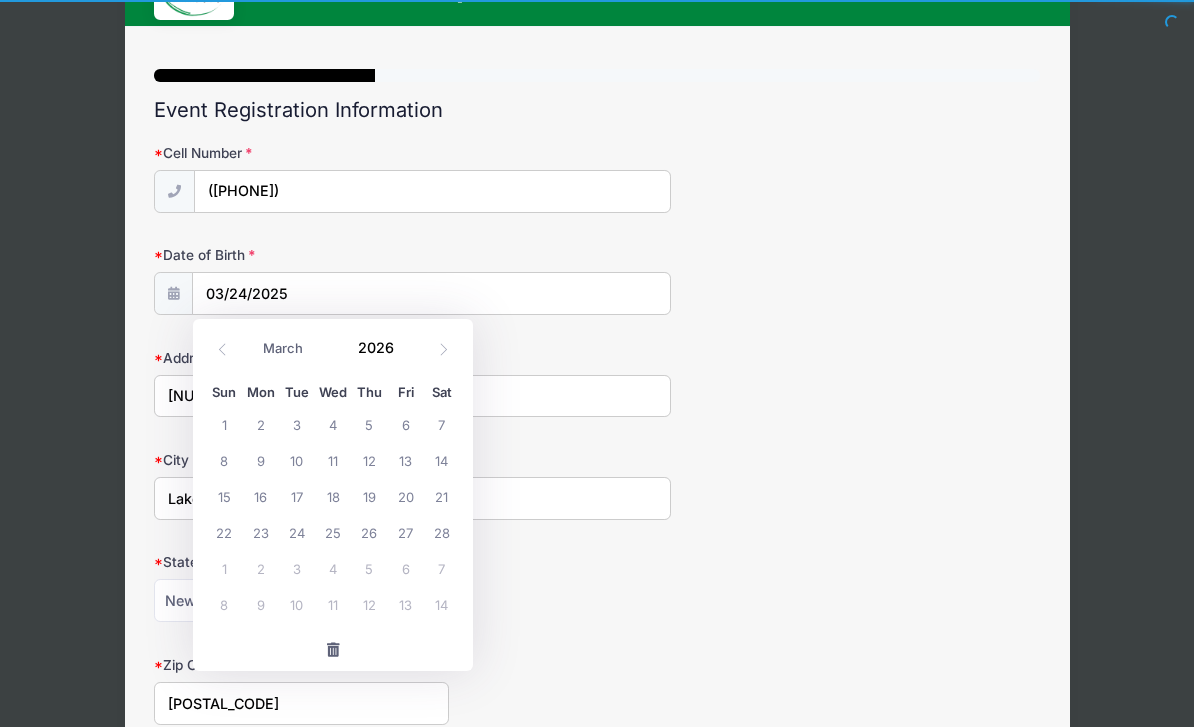 click 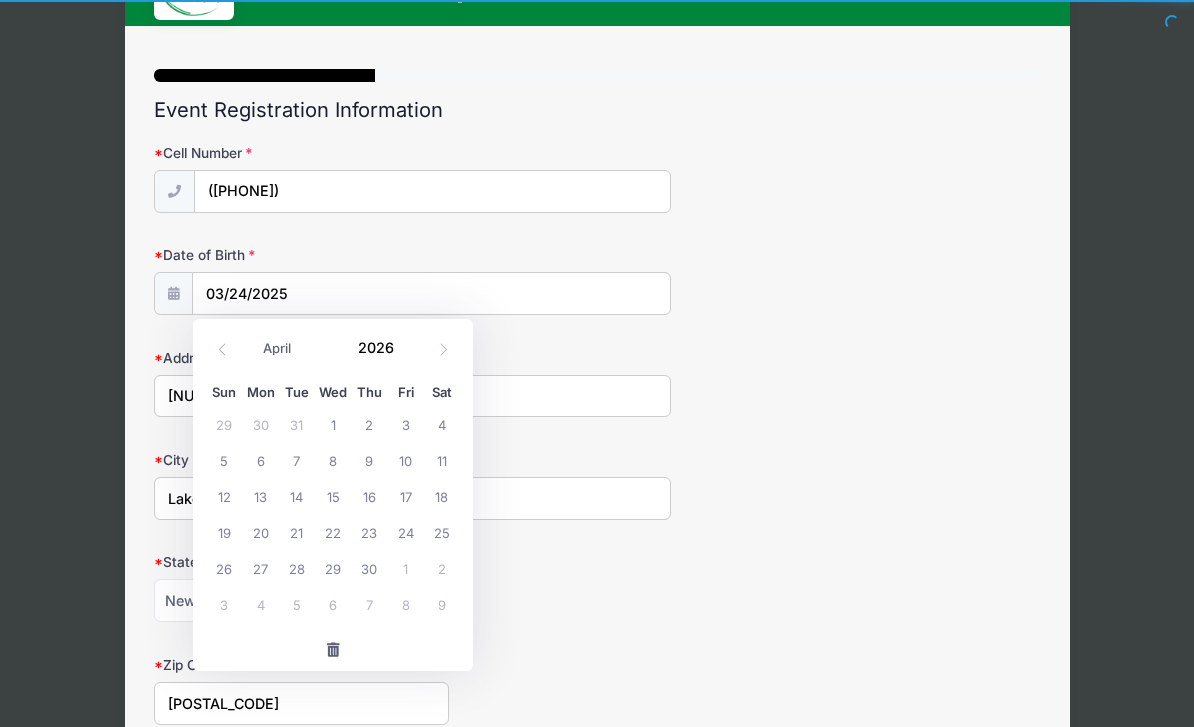 click at bounding box center (222, 349) 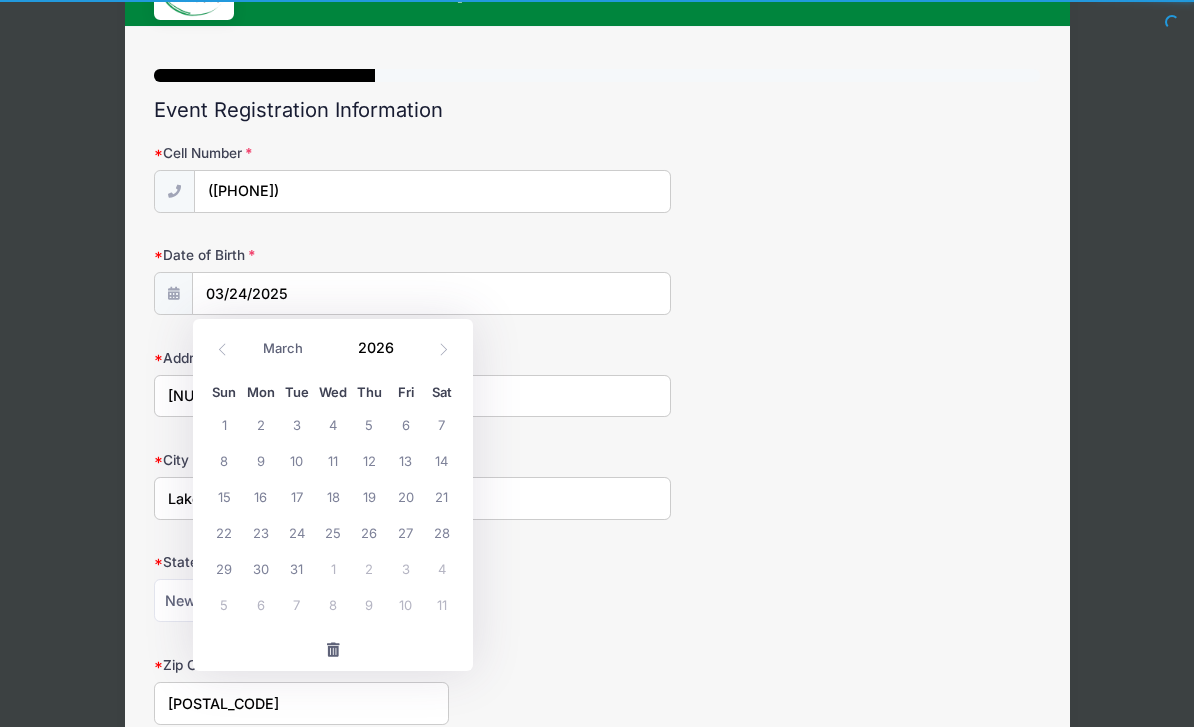 click at bounding box center [222, 349] 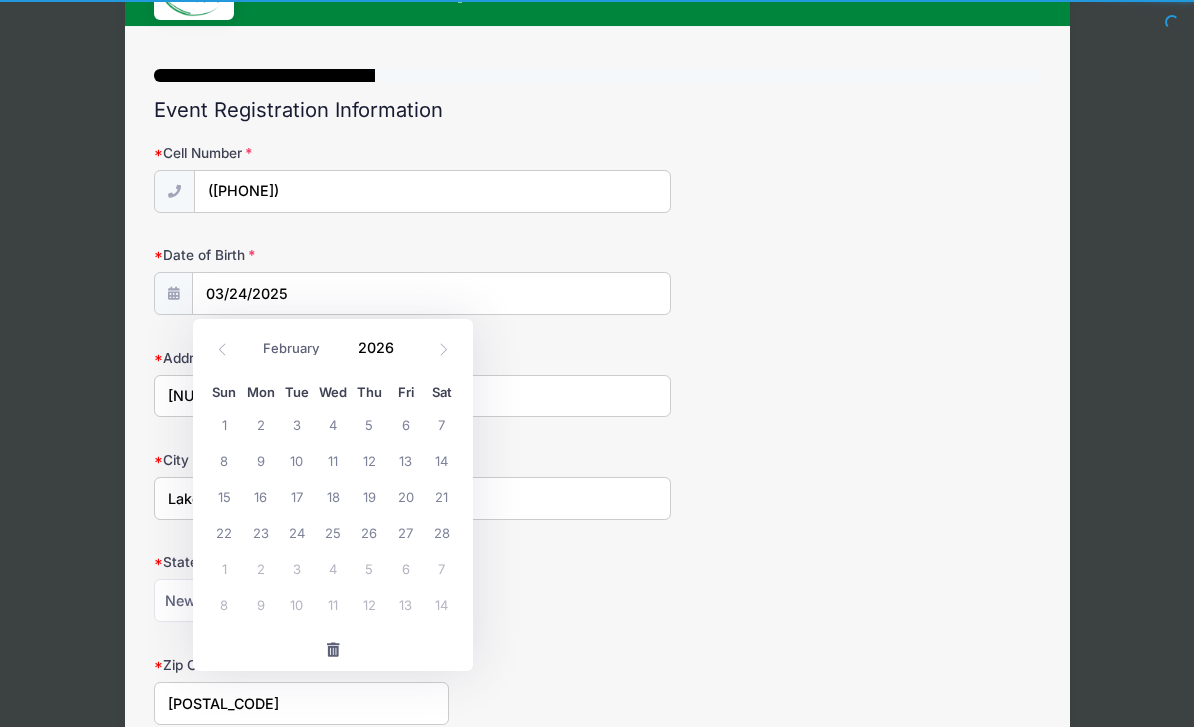 click 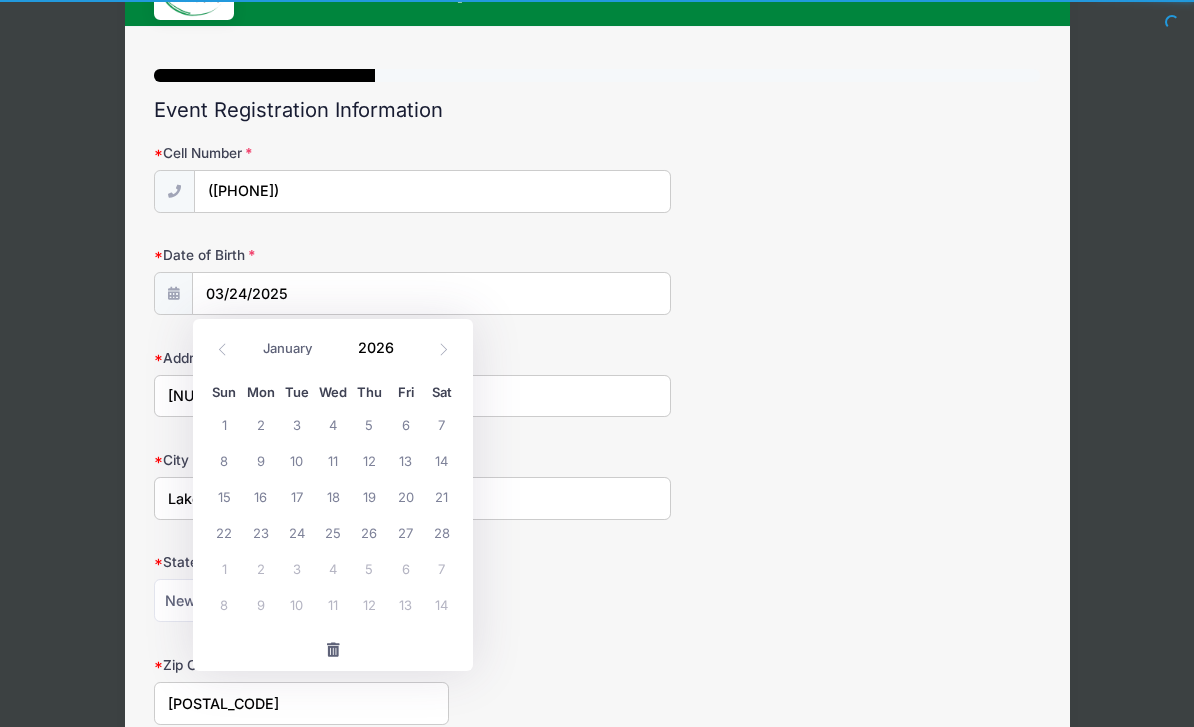 click 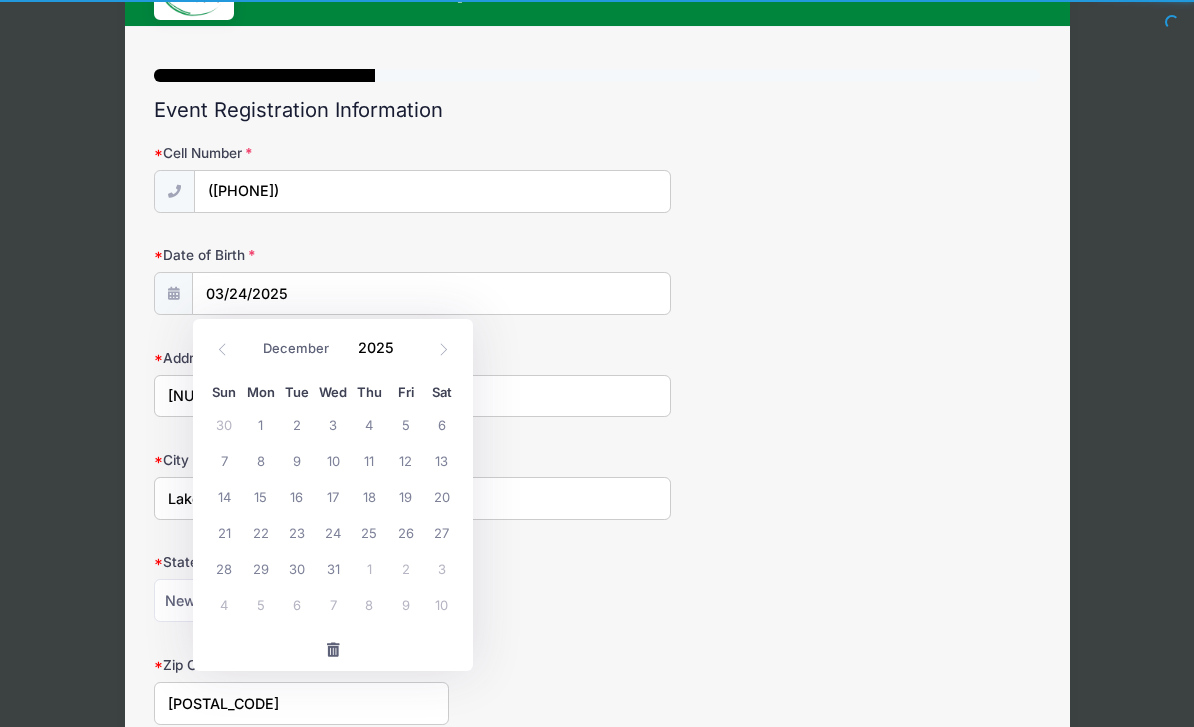 click 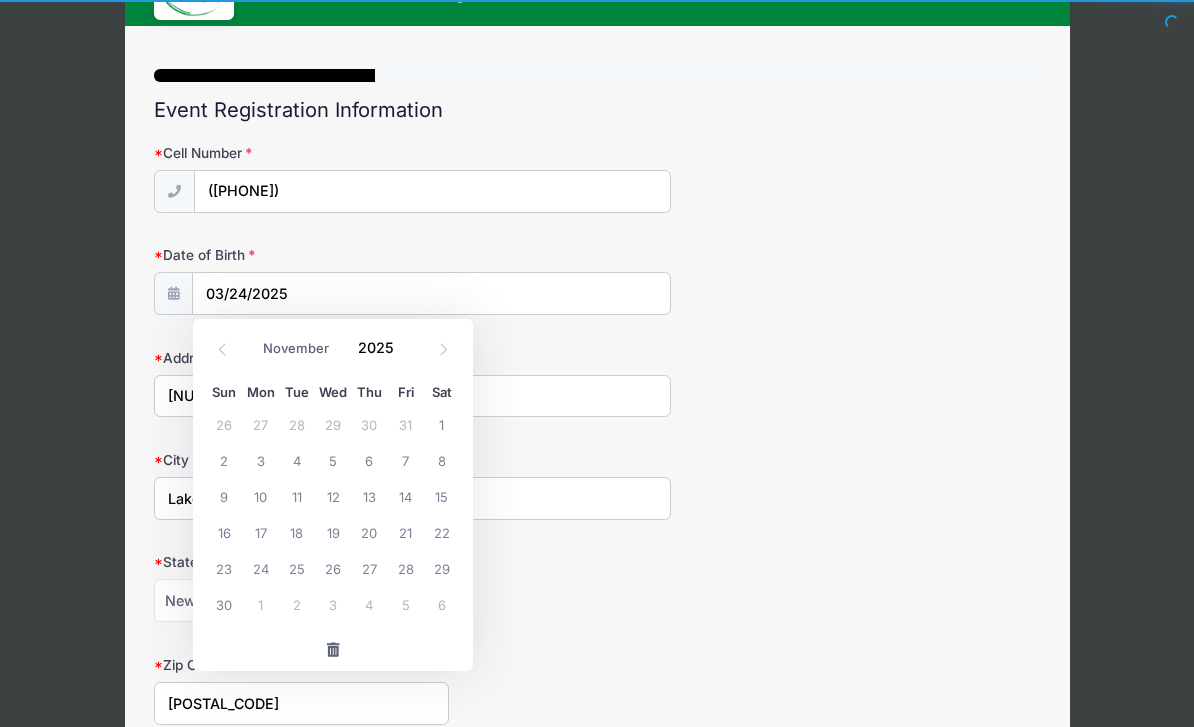 click 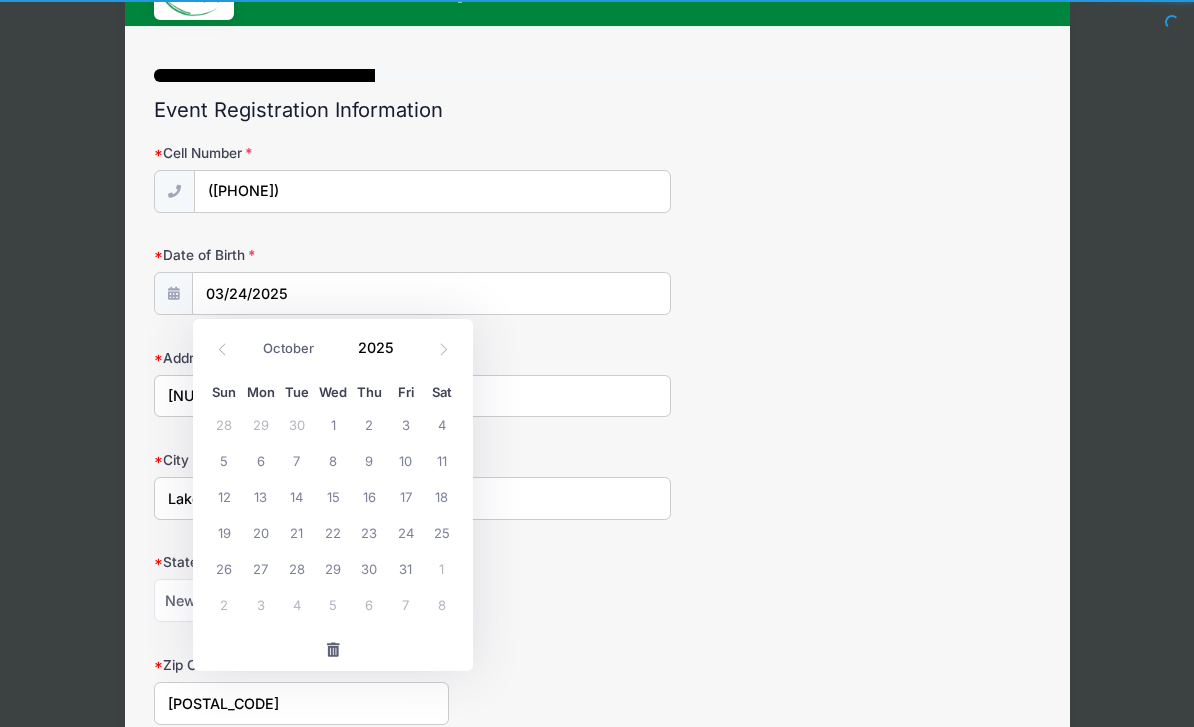 click 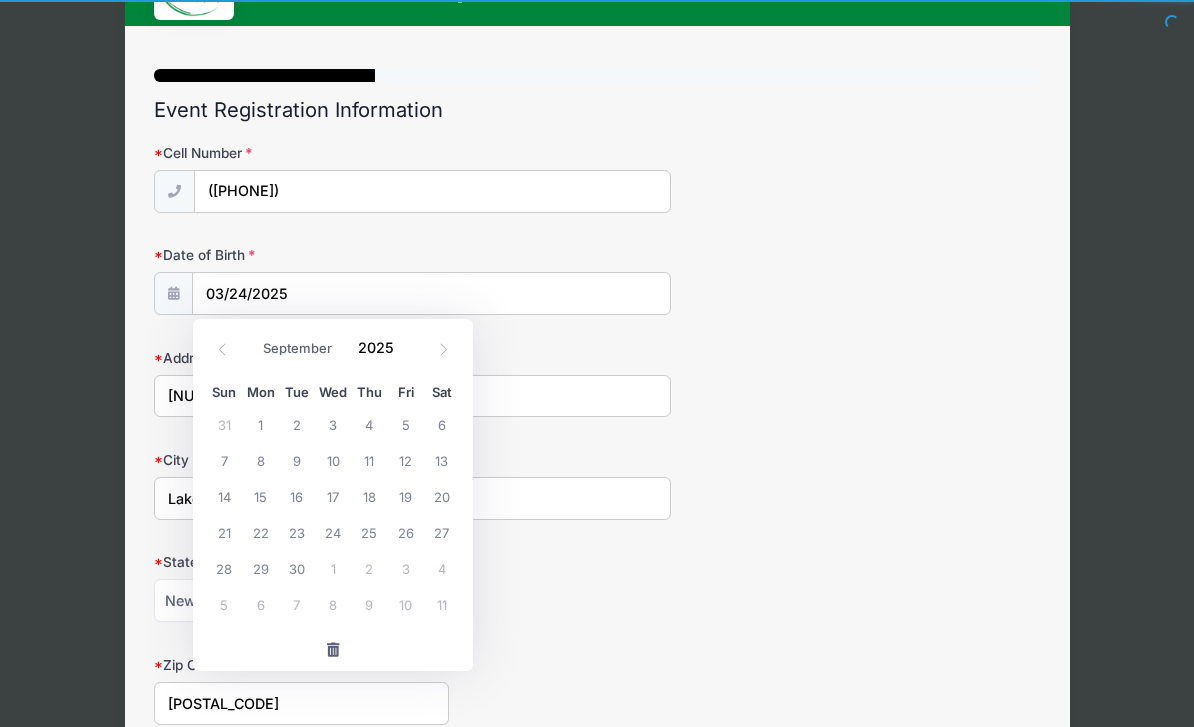 click 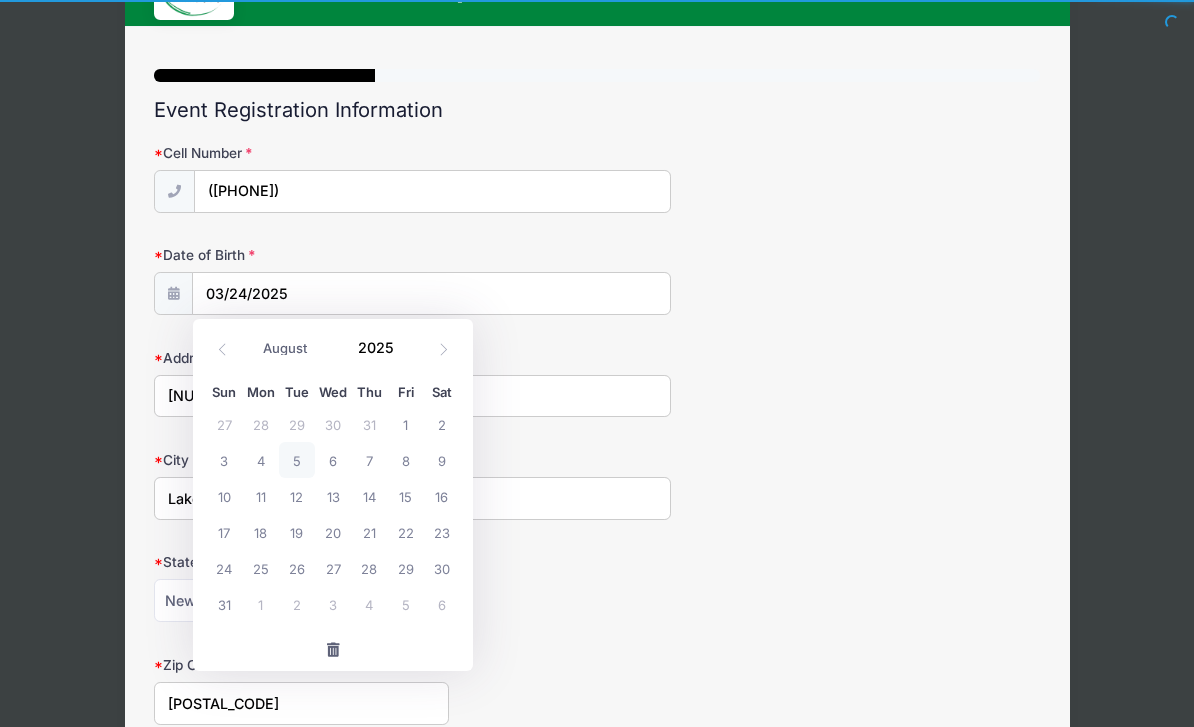 click at bounding box center [222, 349] 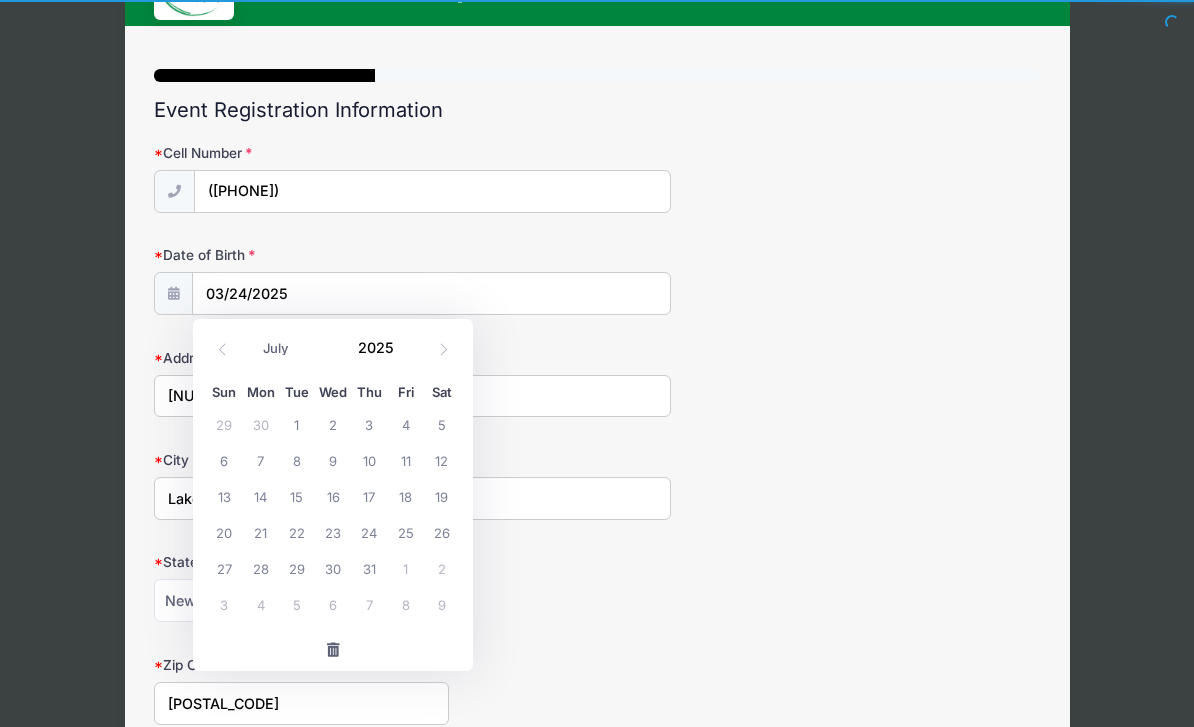 click at bounding box center [222, 349] 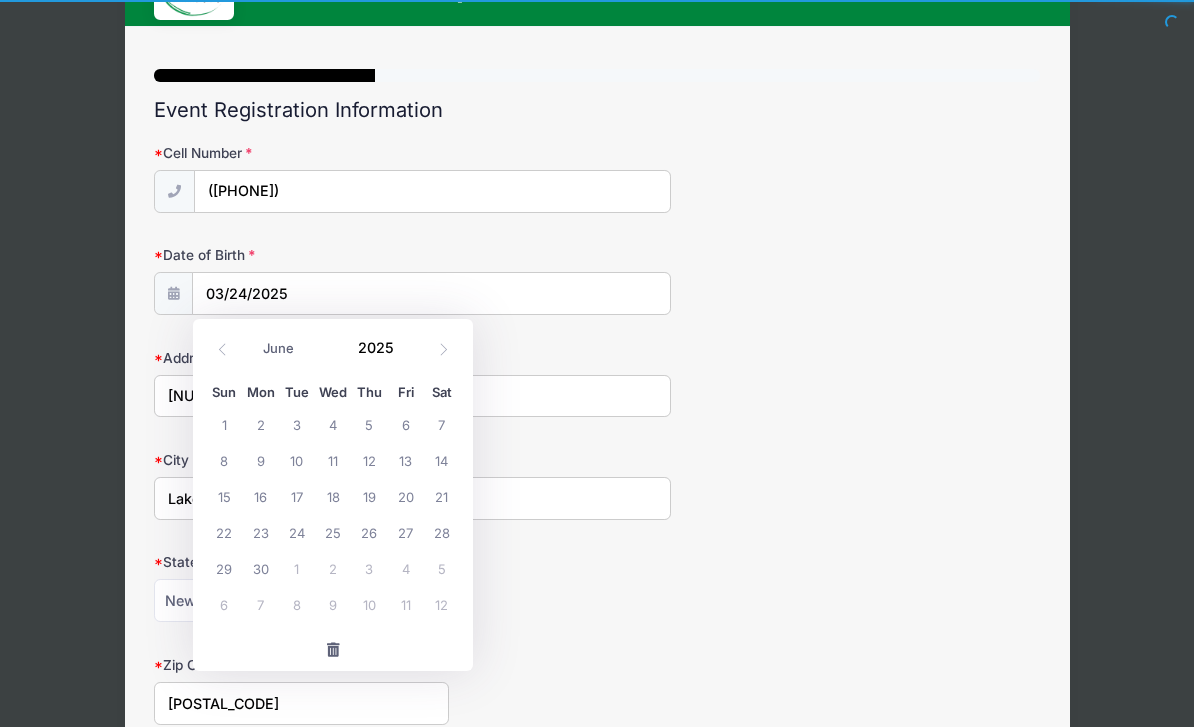 click at bounding box center [222, 349] 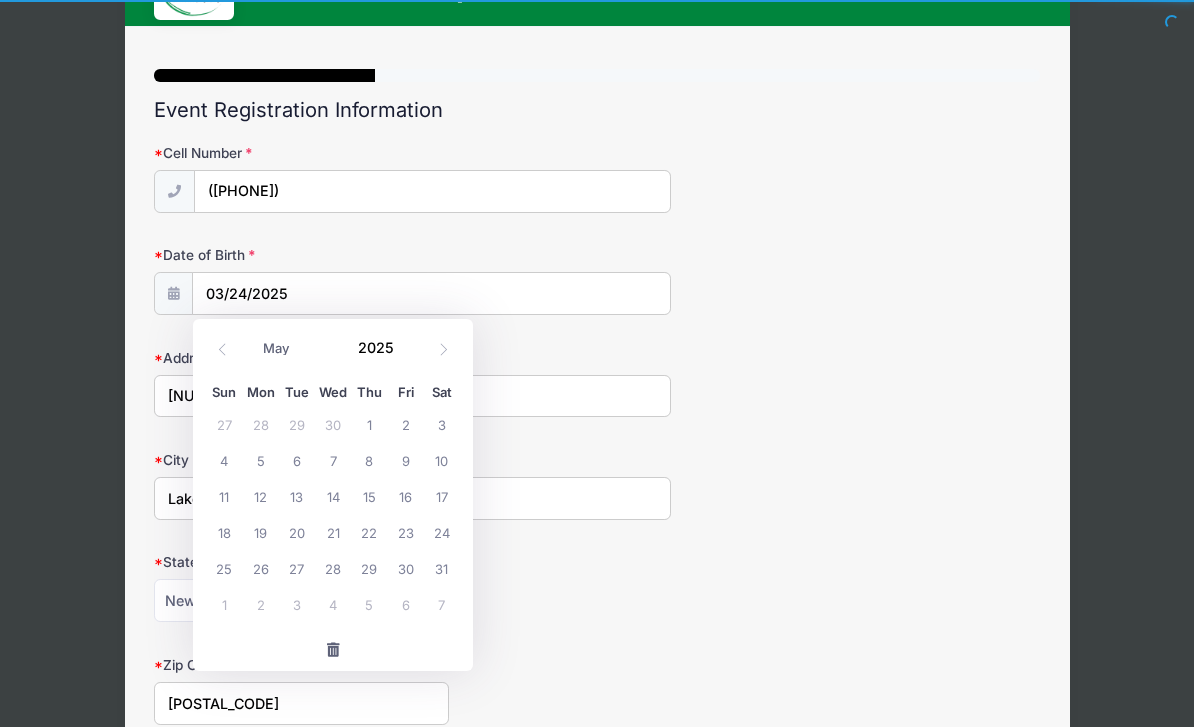 click at bounding box center (222, 349) 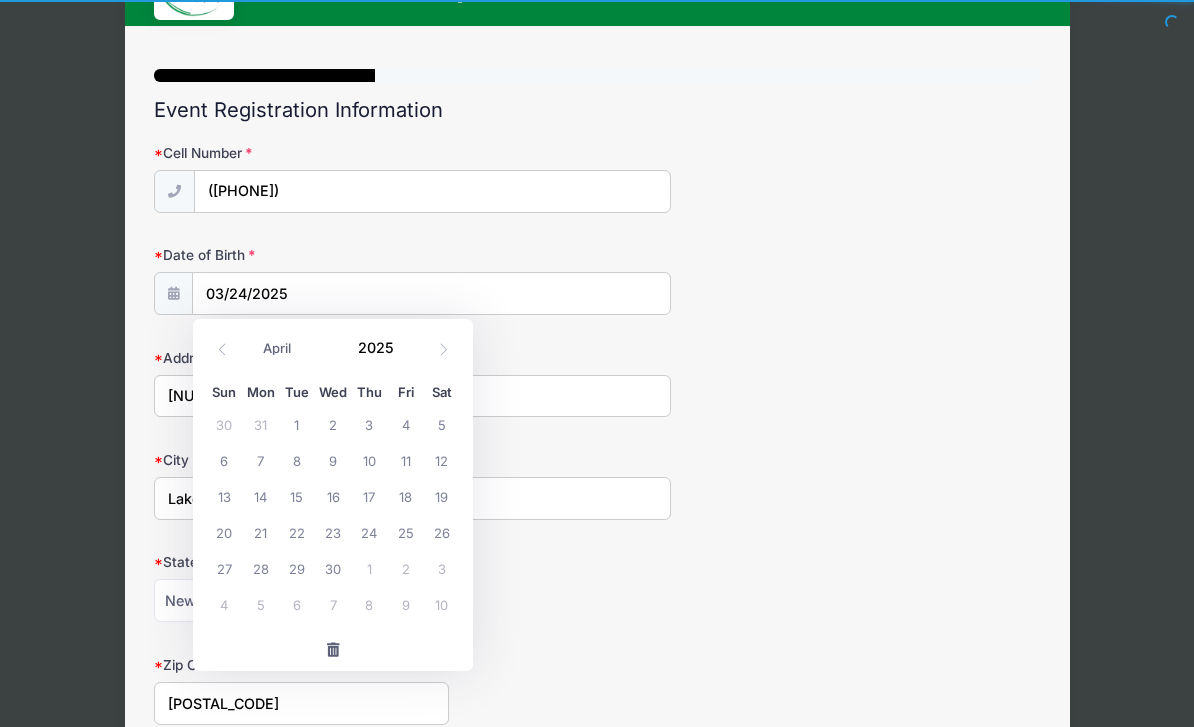 click at bounding box center (222, 349) 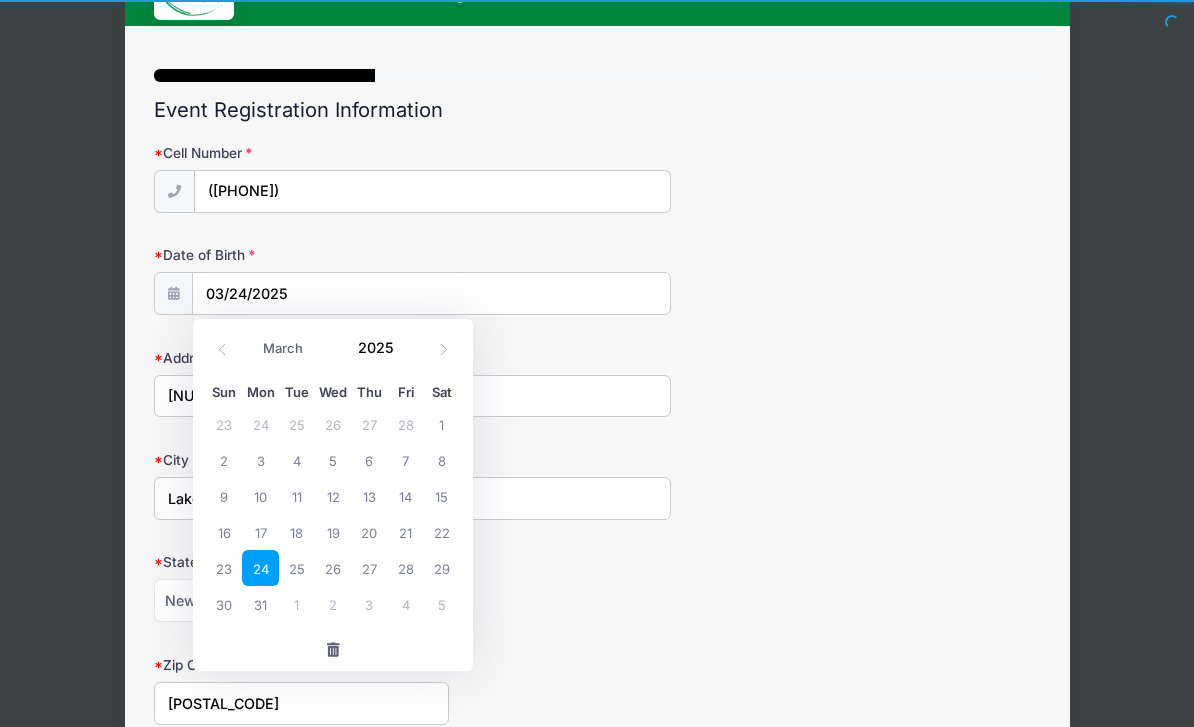 click at bounding box center [222, 349] 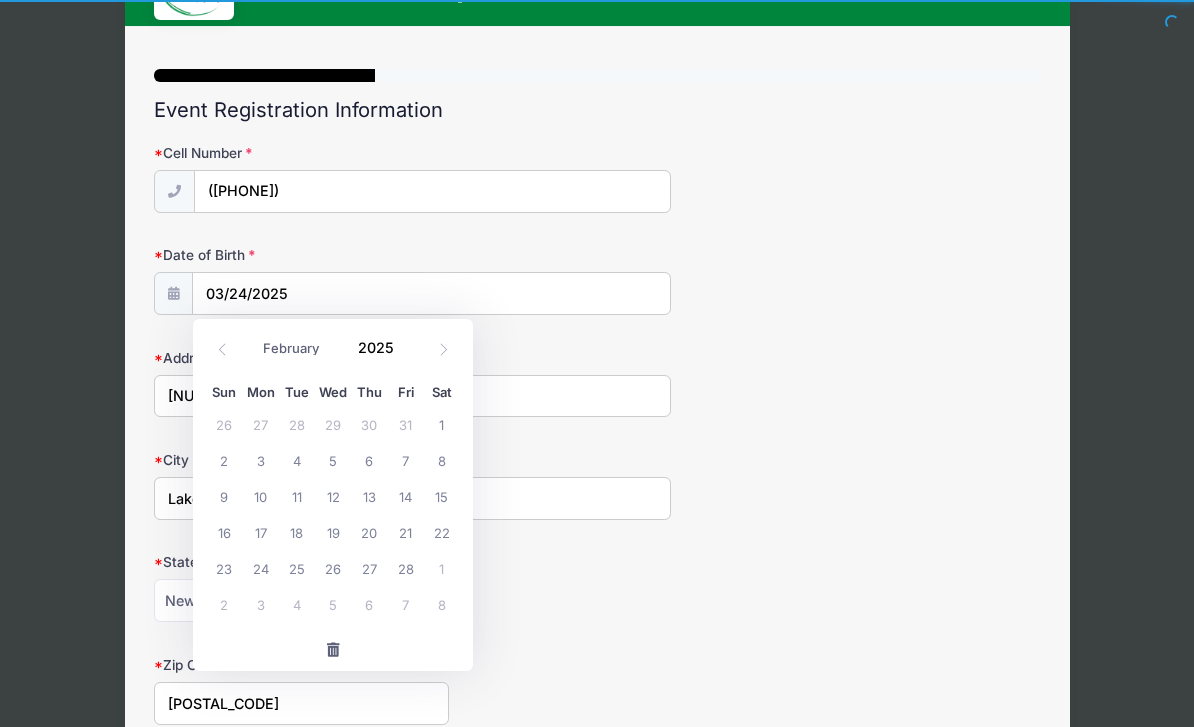 click 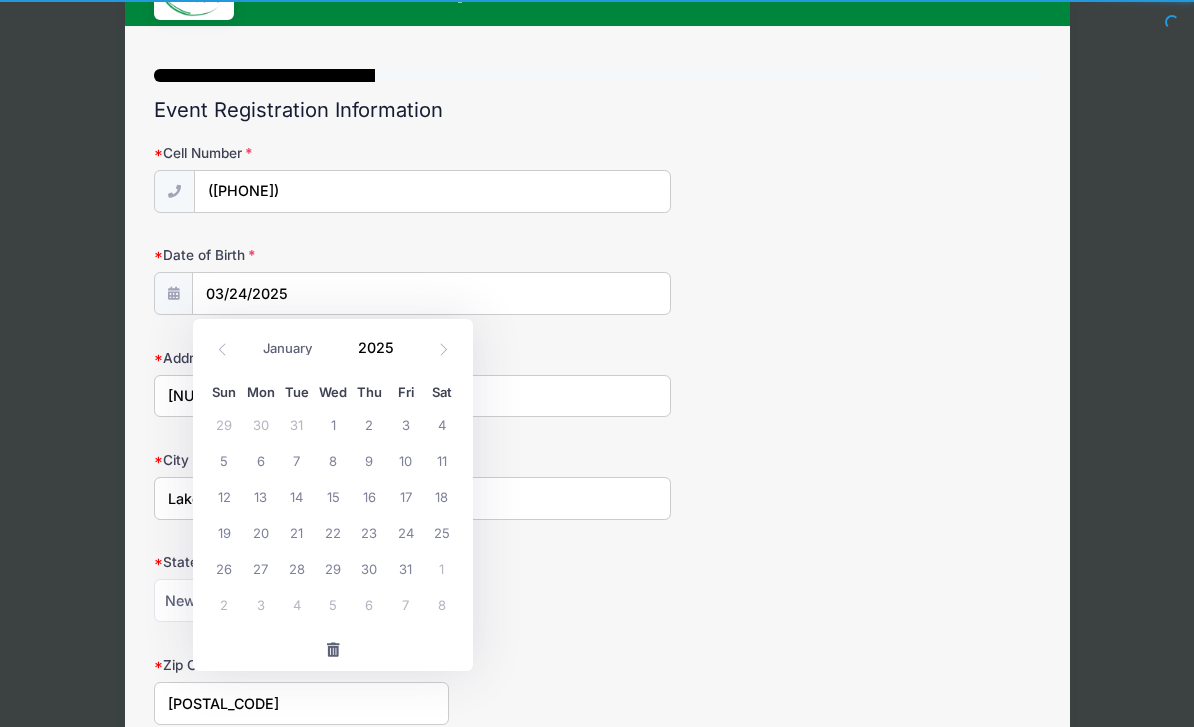 click 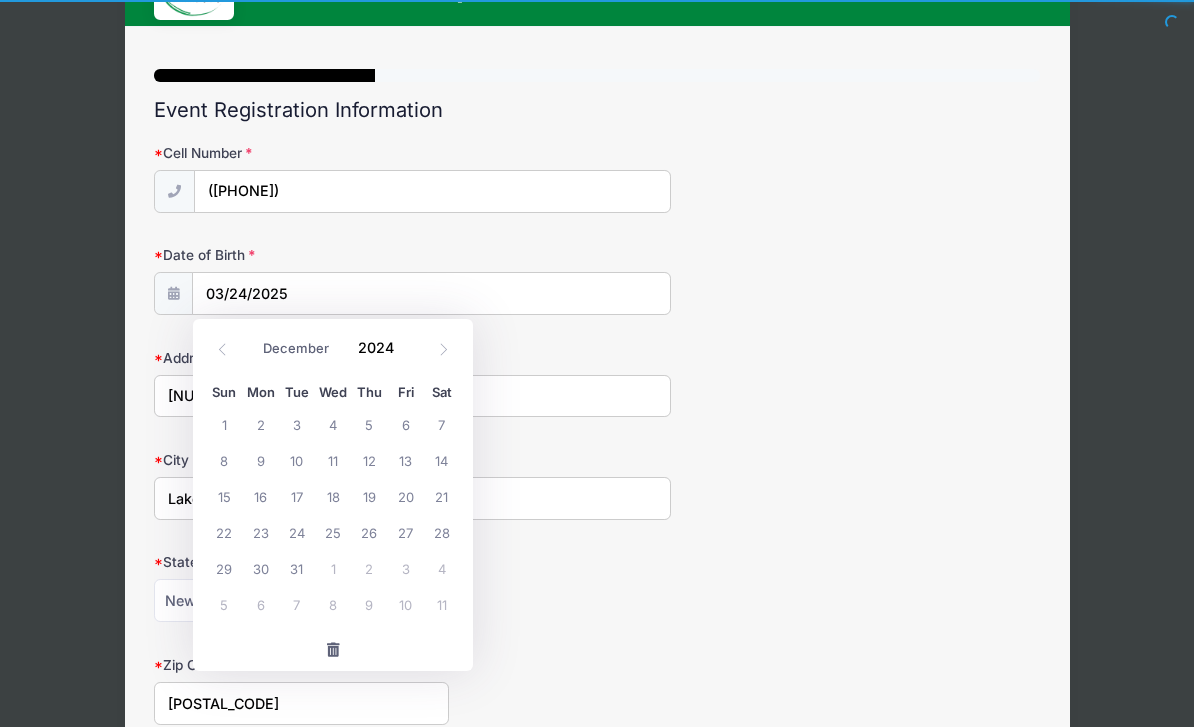 click 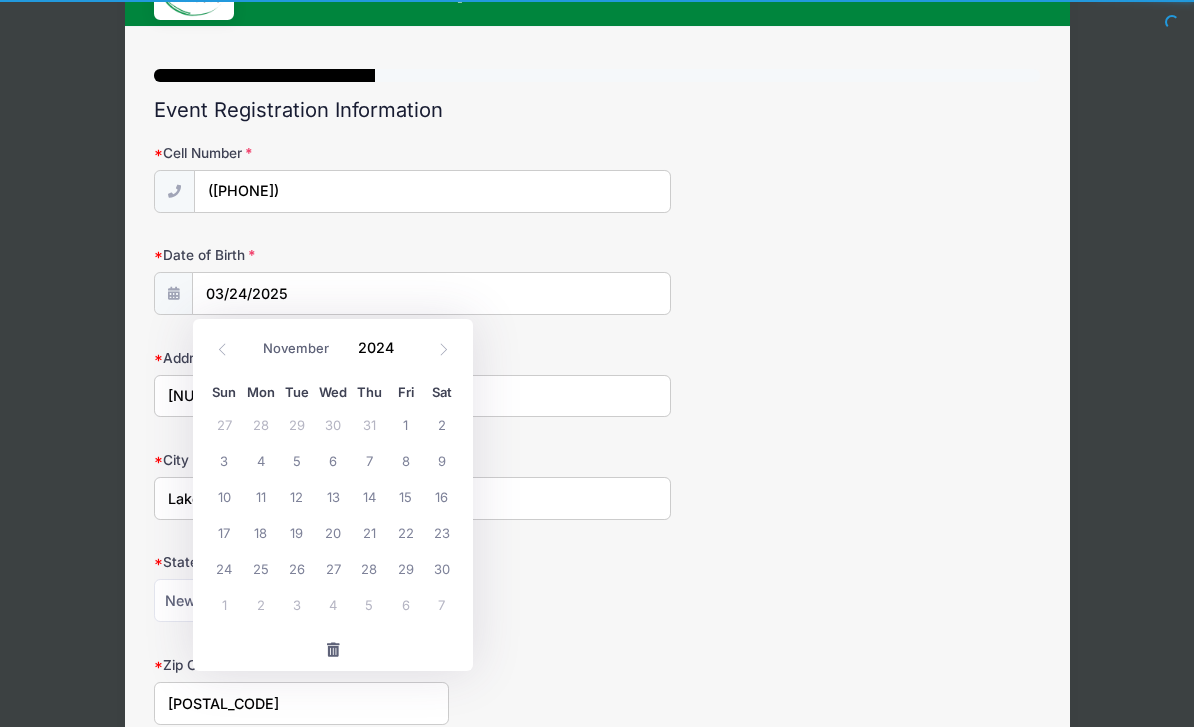 click 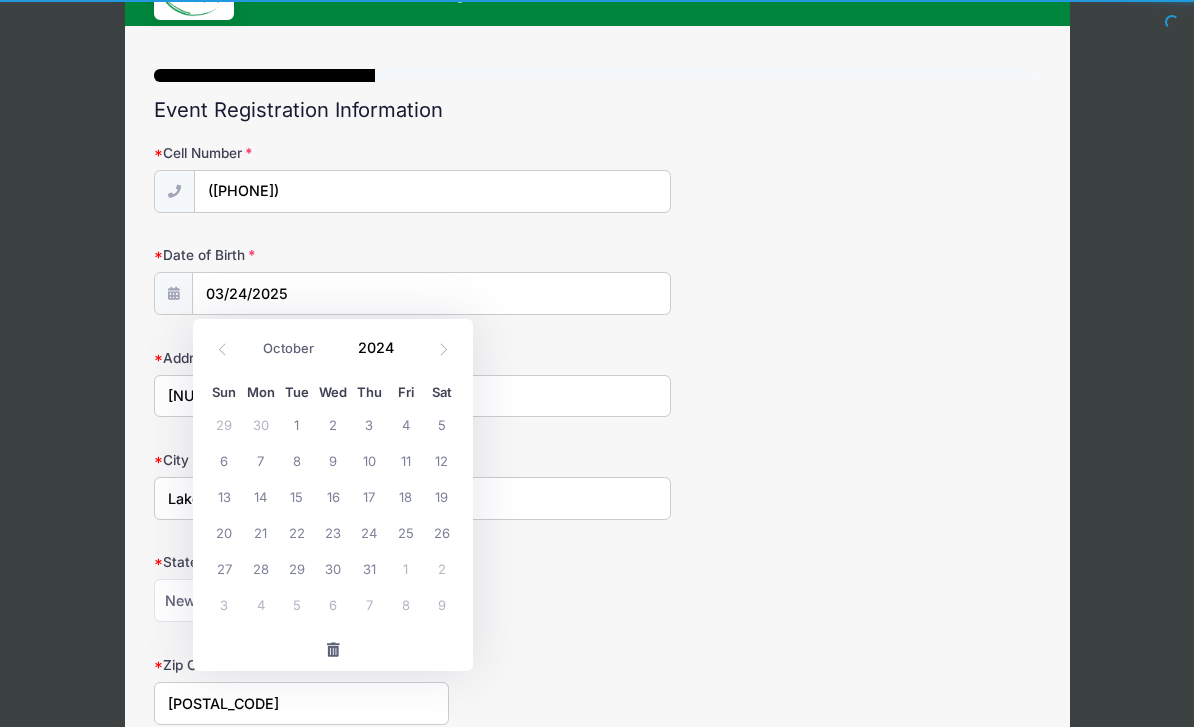 click 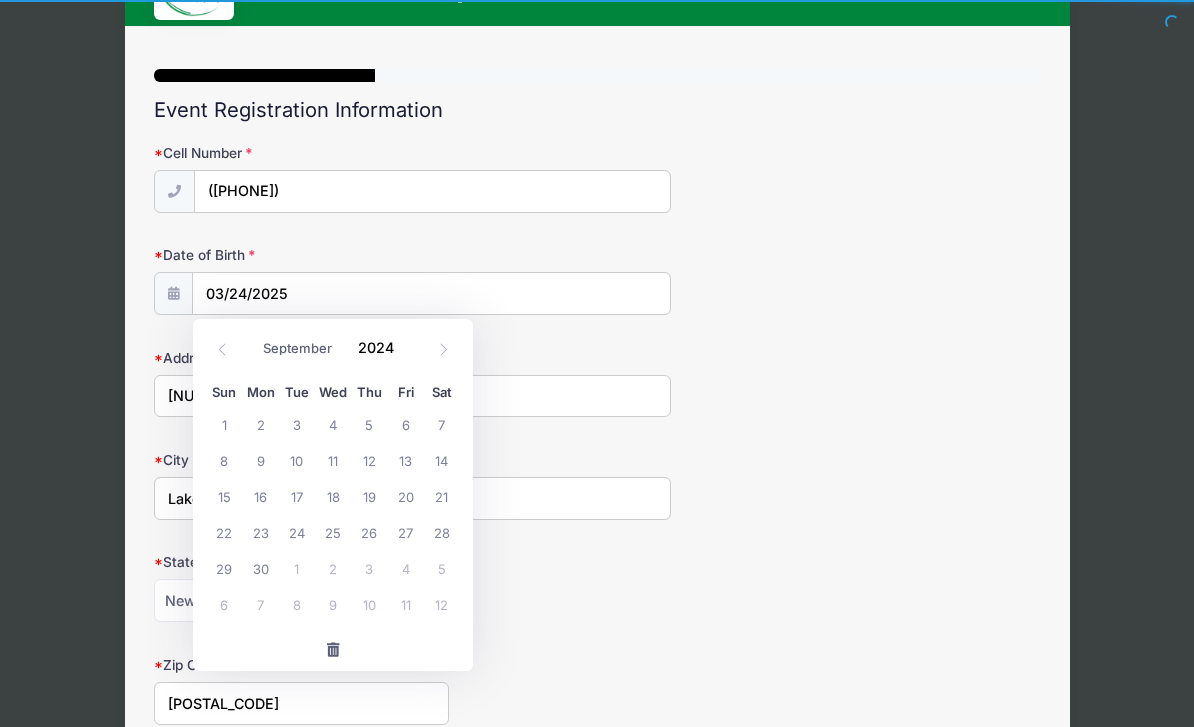 click 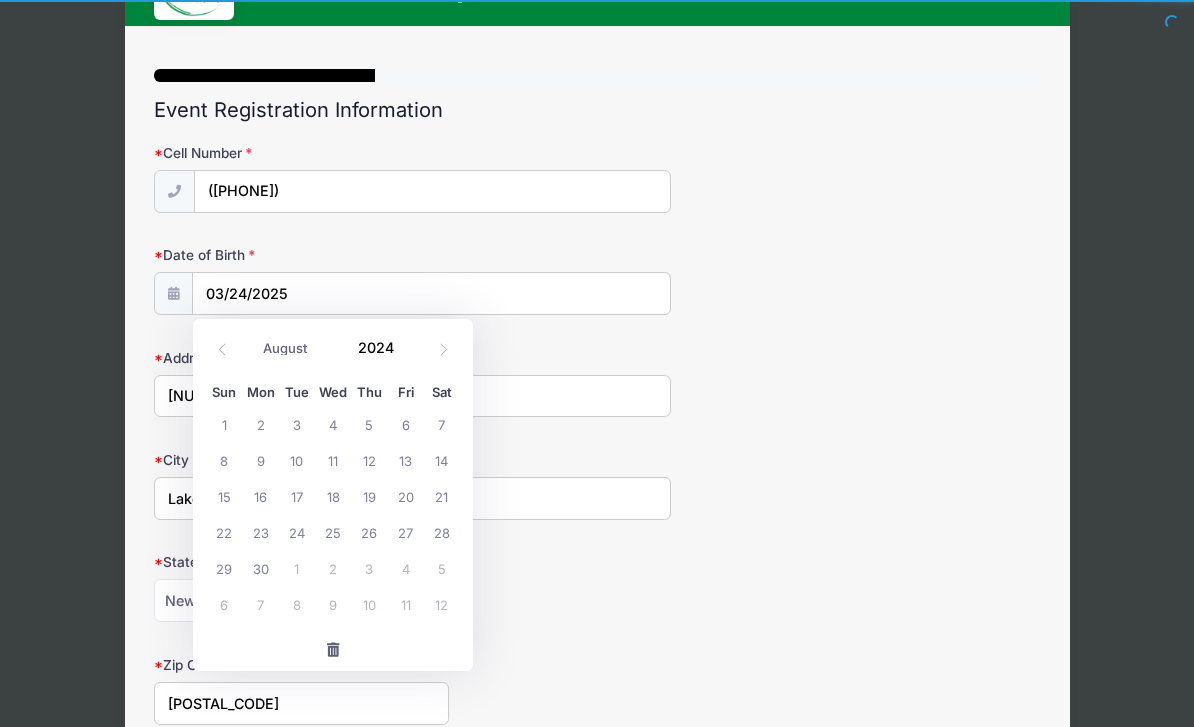 click 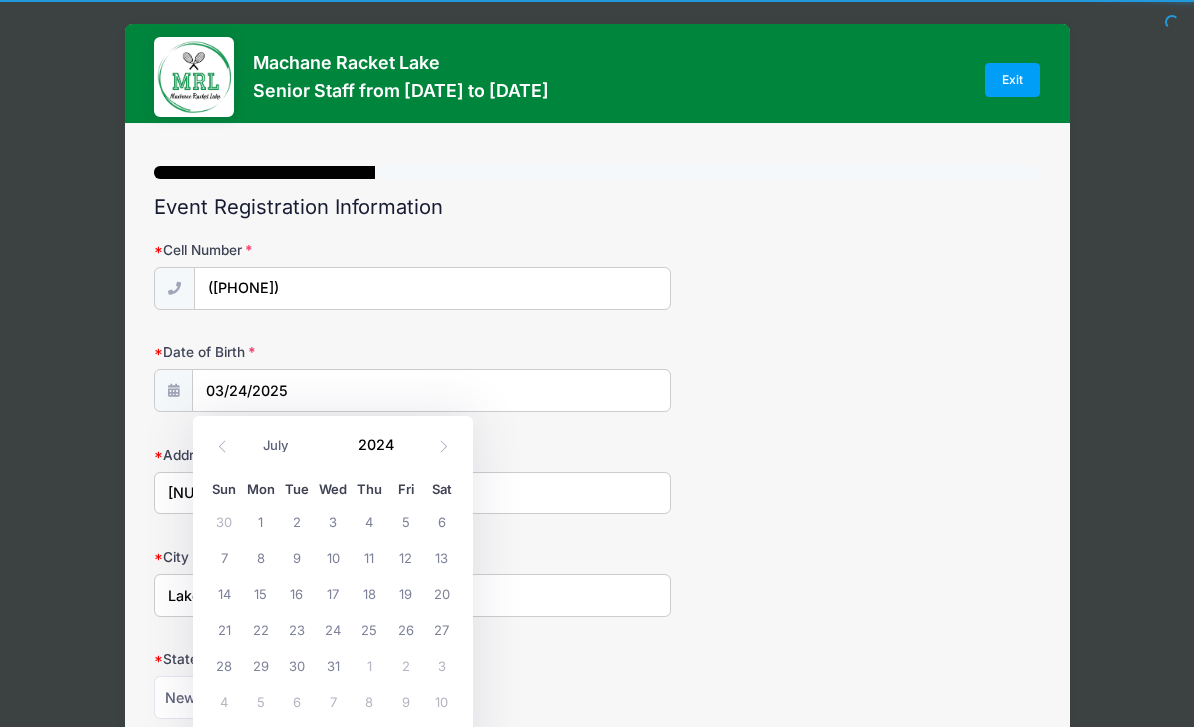 scroll, scrollTop: 0, scrollLeft: 0, axis: both 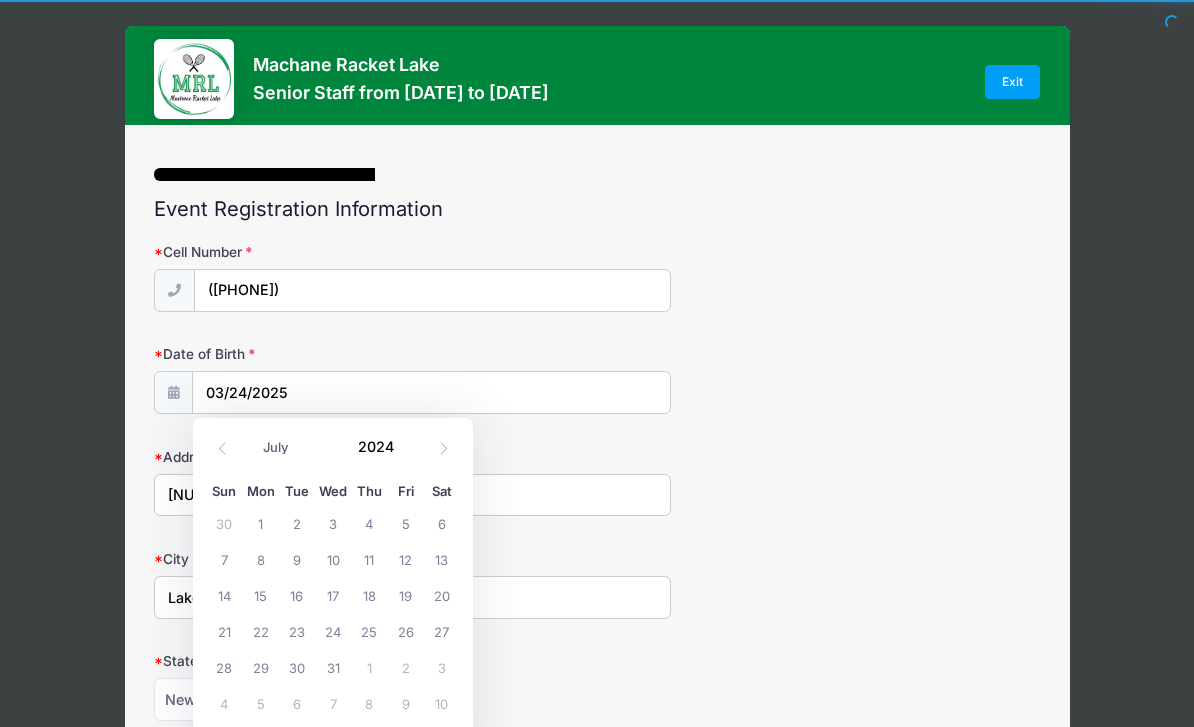 click at bounding box center [406, 454] 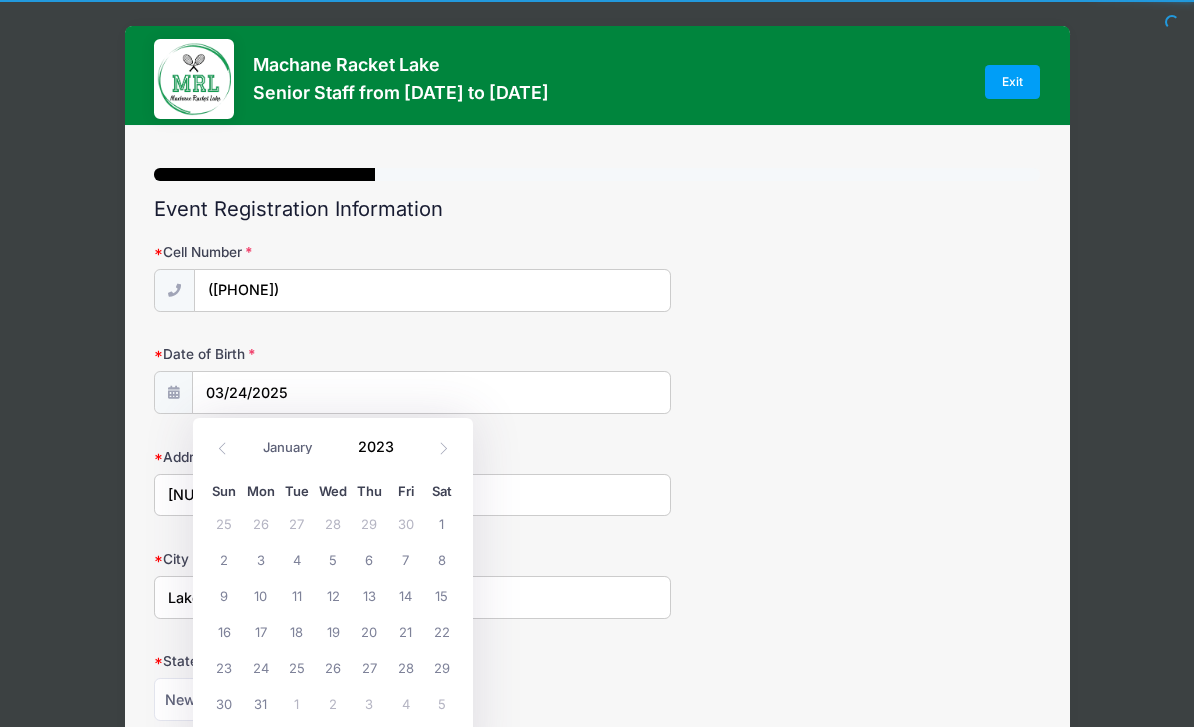 click on "2023" at bounding box center (380, 447) 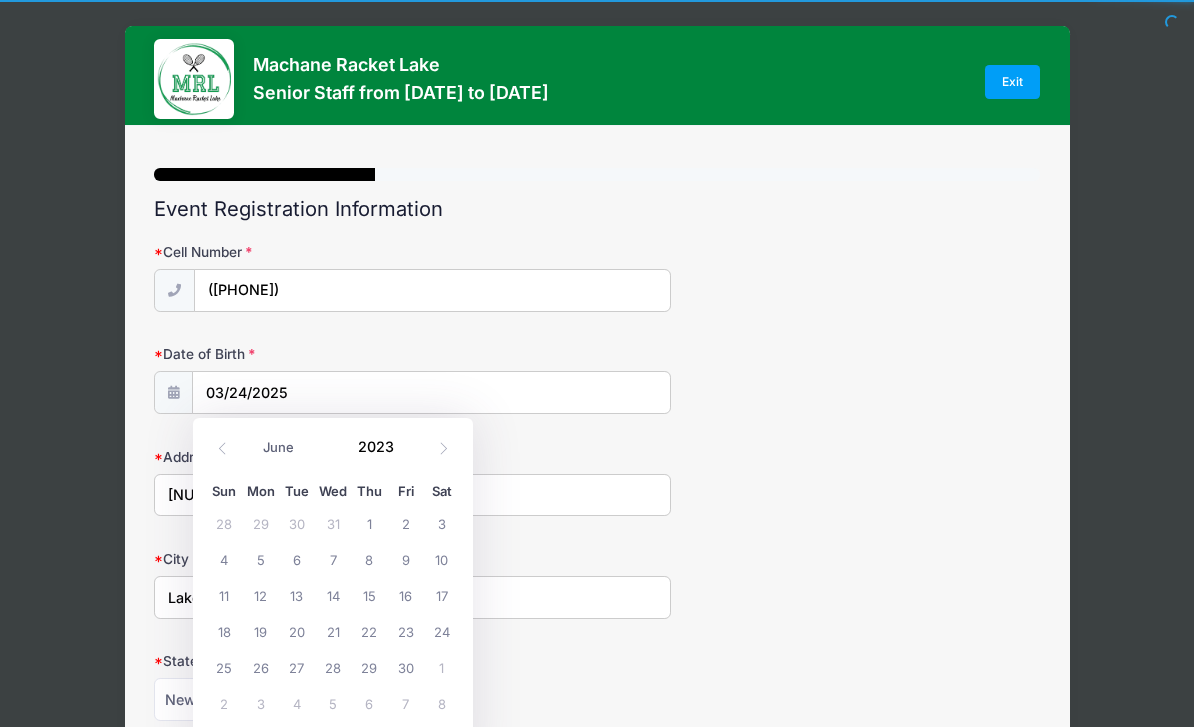 click on "January February March April May June July August September October November December 2023" at bounding box center [333, 448] 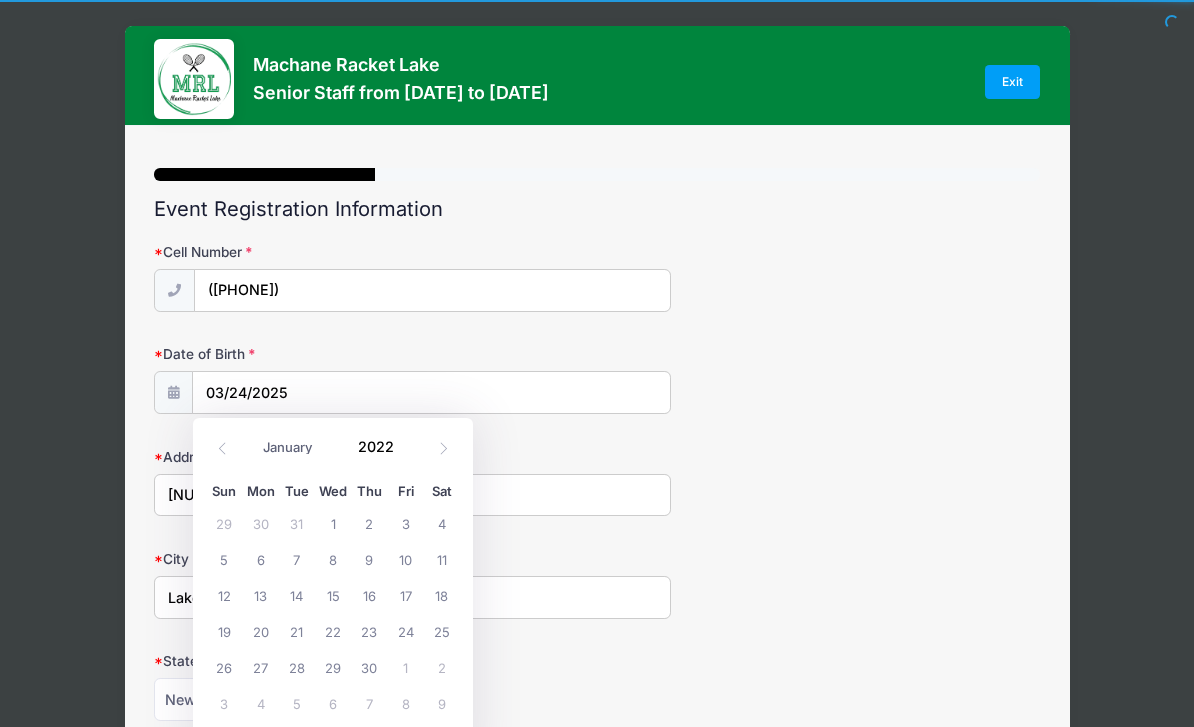 click on "January February March April May June July August September October November December 2022" at bounding box center [333, 448] 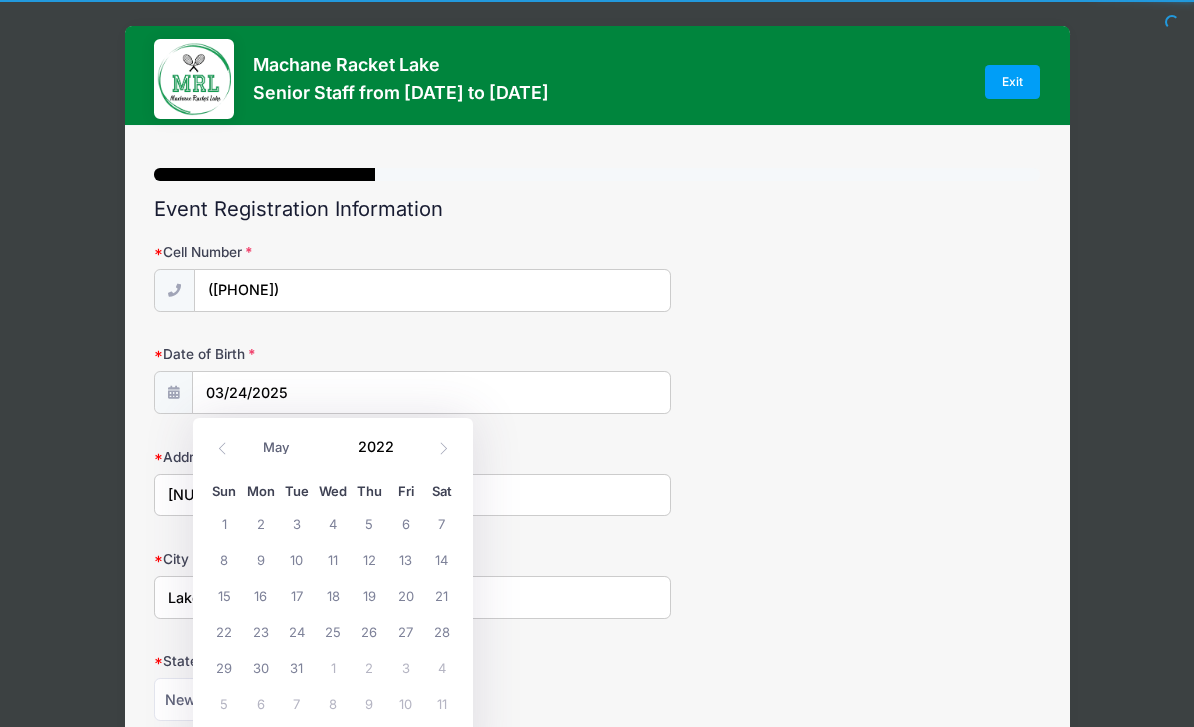 click at bounding box center (406, 454) 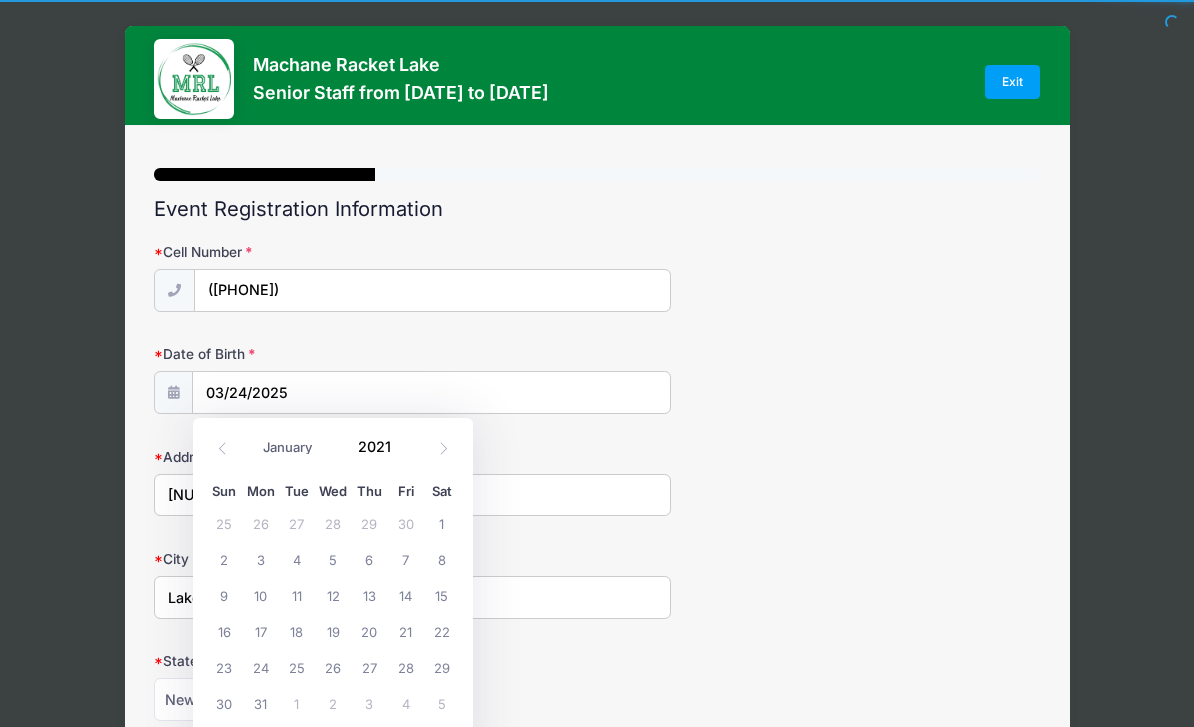 click at bounding box center (406, 454) 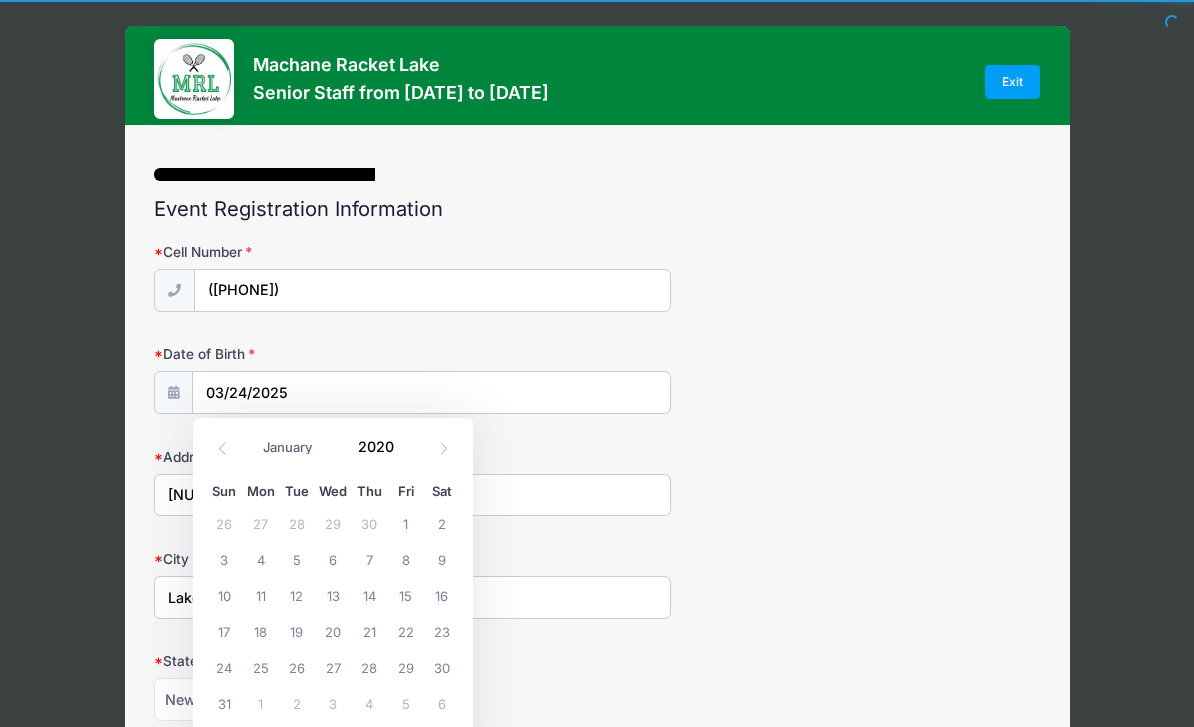 click at bounding box center [406, 454] 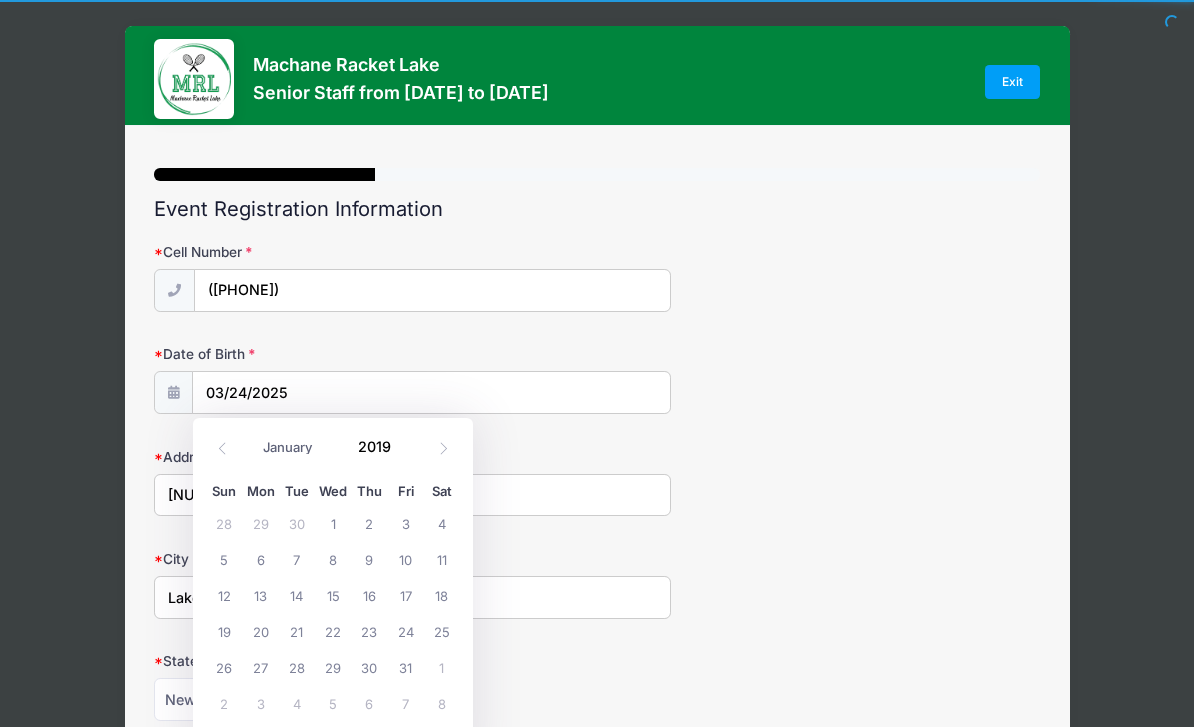 click on "2019" at bounding box center [380, 447] 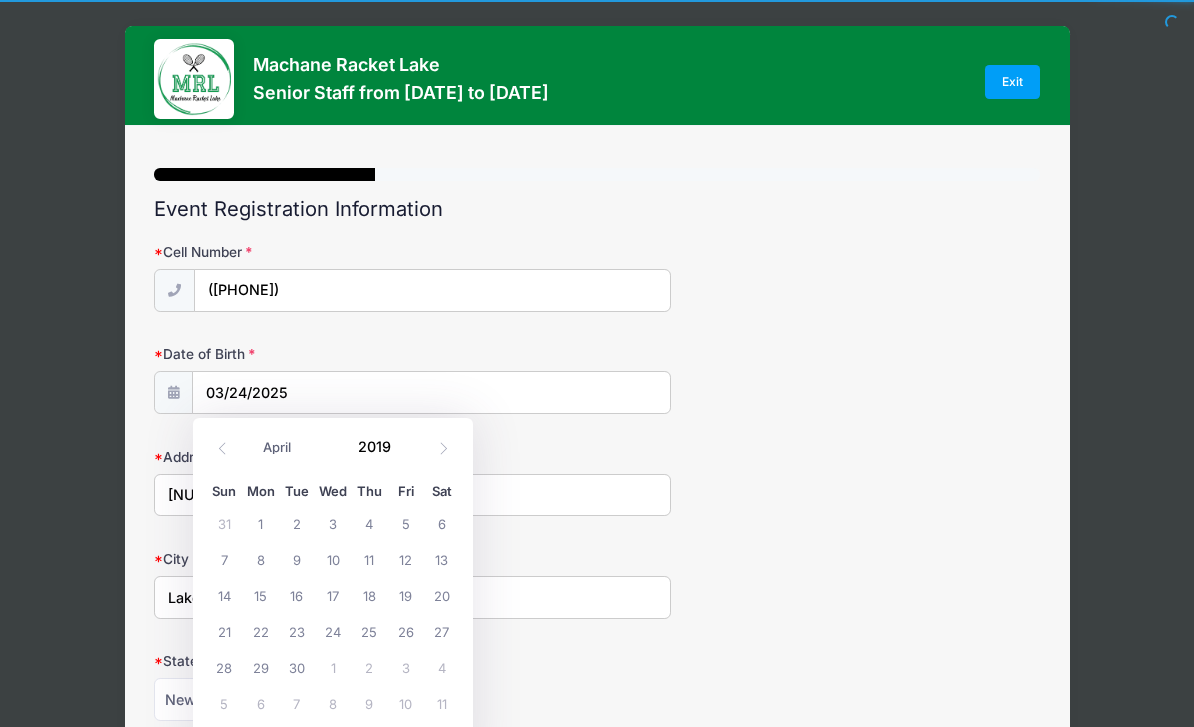 click on "2019" at bounding box center (380, 447) 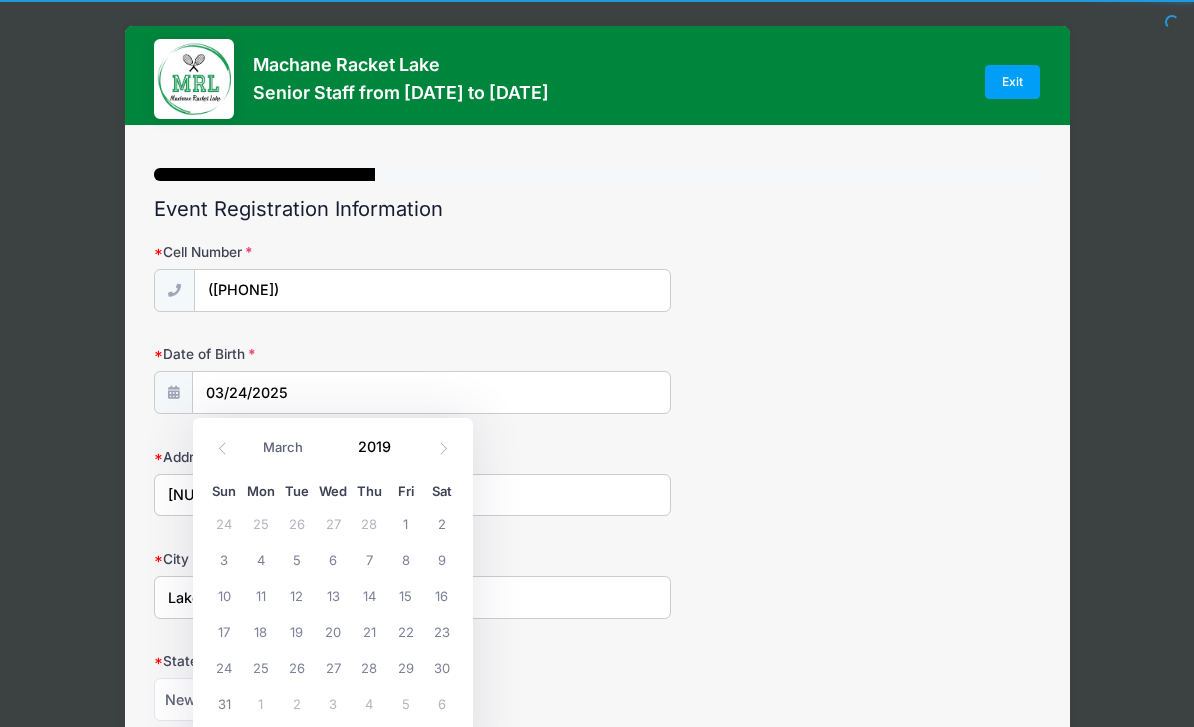 click on "2019" at bounding box center [380, 447] 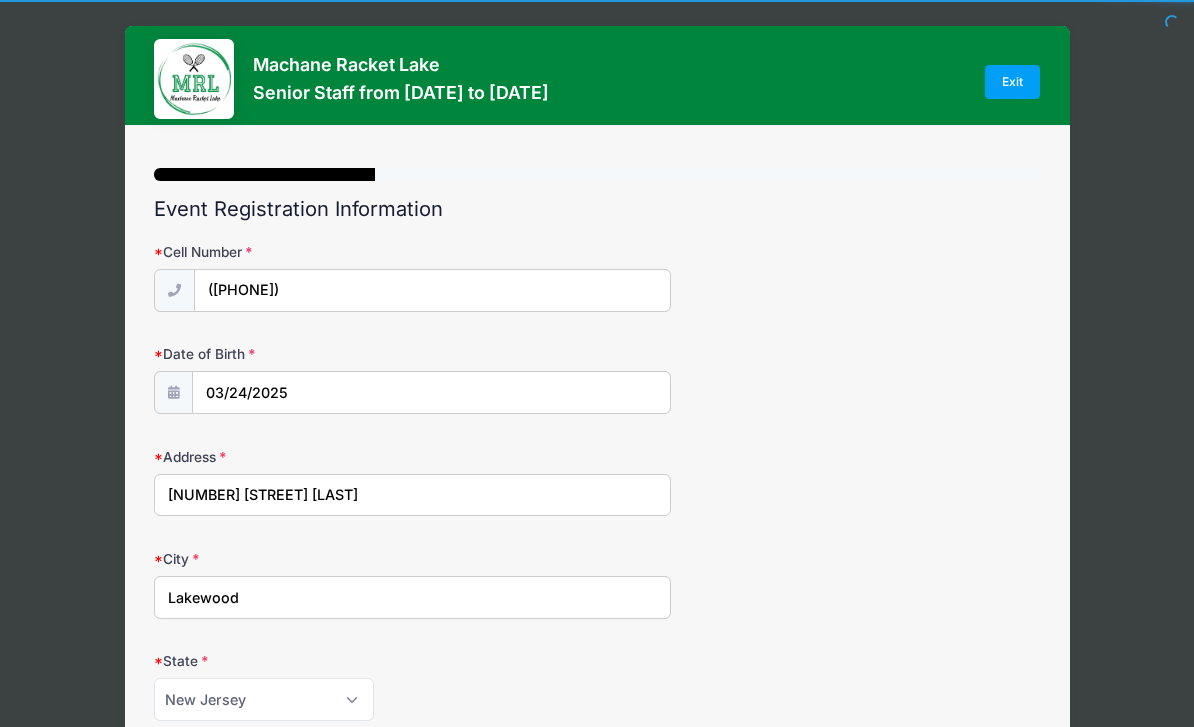 click on "[PHONE]
[DATE]
[ADDRESS]
[NUMBER] [STREET] [STREET_NAME]
[CITY]
[CITY]" at bounding box center [597, 721] 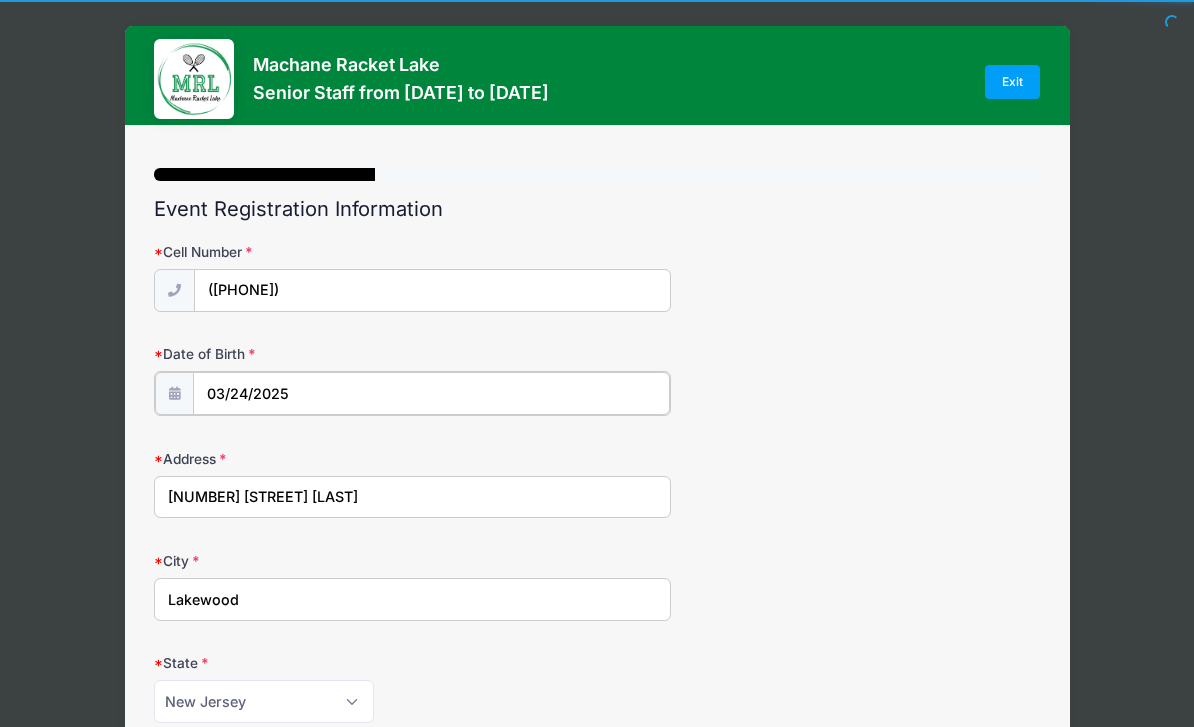 click on "03/24/2025" at bounding box center (431, 393) 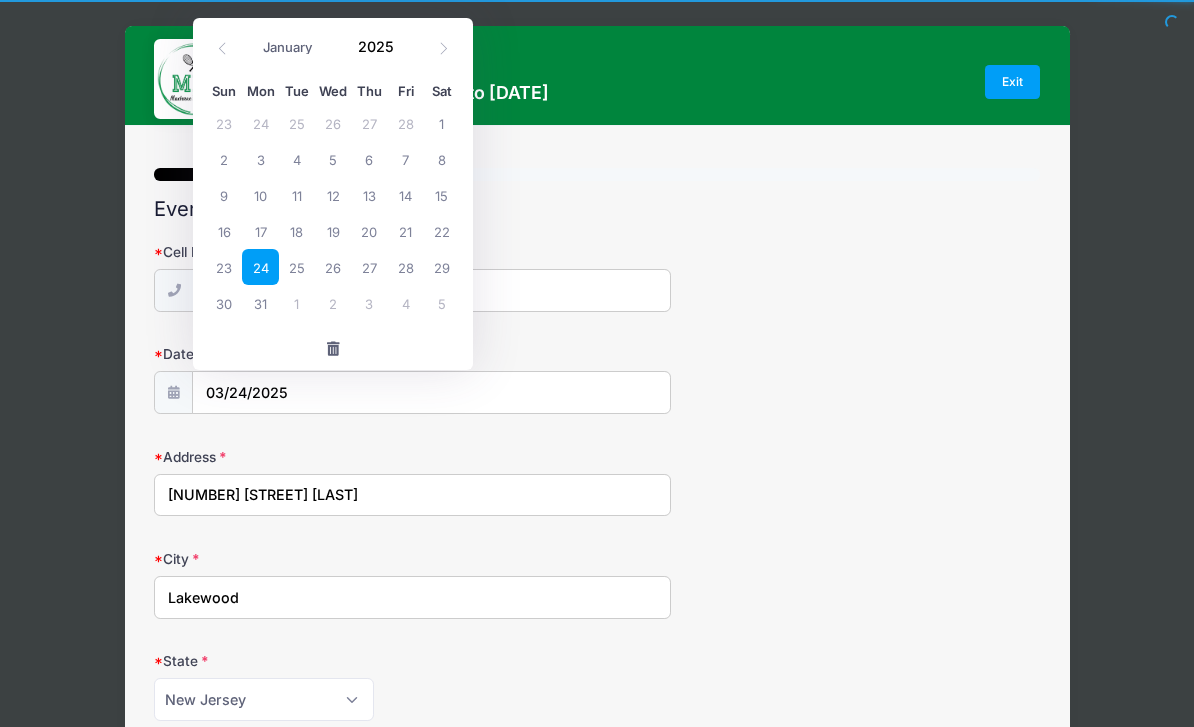 click on "2025" at bounding box center (380, 47) 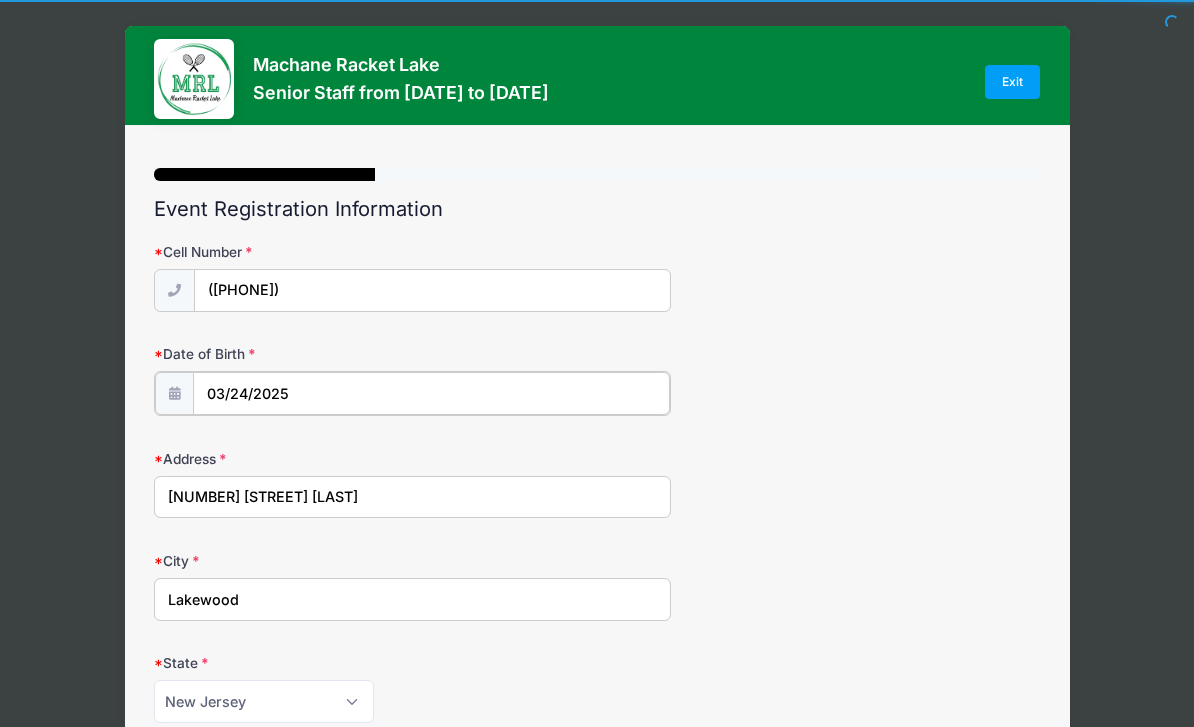 click on "03/24/2025" at bounding box center (431, 393) 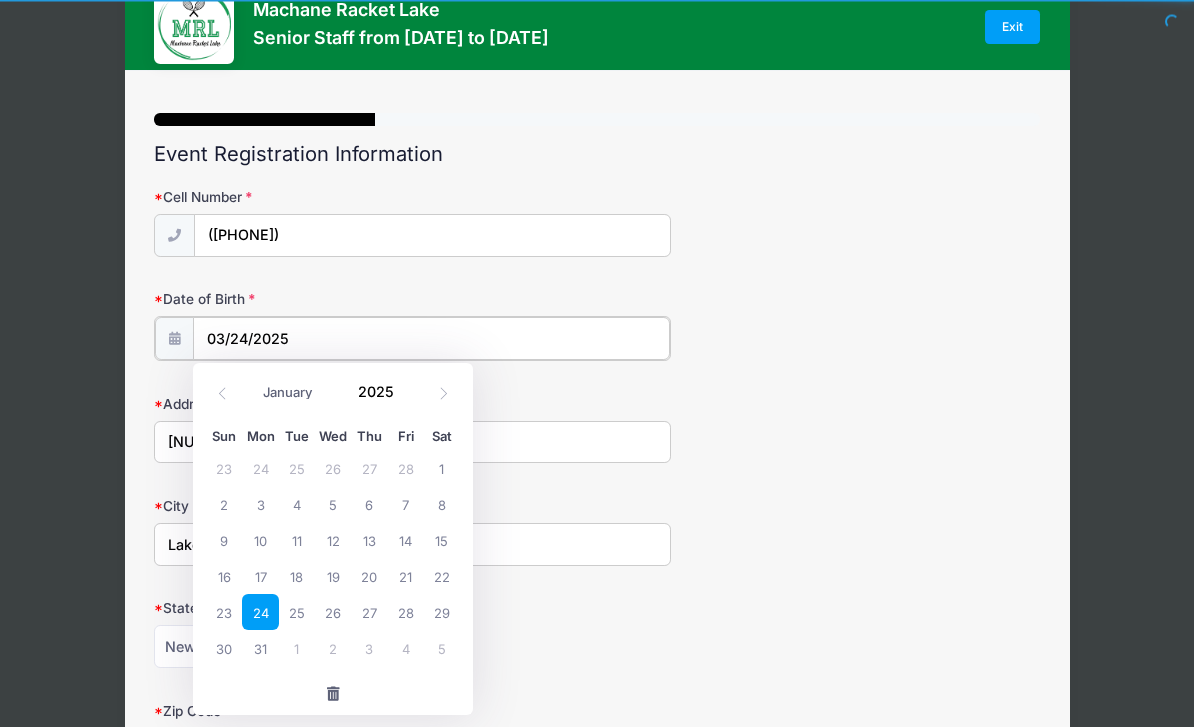 scroll, scrollTop: 57, scrollLeft: 0, axis: vertical 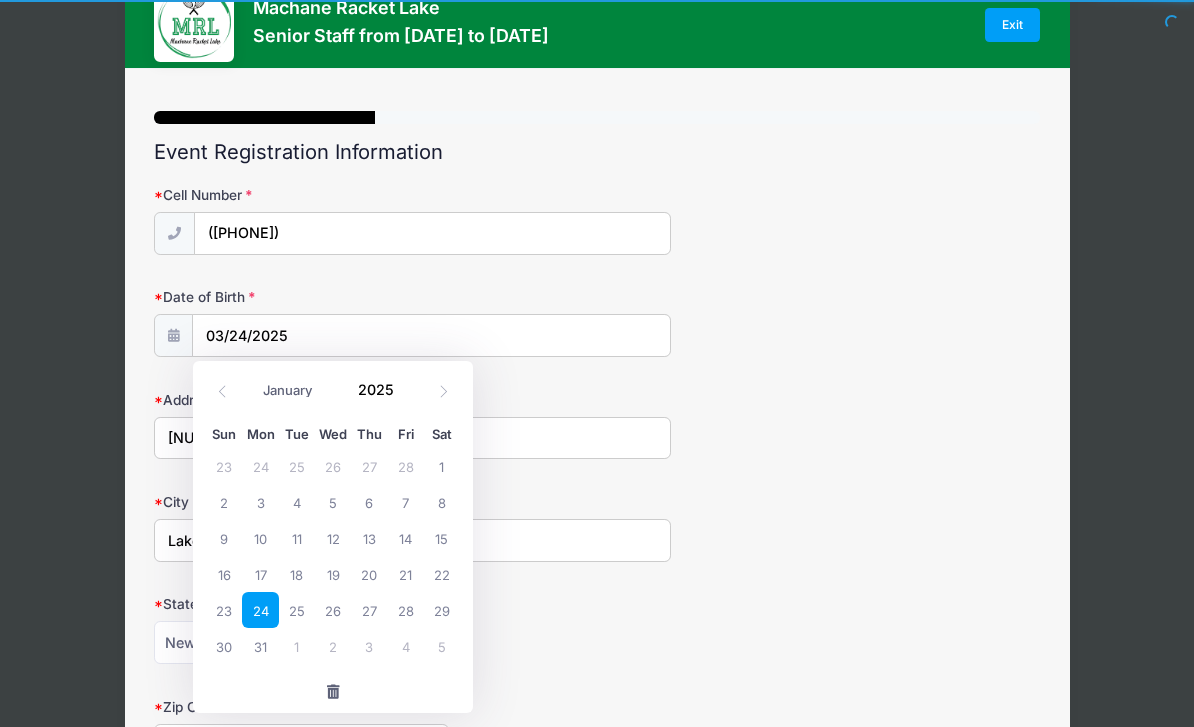 click on "January February March April May June July August September October November December 2025" at bounding box center (333, 385) 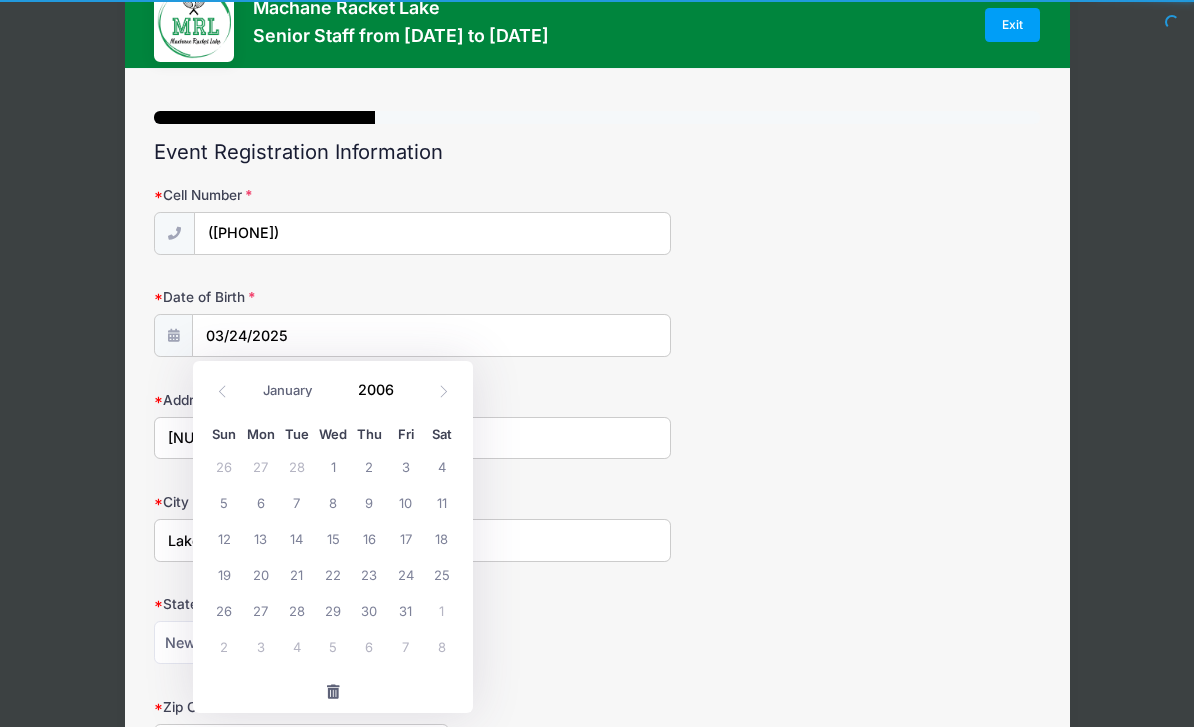 type on "2006" 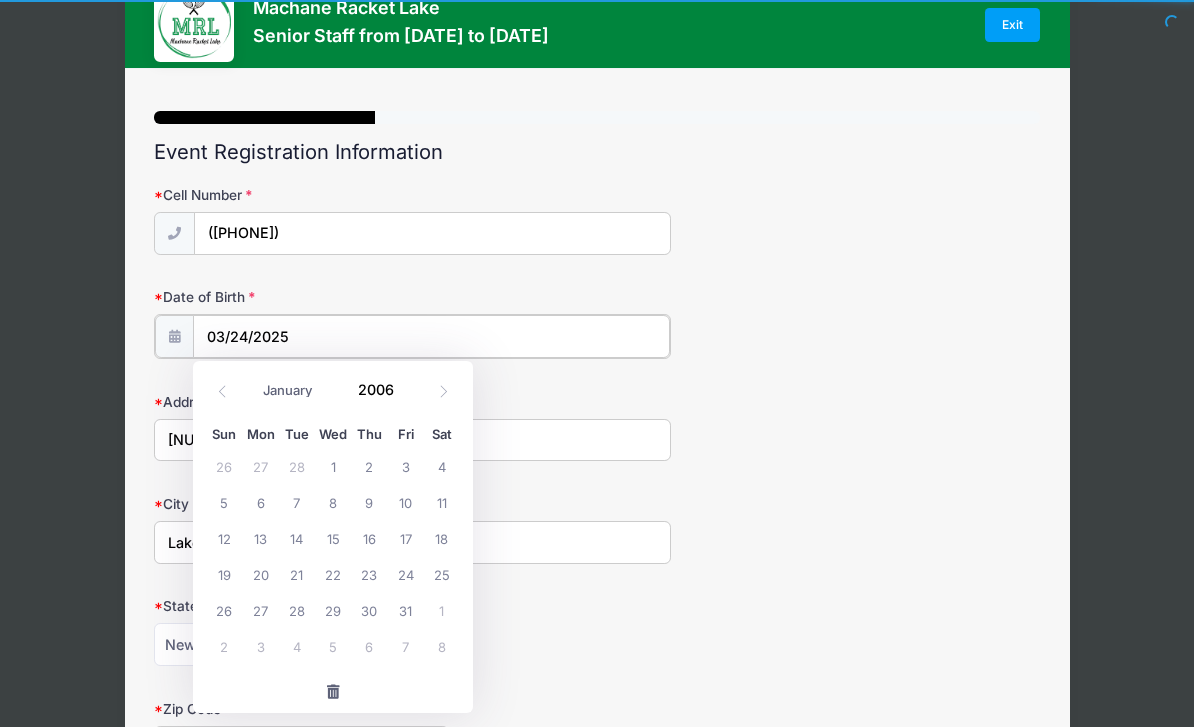 click on "03/24/2025" at bounding box center [431, 336] 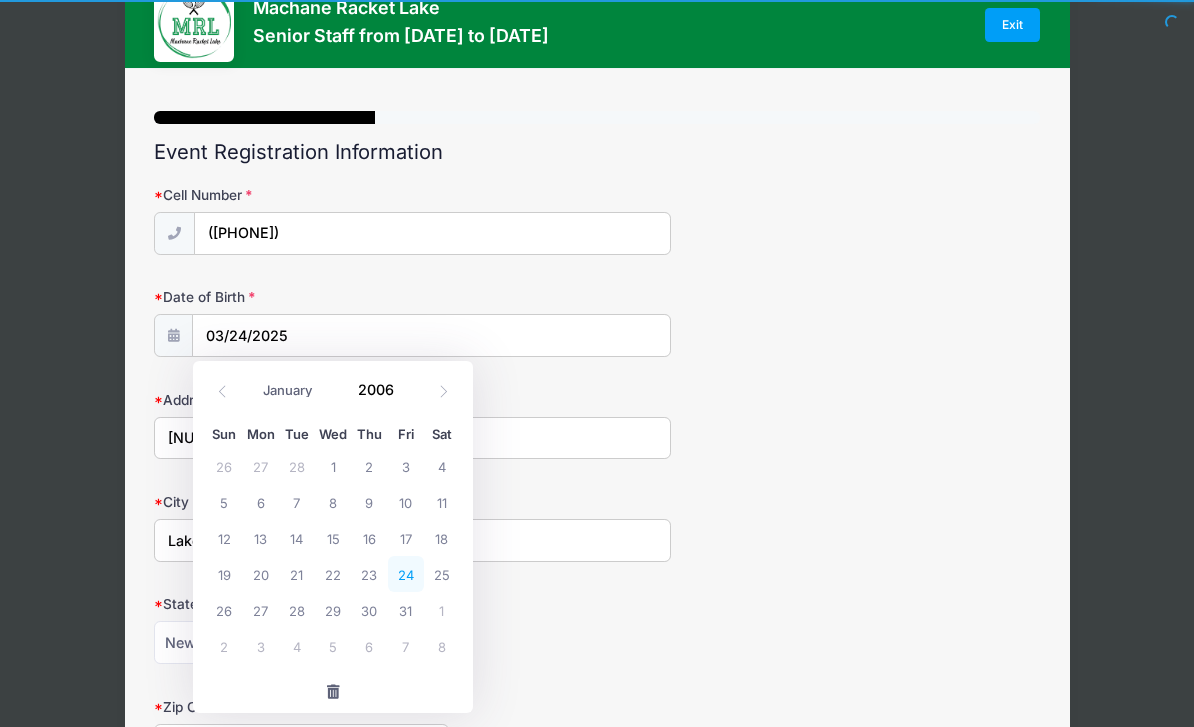 click on "24" at bounding box center [406, 574] 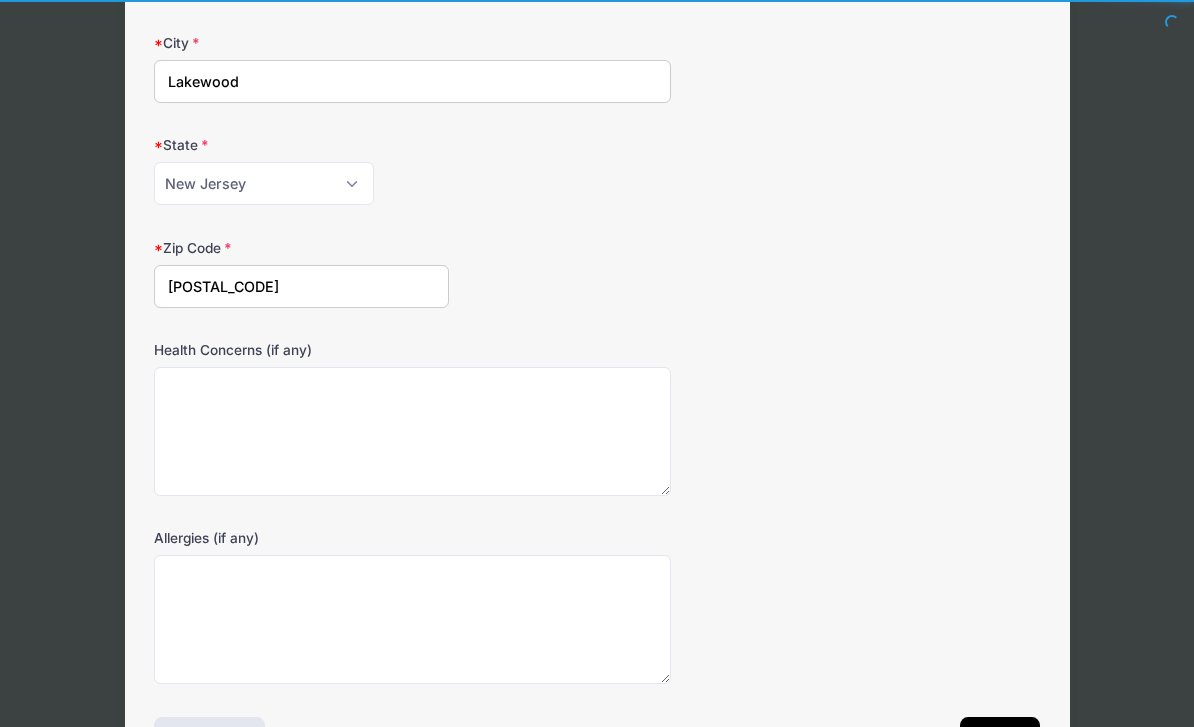 scroll, scrollTop: 594, scrollLeft: 0, axis: vertical 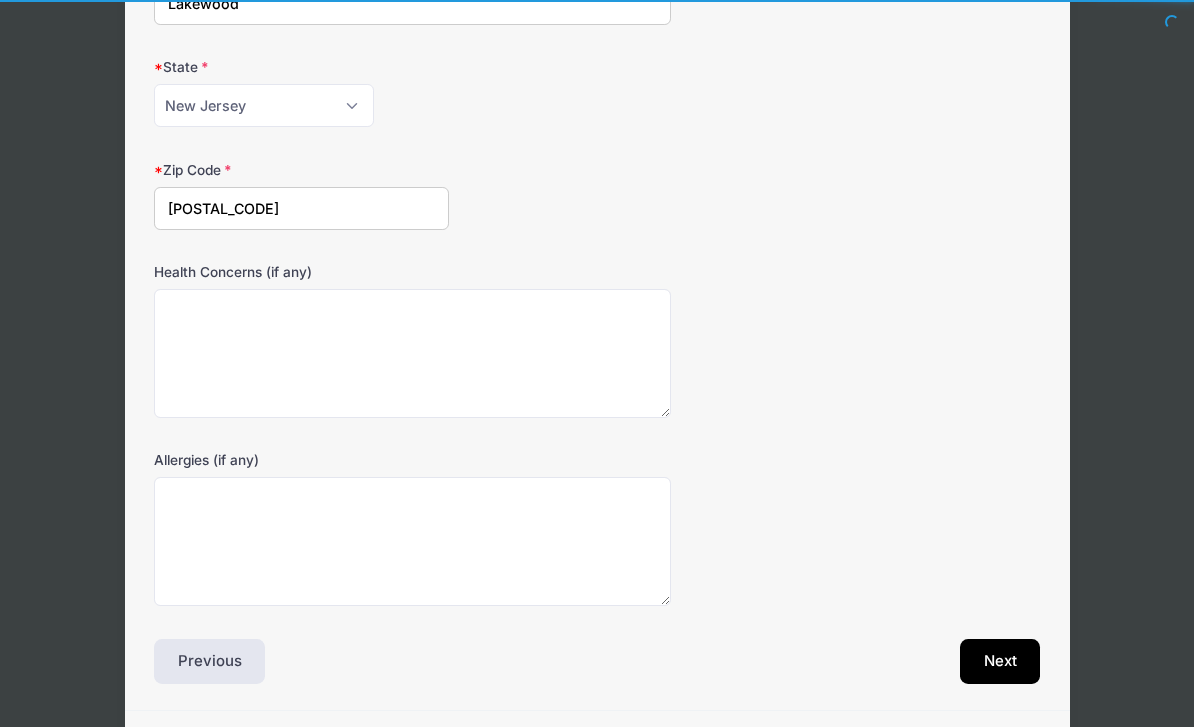 click on "Next" at bounding box center [1000, 662] 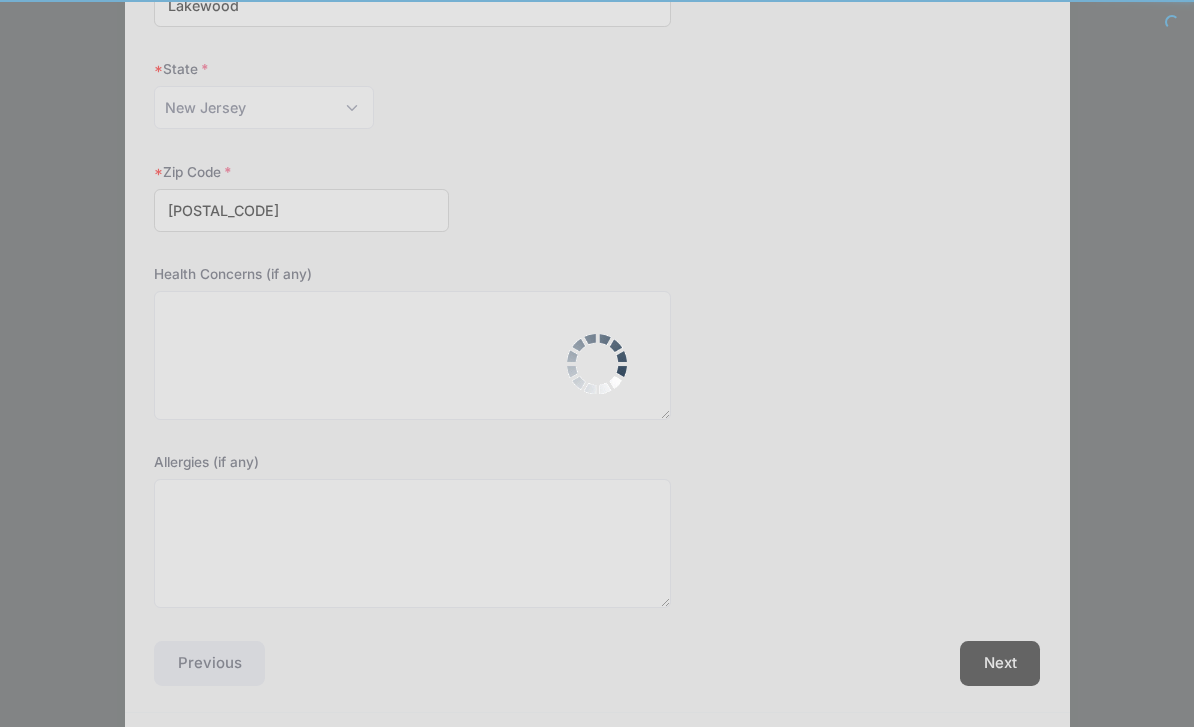 scroll, scrollTop: 273, scrollLeft: 0, axis: vertical 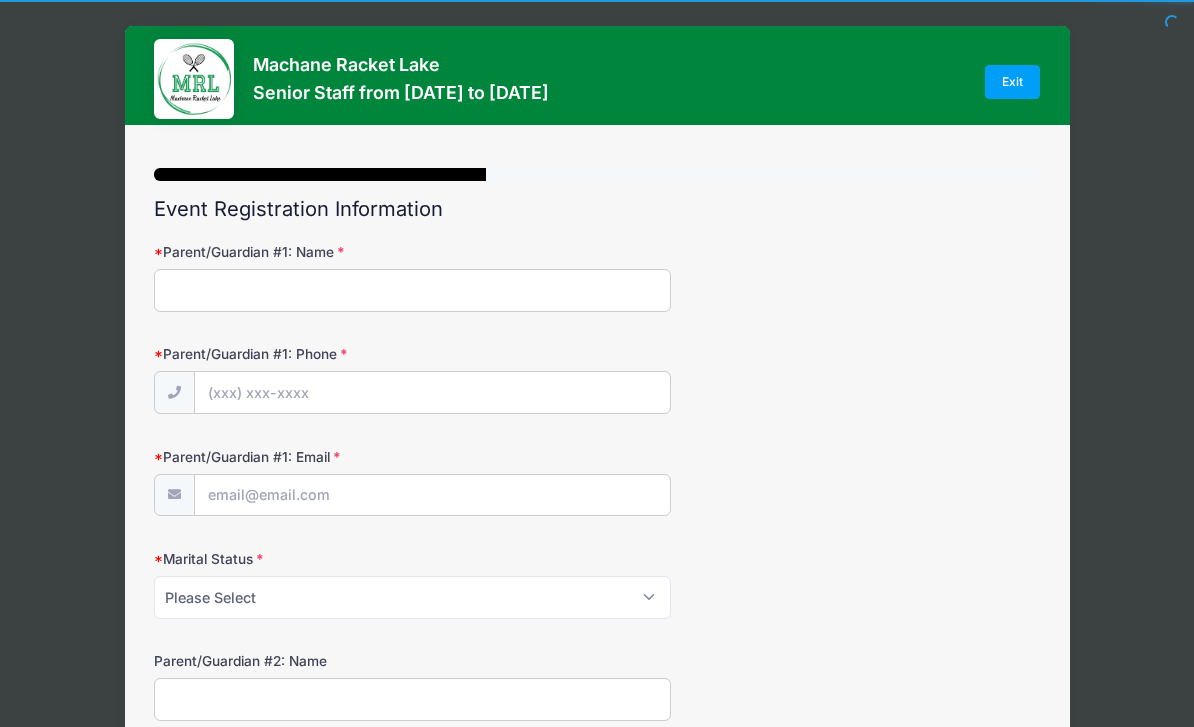 click on "Parent/Guardian #1: Name" at bounding box center (412, 290) 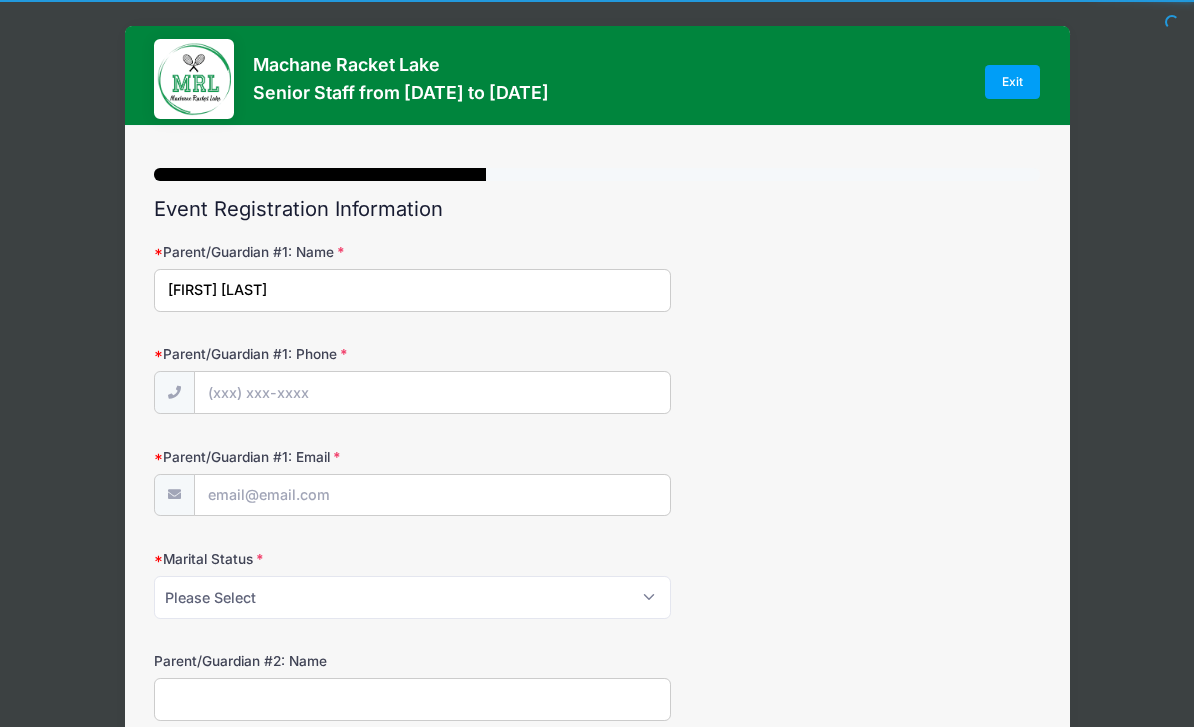 type on "[FIRST] [LAST]" 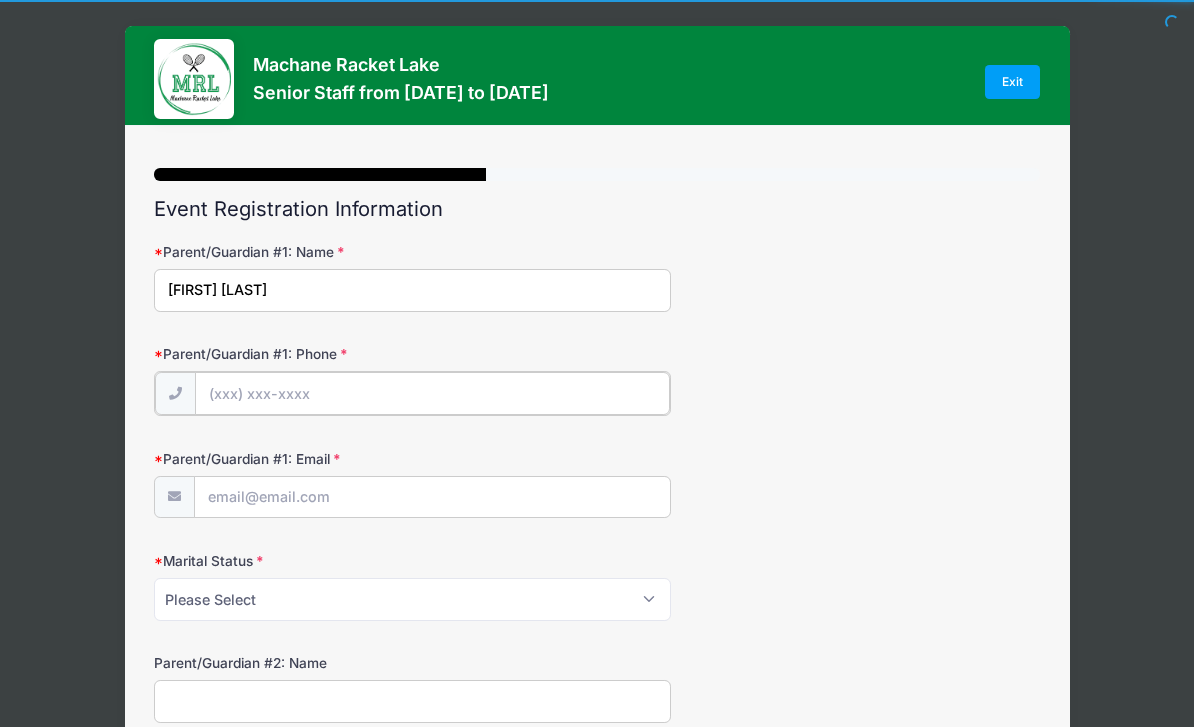 click on "Parent/Guardian #1: Phone" at bounding box center (432, 393) 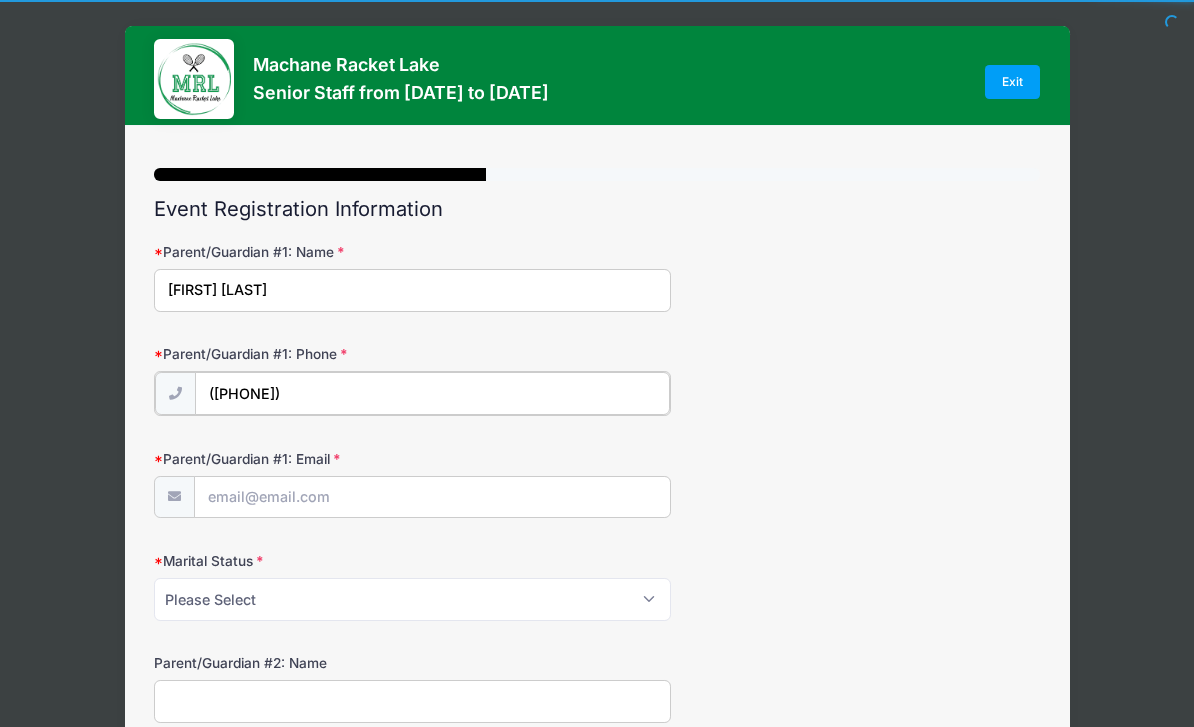 type on "([PHONE])" 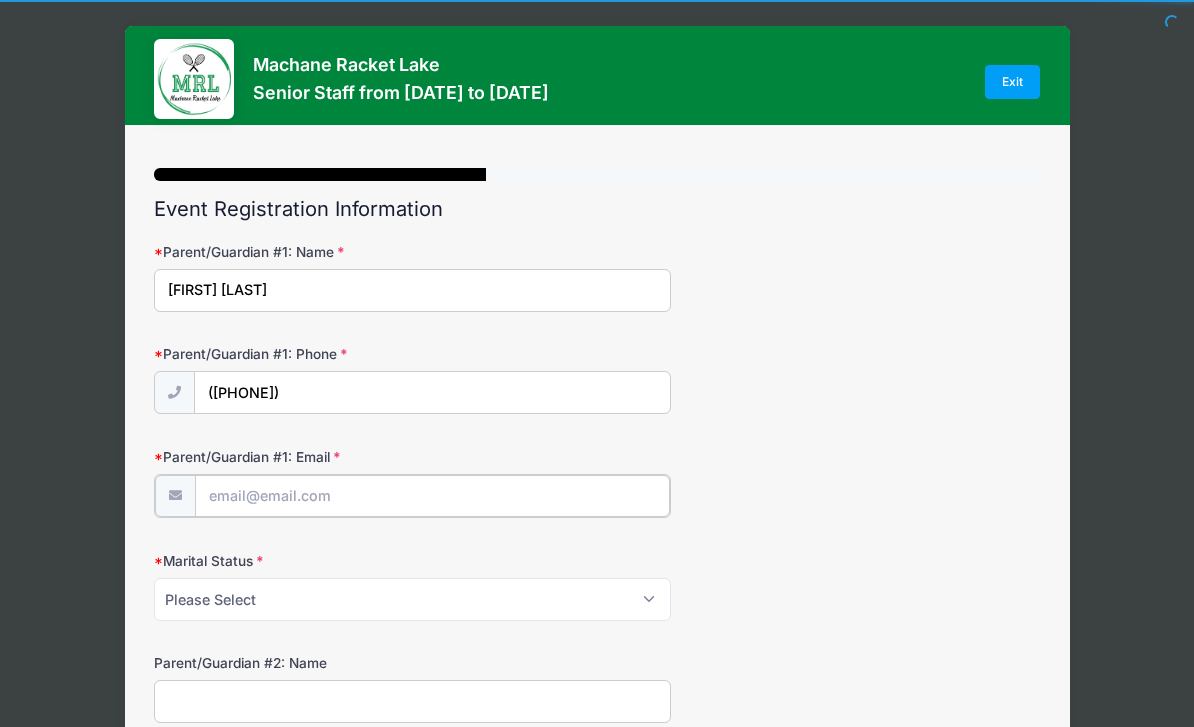click on "Parent/Guardian #1: Email" at bounding box center [432, 496] 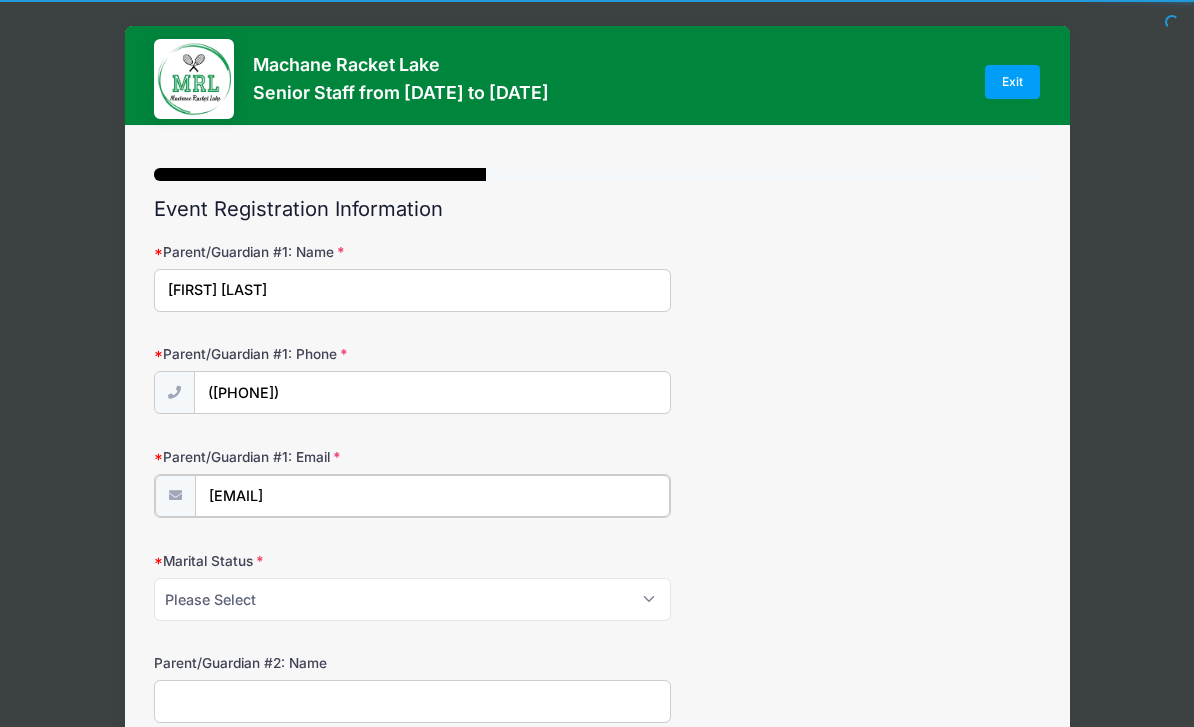 type on "[EMAIL]" 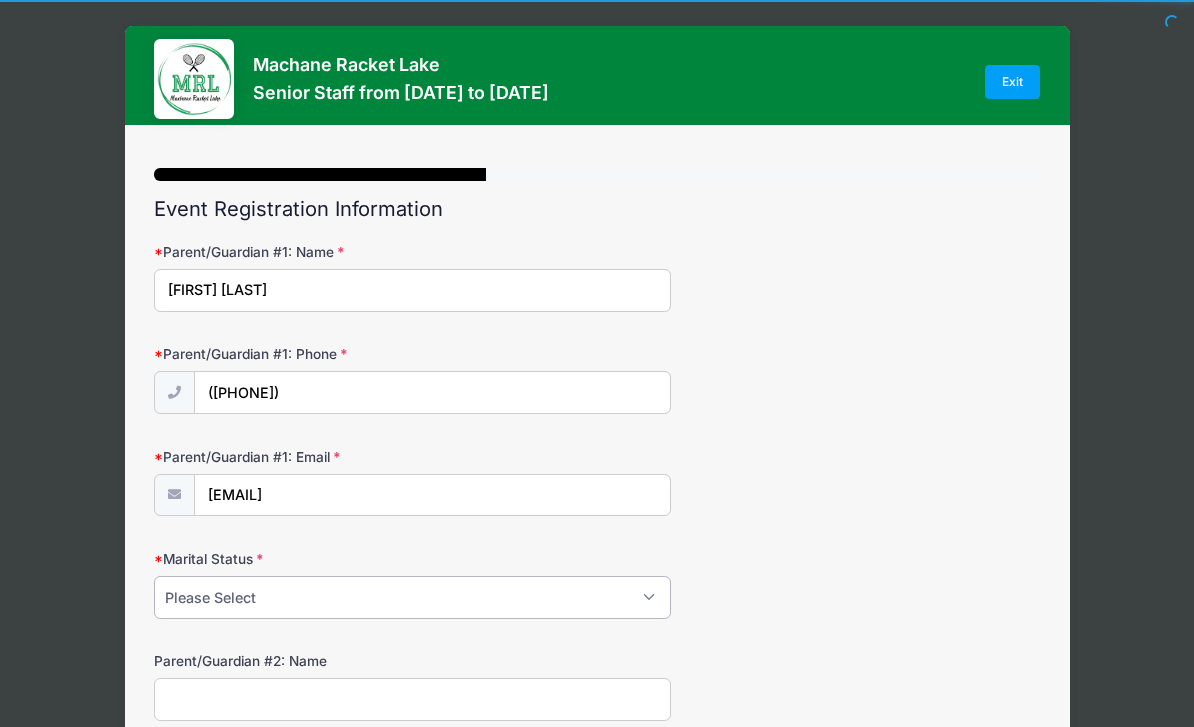 click on "Please Select Married
Divorced
Widowed
Separated" at bounding box center (412, 597) 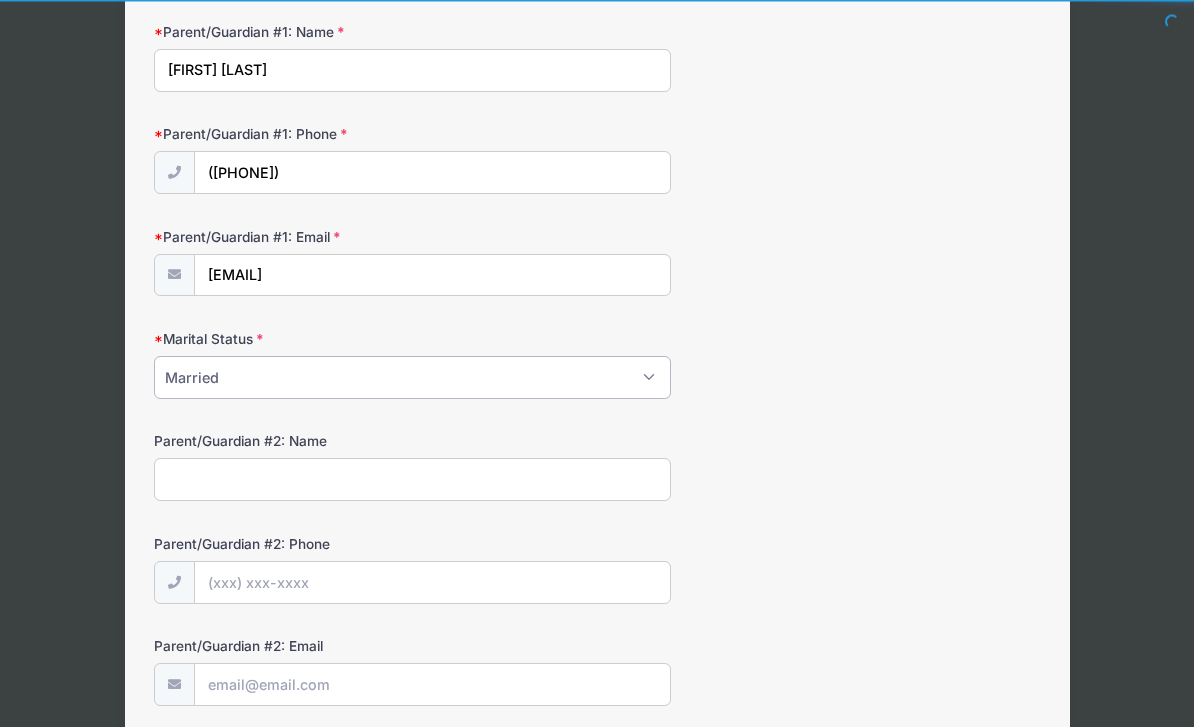 scroll, scrollTop: 245, scrollLeft: 0, axis: vertical 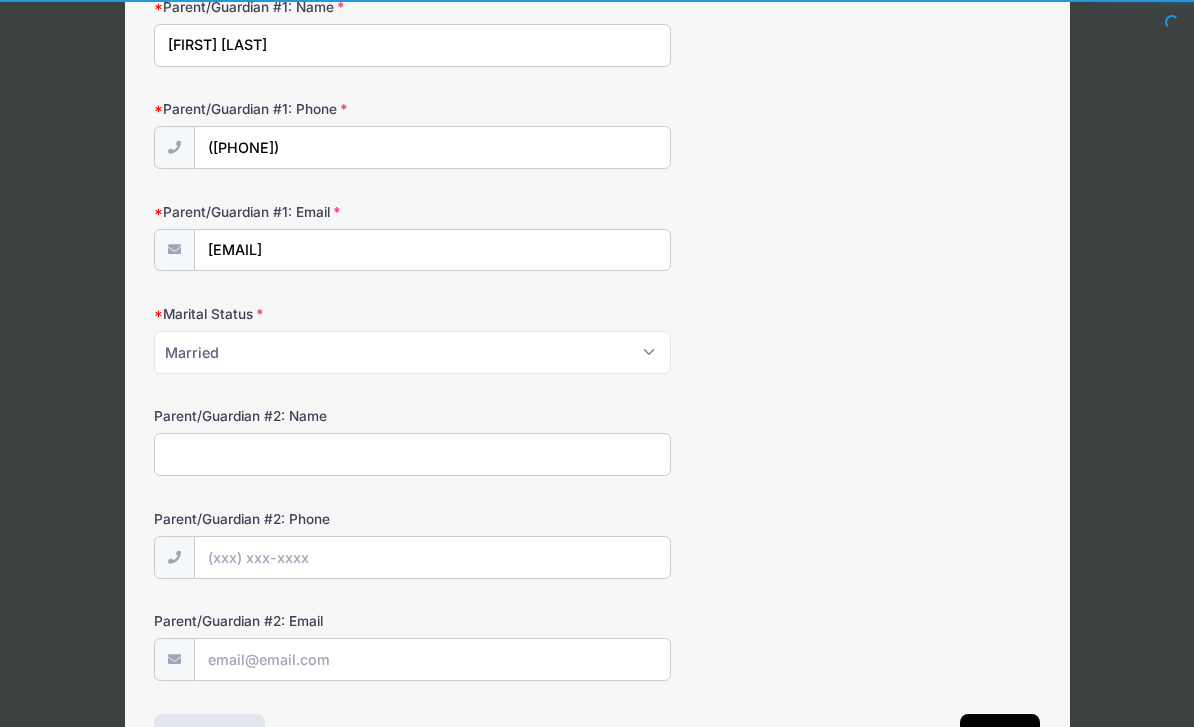 click on "Parent/Guardian #2: Name" at bounding box center (412, 454) 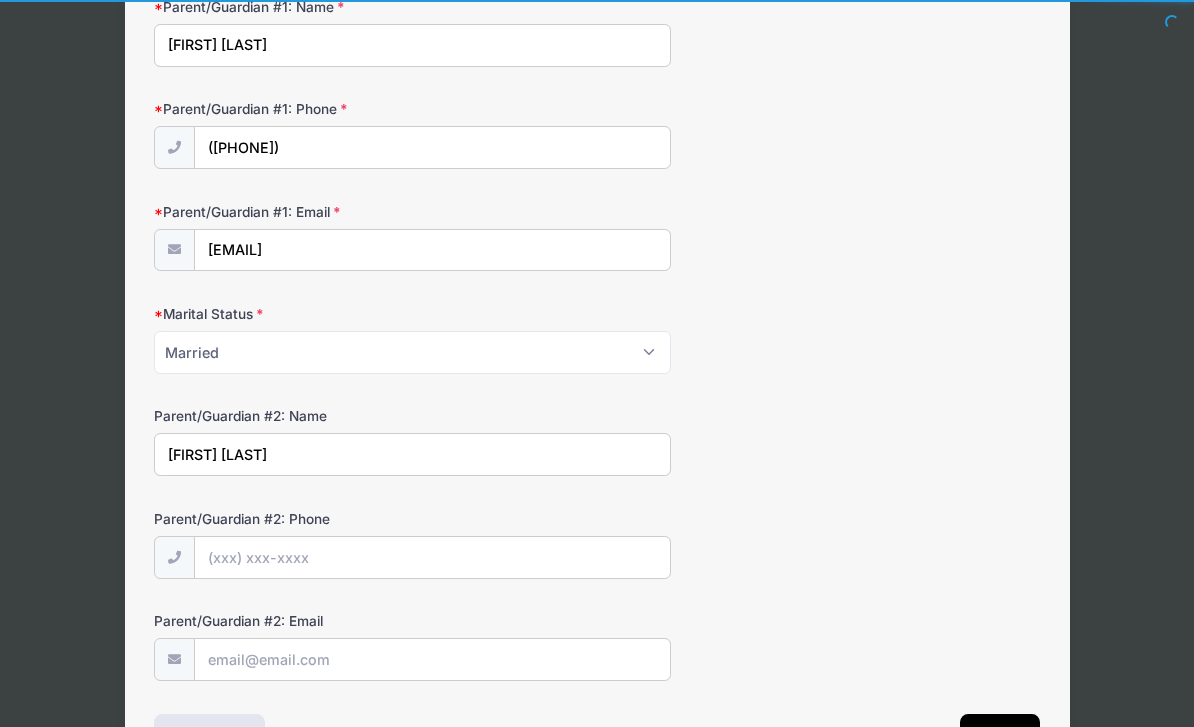 type on "[FIRST] [LAST]" 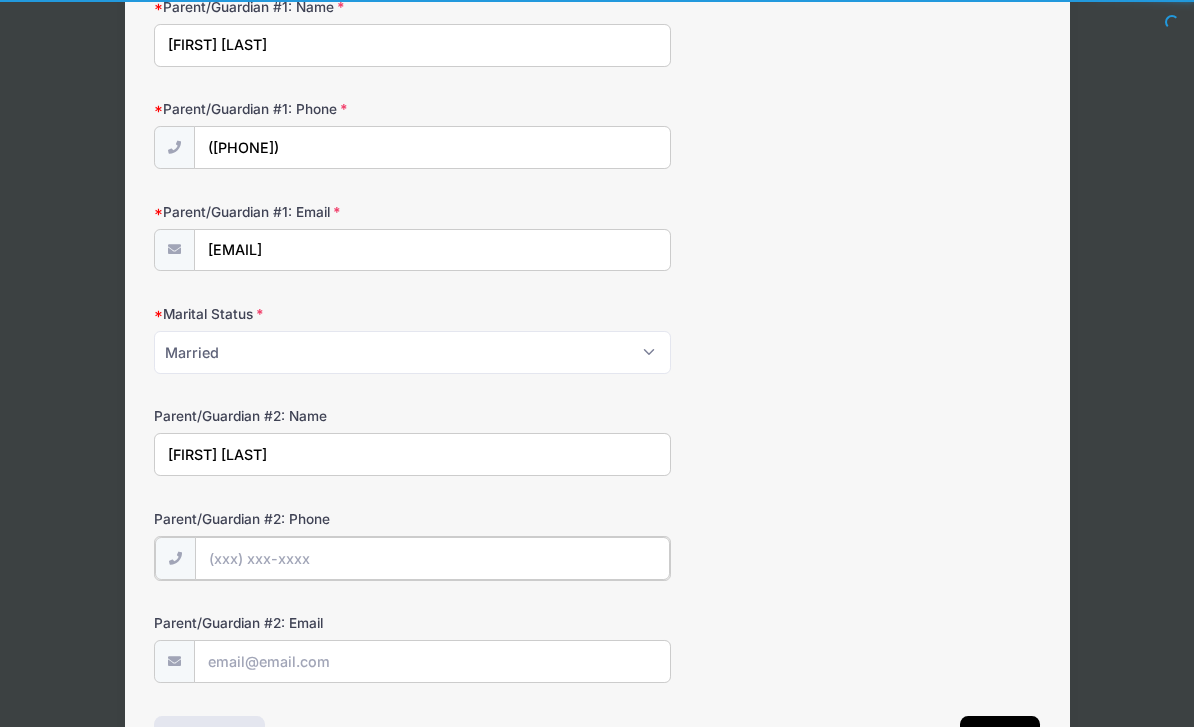 click on "Parent/Guardian #2: Phone" at bounding box center (432, 558) 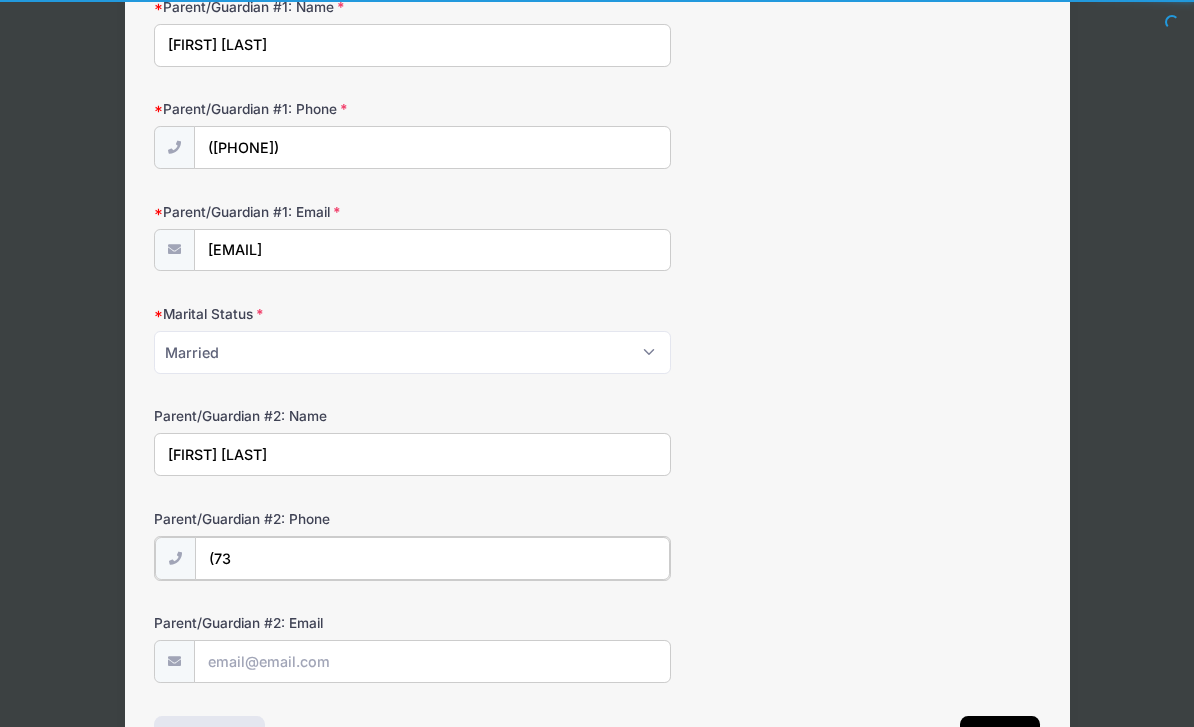 type on "(7" 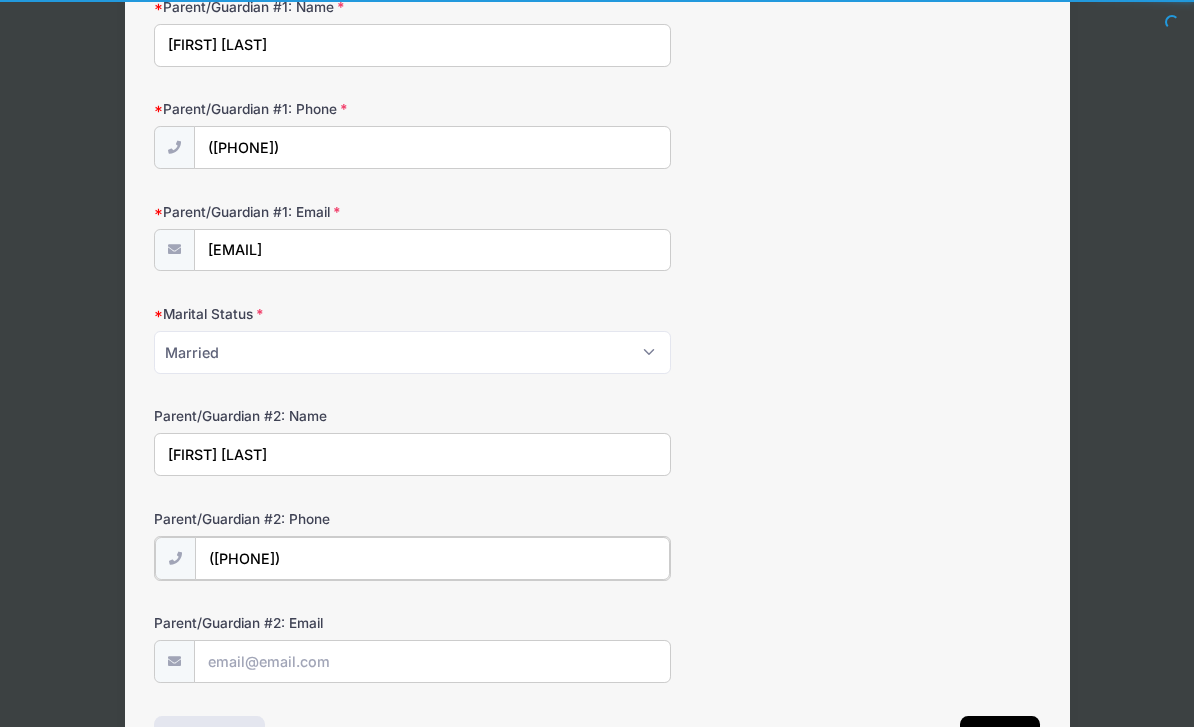 type on "([PHONE])" 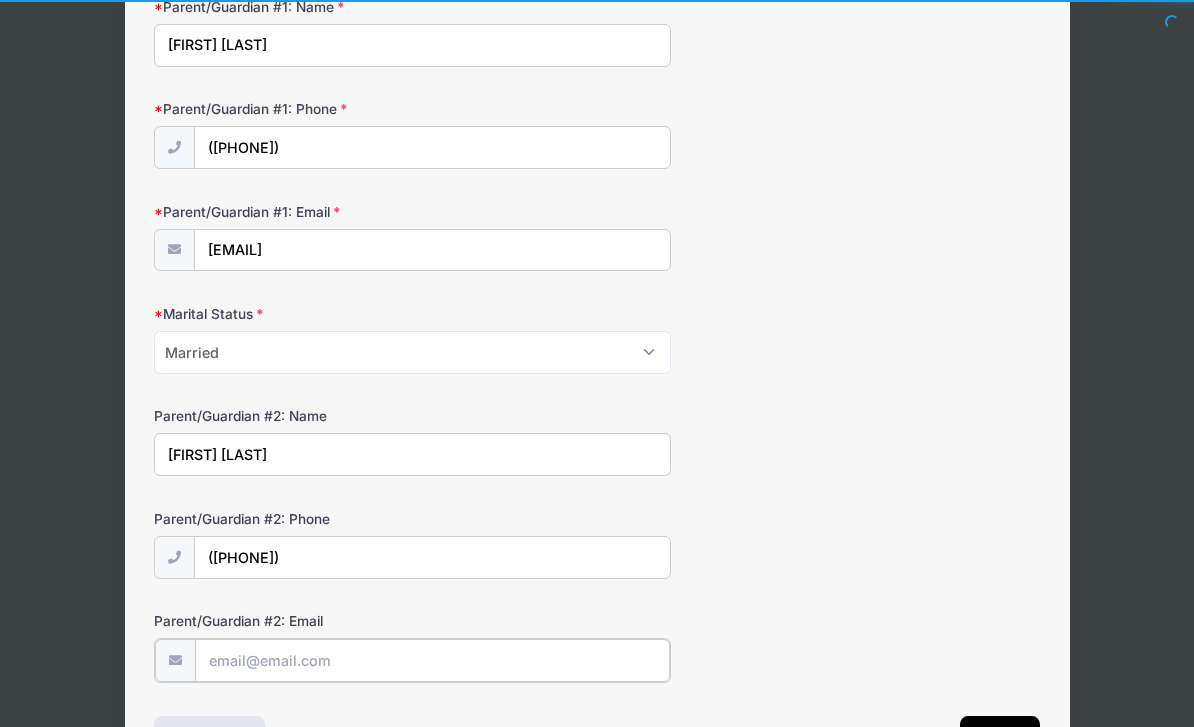 click on "Parent/Guardian #2: Email" at bounding box center [432, 660] 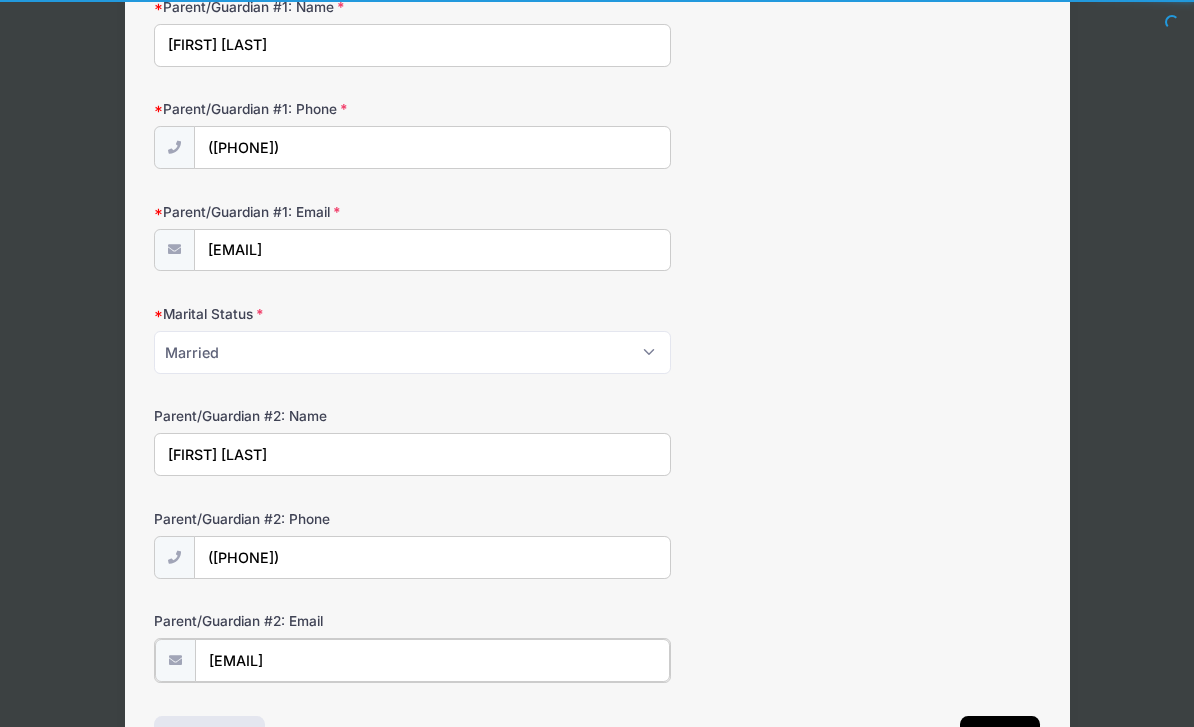 click on "[EMAIL]" at bounding box center [432, 660] 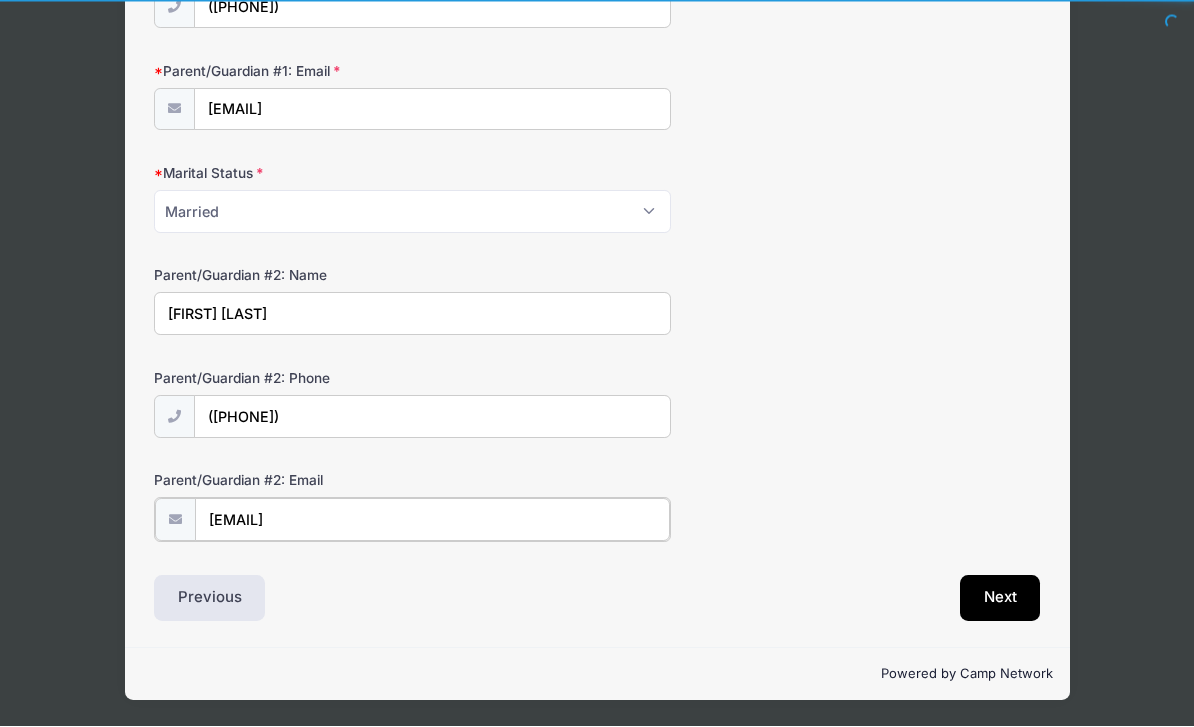 type on "[EMAIL]" 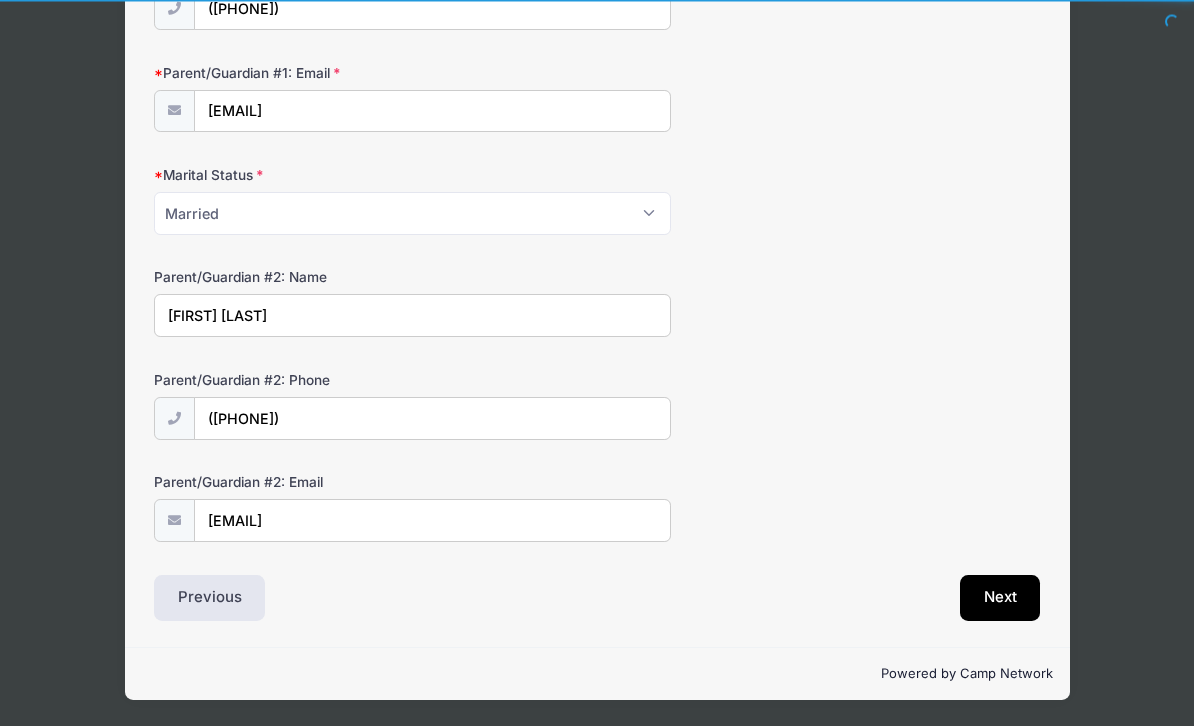 click on "Next" at bounding box center (1000, 599) 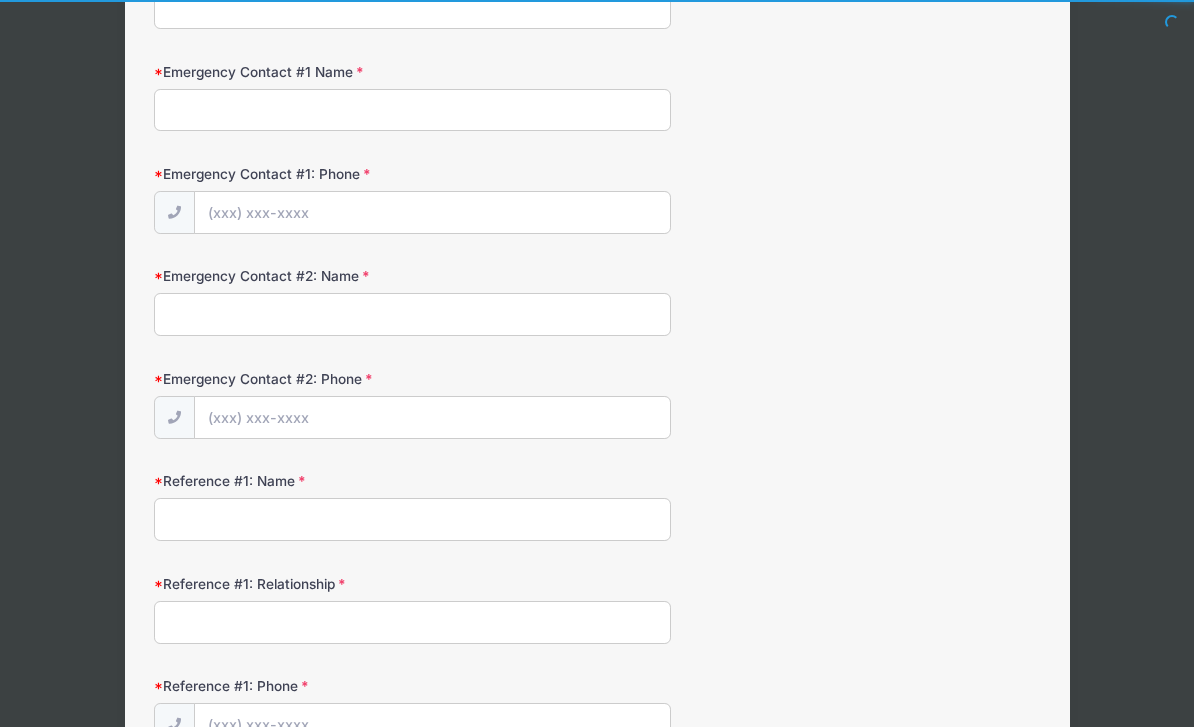 scroll, scrollTop: 324, scrollLeft: 0, axis: vertical 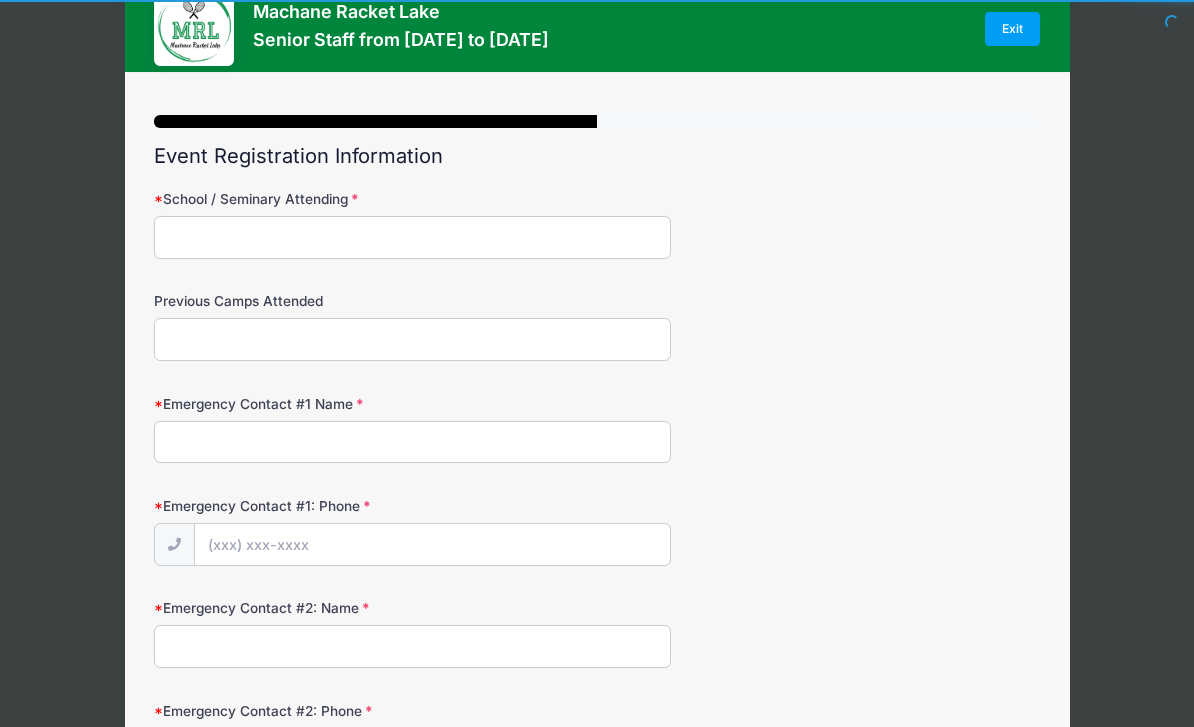 click on "School / Seminary Attending" at bounding box center (412, 237) 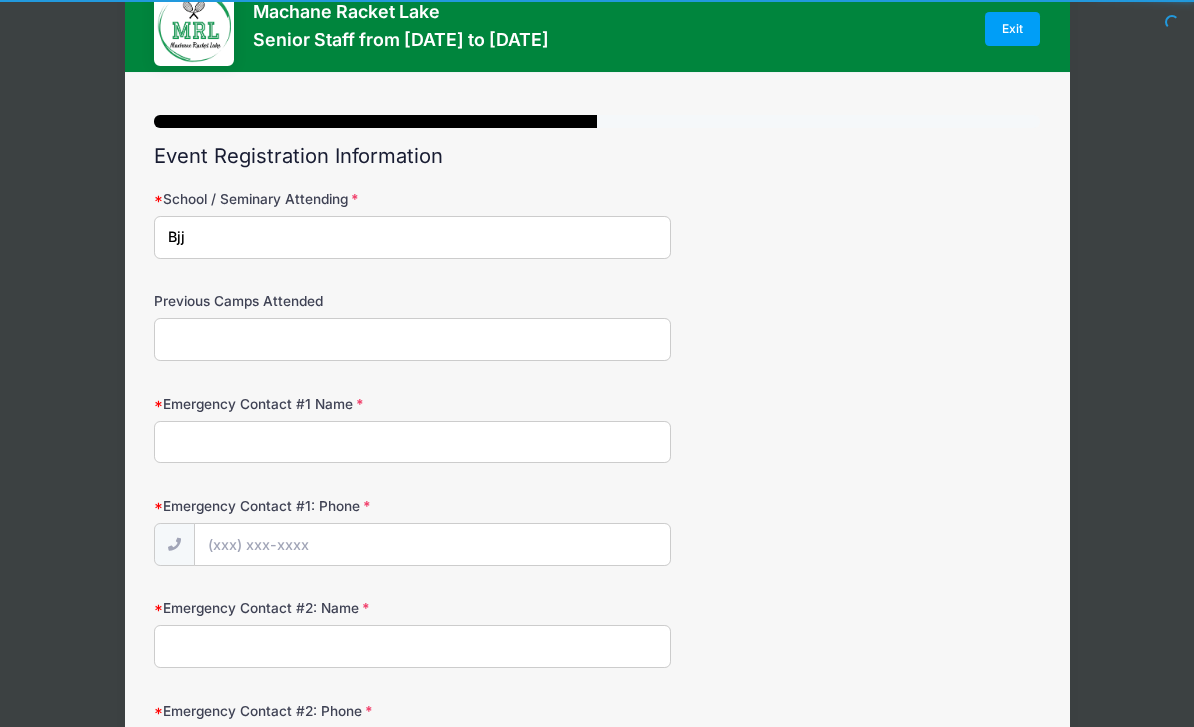type on "Bjj" 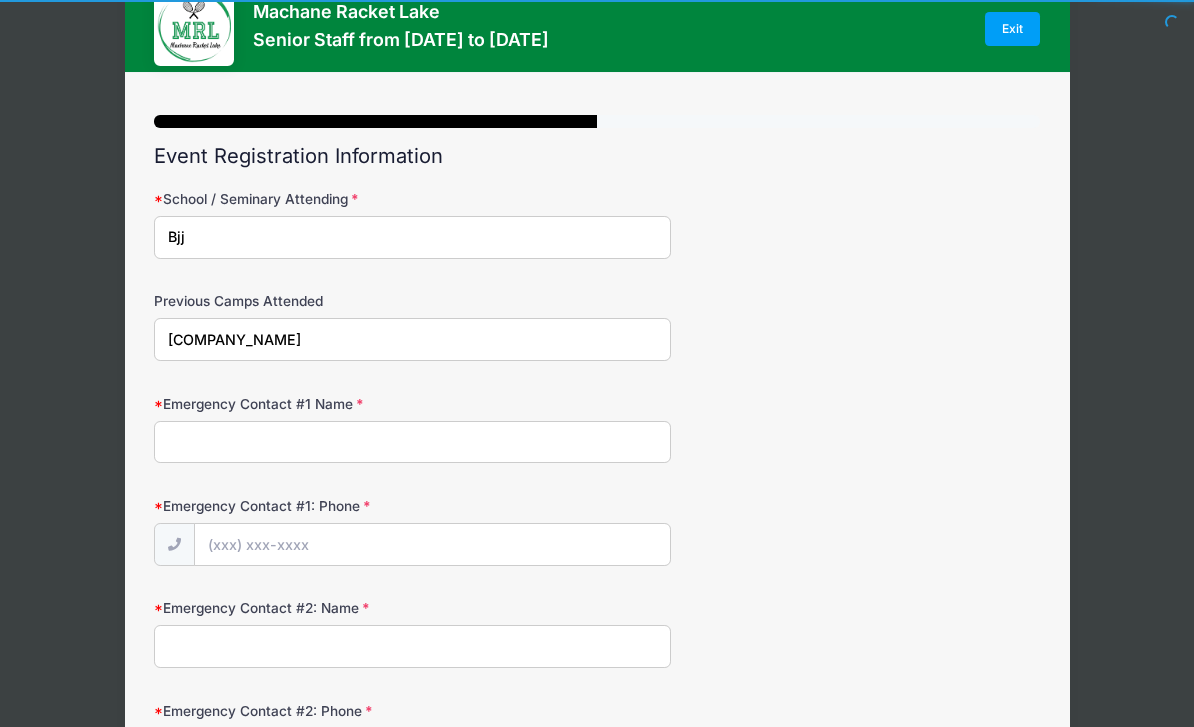 type on "[COMPANY_NAME]" 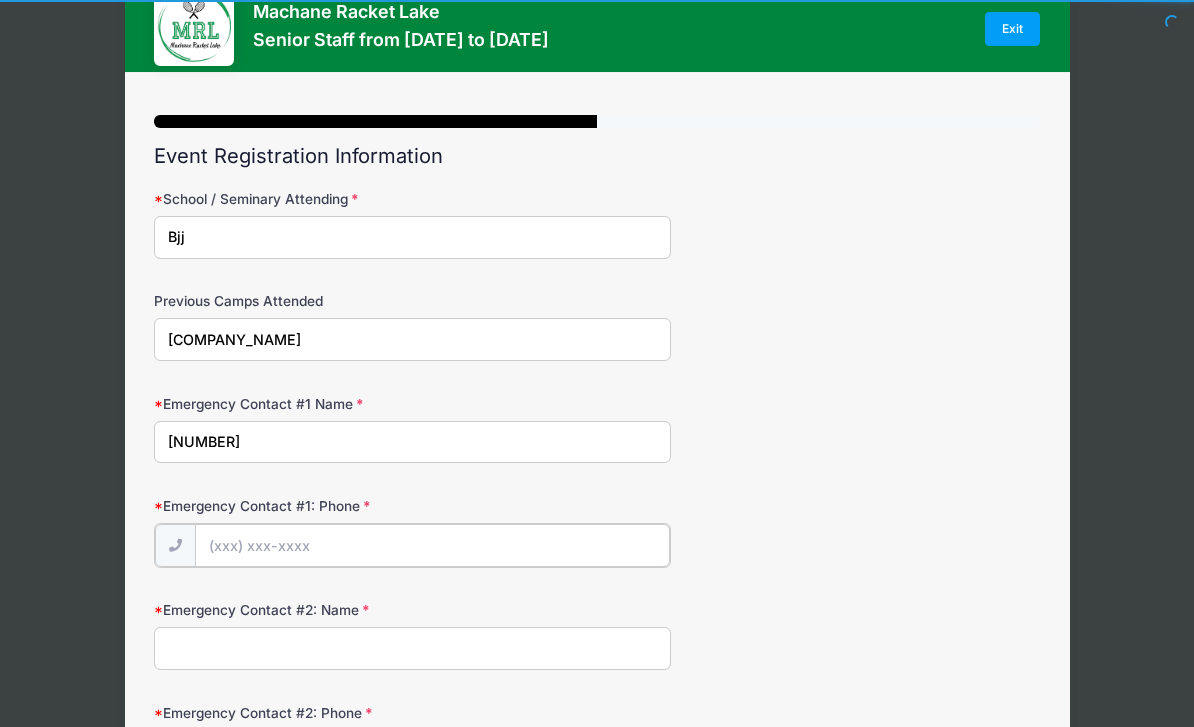 click on "Emergency Contact #1: Phone" at bounding box center (432, 545) 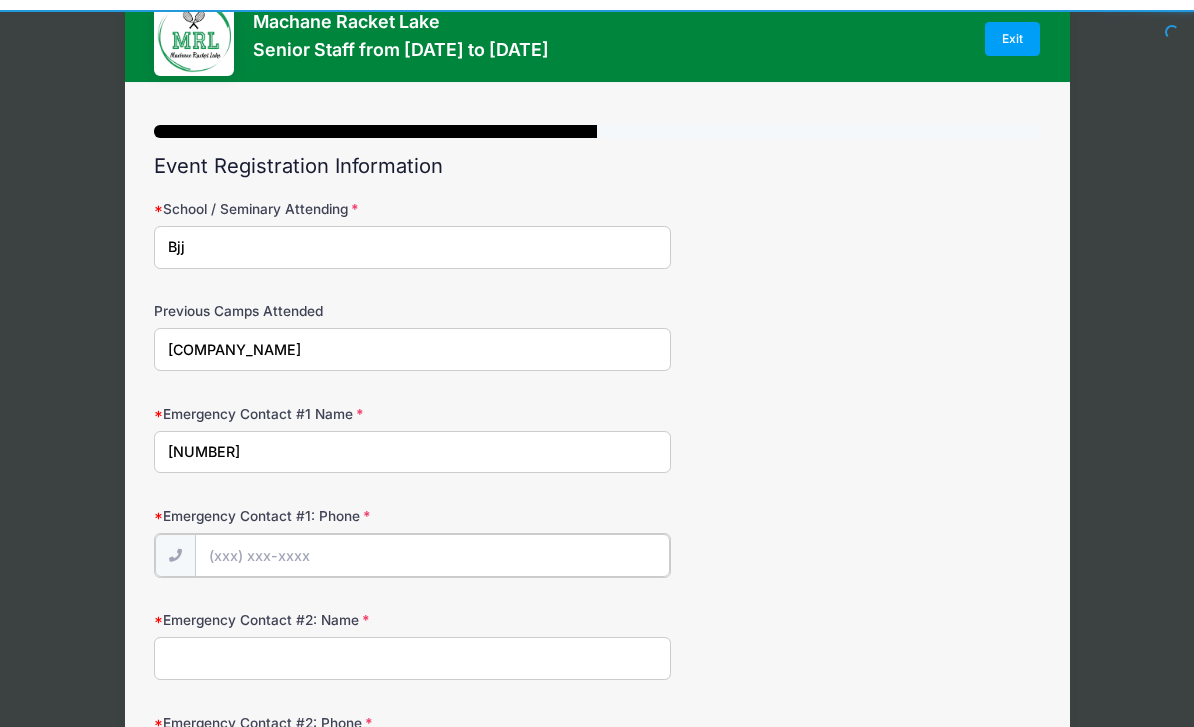 scroll, scrollTop: 41, scrollLeft: 0, axis: vertical 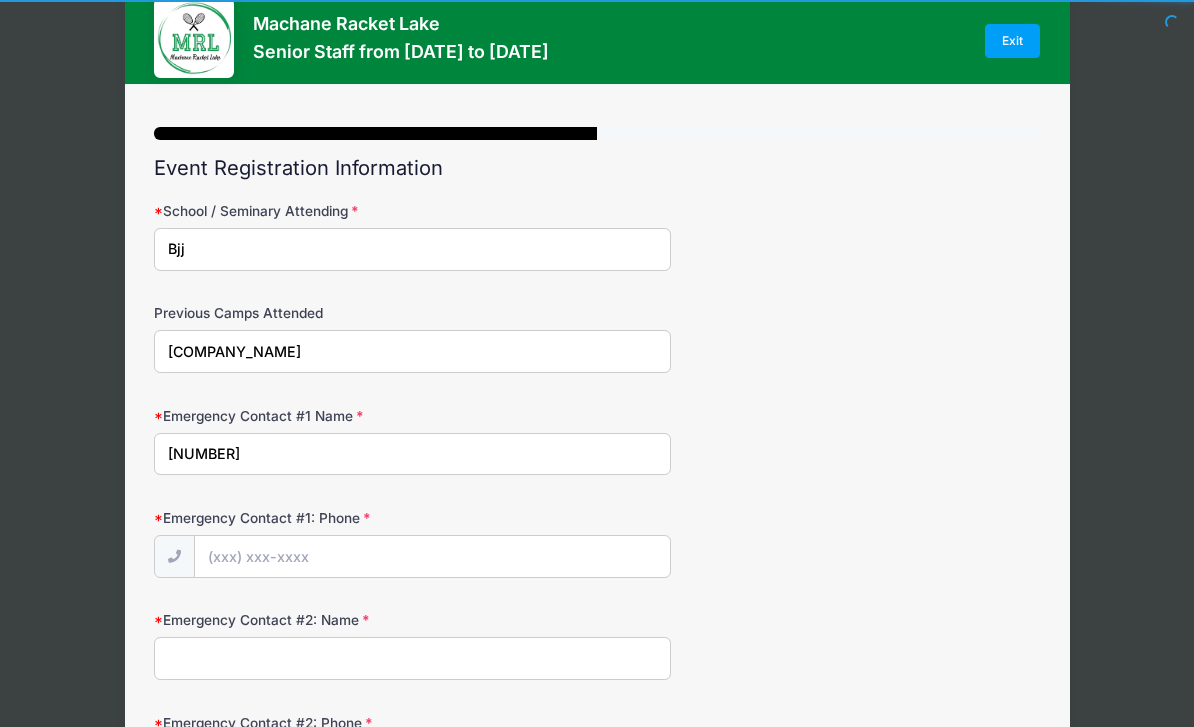 click on "[NUMBER]" at bounding box center [412, 454] 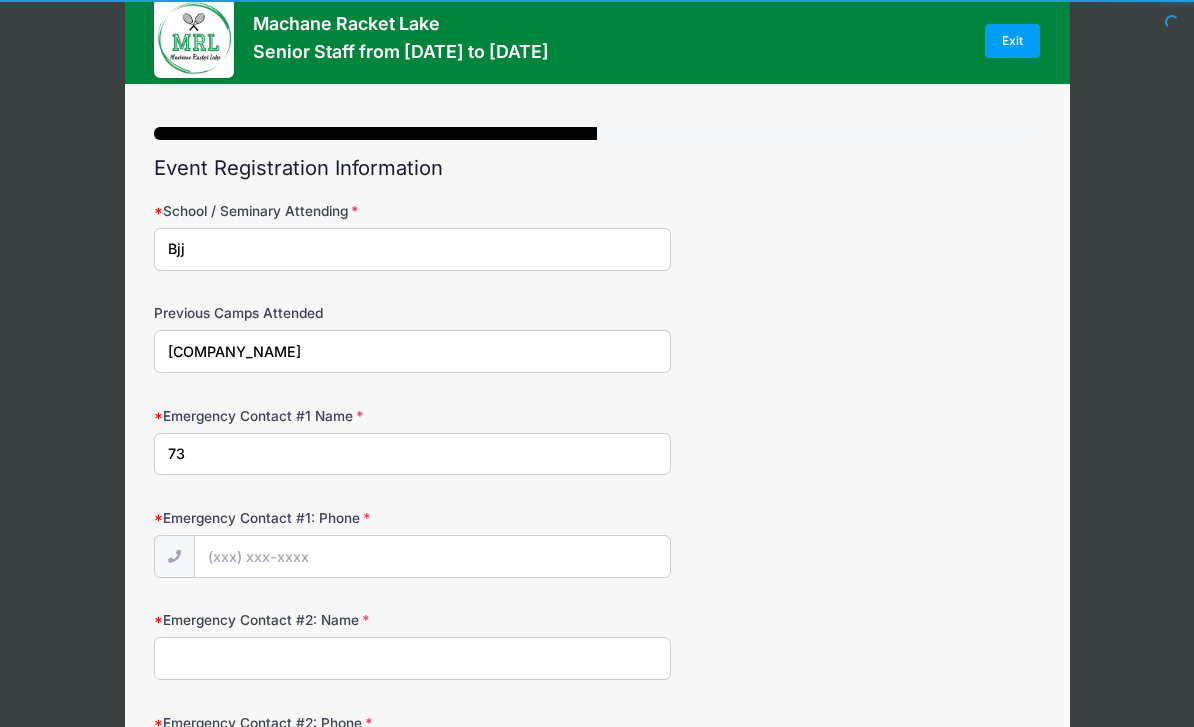 type on "7" 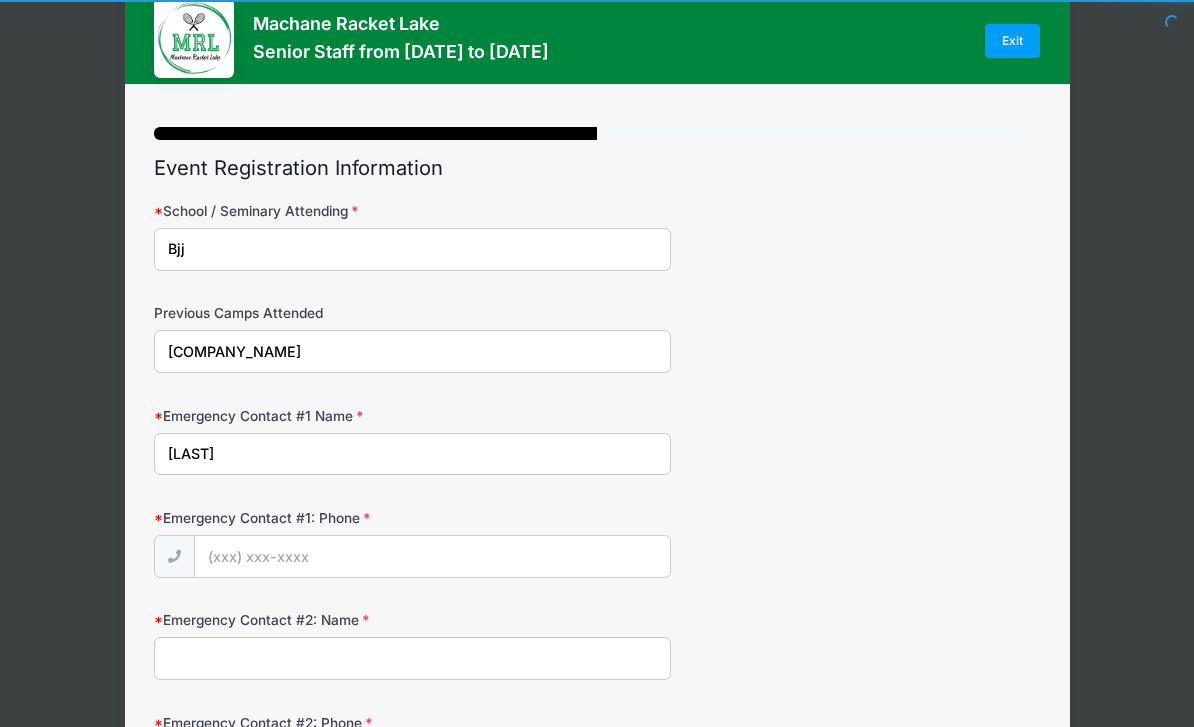 type on "[LAST]" 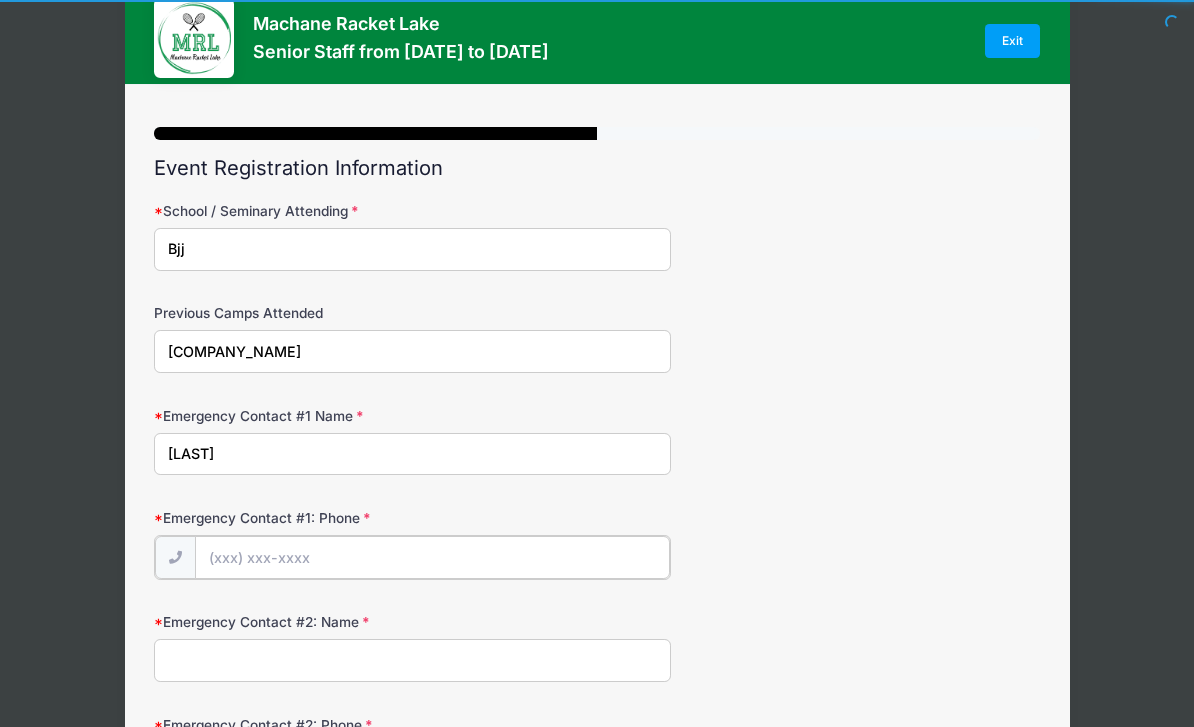 click on "Emergency Contact #1: Phone" at bounding box center [432, 557] 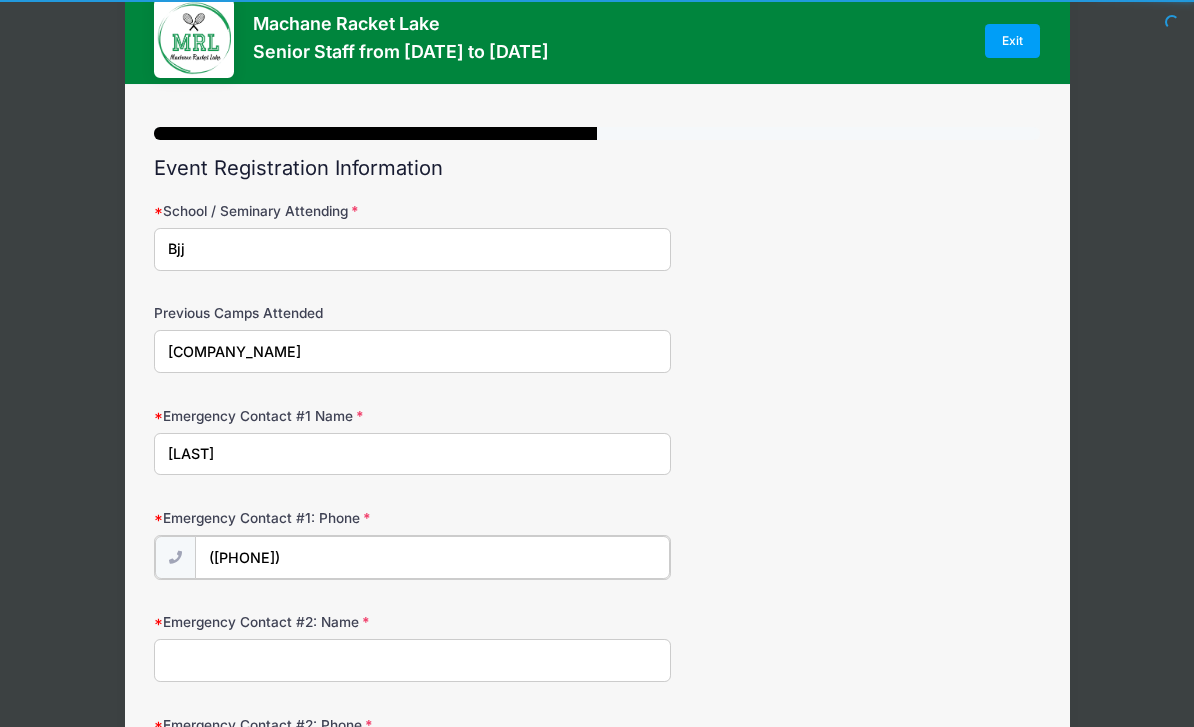 type on "([PHONE])" 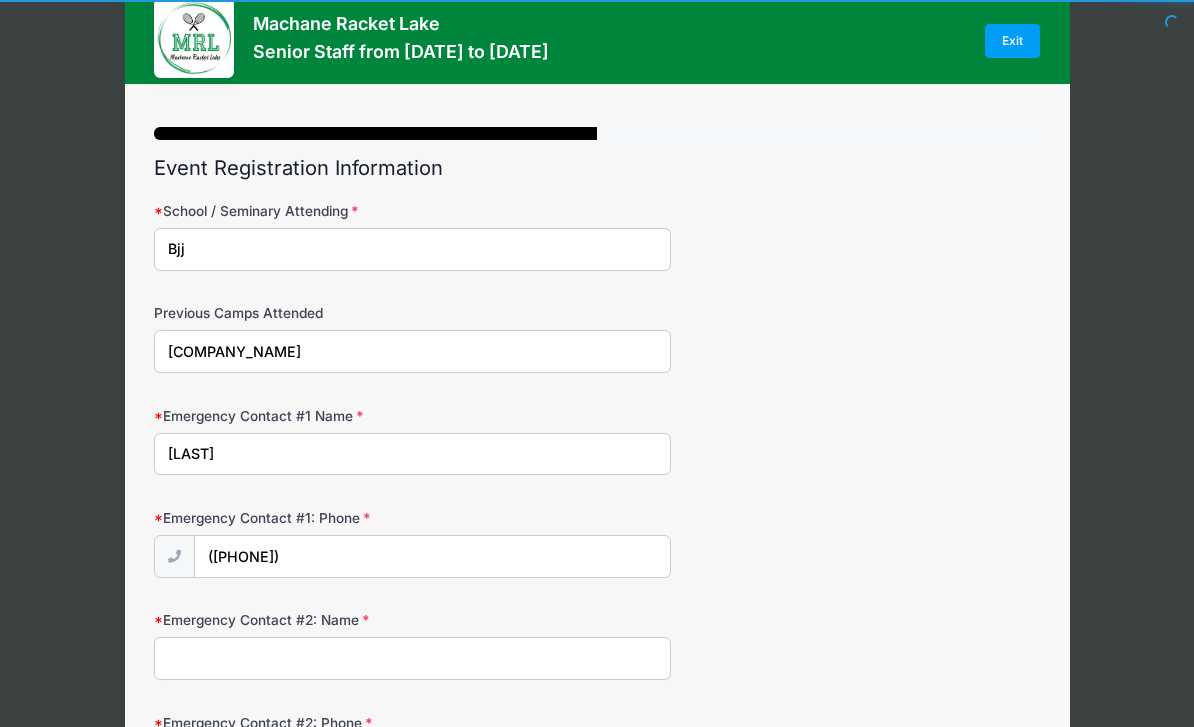 click on "Emergency Contact #2: Name" at bounding box center (412, 658) 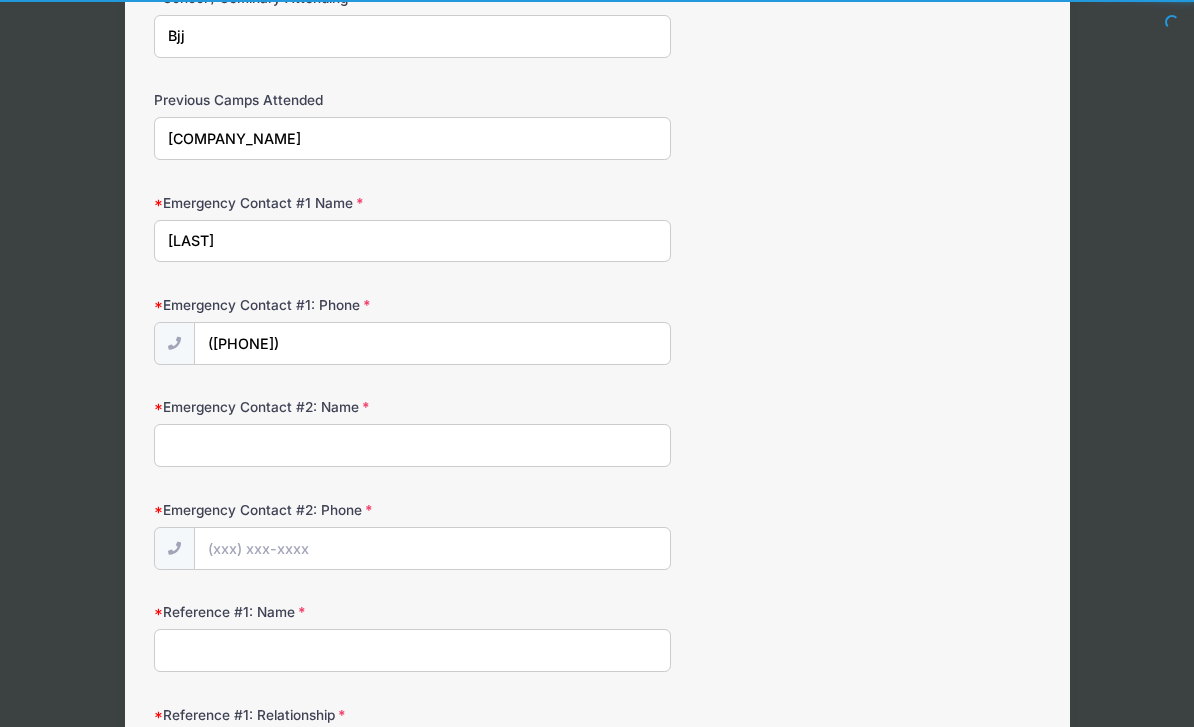 scroll, scrollTop: 258, scrollLeft: 0, axis: vertical 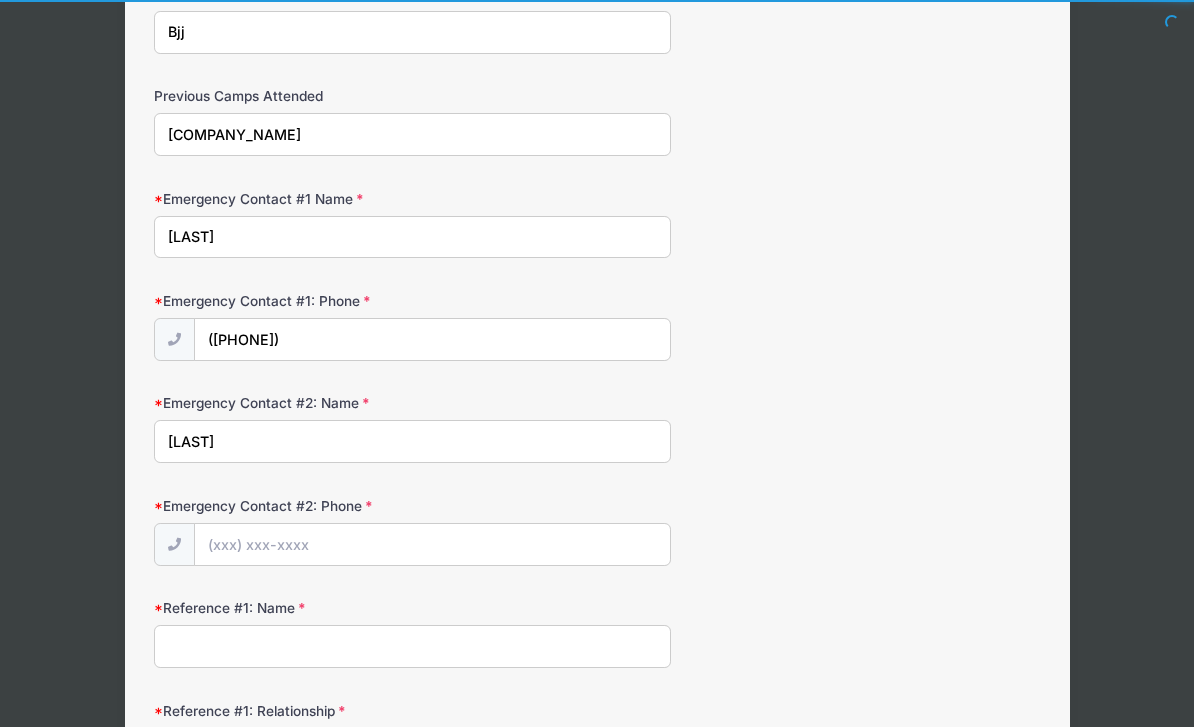 type on "[LAST]" 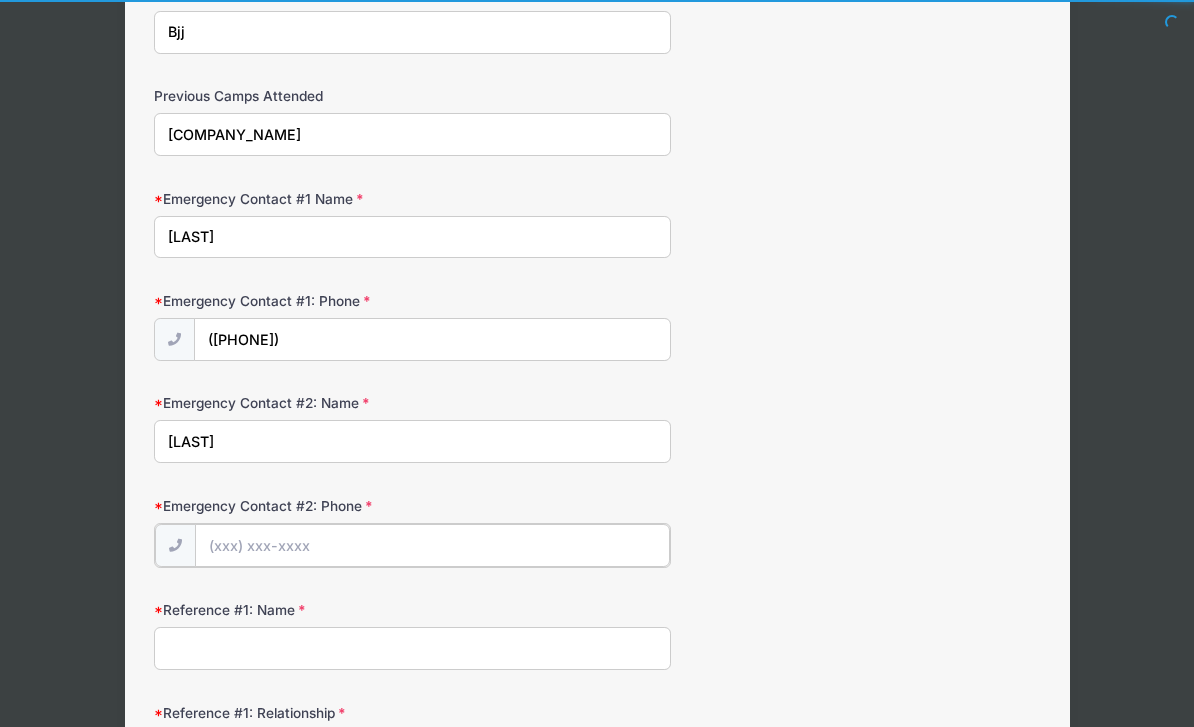 click on "Emergency Contact #2: Phone" at bounding box center (432, 545) 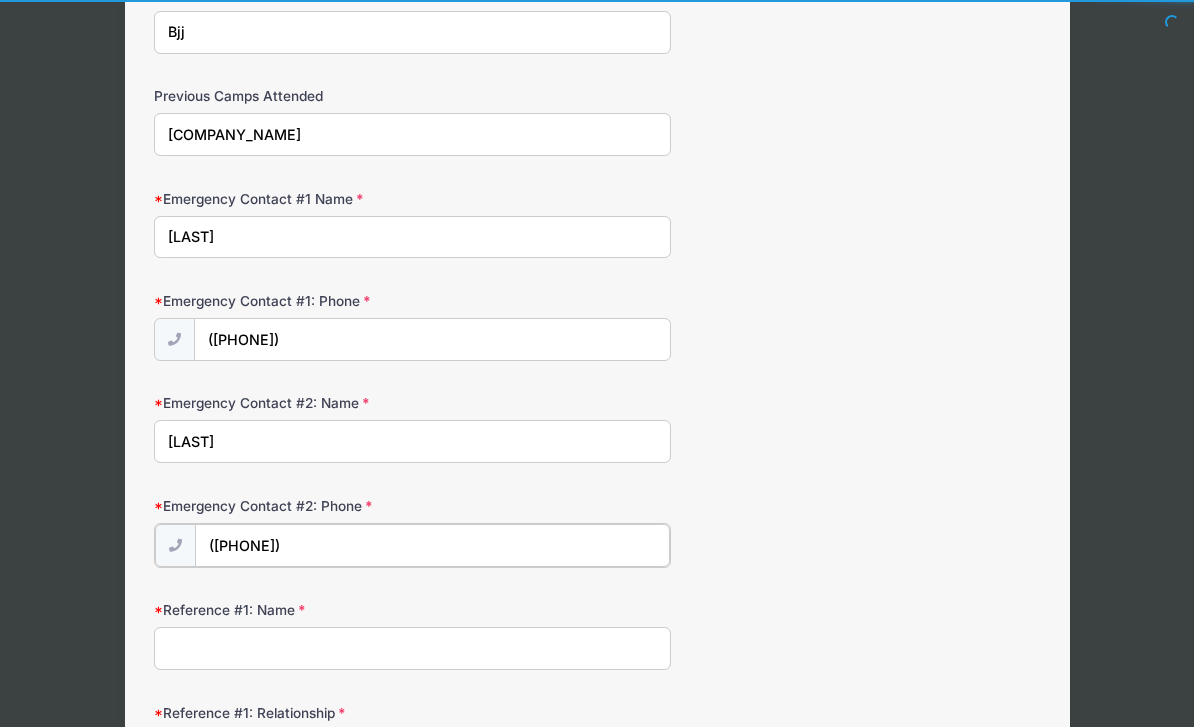 type on "([PHONE])" 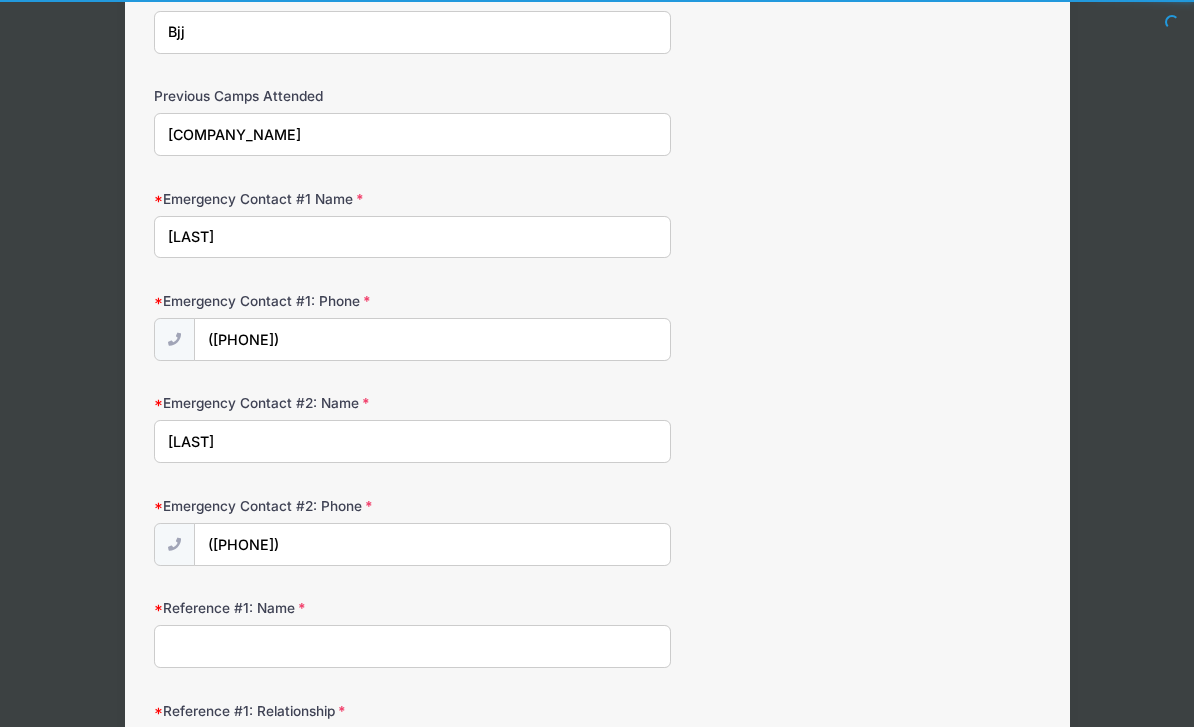 click on "Reference #1: Name" at bounding box center [412, 646] 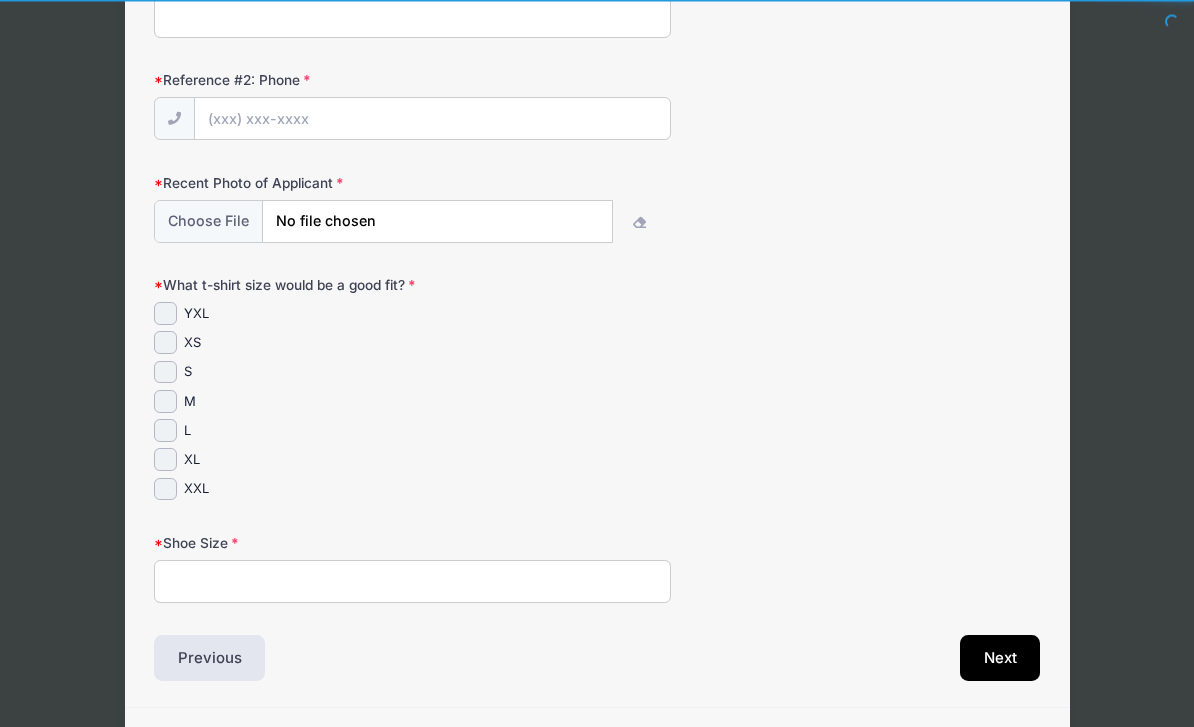 scroll, scrollTop: 1301, scrollLeft: 0, axis: vertical 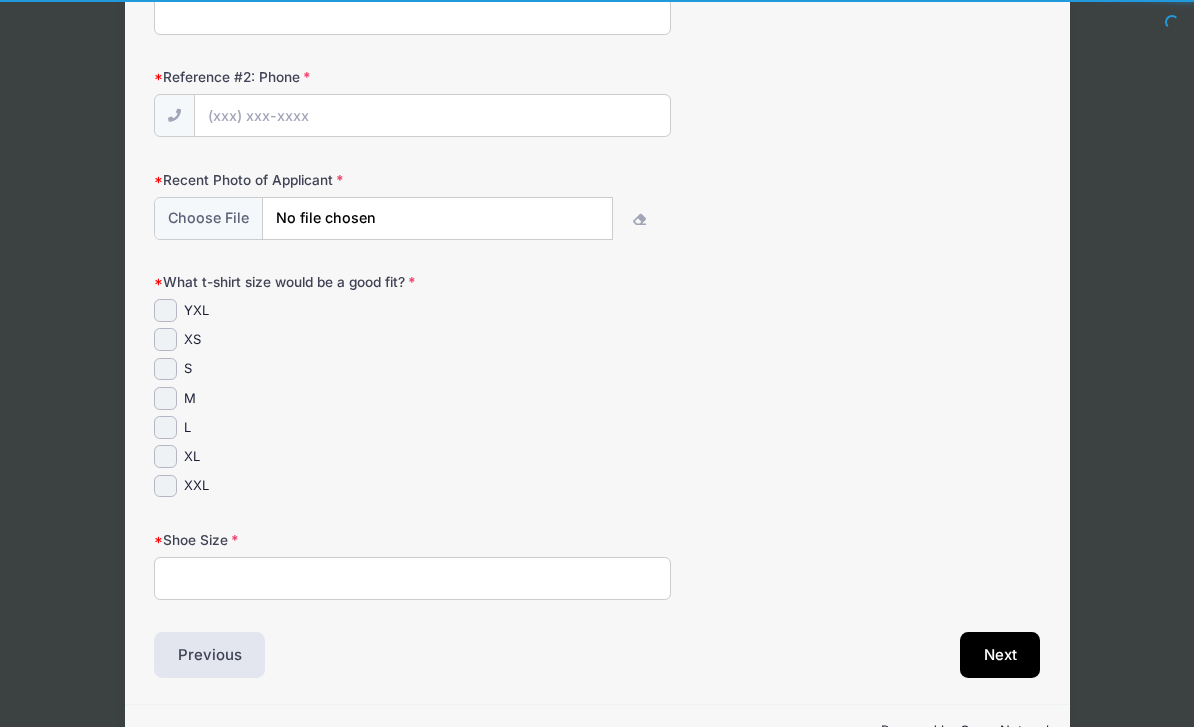 click on "S" at bounding box center (165, 369) 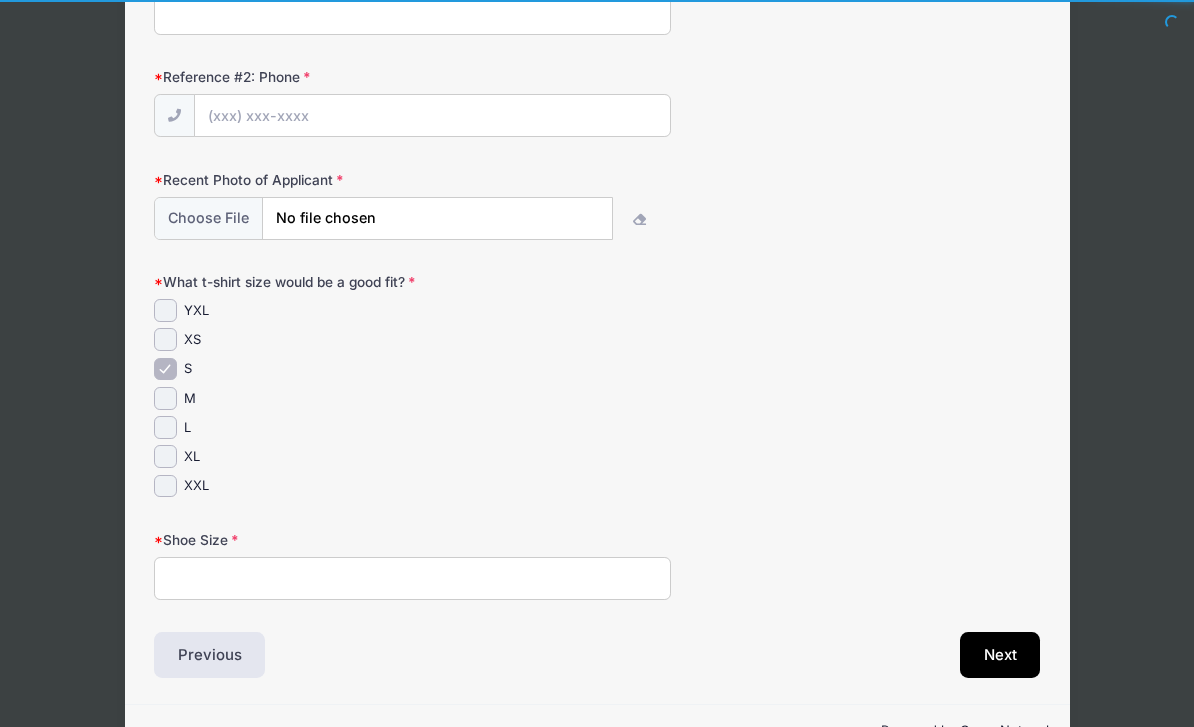 click on "Shoe Size" at bounding box center [412, 578] 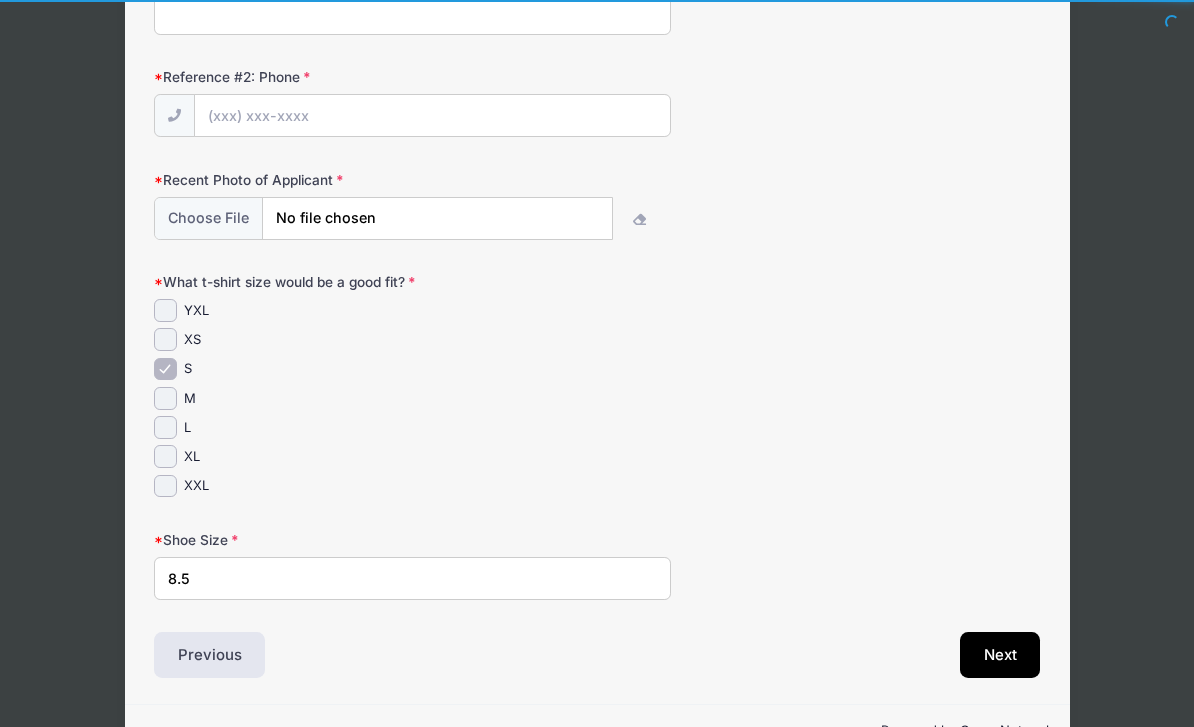 type on "8.5" 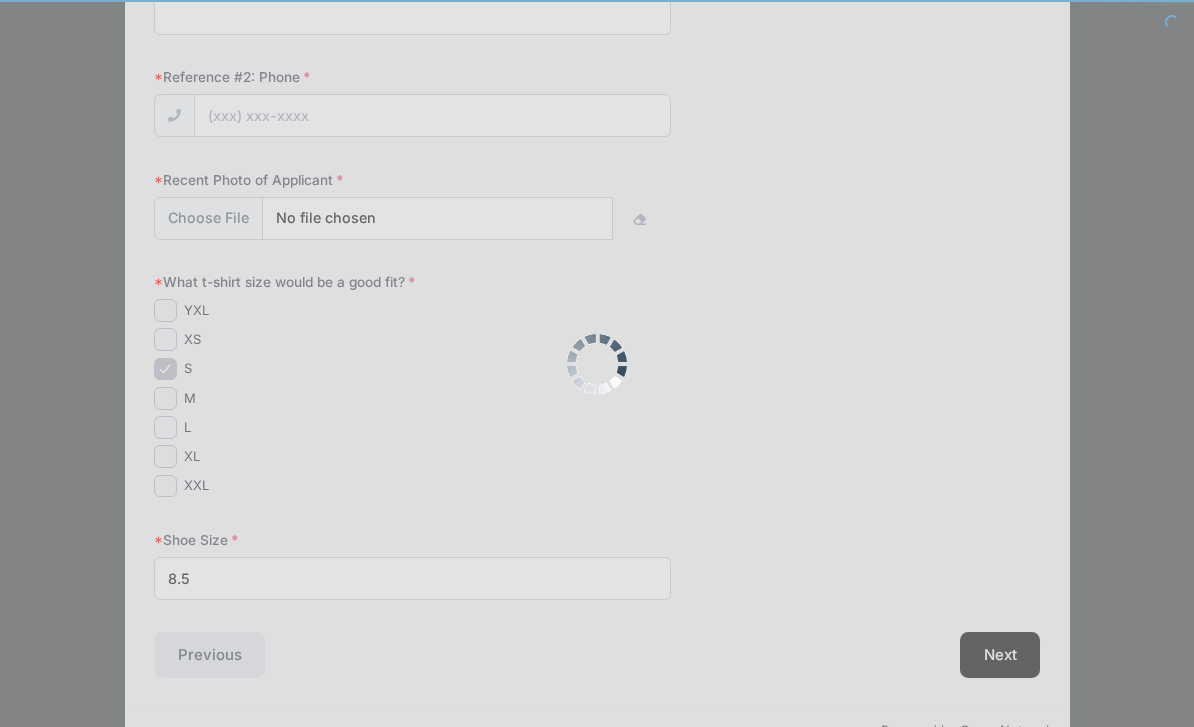 scroll, scrollTop: 1000, scrollLeft: 0, axis: vertical 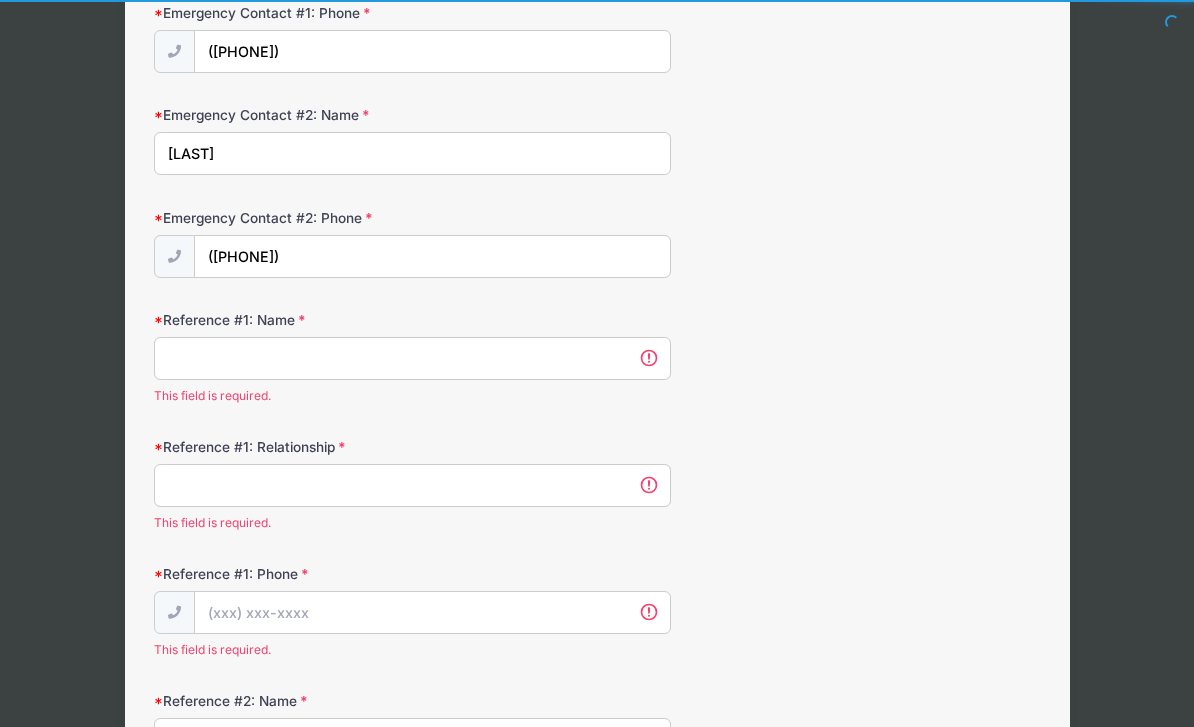 click on "Reference #1: Name" at bounding box center (412, 358) 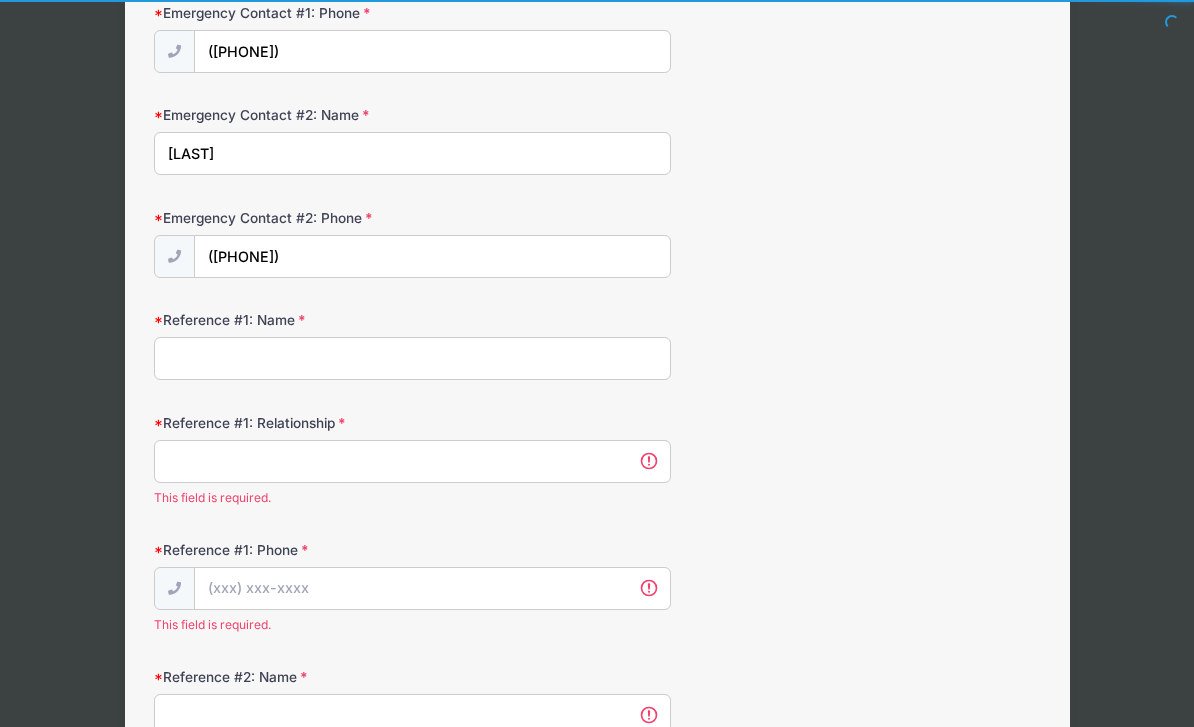 click on "Reference #1: Name" at bounding box center [412, 358] 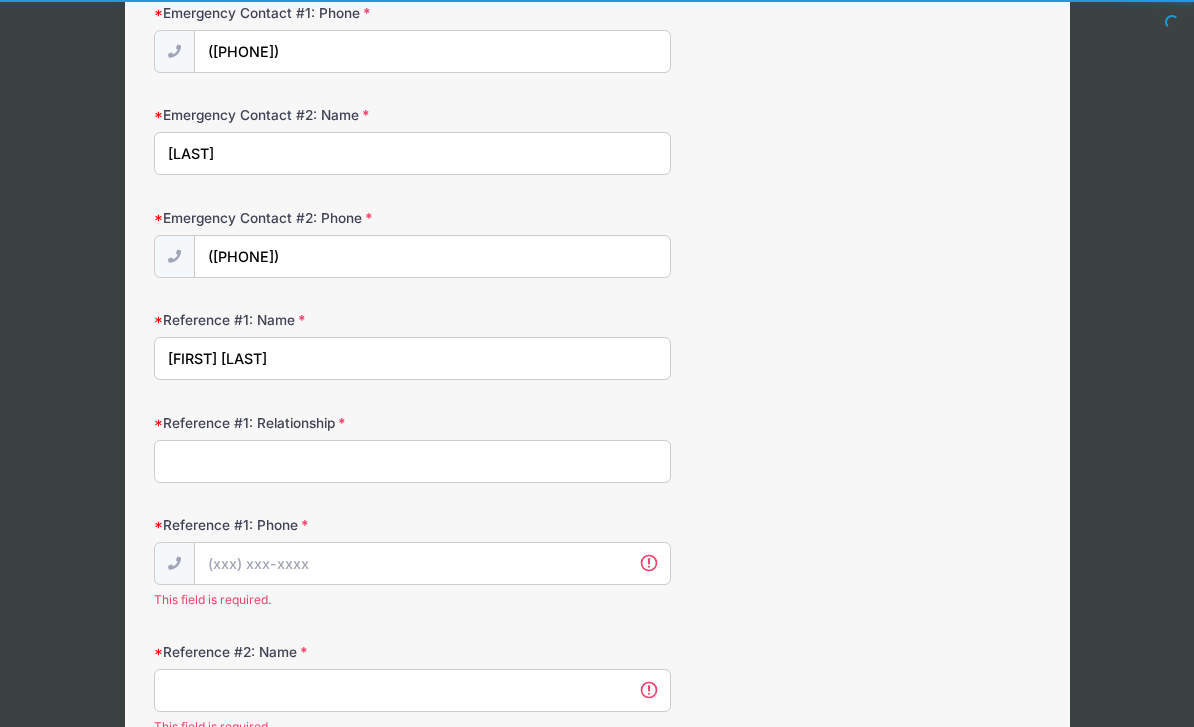 type on "[FIRST] [LAST]" 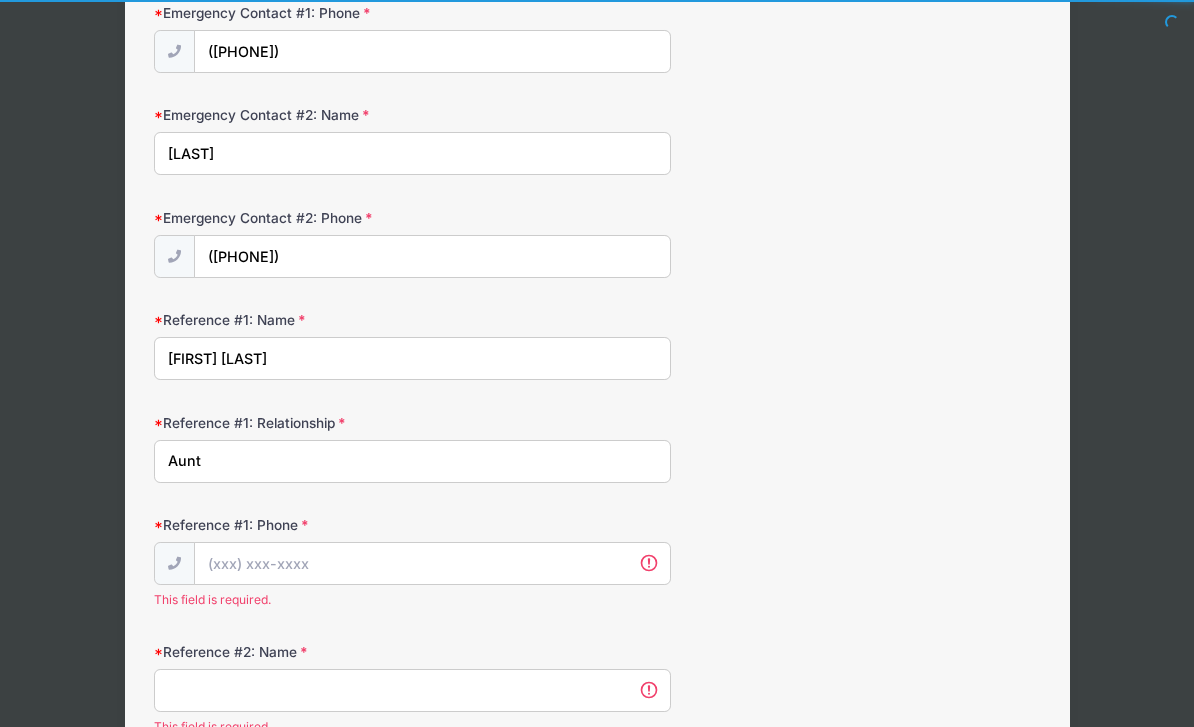 type on "Aunt" 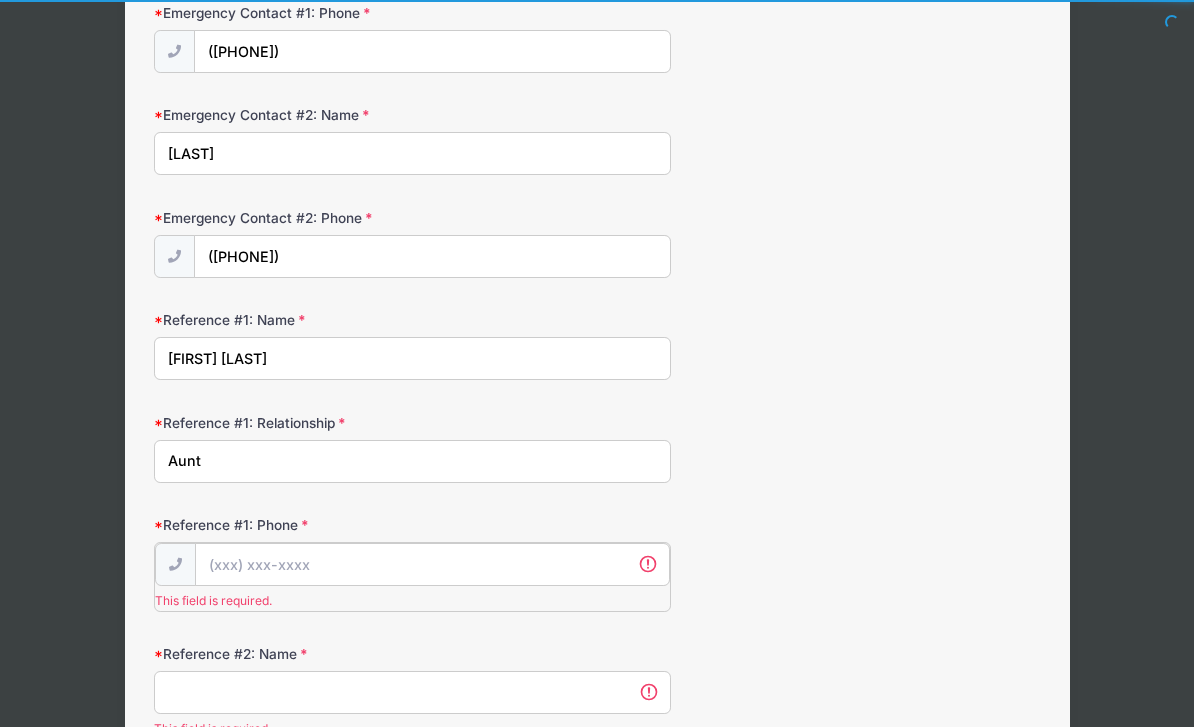click on "Reference #1: Phone" at bounding box center [432, 564] 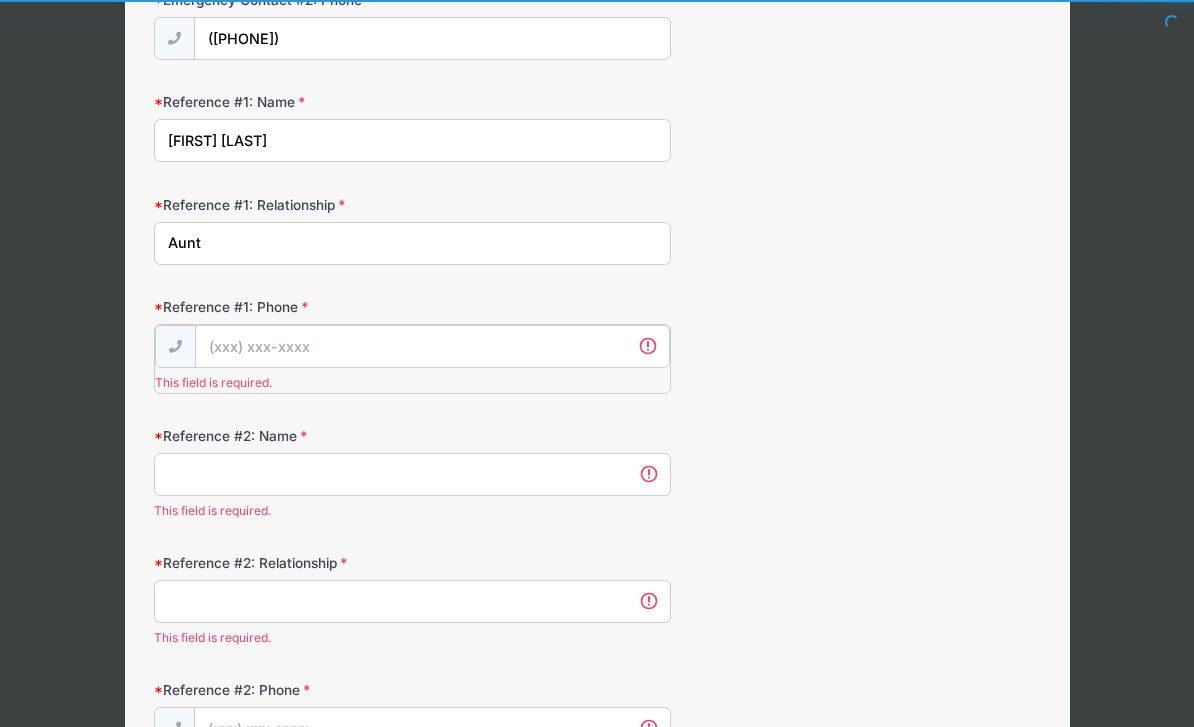 scroll, scrollTop: 770, scrollLeft: 0, axis: vertical 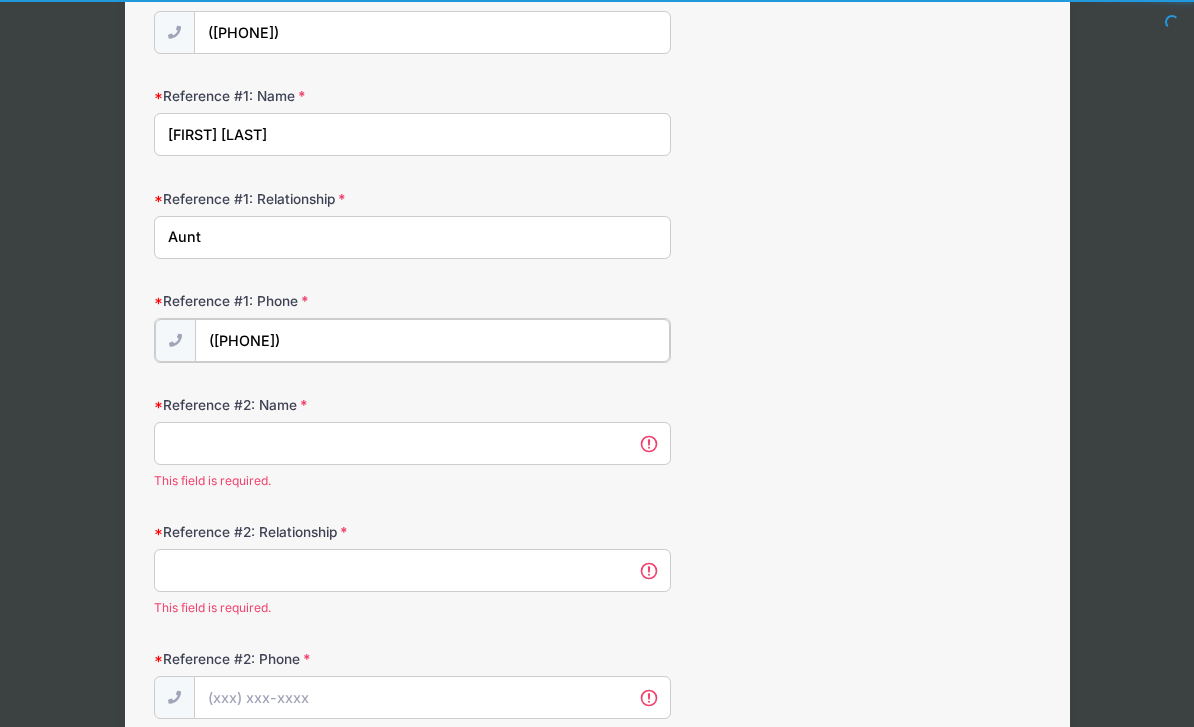 type on "([PHONE])" 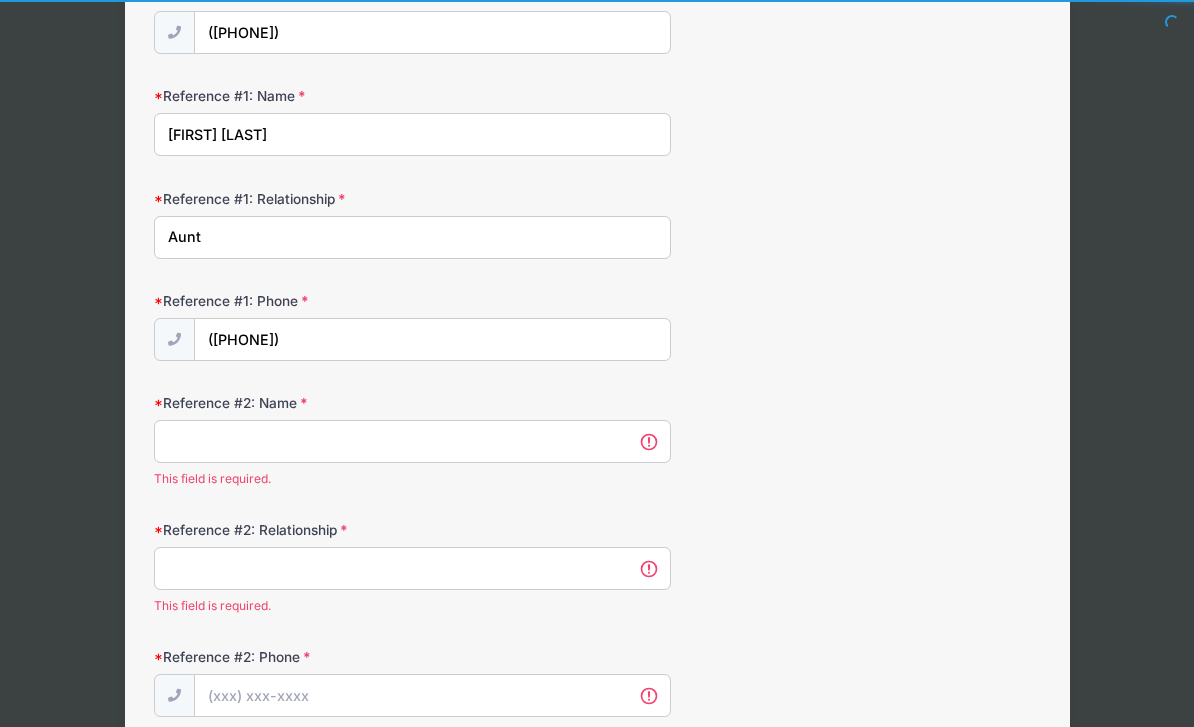 click on "Reference #2: Name" at bounding box center [412, 441] 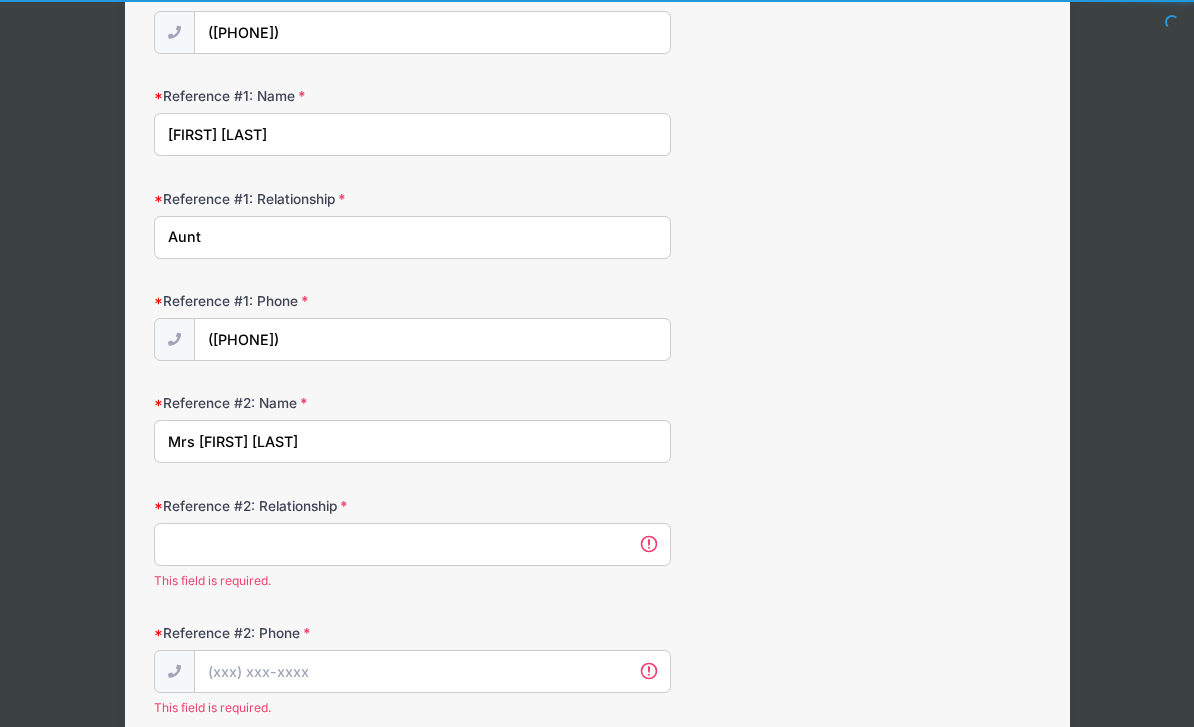 click on "Mrs [FIRST] [LAST]" at bounding box center [412, 441] 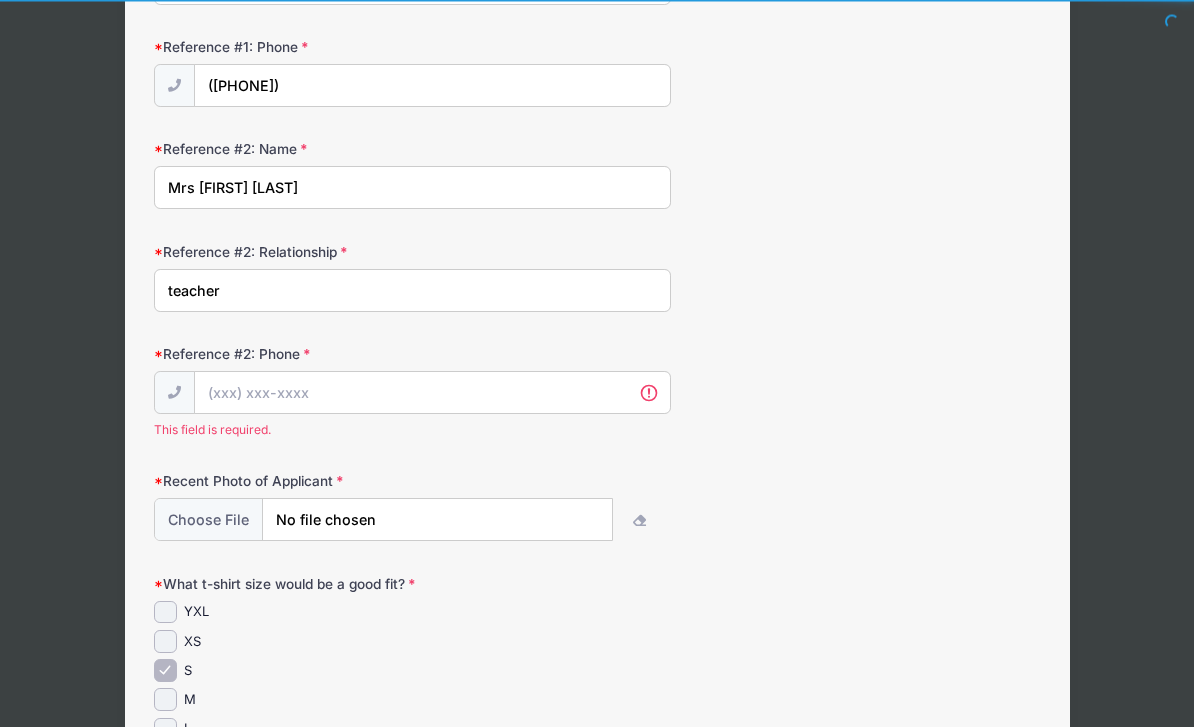 scroll, scrollTop: 1034, scrollLeft: 0, axis: vertical 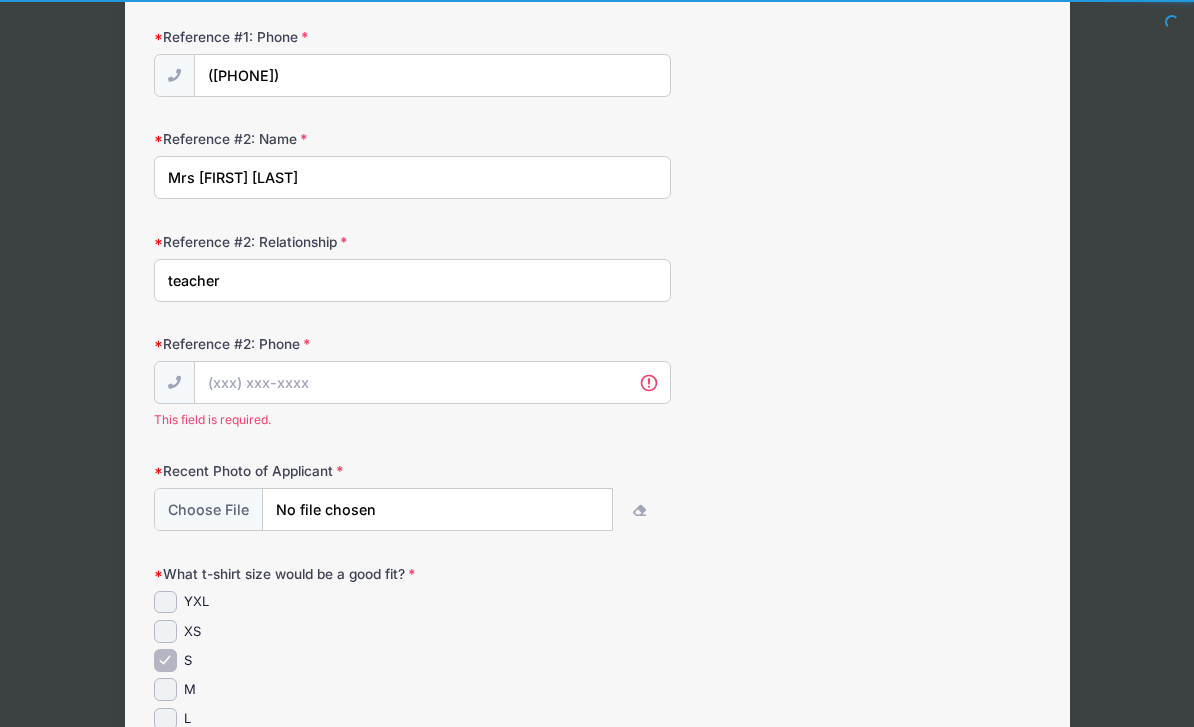 type on "teacher" 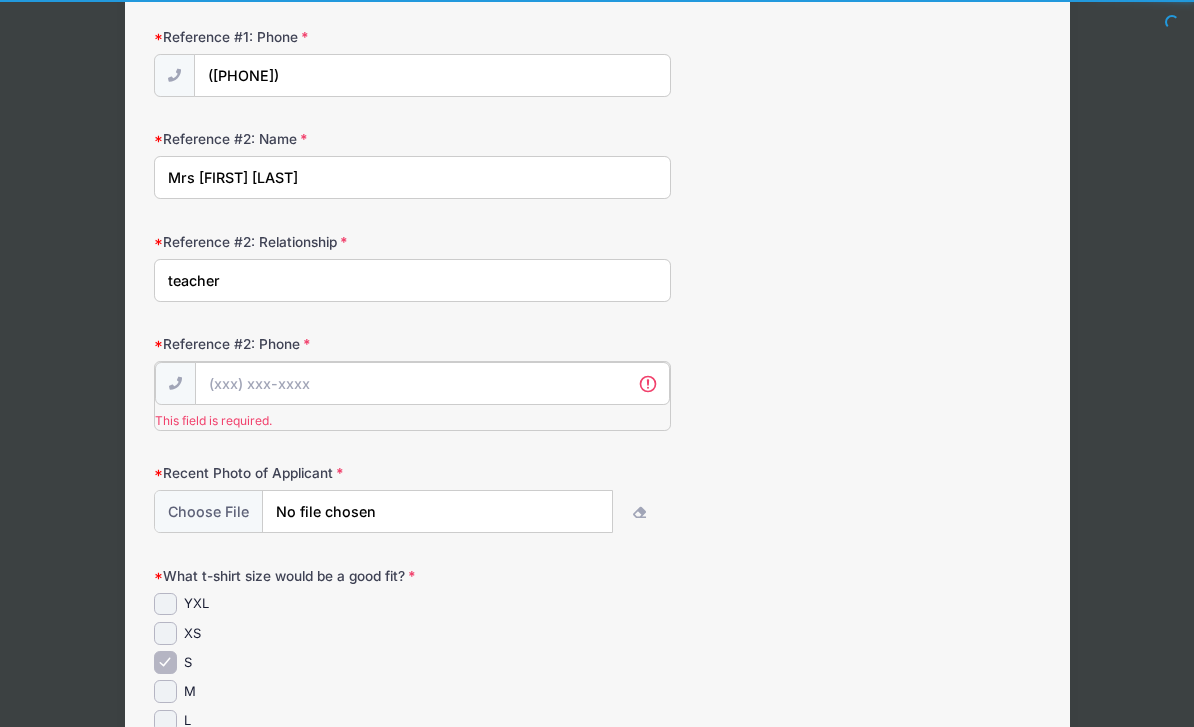 click on "Reference #2: Phone" at bounding box center [432, 383] 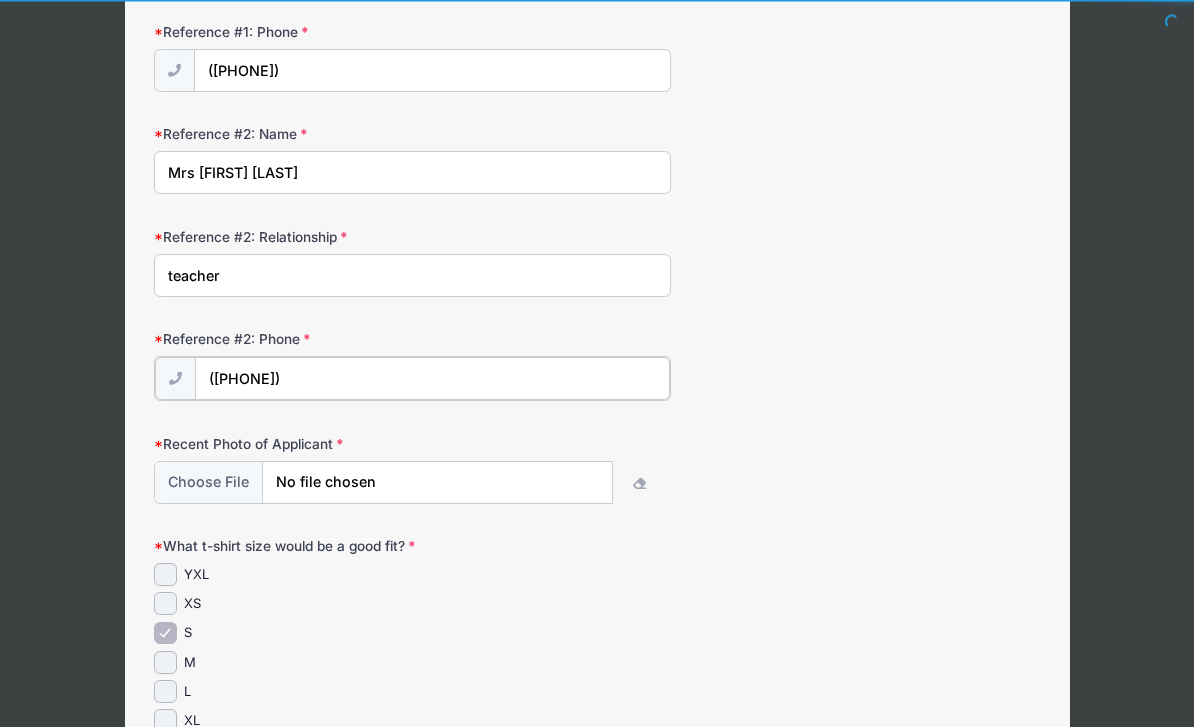 scroll, scrollTop: 1048, scrollLeft: 0, axis: vertical 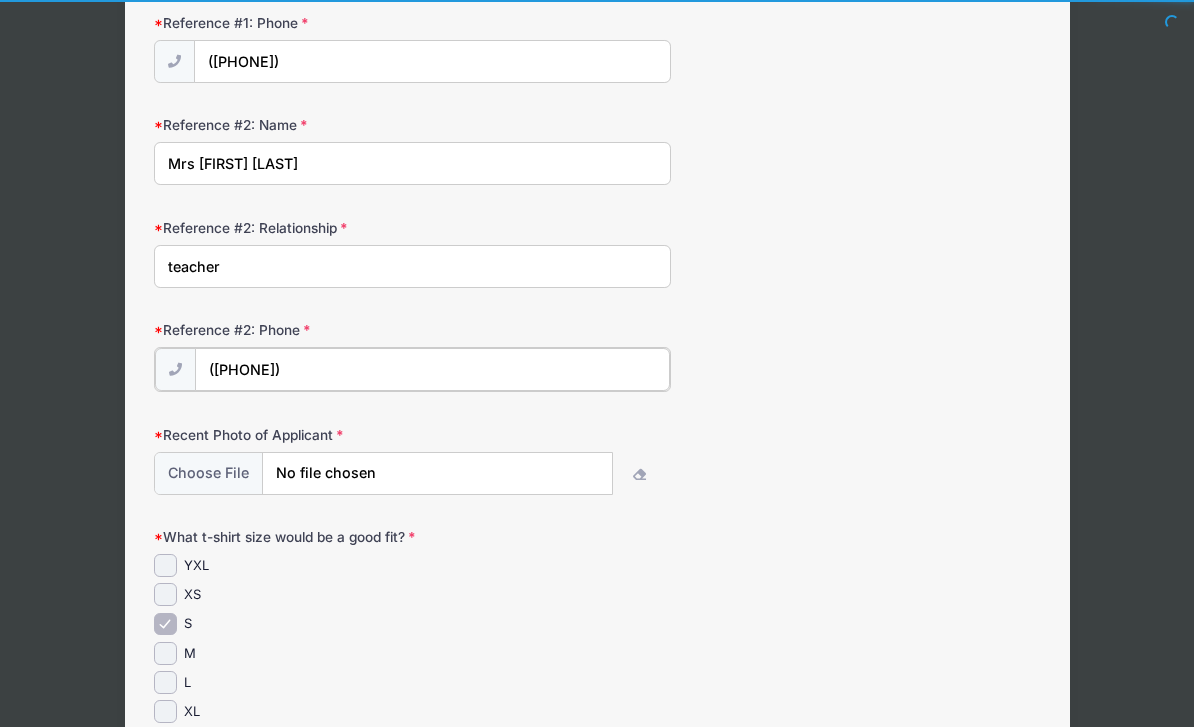 type on "([PHONE])" 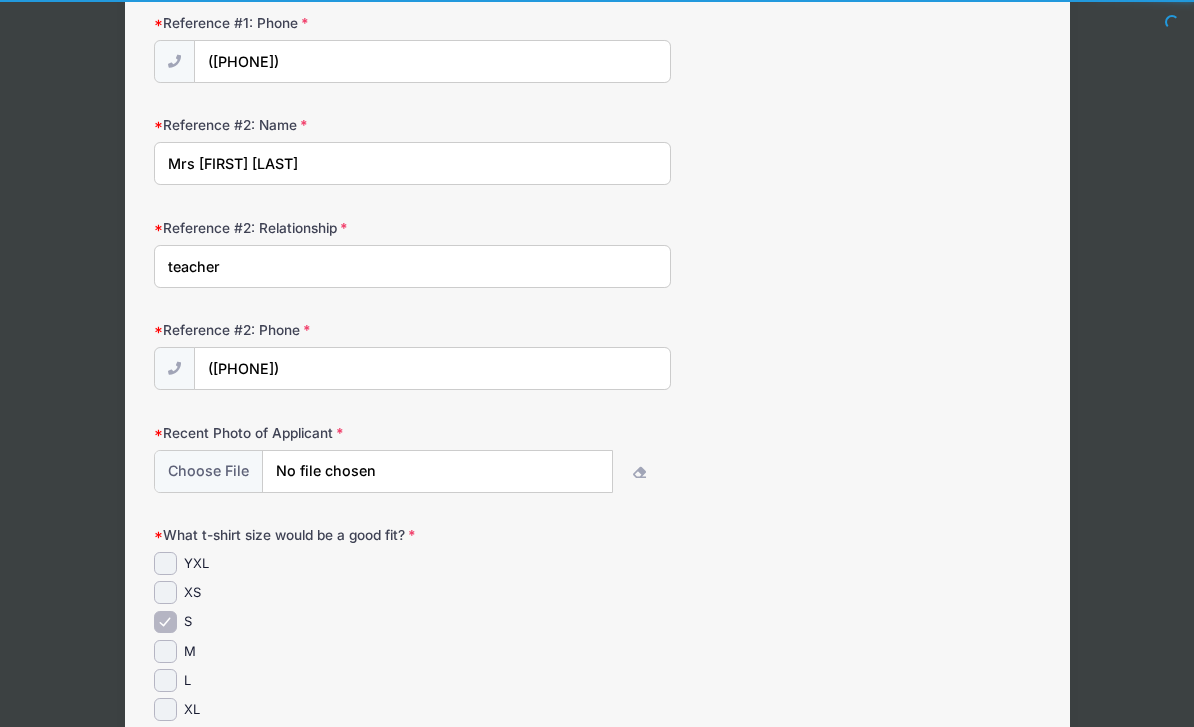 click at bounding box center (384, 471) 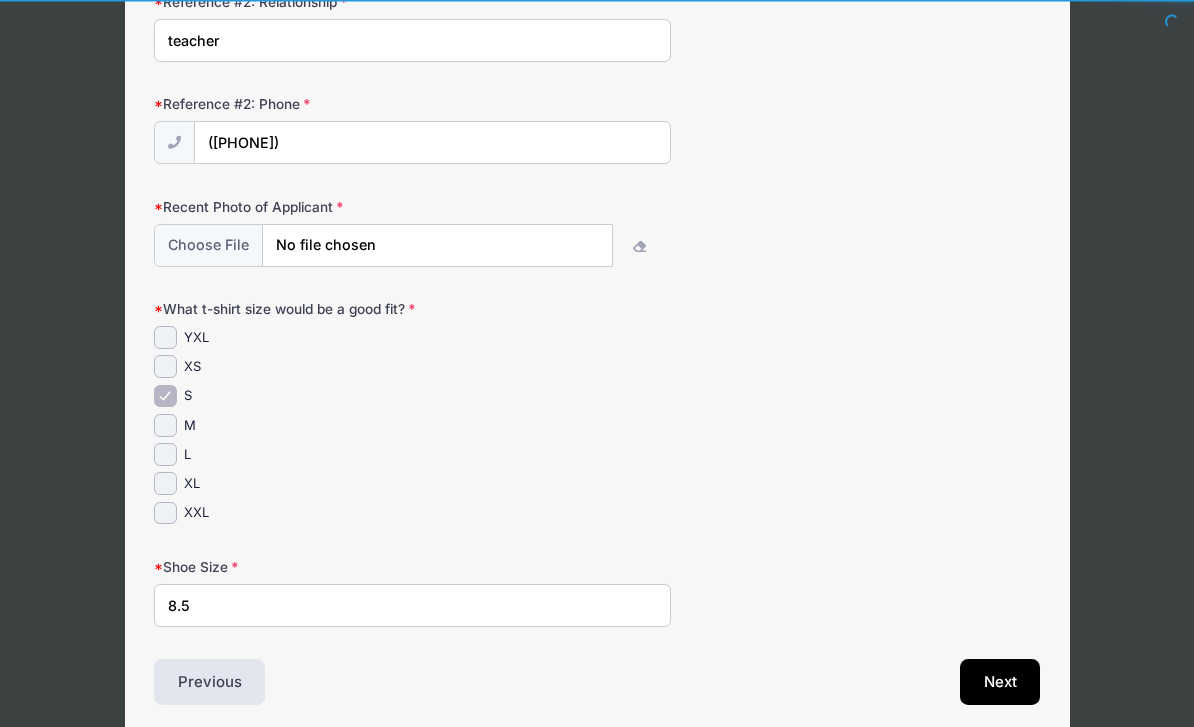 scroll, scrollTop: 1301, scrollLeft: 0, axis: vertical 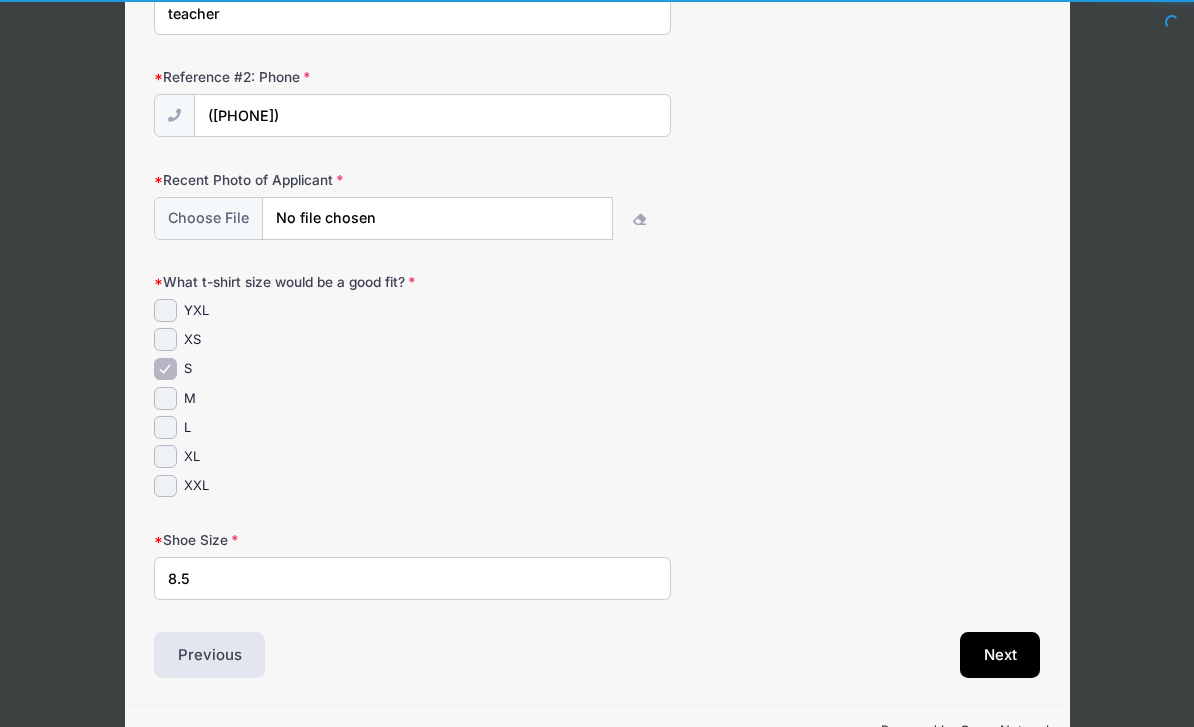 click on "Next" at bounding box center (1000, 655) 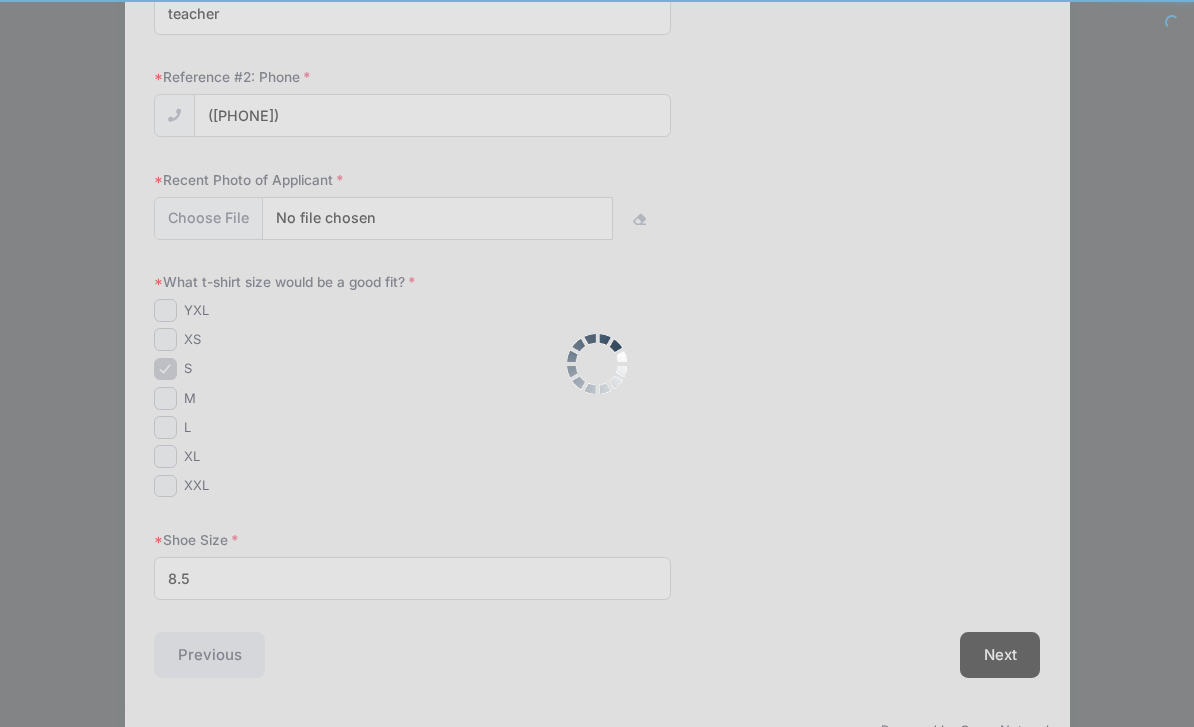 scroll, scrollTop: 0, scrollLeft: 0, axis: both 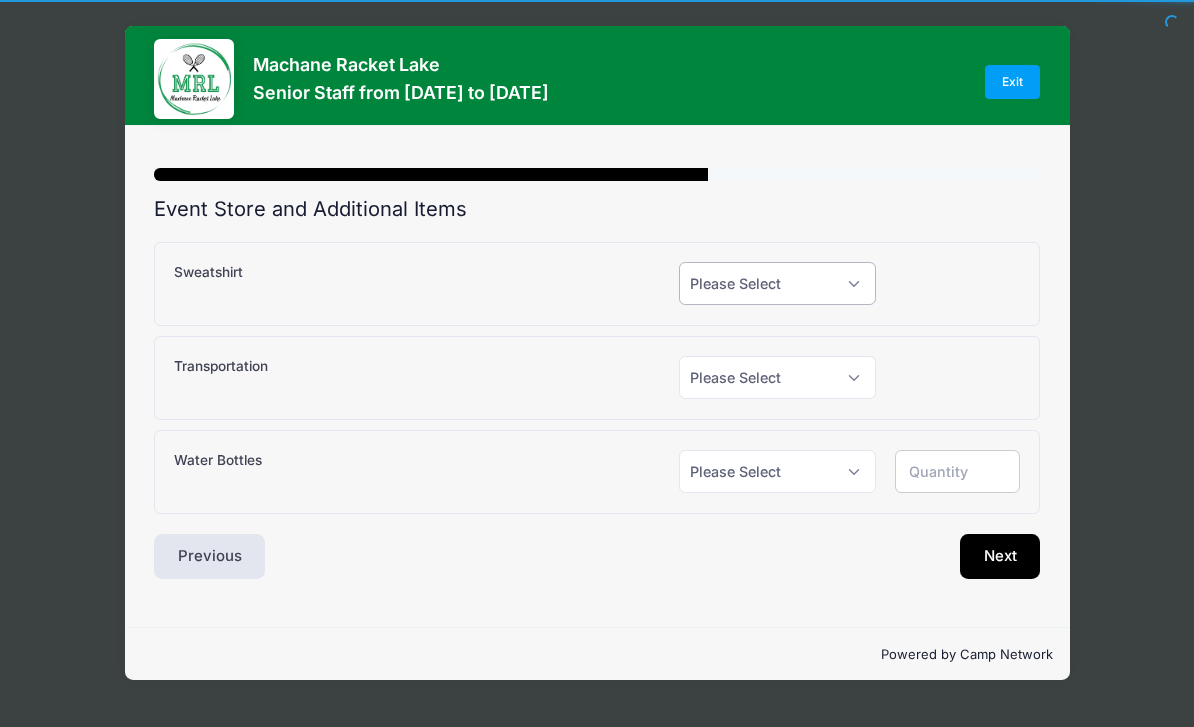 click on "Please Select Yes (+$25.00)
No" at bounding box center (777, 283) 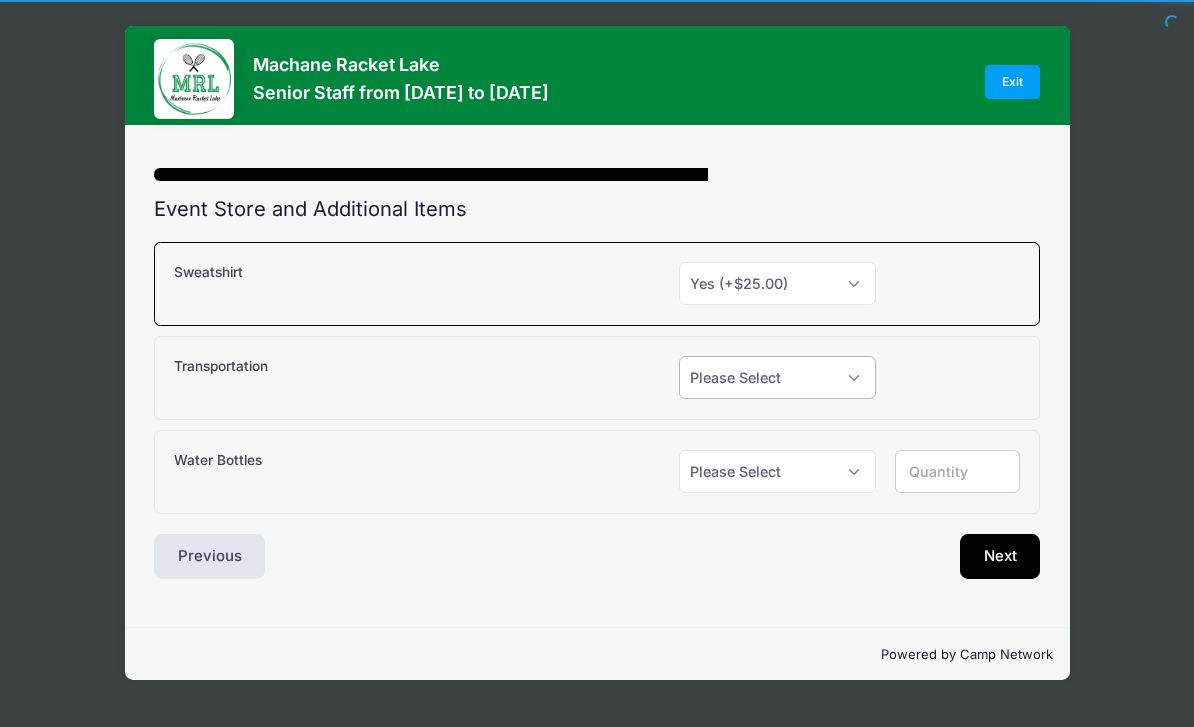 click on "Please Select Yes (+$150.00)
No" at bounding box center [777, 377] 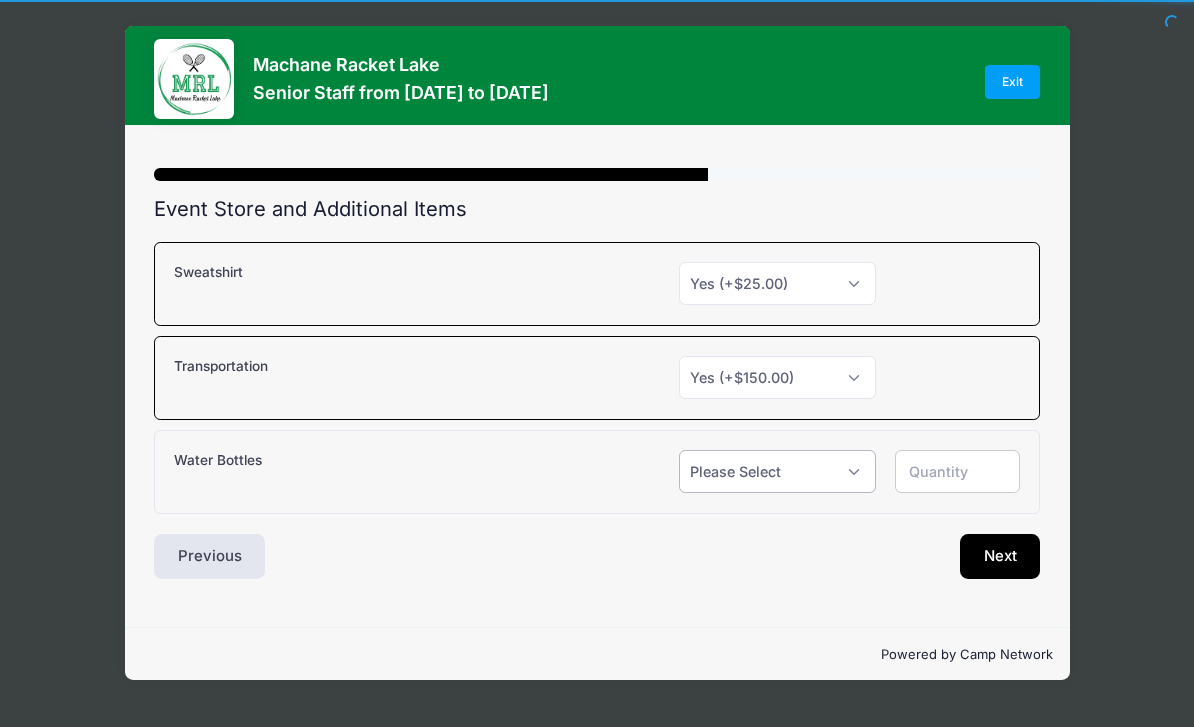 click on "Please Select Yes (+$12.00)
No" at bounding box center (777, 471) 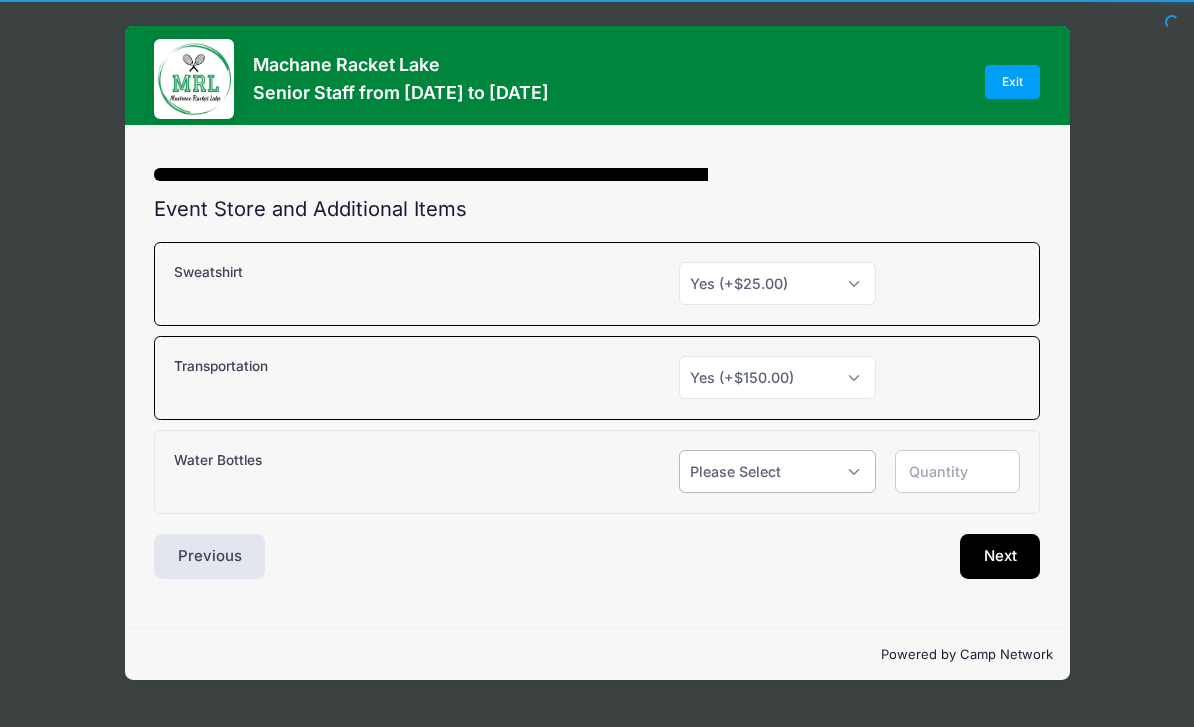 select on "1" 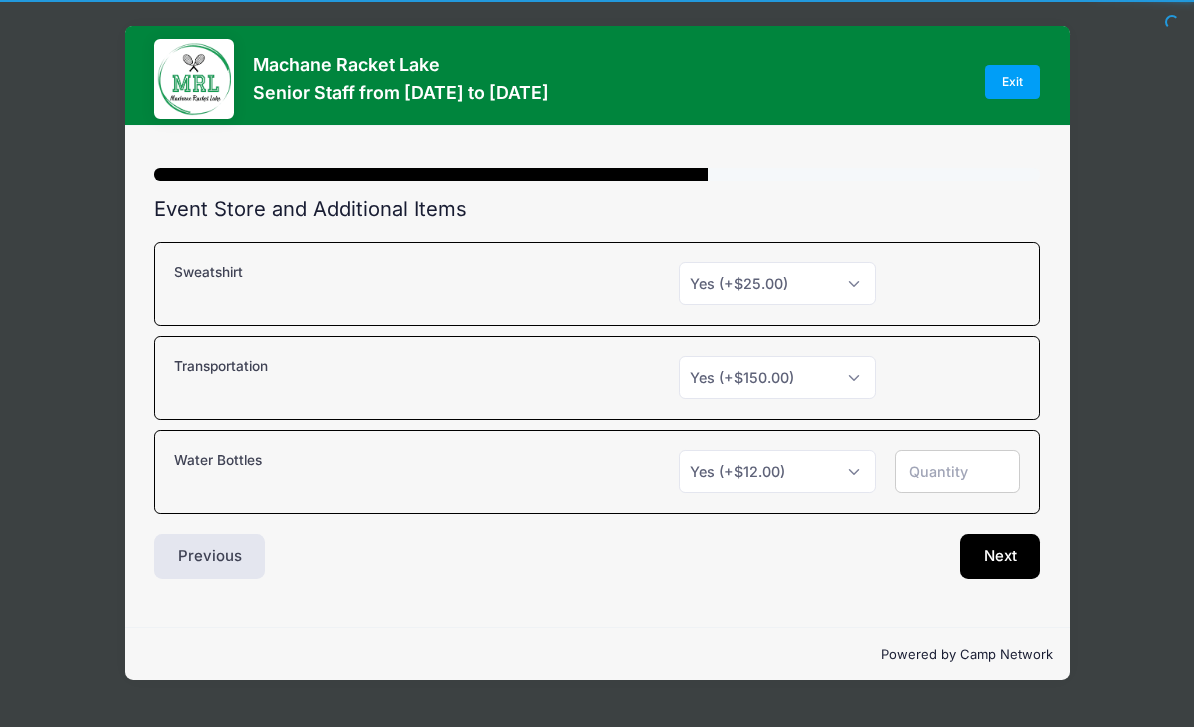 click on "Next" at bounding box center [1000, 557] 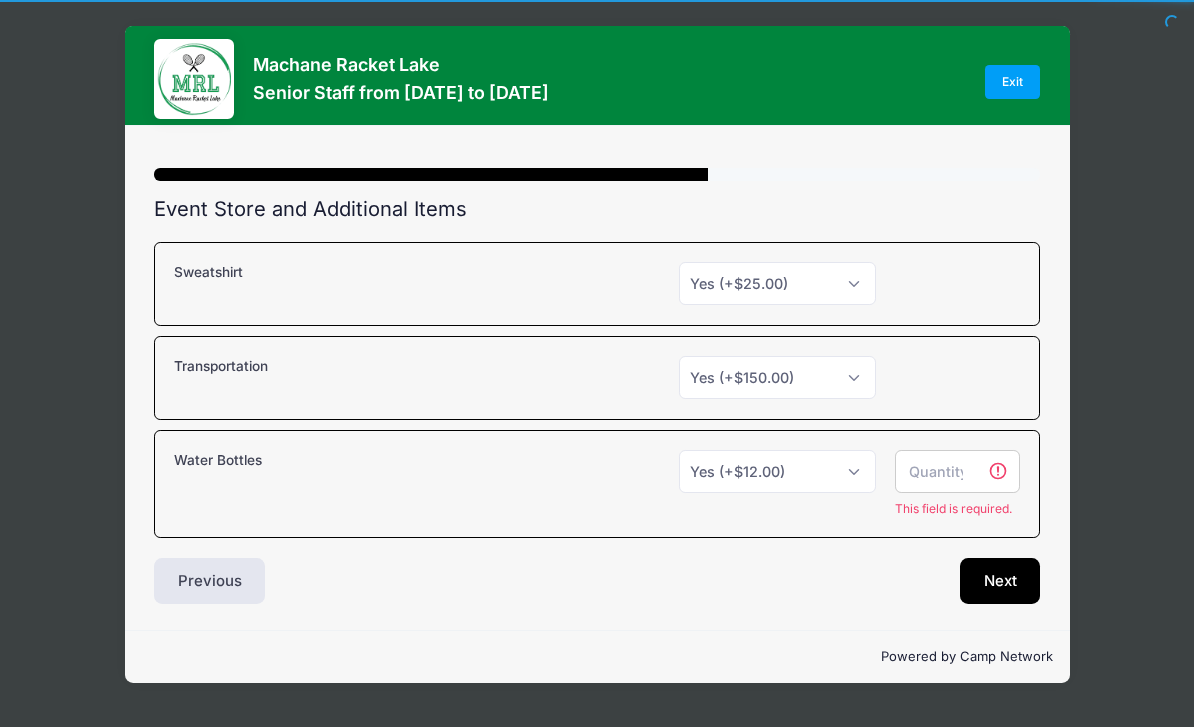 click at bounding box center (957, 471) 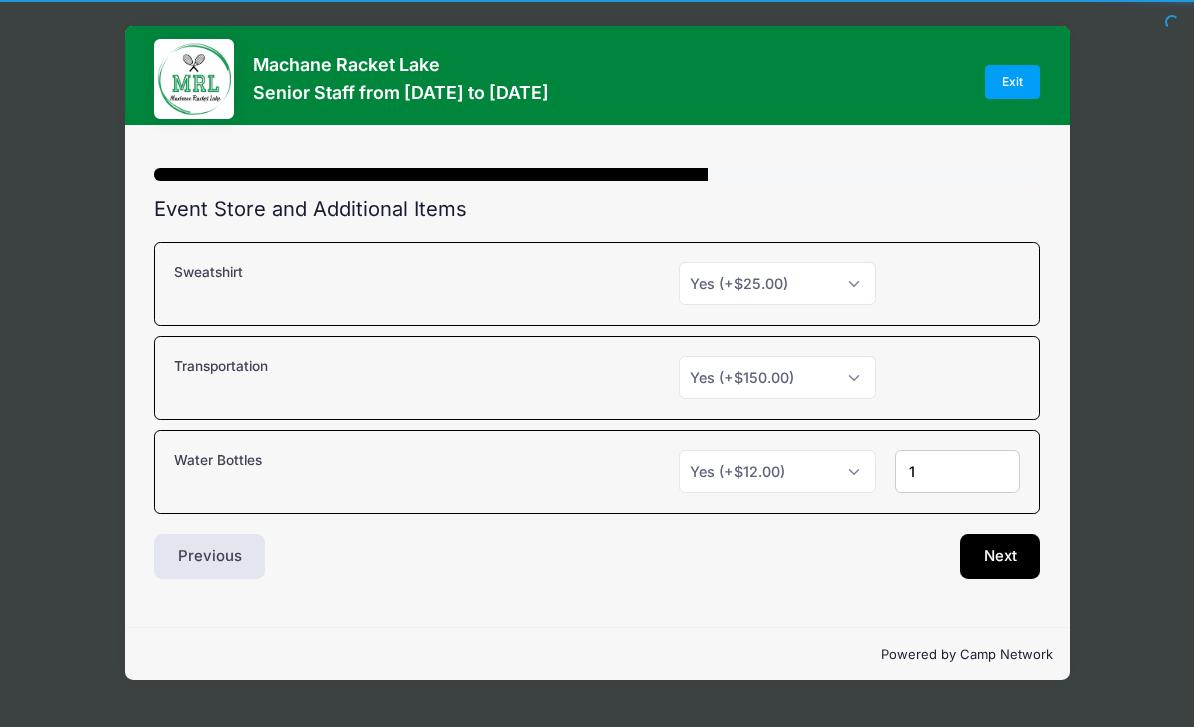 type on "1" 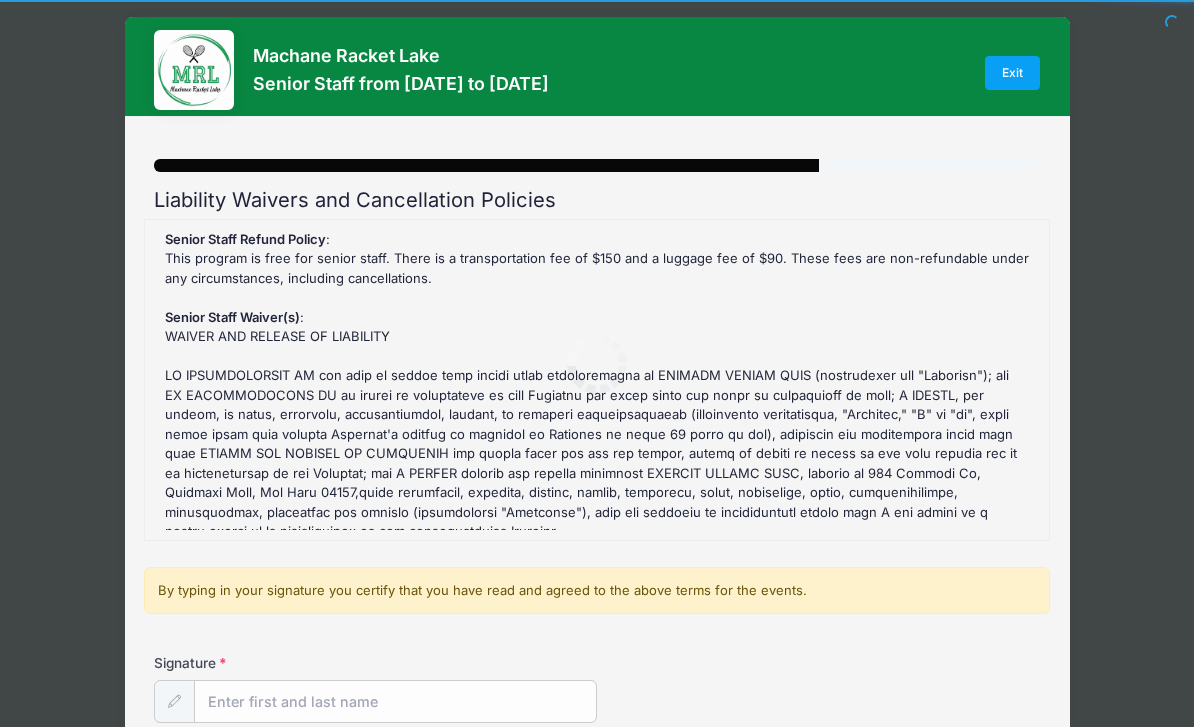 scroll, scrollTop: 0, scrollLeft: 0, axis: both 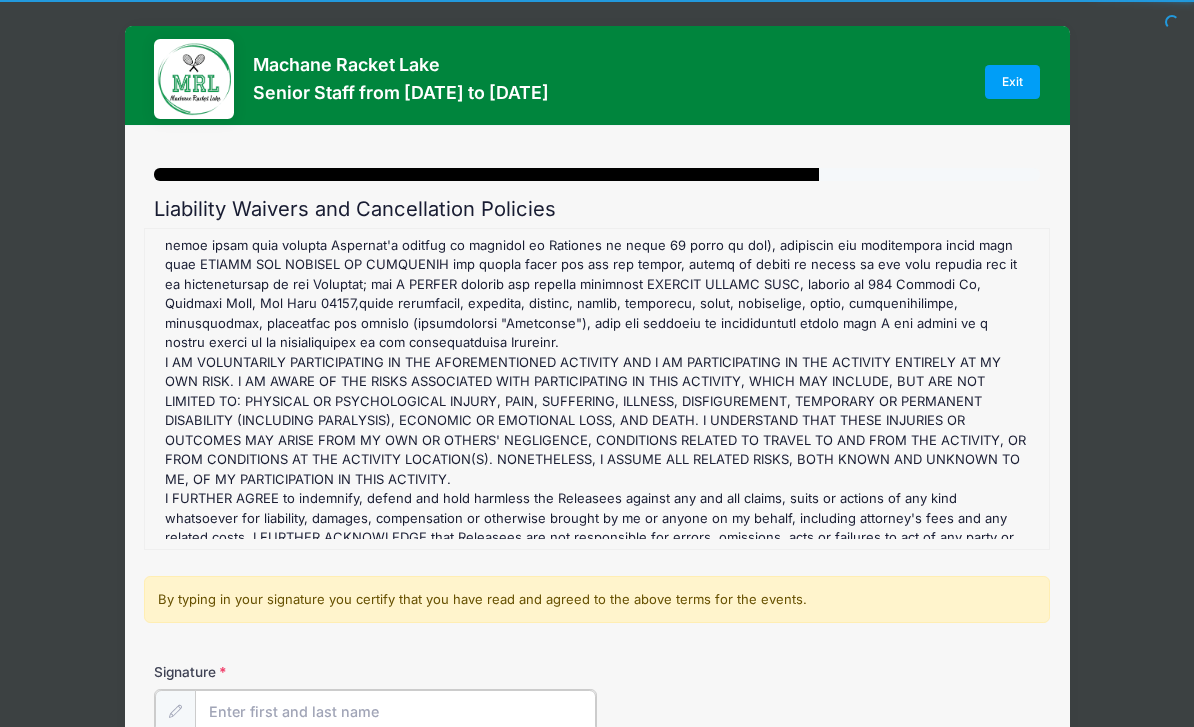 click on "Signature" at bounding box center (395, 711) 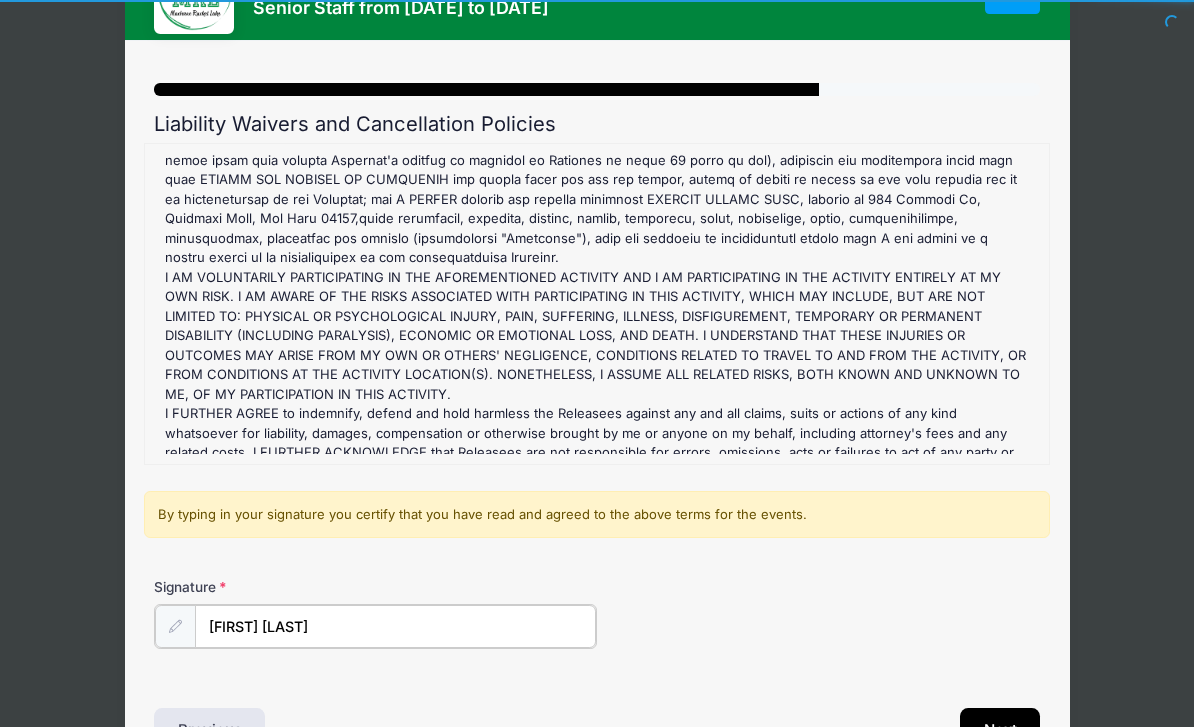 scroll, scrollTop: 151, scrollLeft: 0, axis: vertical 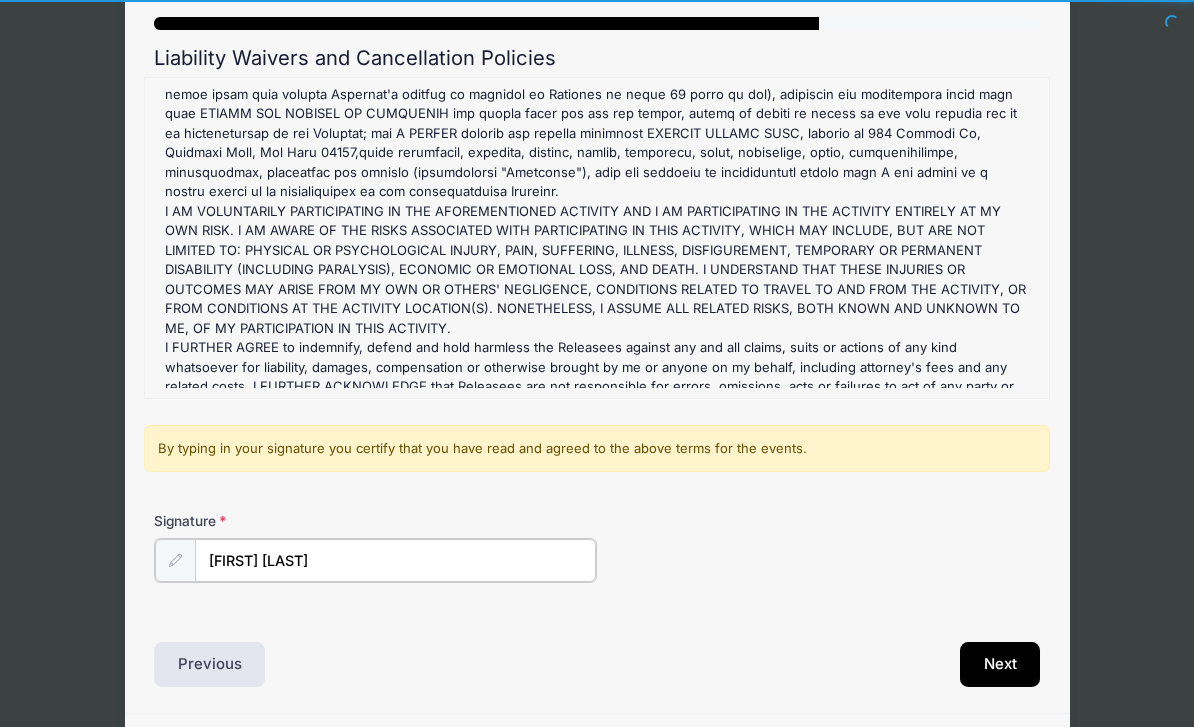 type on "[FIRST] [LAST]" 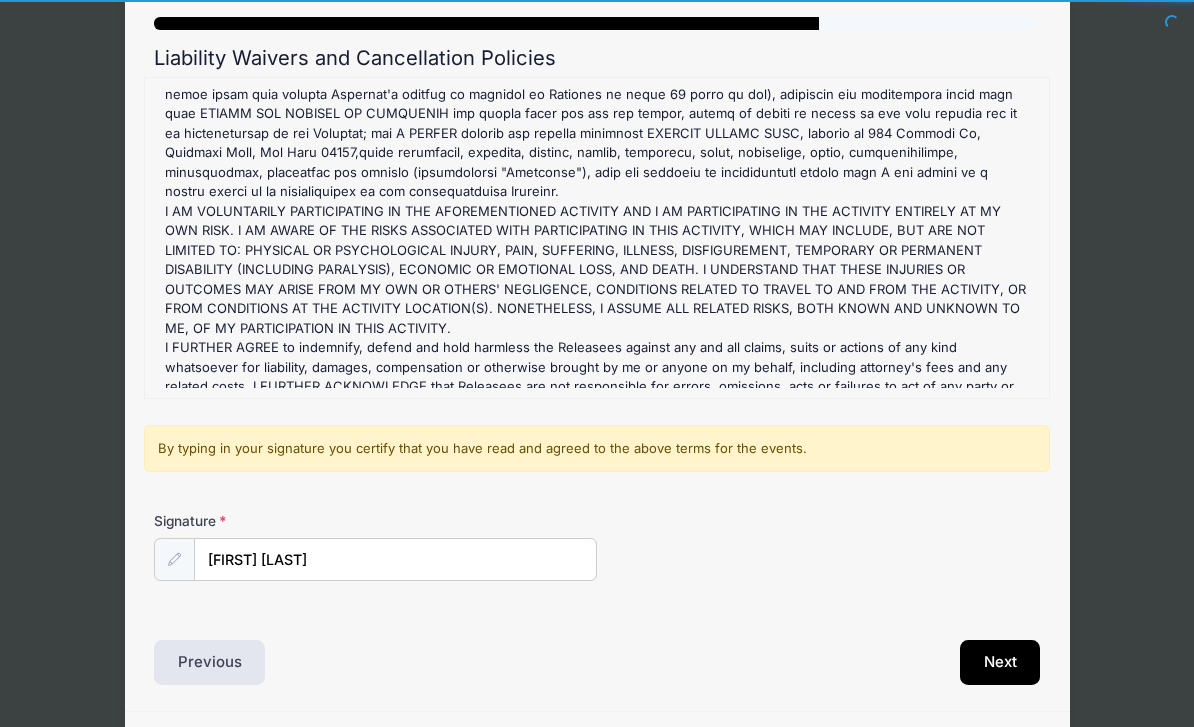 click on "Next" at bounding box center (1000, 663) 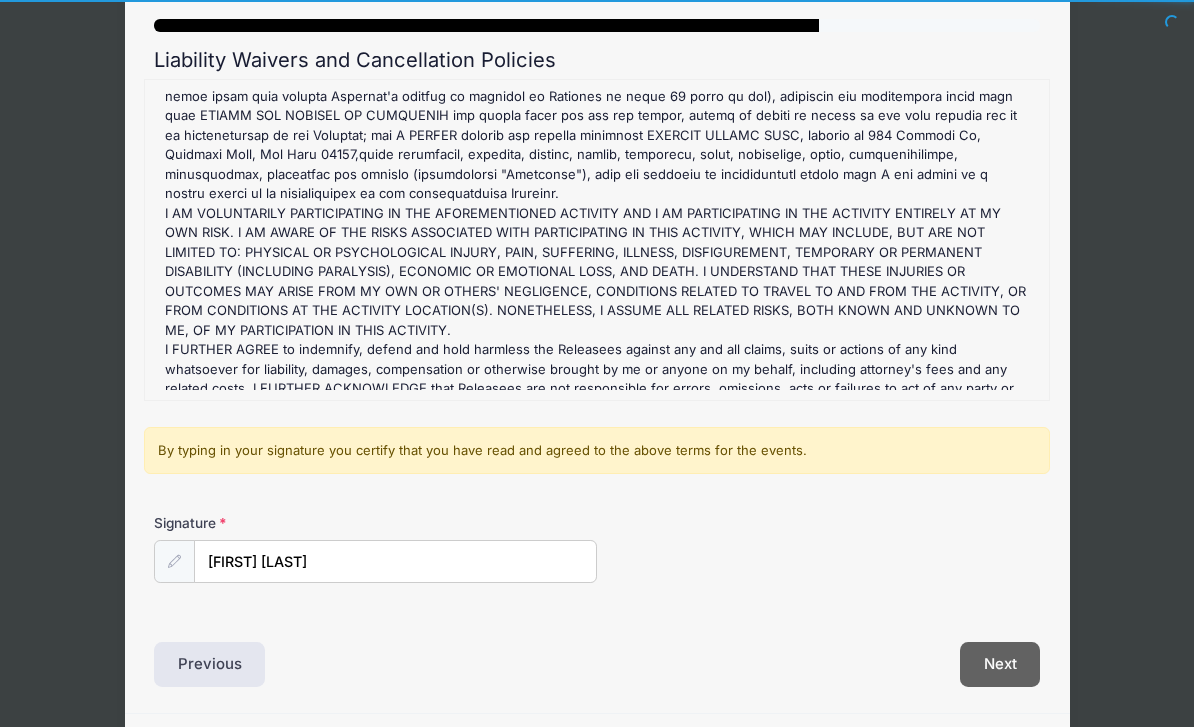 scroll, scrollTop: 0, scrollLeft: 0, axis: both 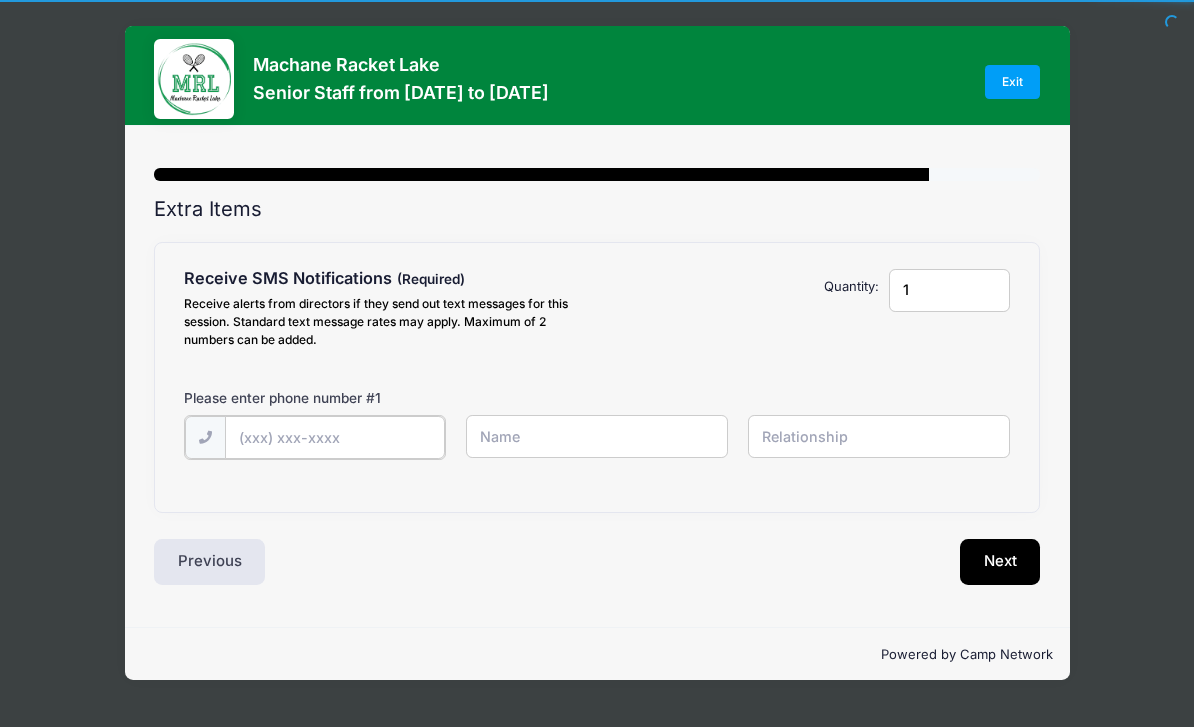 click at bounding box center [0, 0] 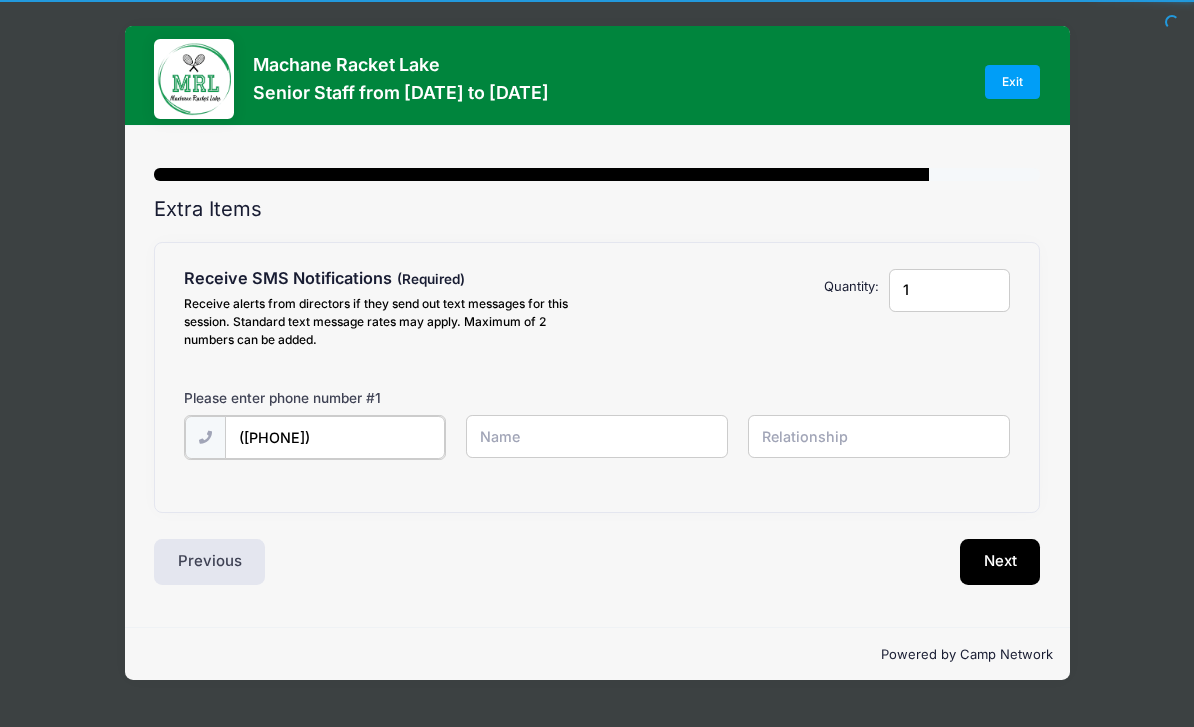type on "([PHONE])" 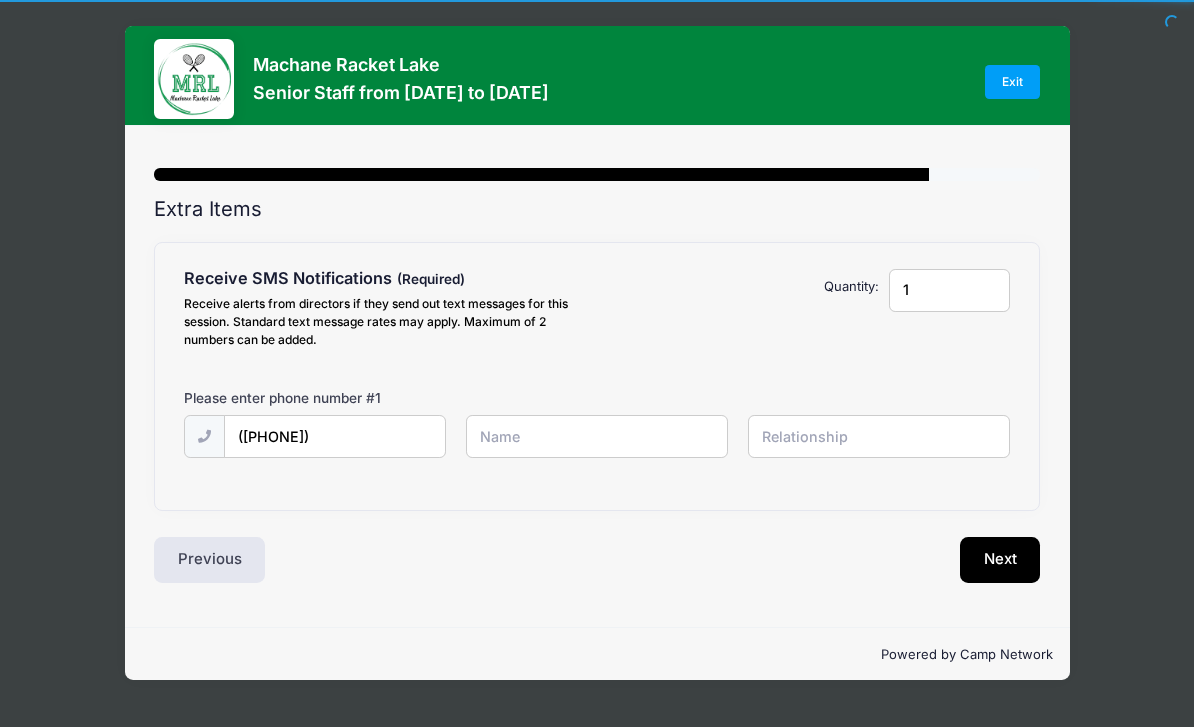 click at bounding box center [0, 0] 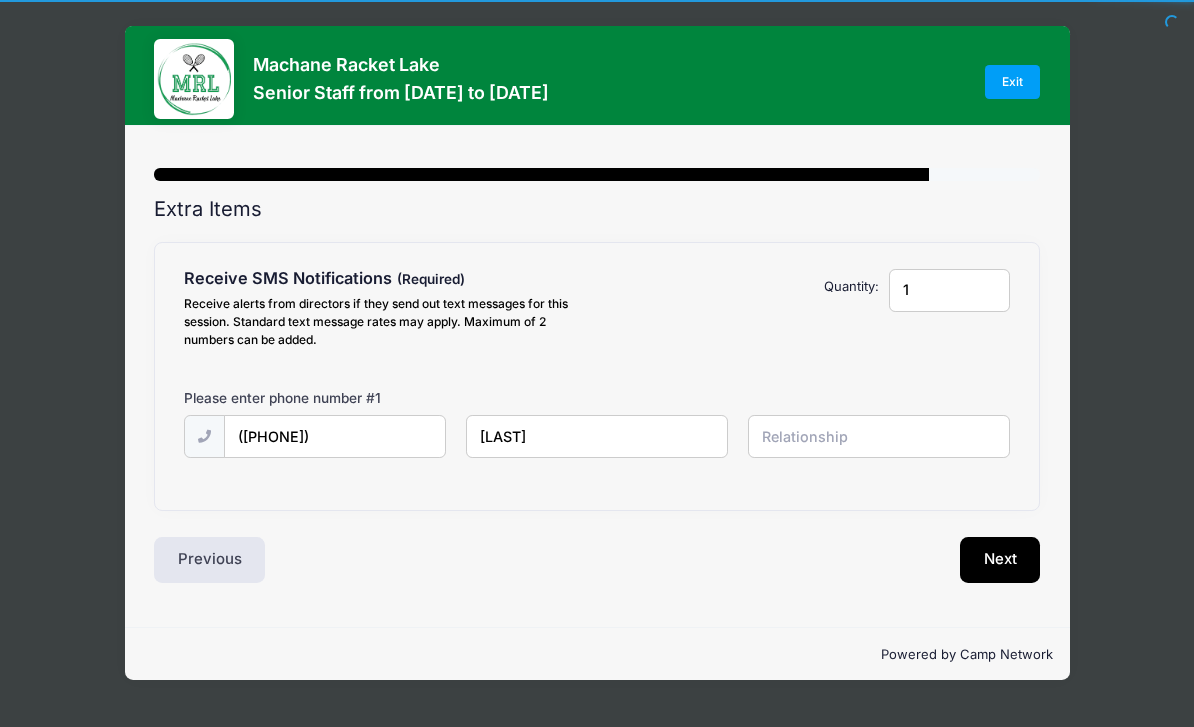 type on "[LAST]" 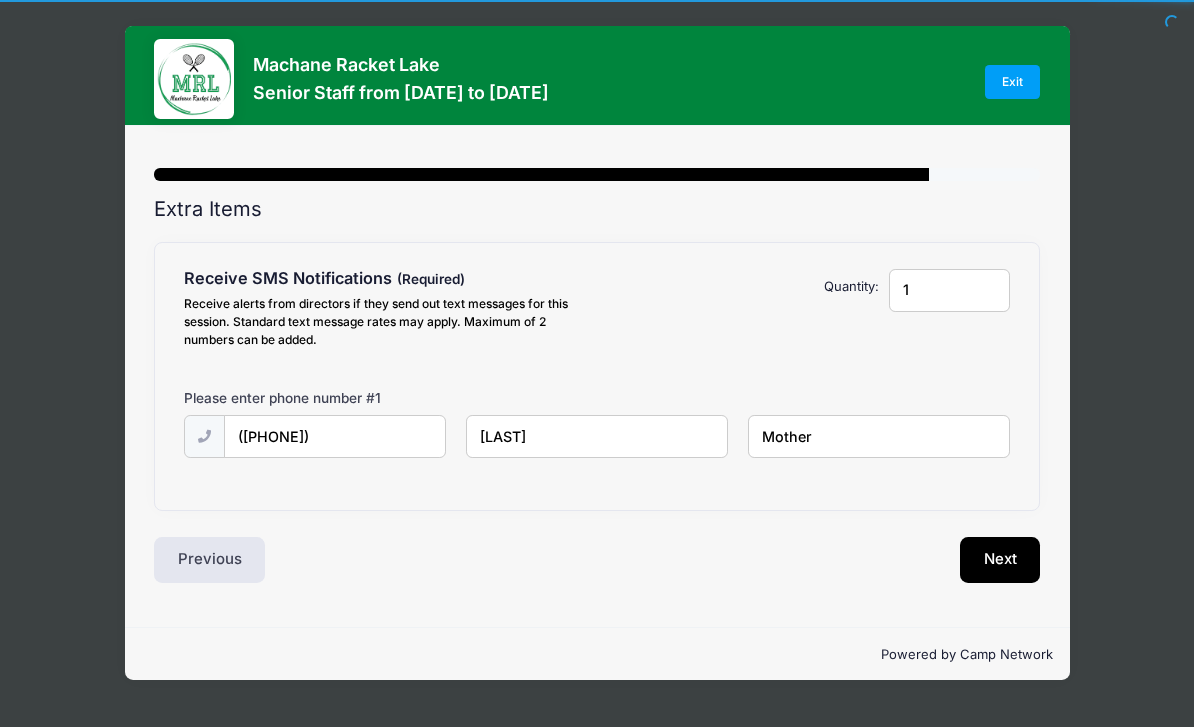type on "Mother" 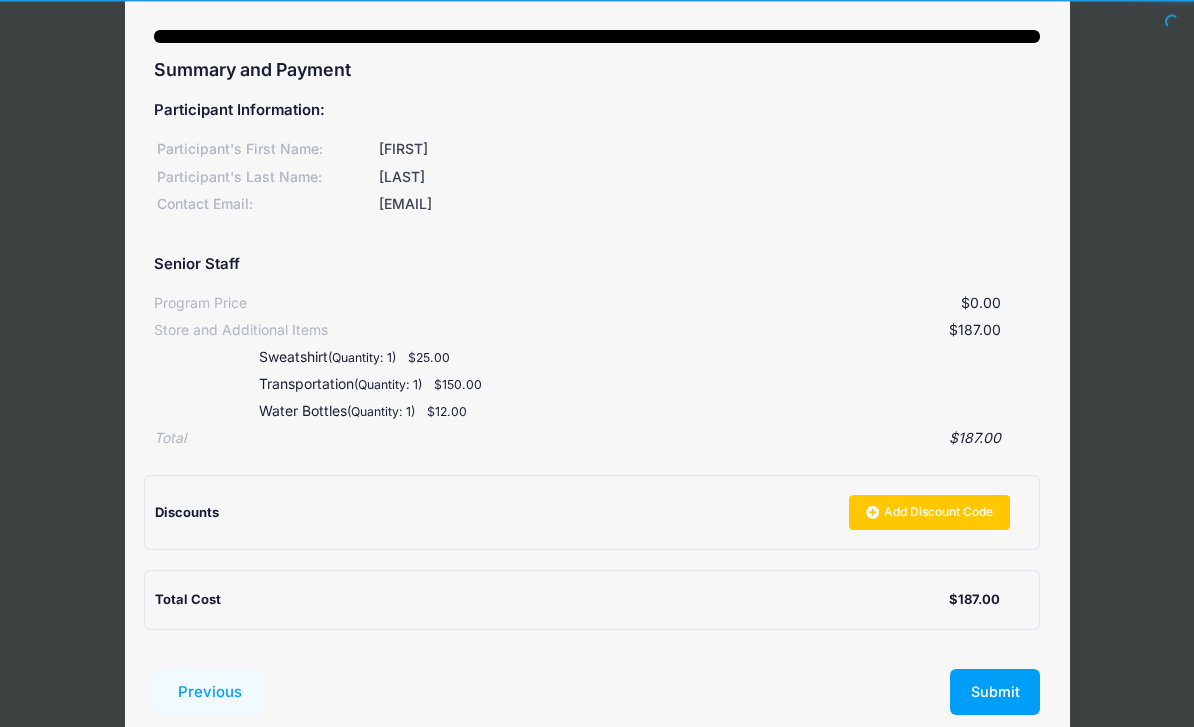 scroll, scrollTop: 178, scrollLeft: 0, axis: vertical 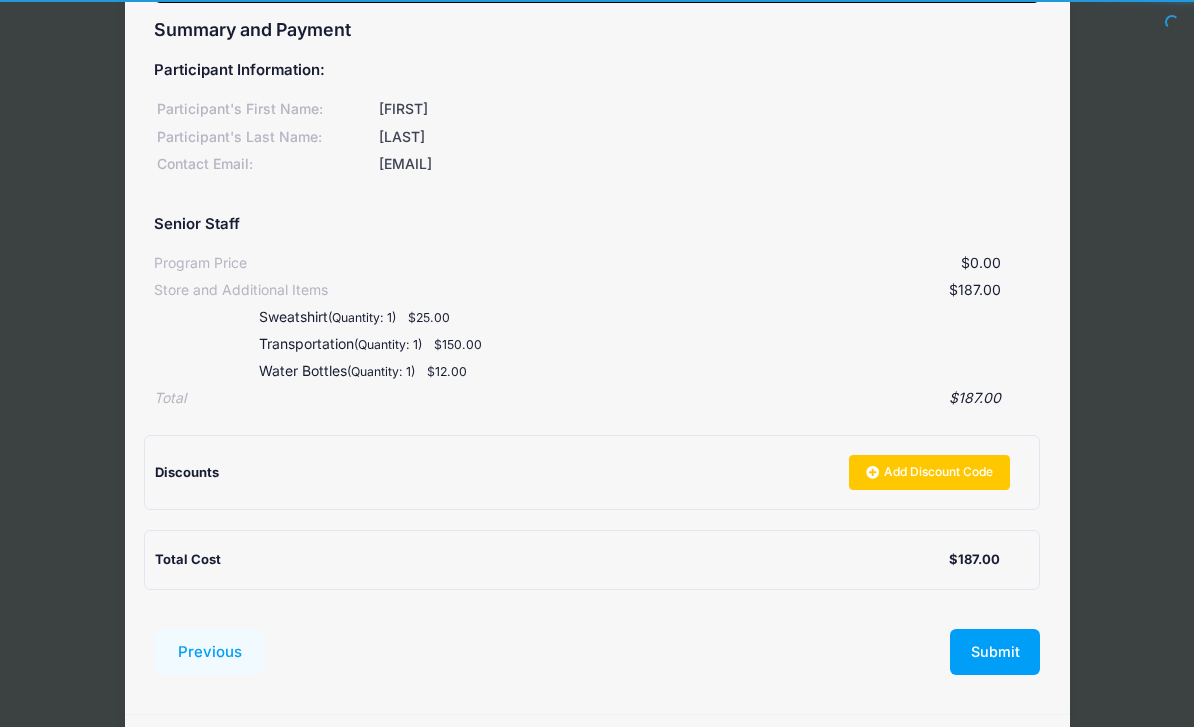 click on "Submit" at bounding box center (995, 652) 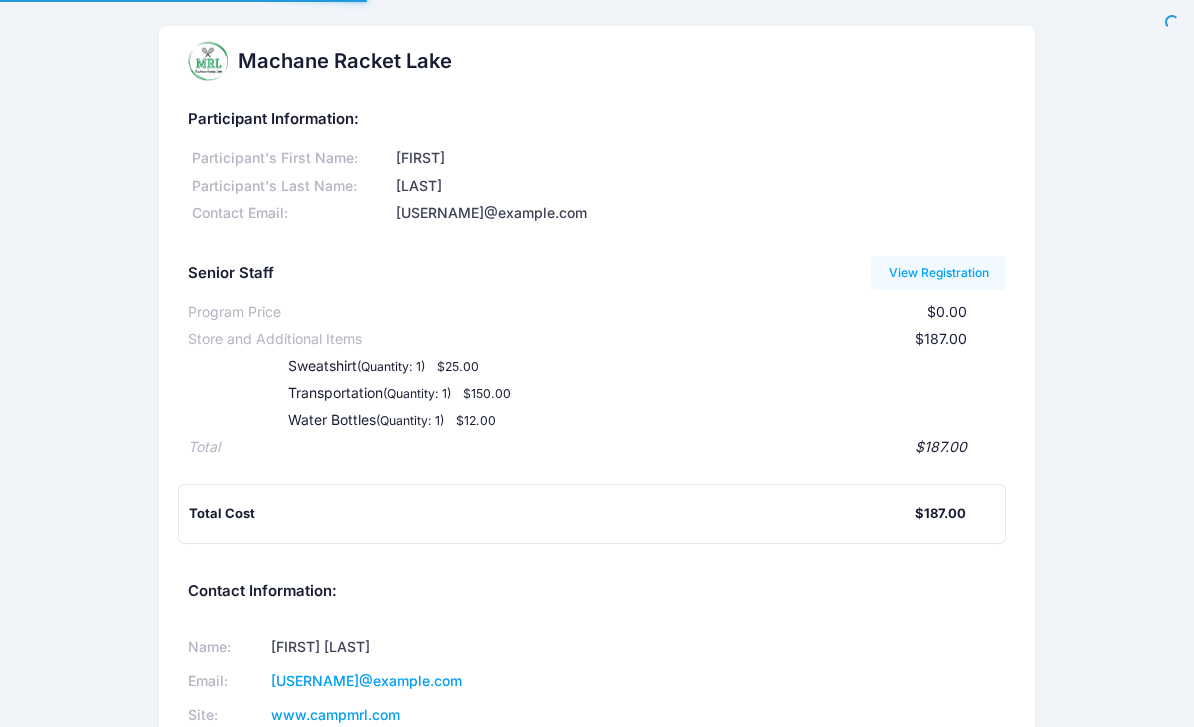 scroll, scrollTop: 0, scrollLeft: 0, axis: both 